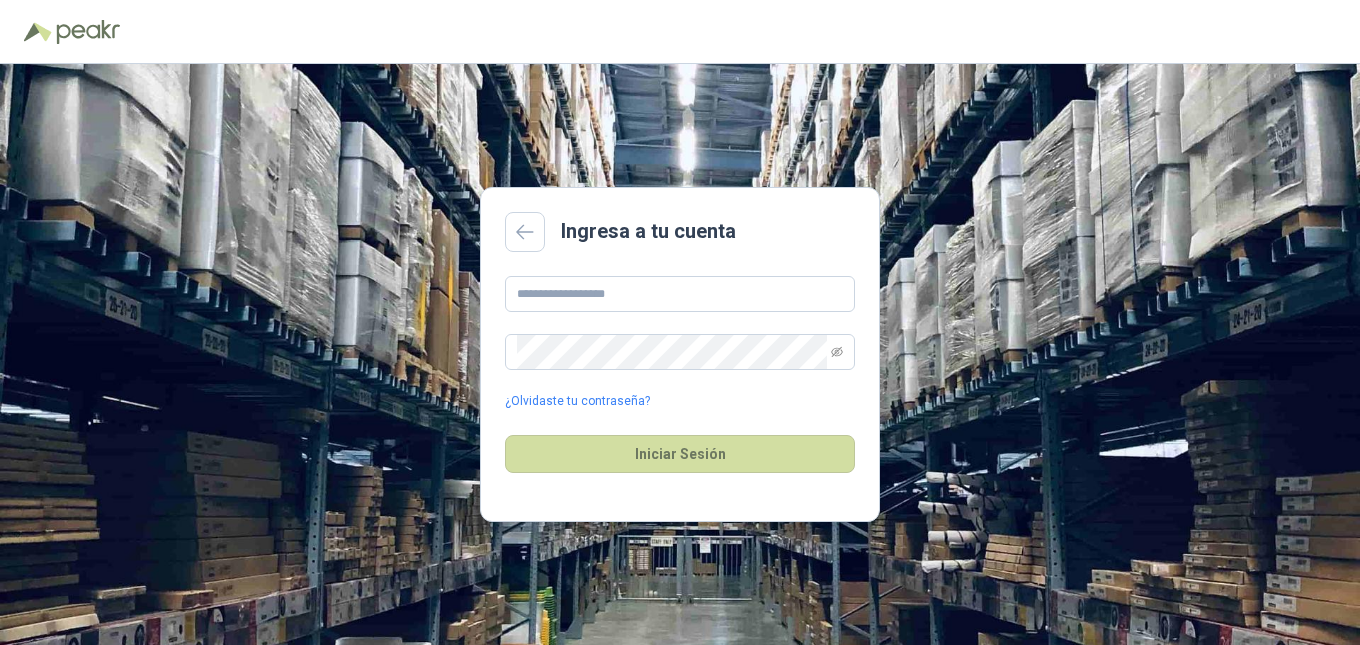 scroll, scrollTop: 0, scrollLeft: 0, axis: both 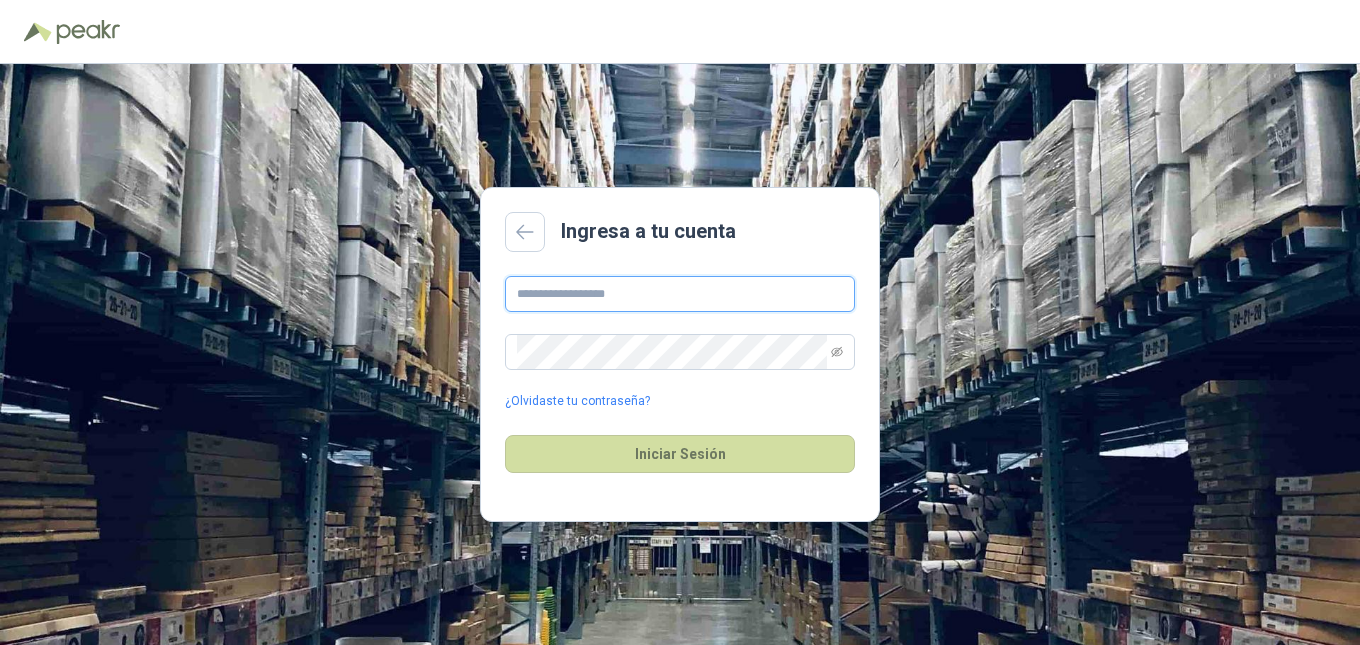 click at bounding box center (680, 294) 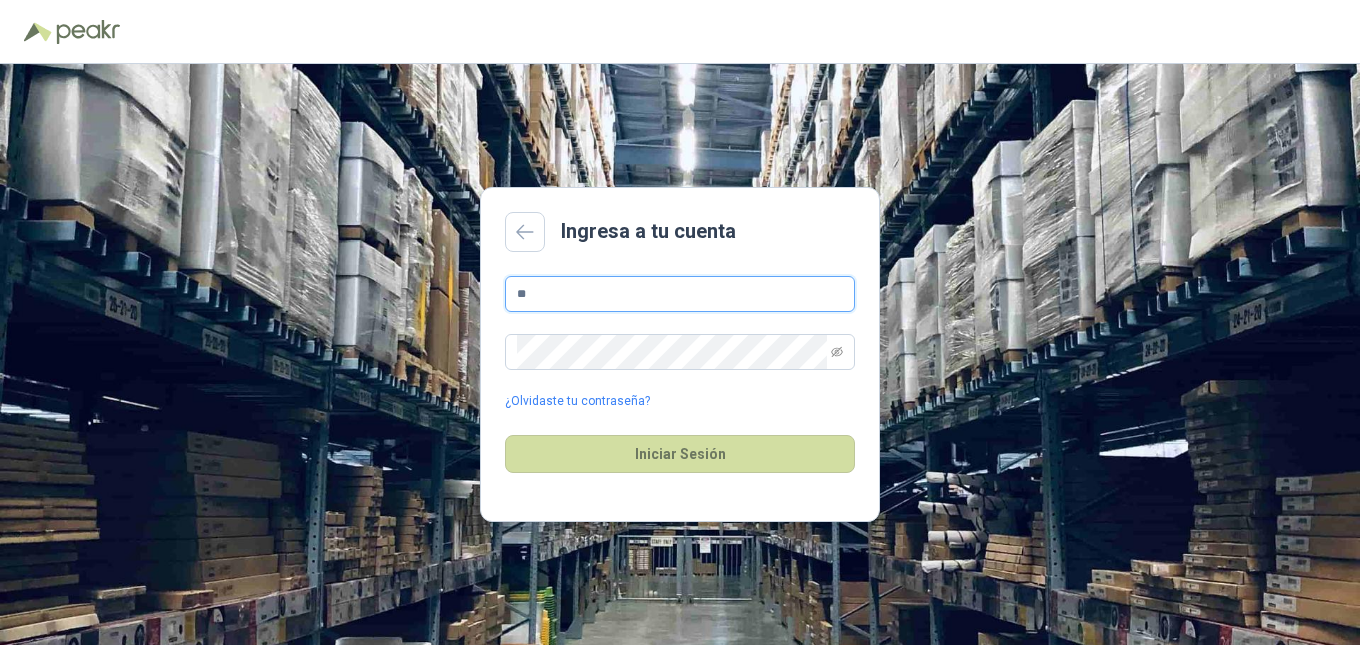 type on "*" 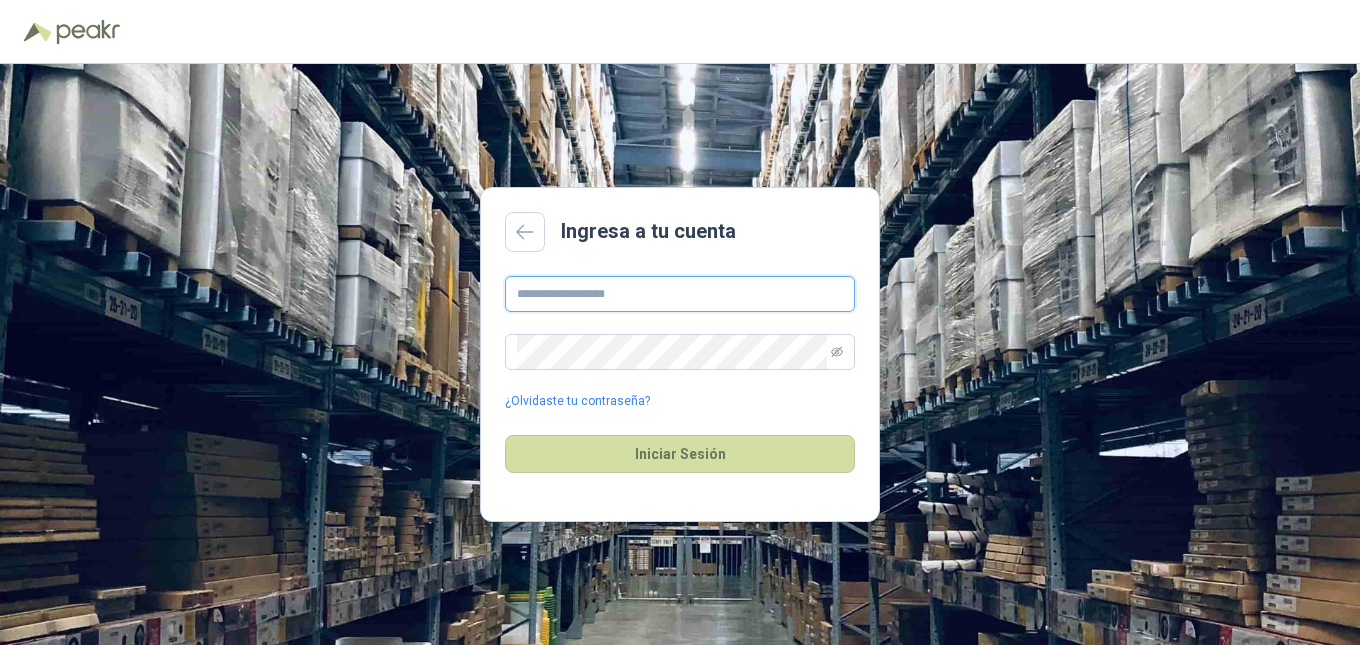 click at bounding box center (680, 294) 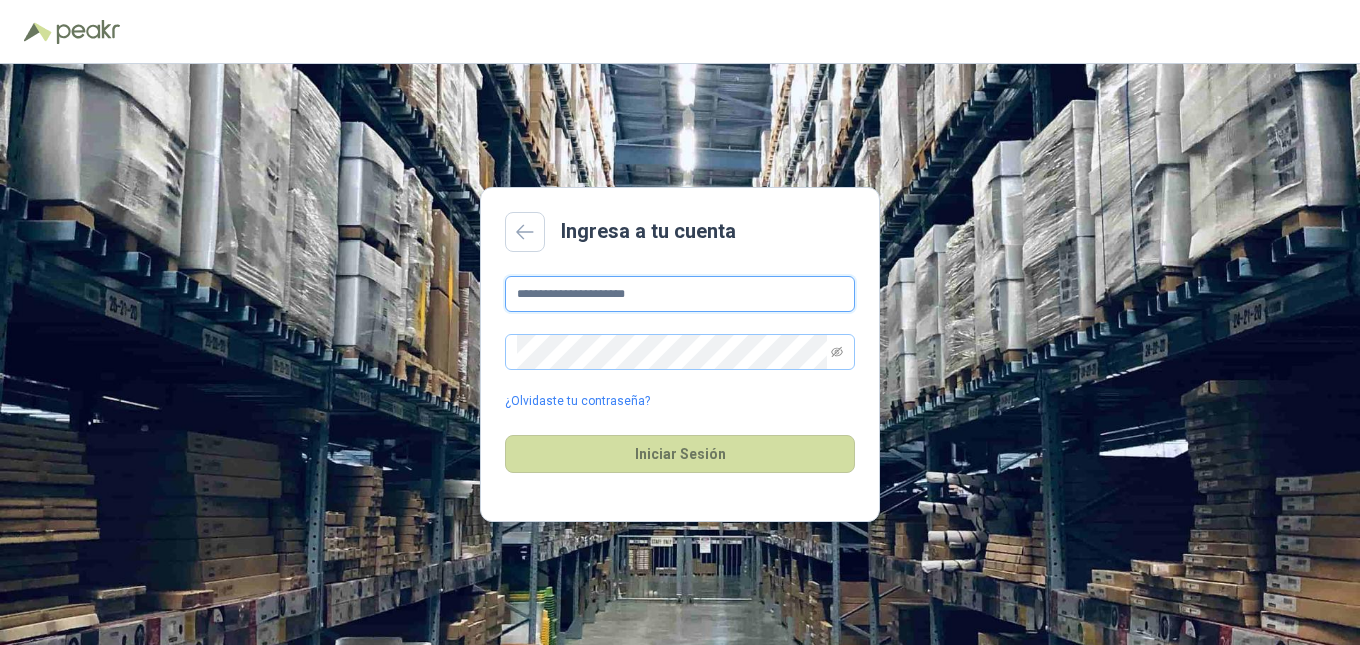 type on "**********" 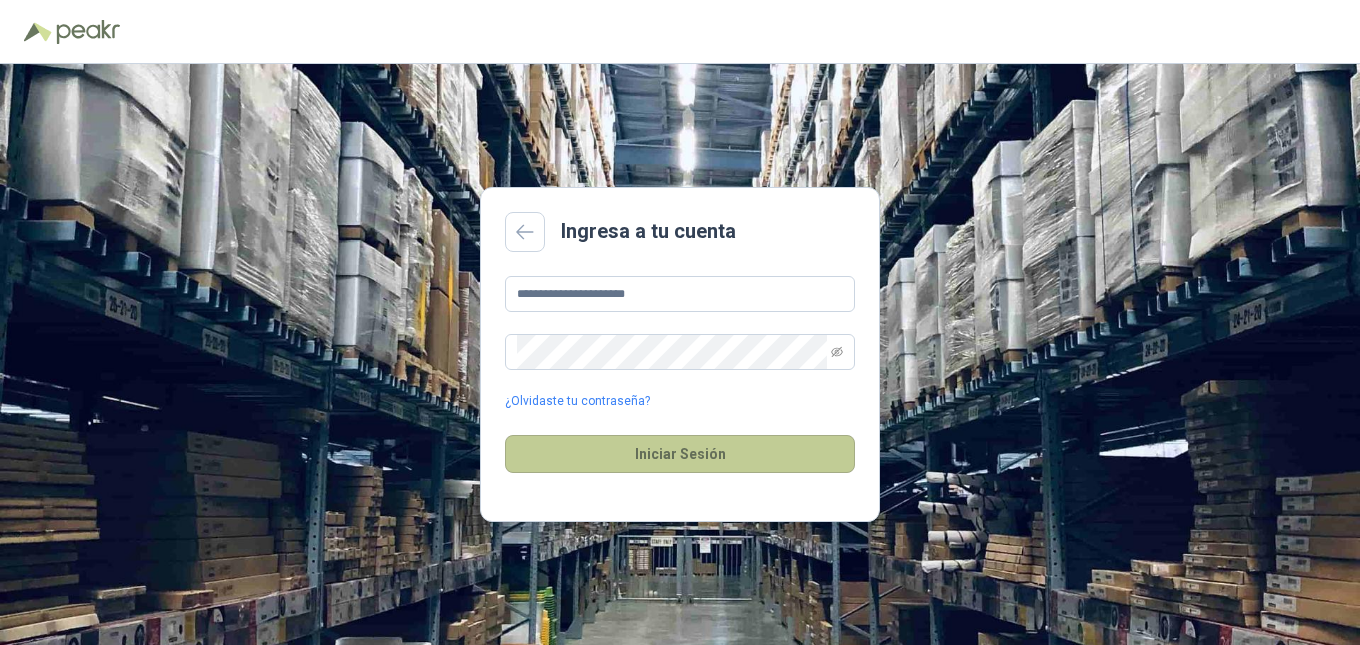 click on "Iniciar Sesión" at bounding box center (680, 454) 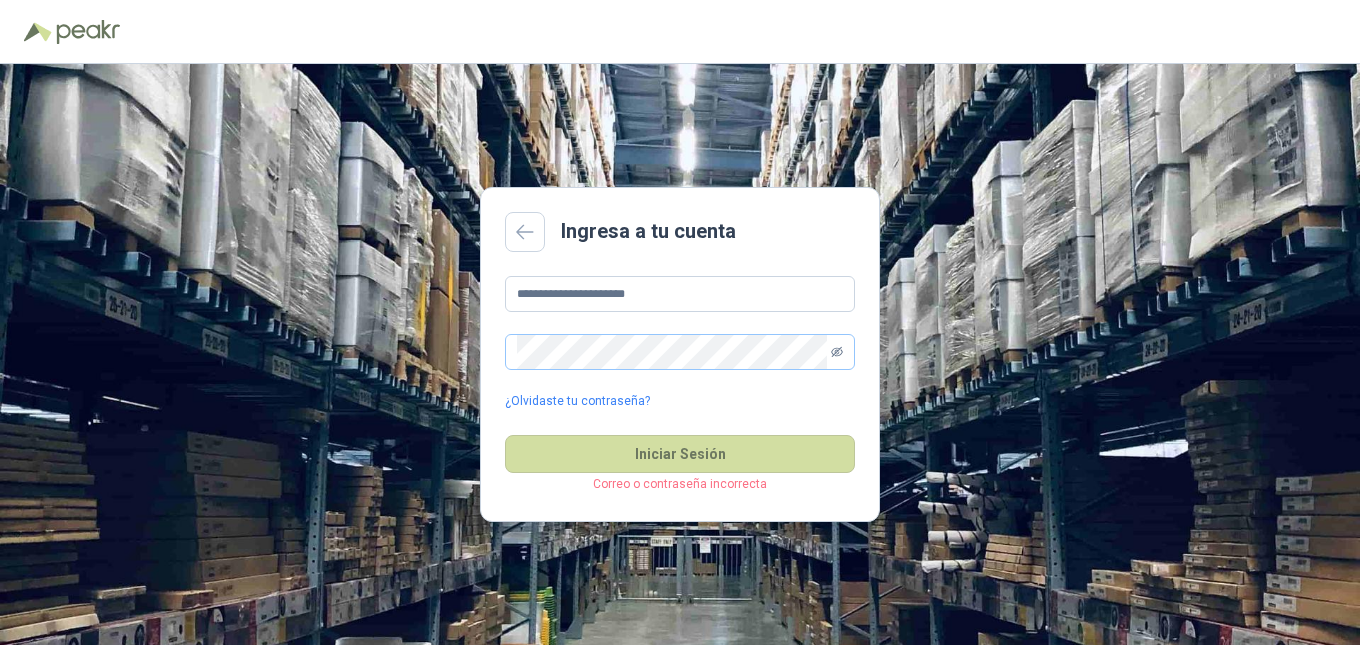 click 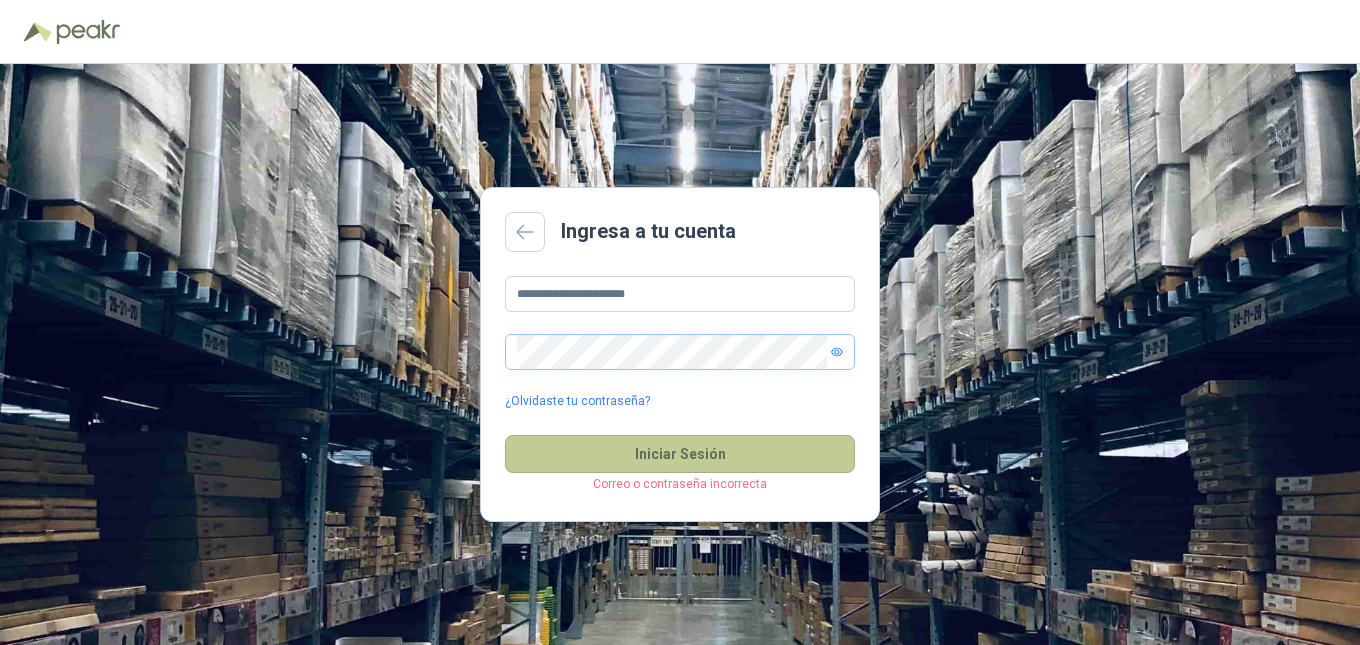 click on "Iniciar Sesión" at bounding box center [680, 454] 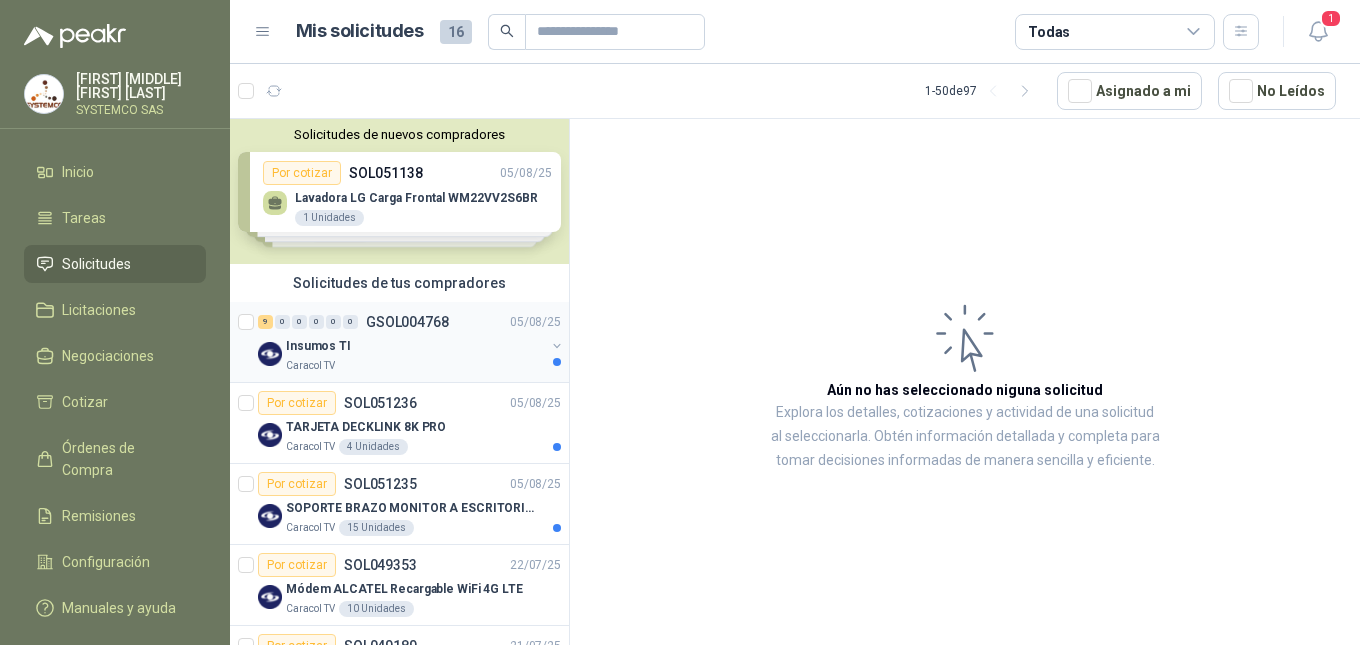 click on "9   0   0   0   0   0   GSOL004768 05/08/25" at bounding box center (411, 322) 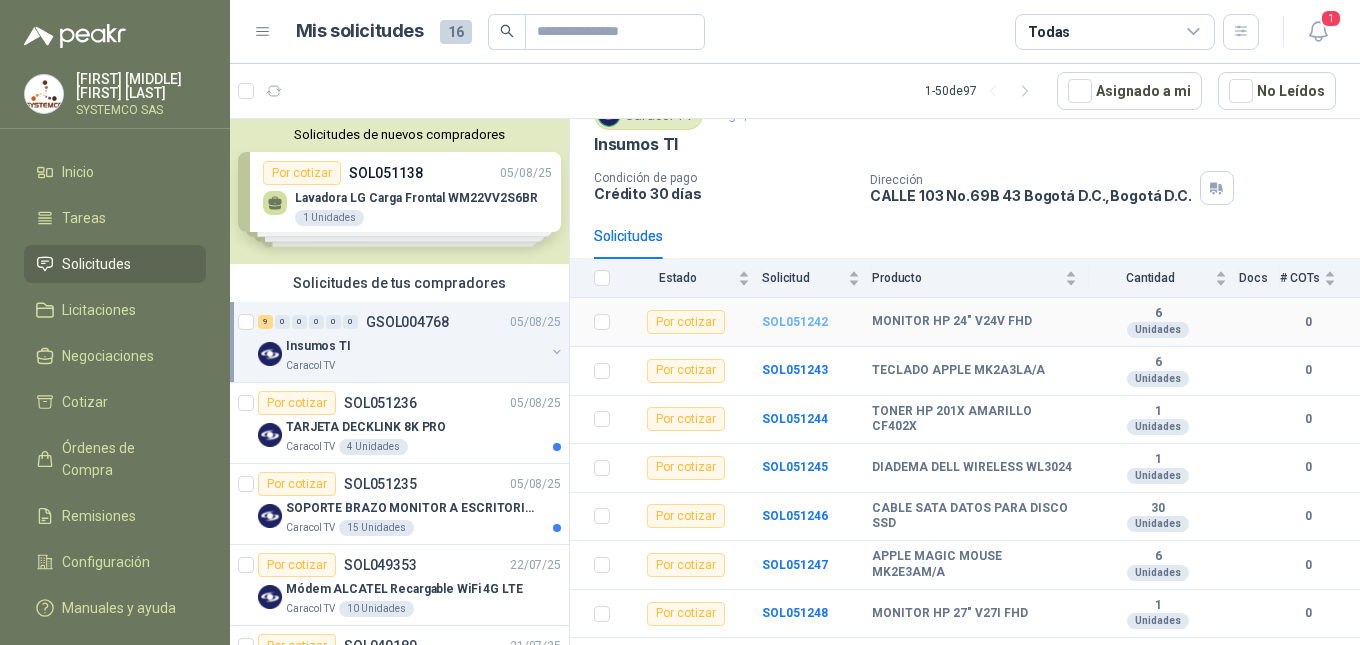 scroll, scrollTop: 100, scrollLeft: 0, axis: vertical 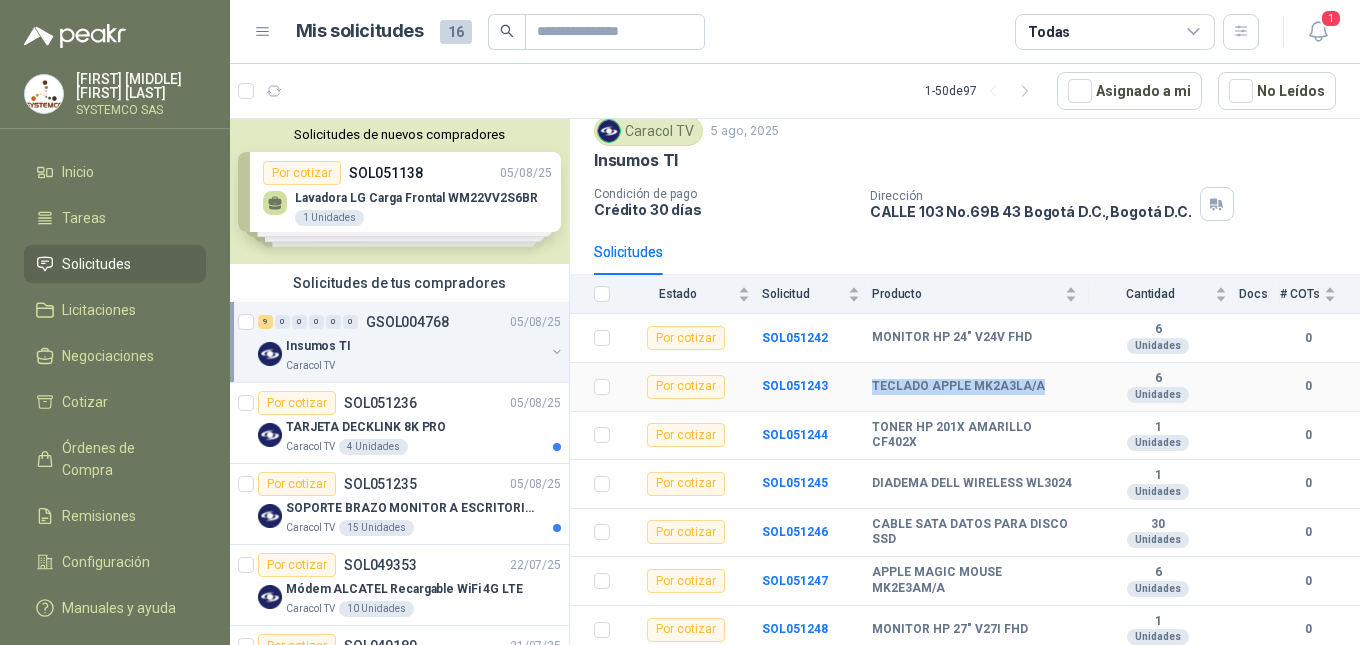 drag, startPoint x: 864, startPoint y: 389, endPoint x: 1042, endPoint y: 382, distance: 178.13759 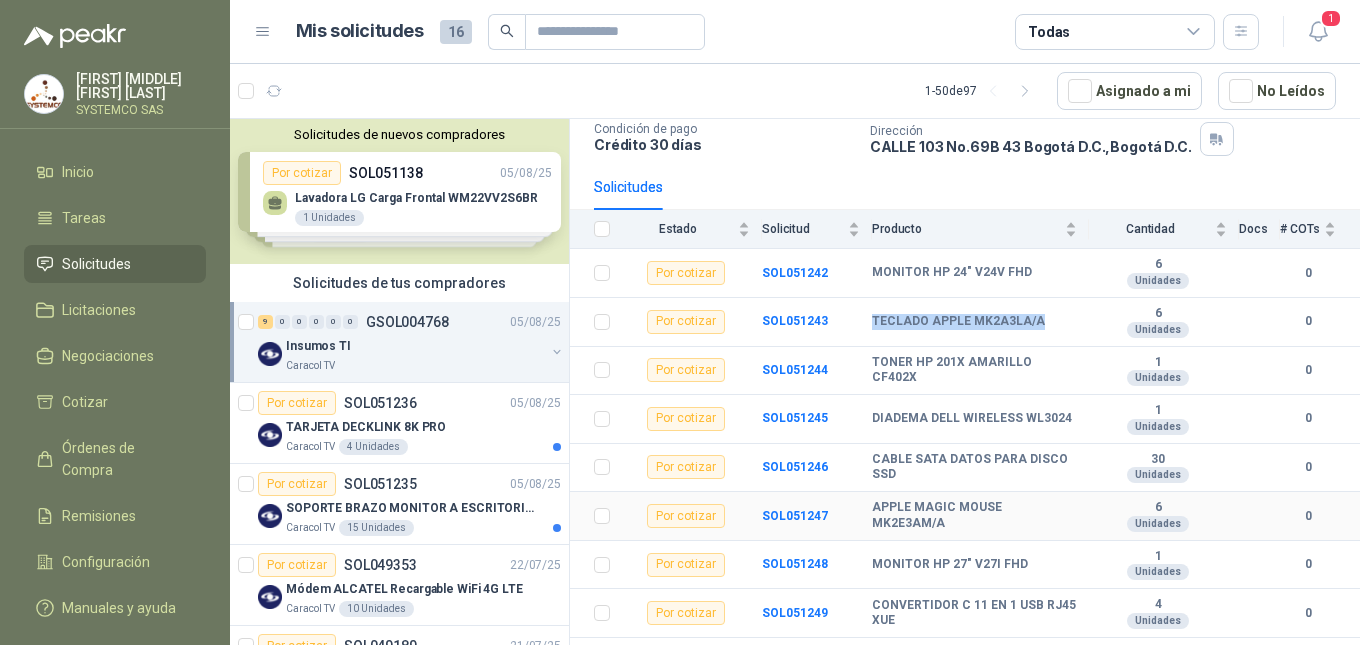 scroll, scrollTop: 172, scrollLeft: 0, axis: vertical 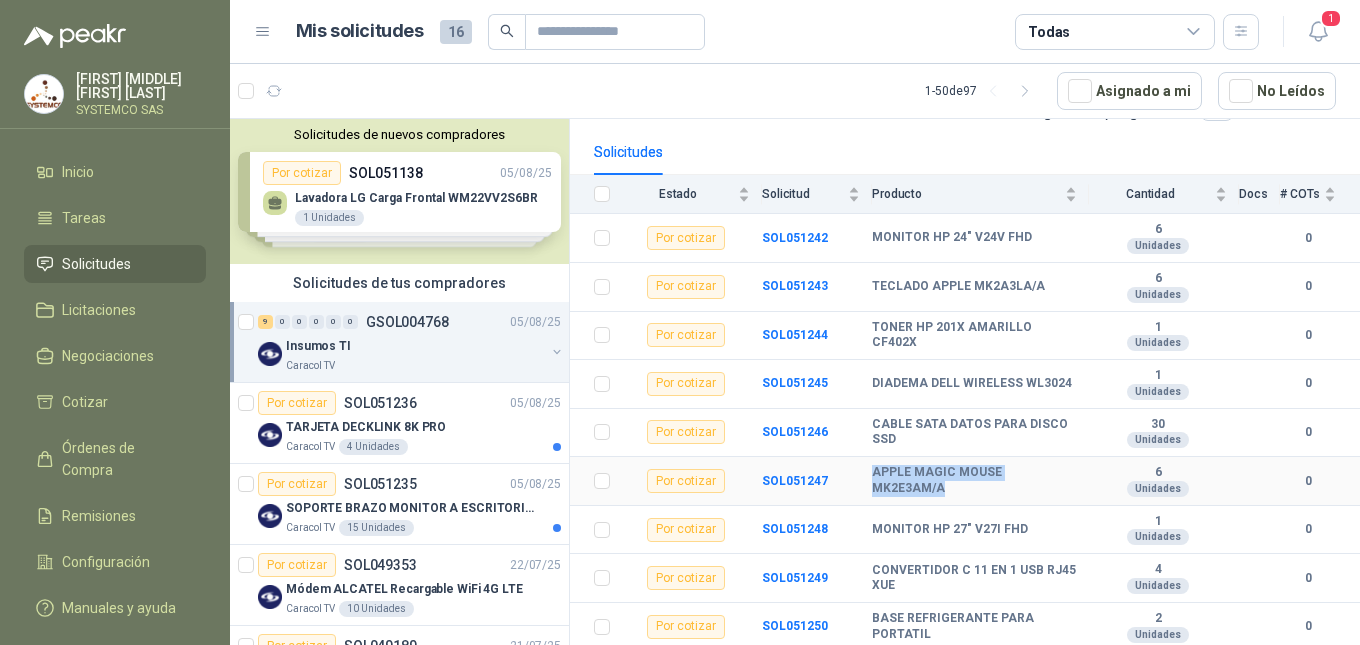 drag, startPoint x: 952, startPoint y: 487, endPoint x: 874, endPoint y: 467, distance: 80.523285 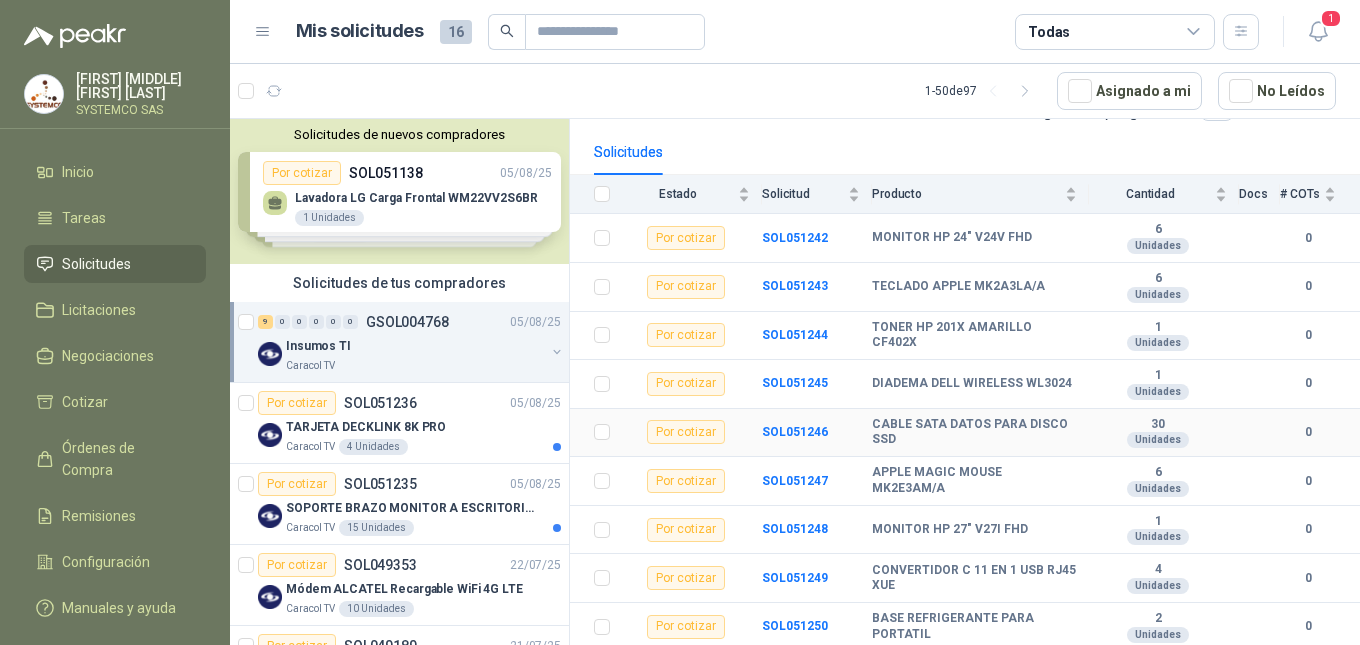 click on "CABLE SATA DATOS PARA DISCO SSD" at bounding box center (974, 432) 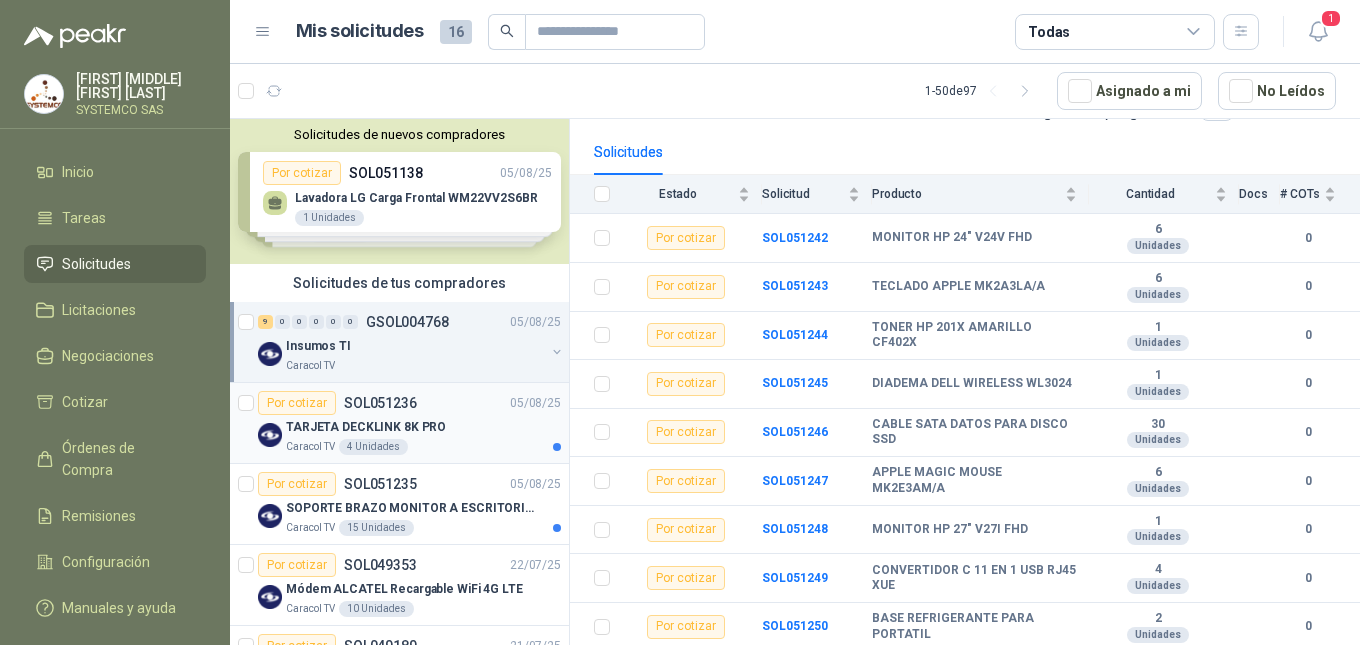 scroll, scrollTop: 100, scrollLeft: 0, axis: vertical 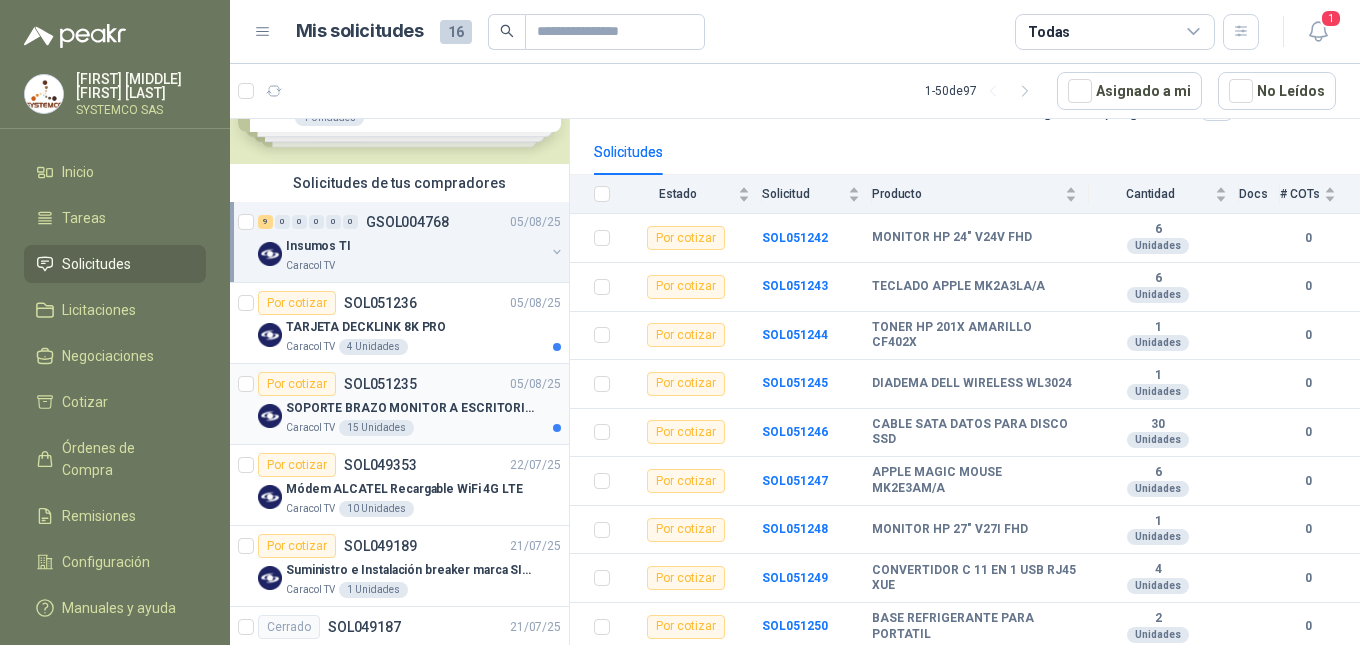 click on "Por cotizar SOL051235 05/08/25   SOPORTE BRAZO MONITOR A ESCRITORIO NBF80 Caracol TV 15   Unidades" at bounding box center [399, 404] 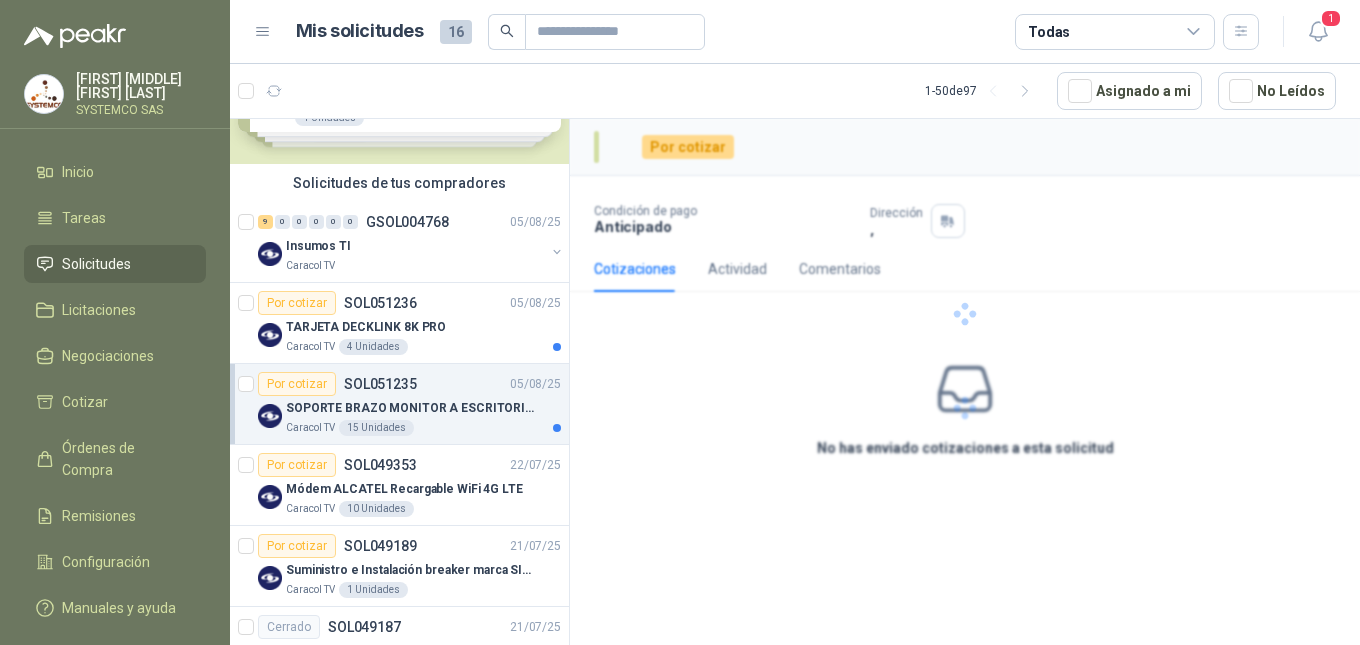 click on "SOPORTE BRAZO MONITOR A ESCRITORIO NBF80 Caracol TV 15 Unidades" at bounding box center [409, 416] 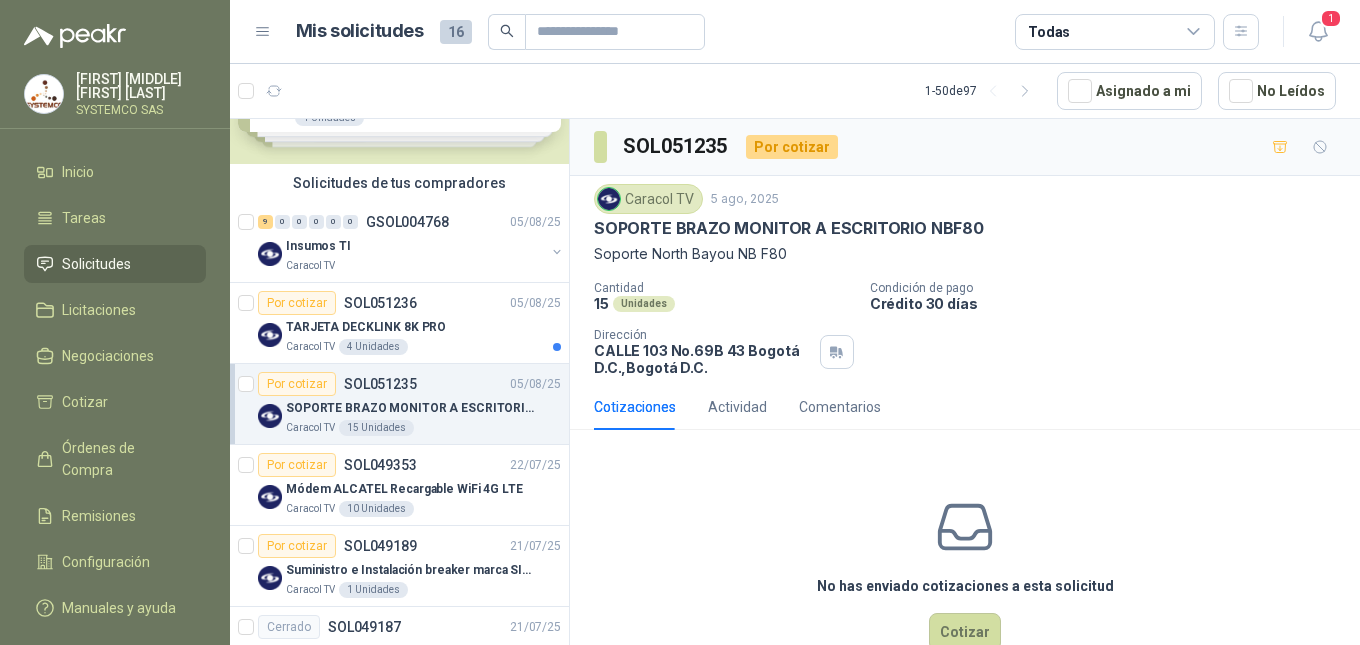 scroll, scrollTop: 7, scrollLeft: 0, axis: vertical 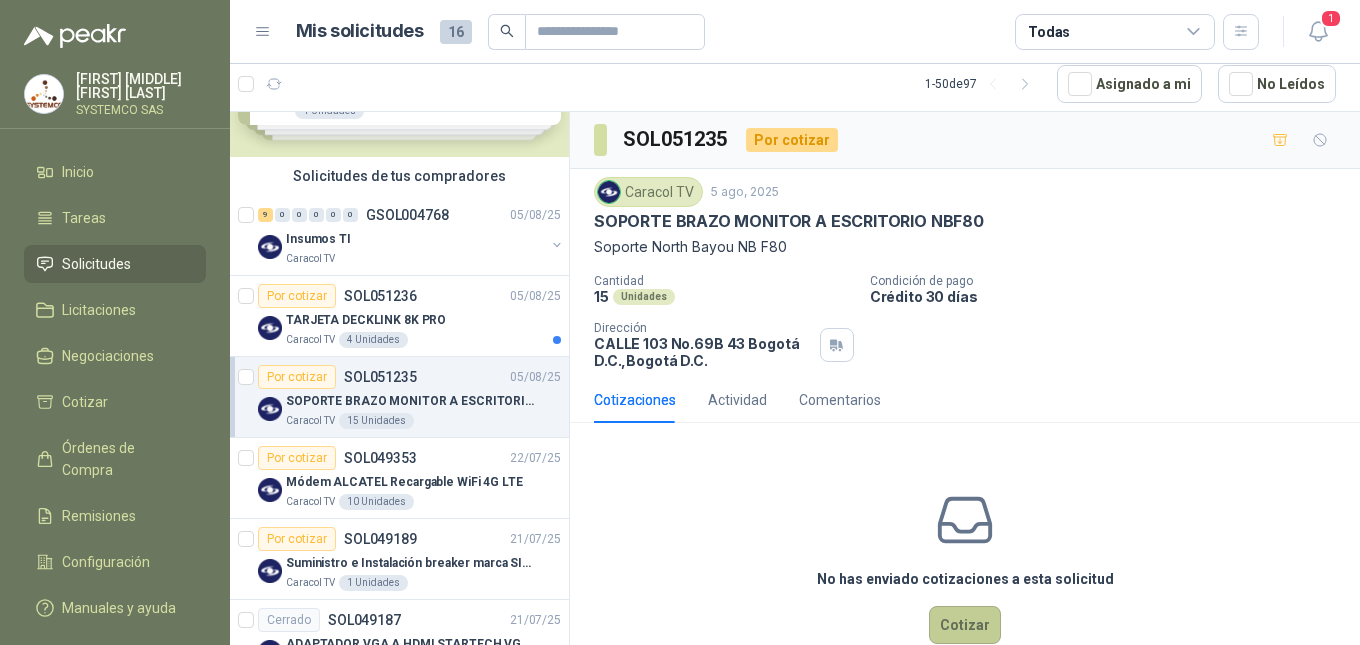click on "Cotizar" at bounding box center (965, 625) 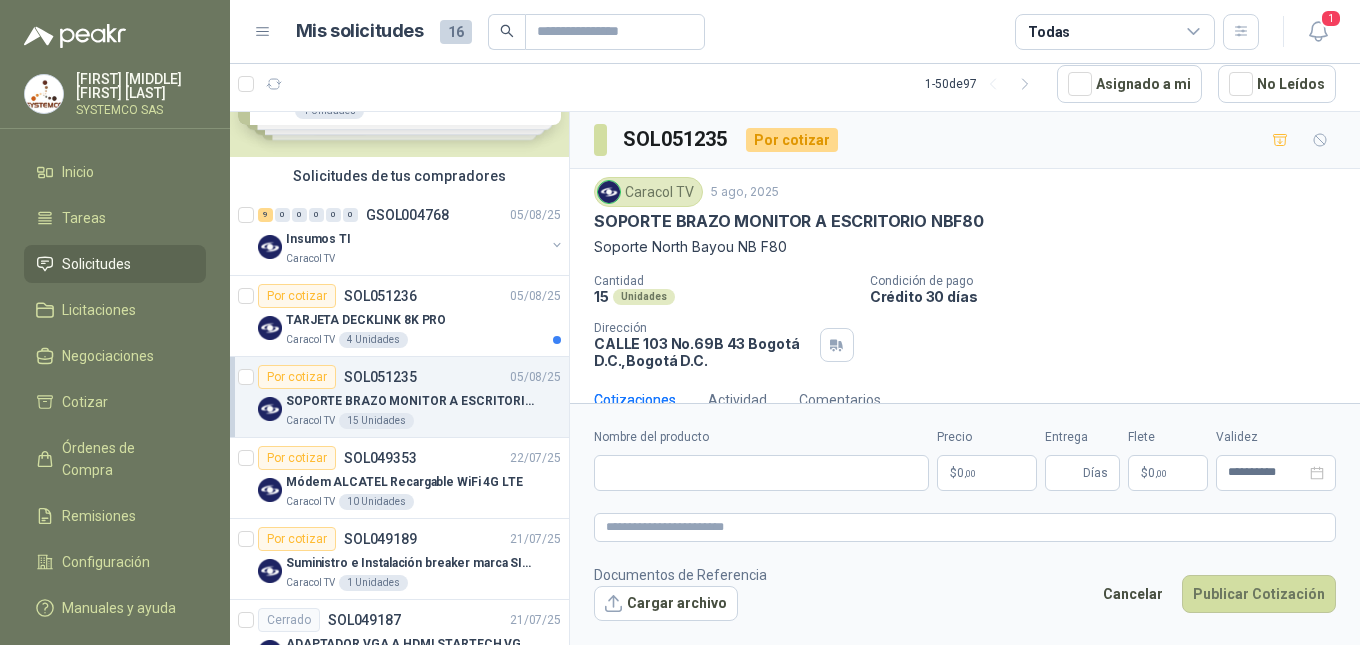 type 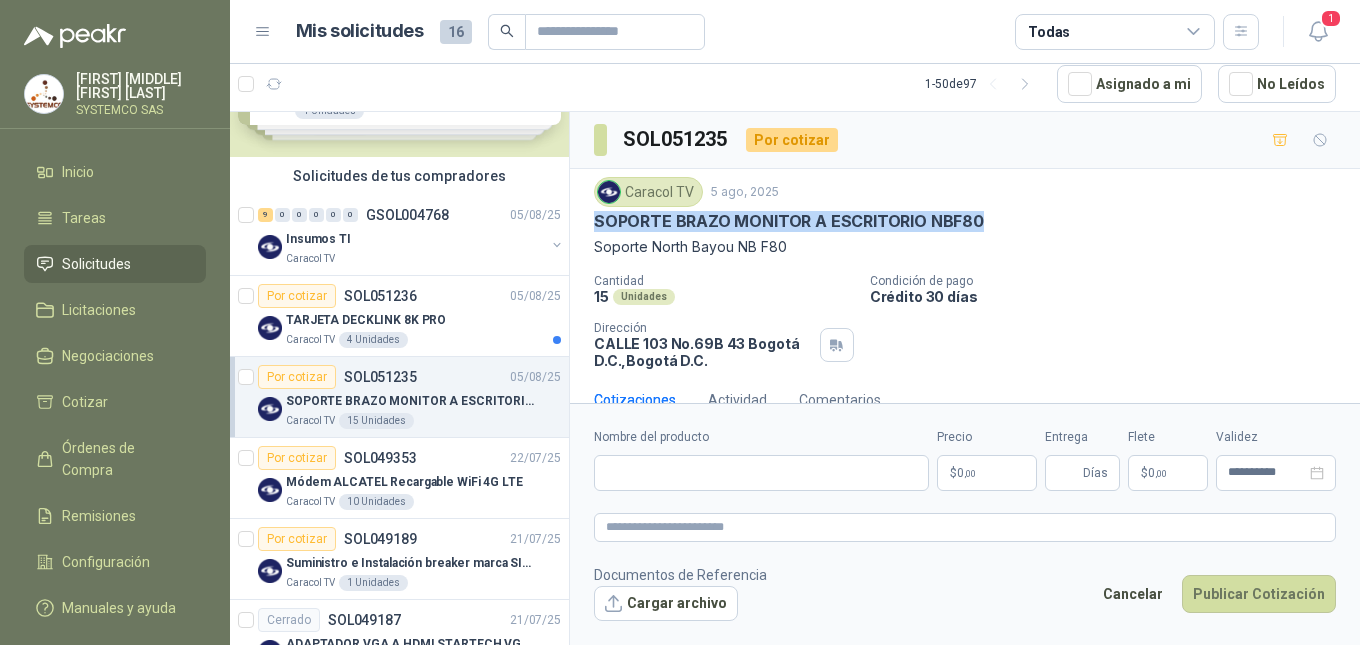 drag, startPoint x: 594, startPoint y: 215, endPoint x: 976, endPoint y: 225, distance: 382.13086 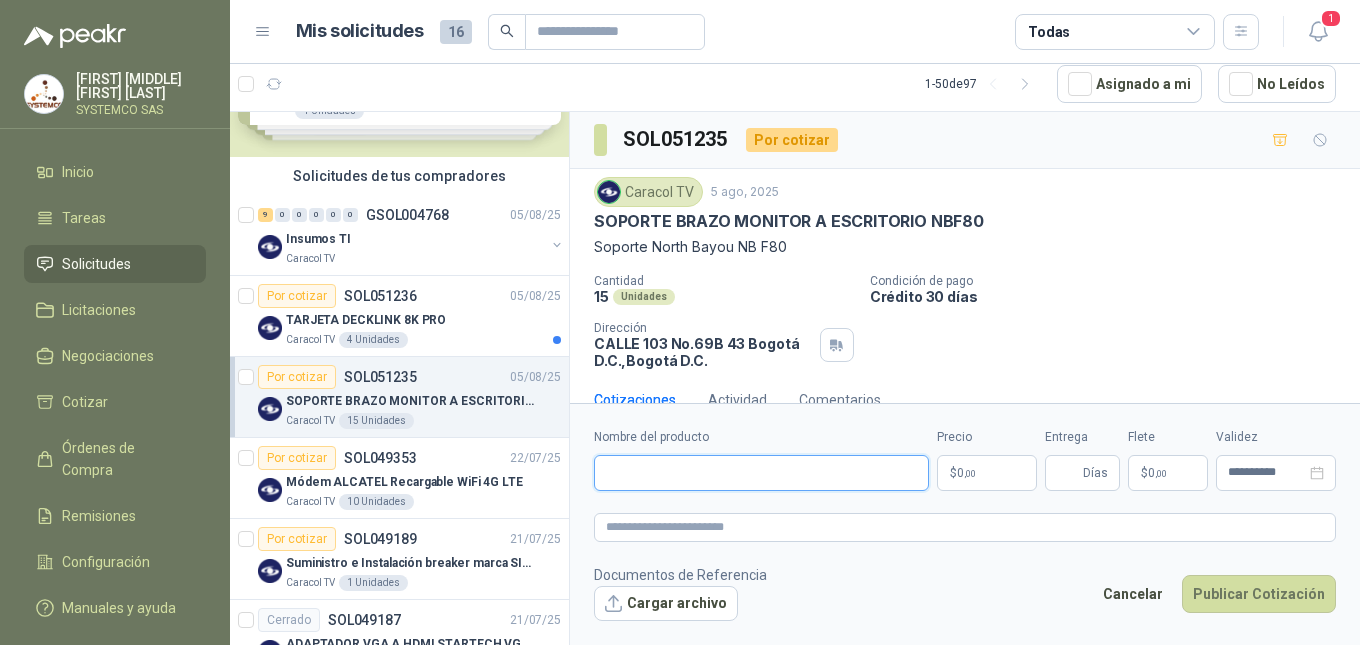 click on "Nombre del producto" at bounding box center [761, 473] 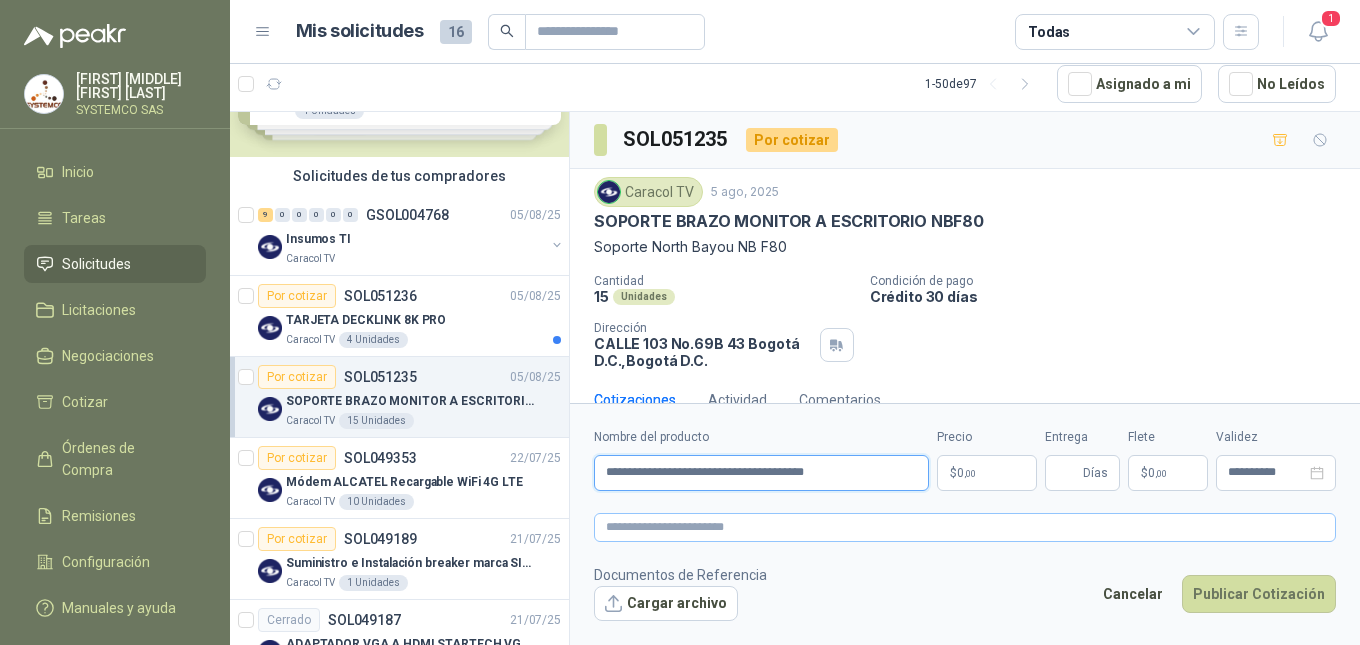 type on "**********" 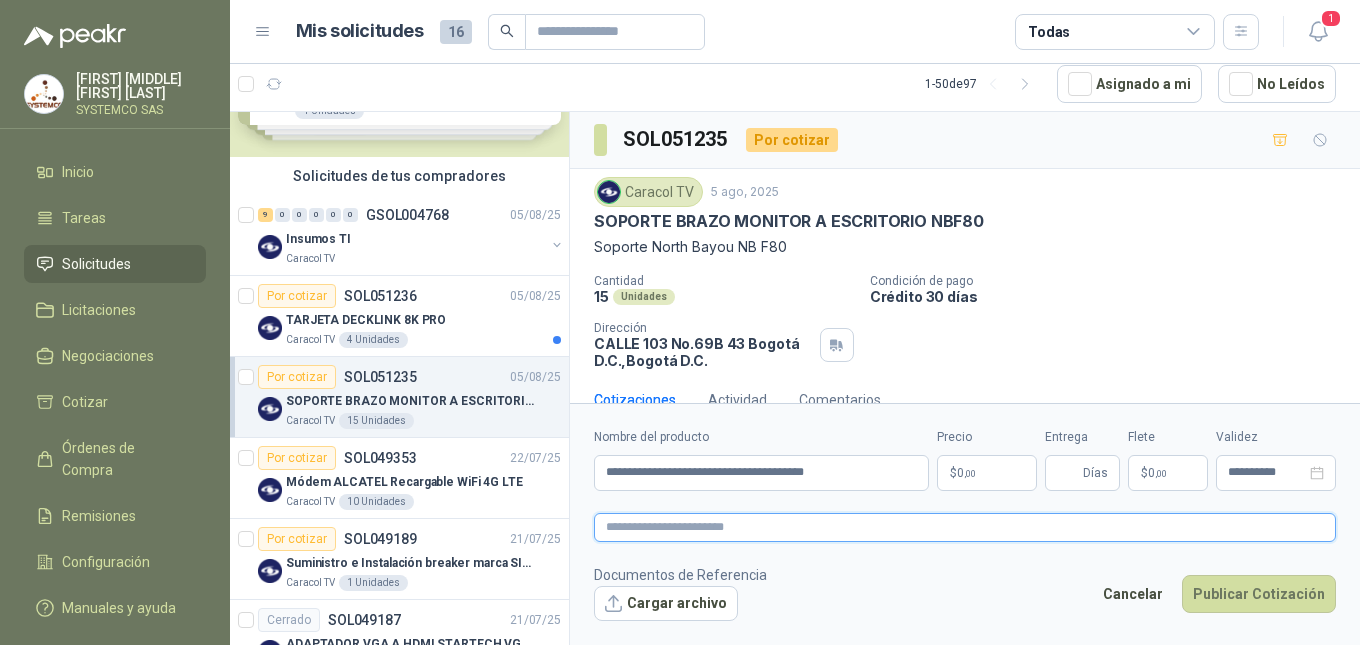 click at bounding box center [965, 527] 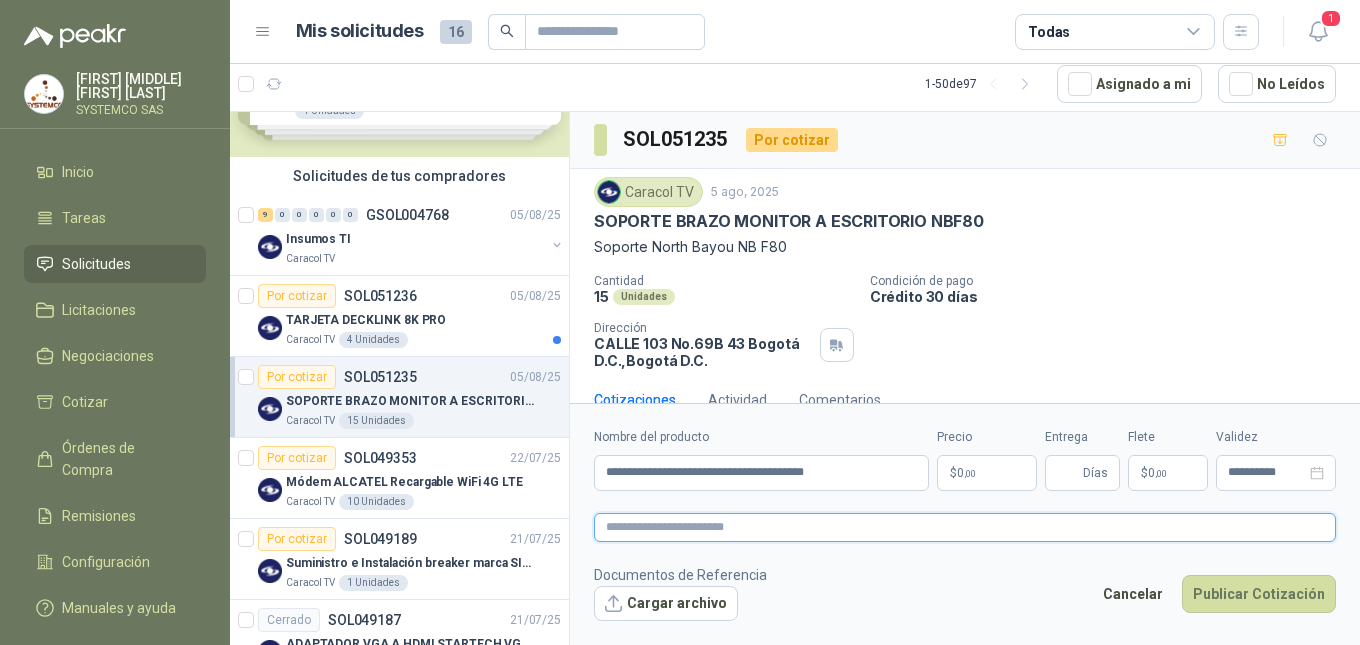 paste on "**********" 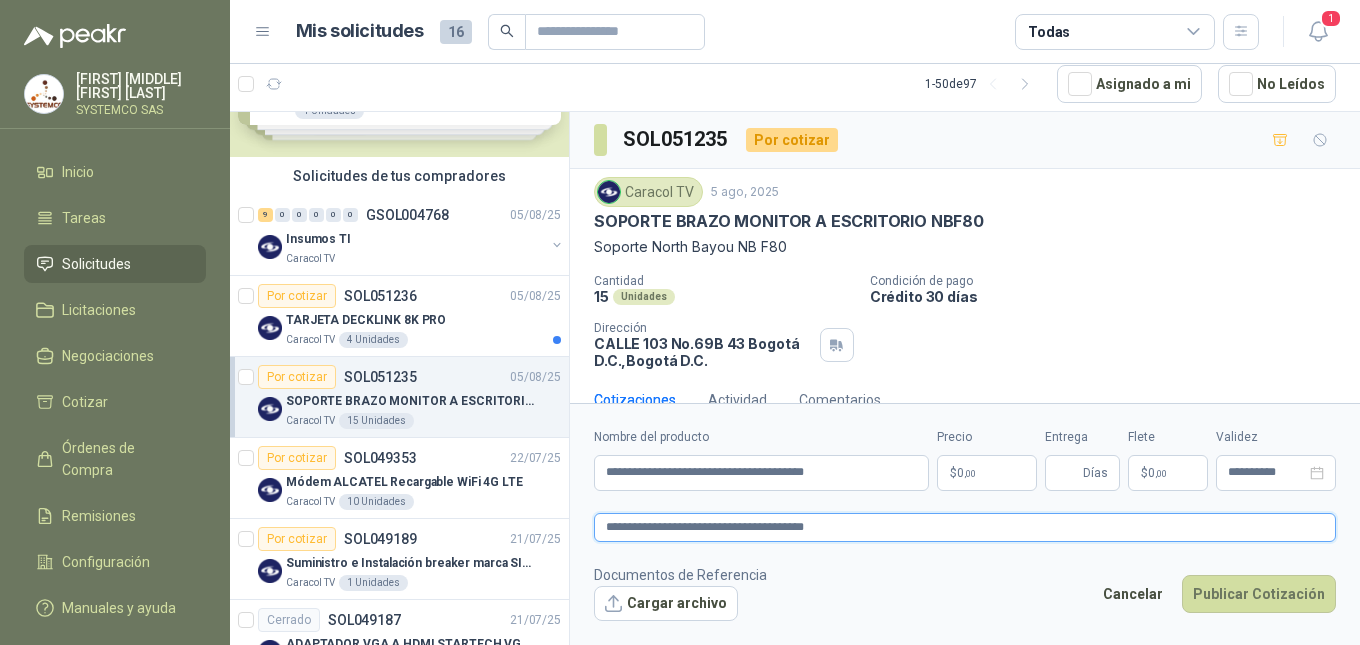 type on "**********" 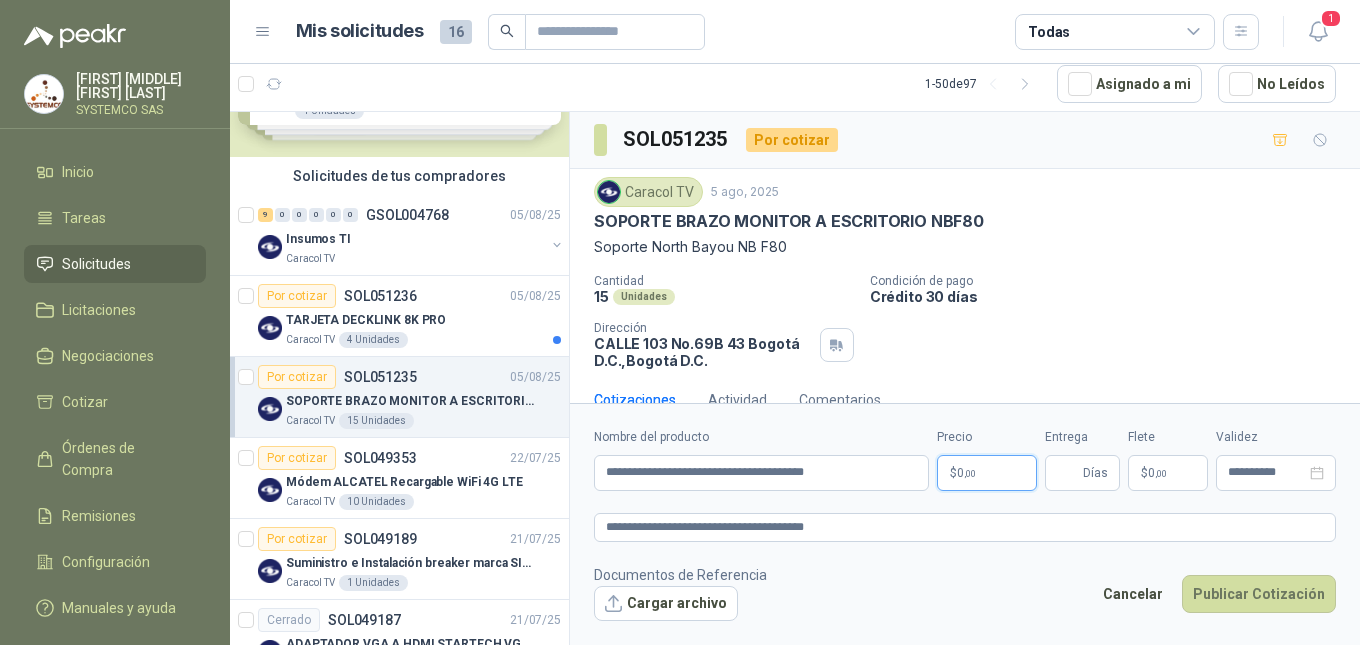 click on ",00" at bounding box center [970, 473] 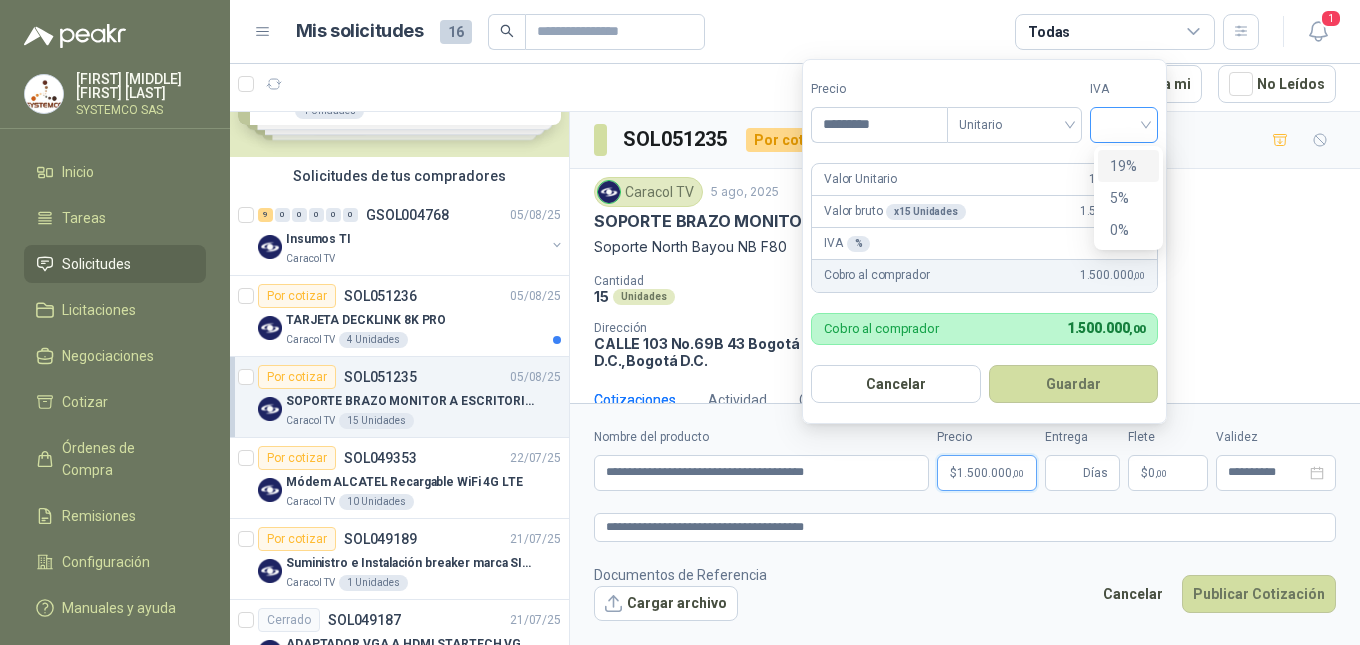 click at bounding box center (1124, 125) 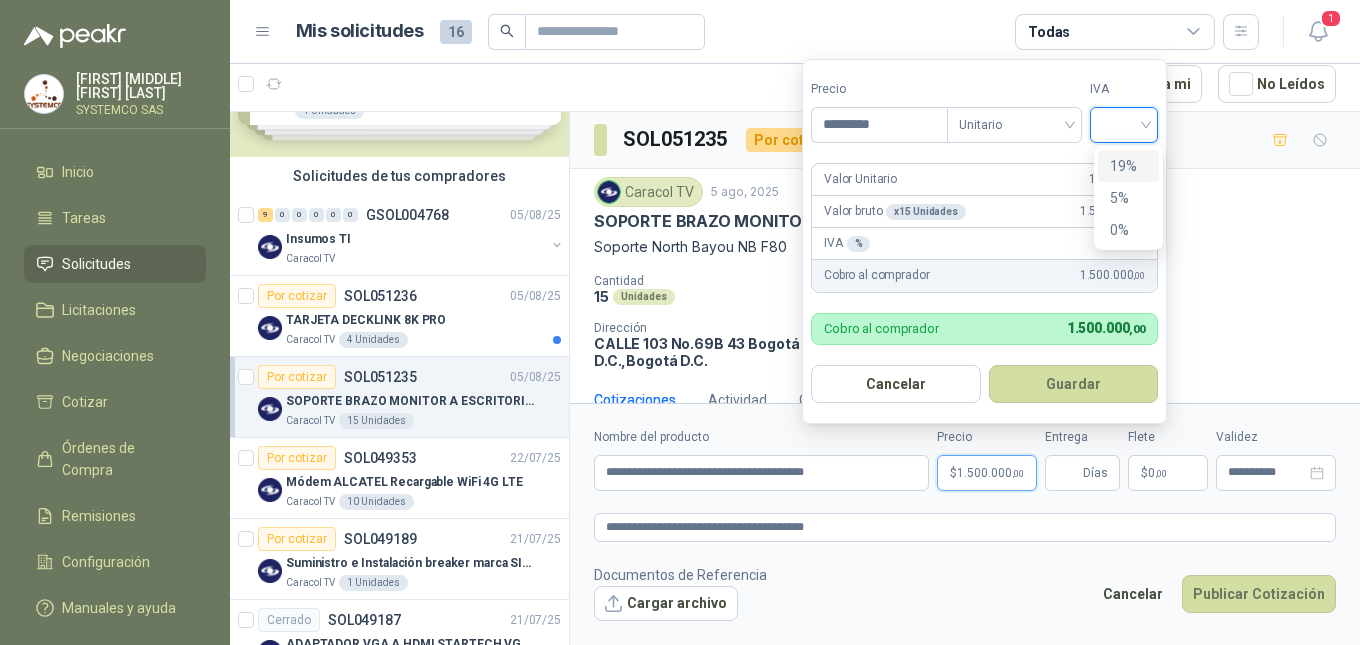 click on "19%" at bounding box center [1128, 166] 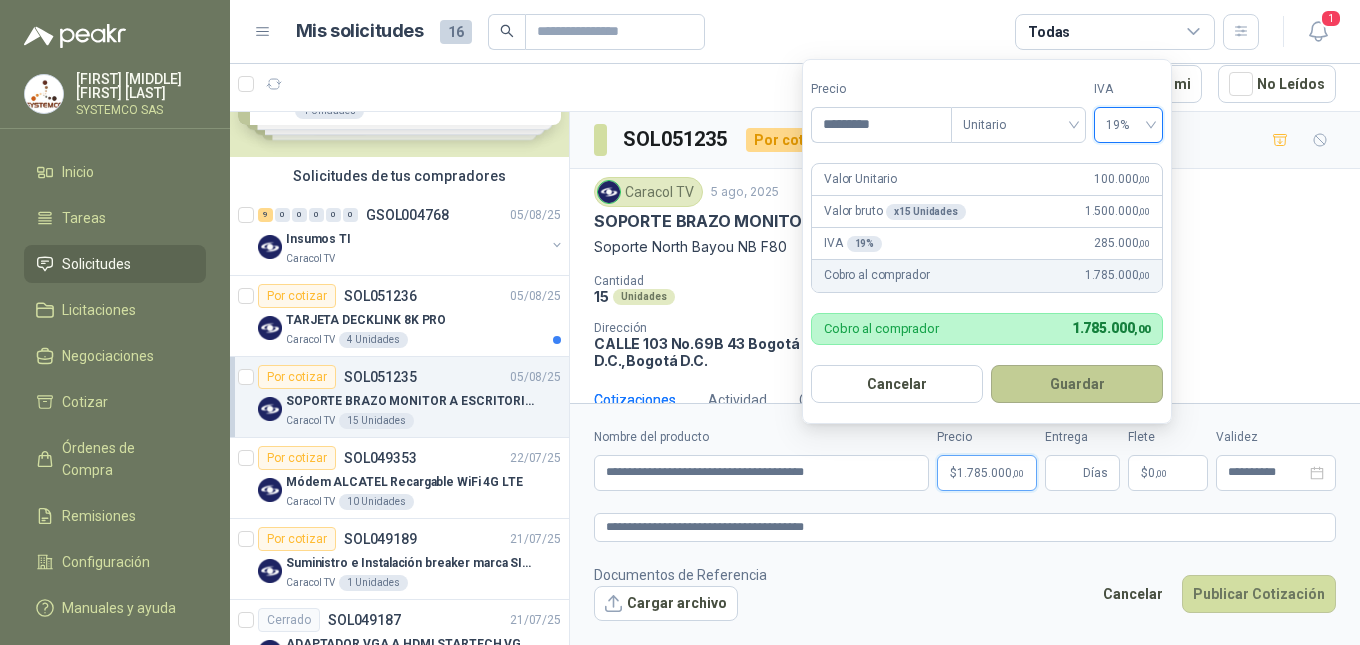 click on "Guardar" at bounding box center (1077, 384) 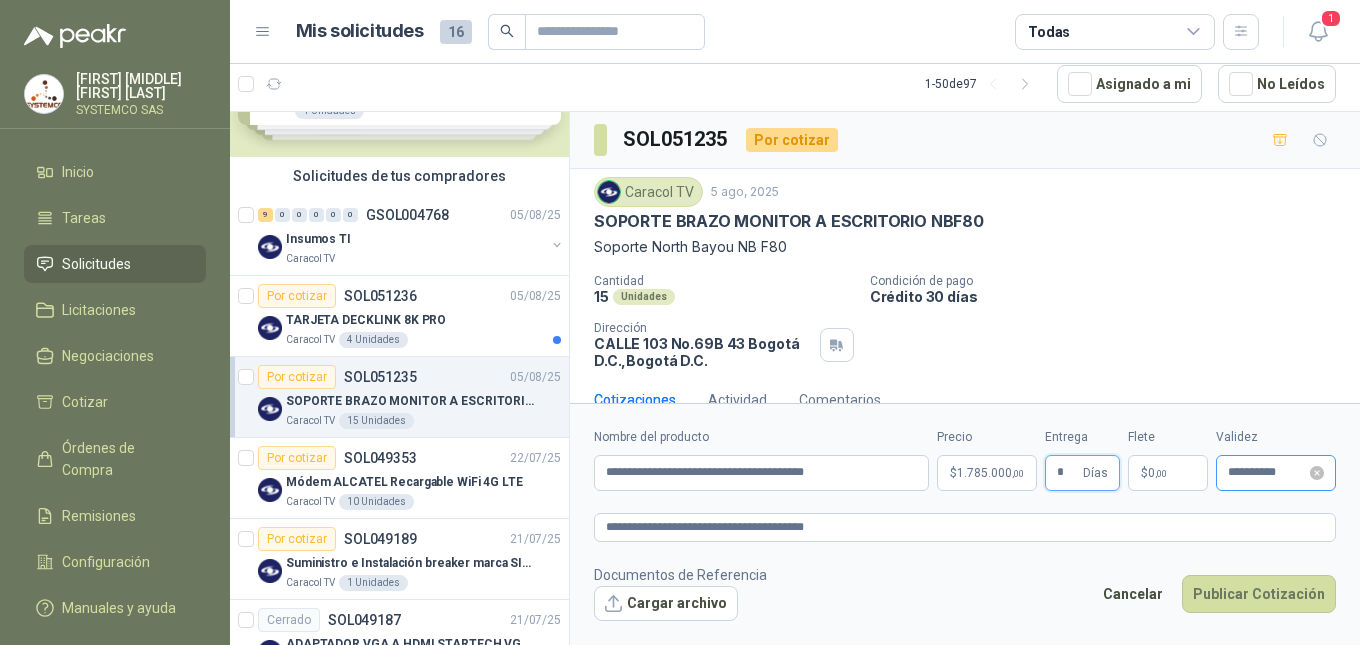 click on "**********" at bounding box center (1276, 473) 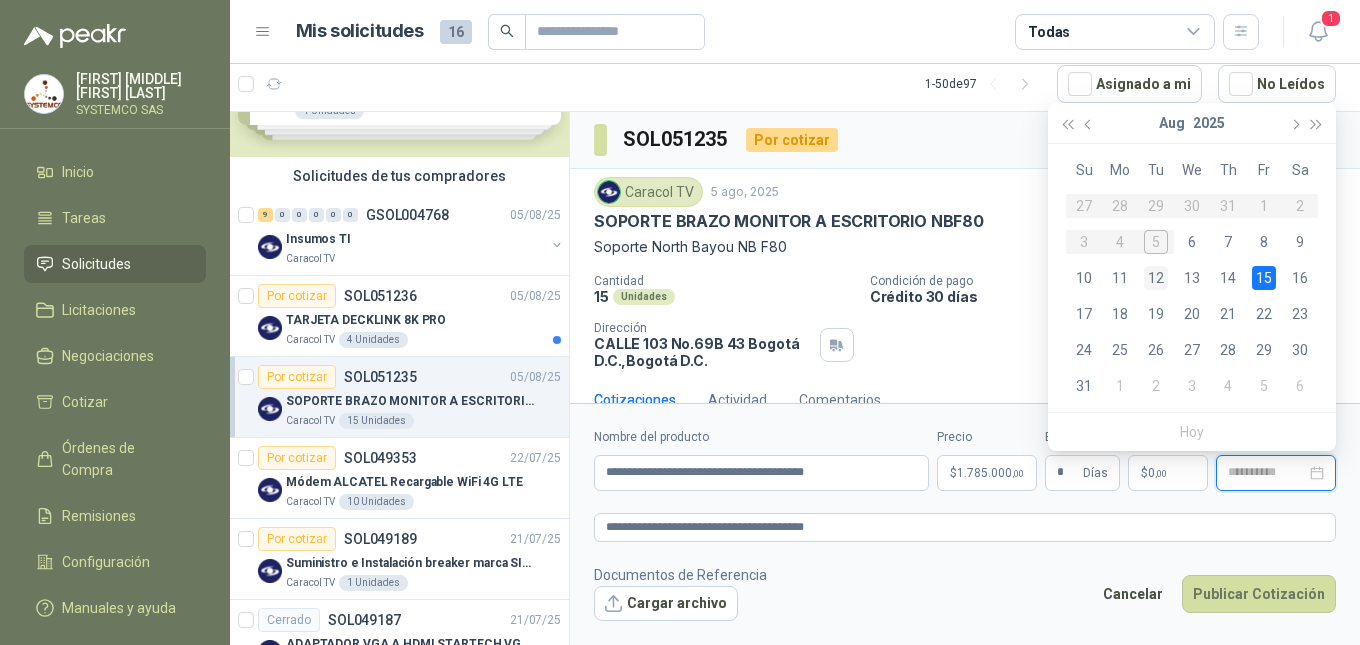 type on "**********" 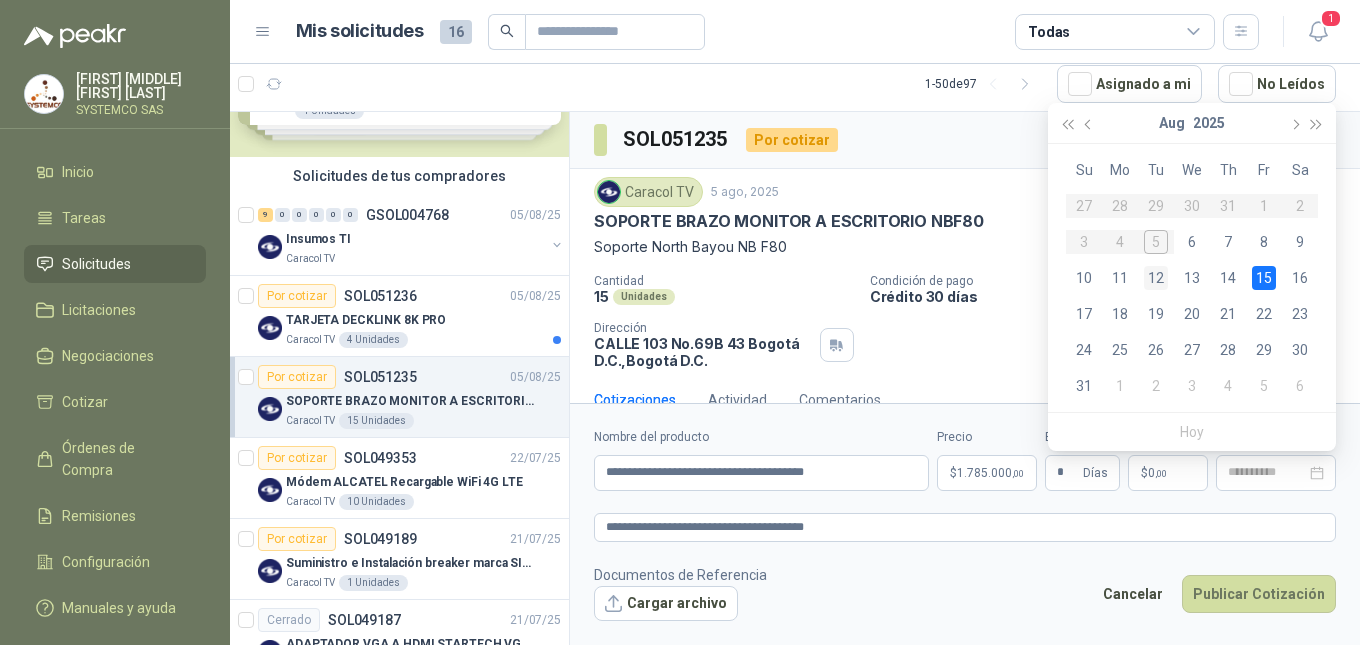 click on "12" at bounding box center [1156, 278] 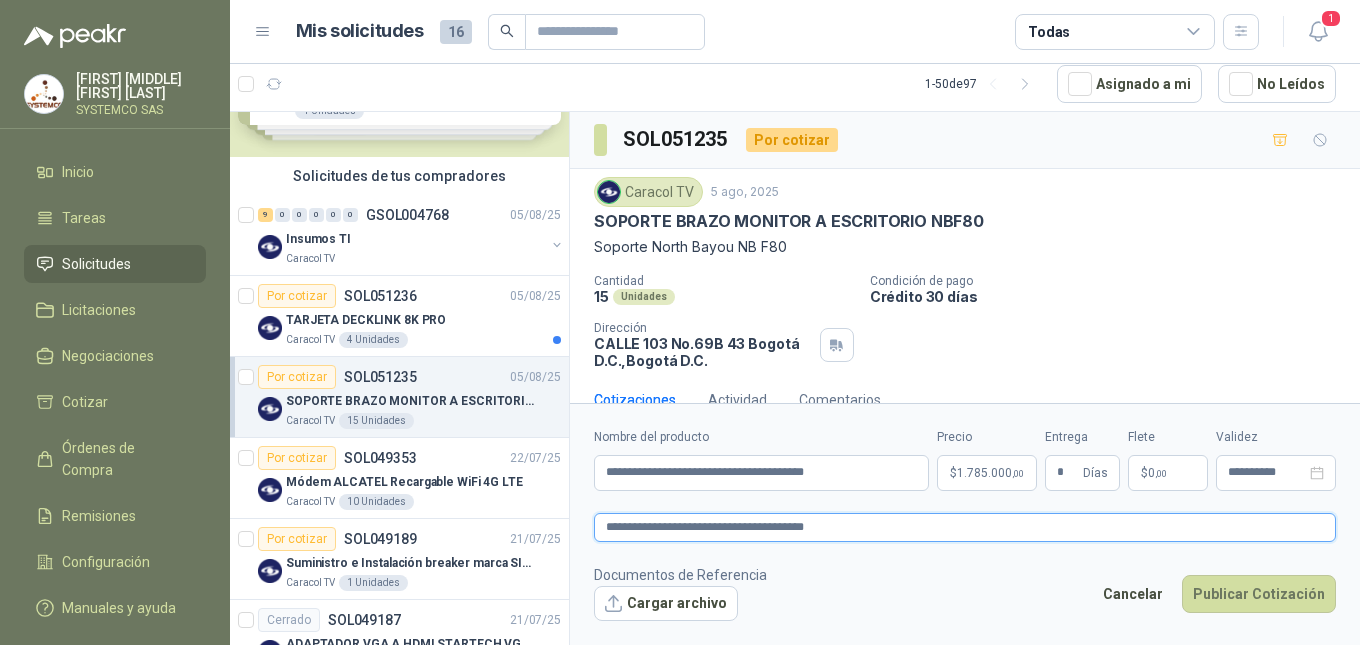 click on "**********" at bounding box center [965, 527] 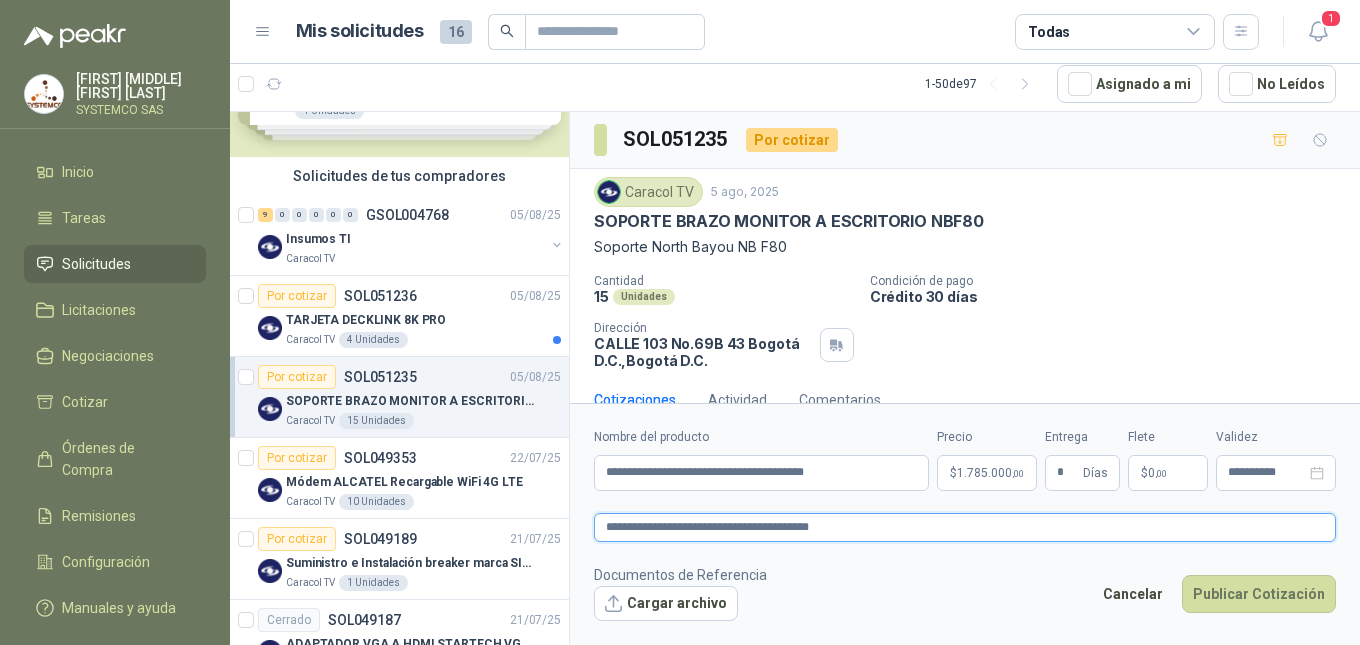 type 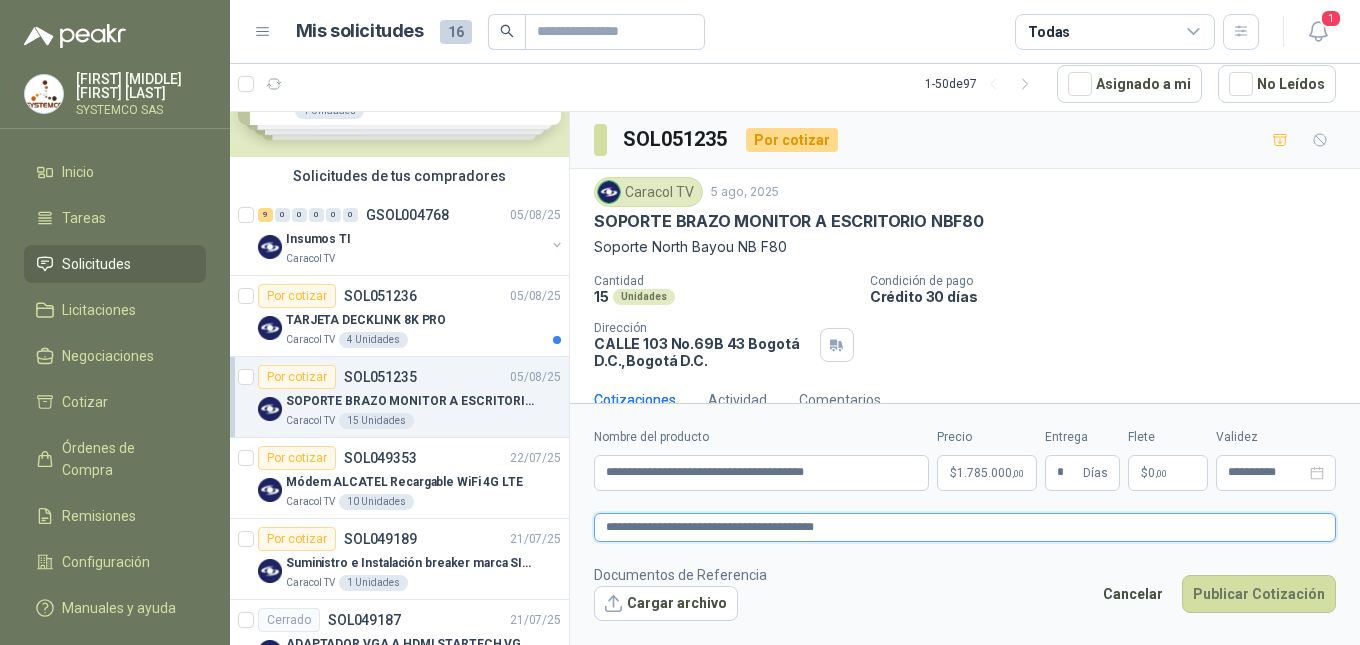 type 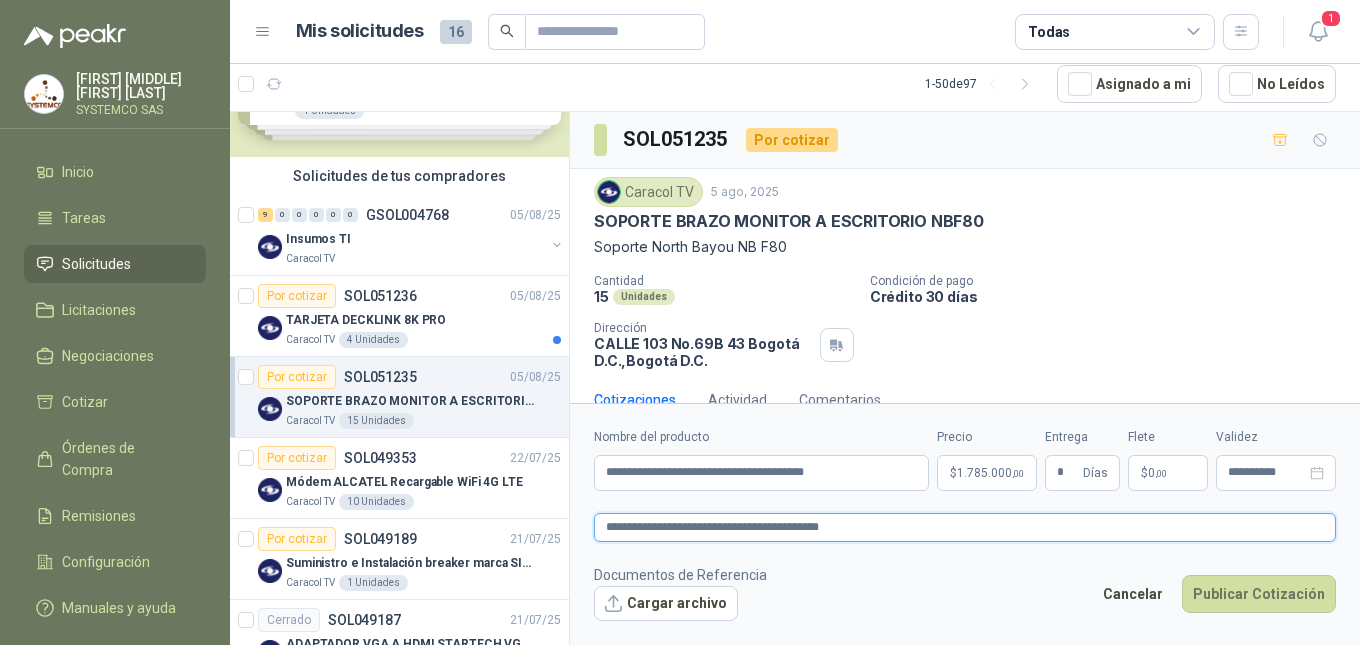 type 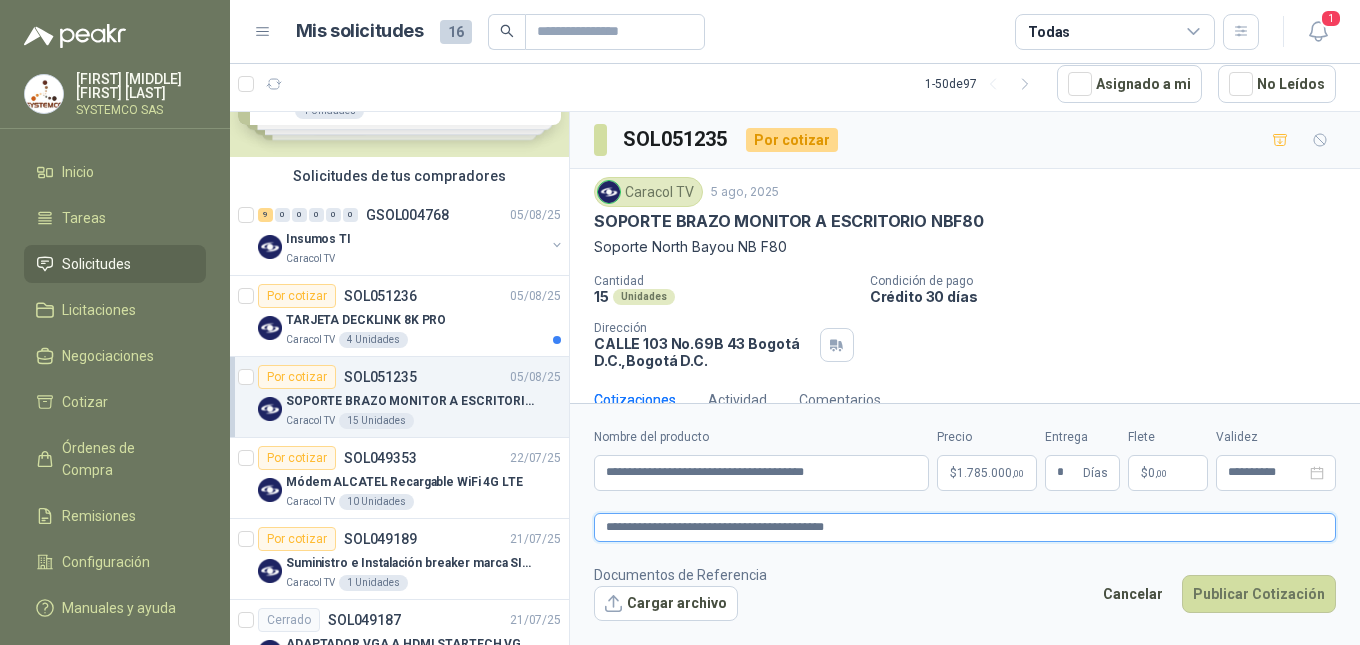 type 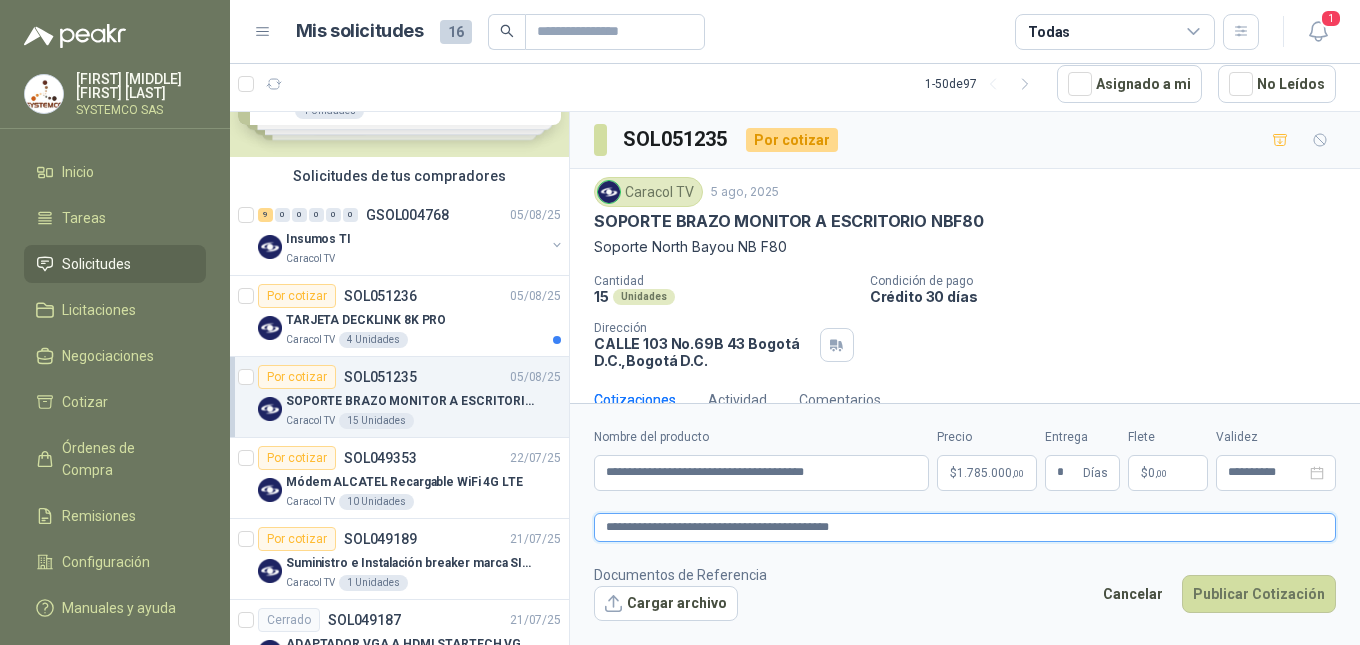 type 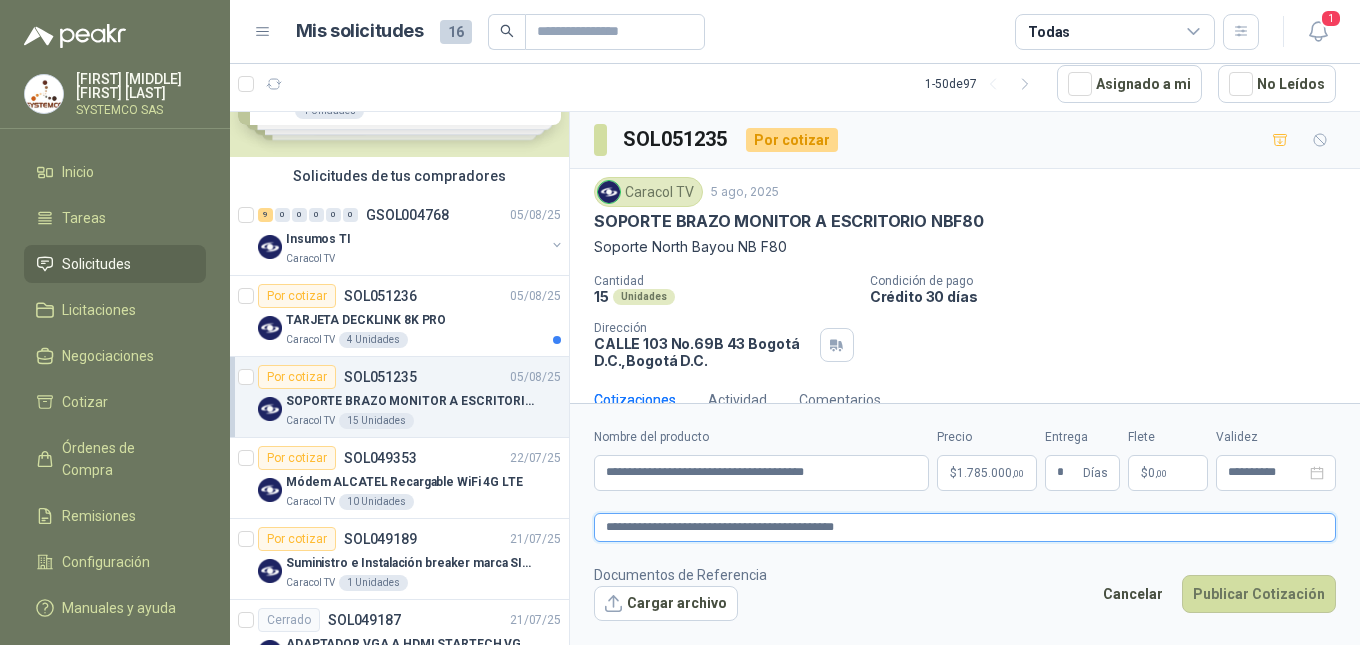 type 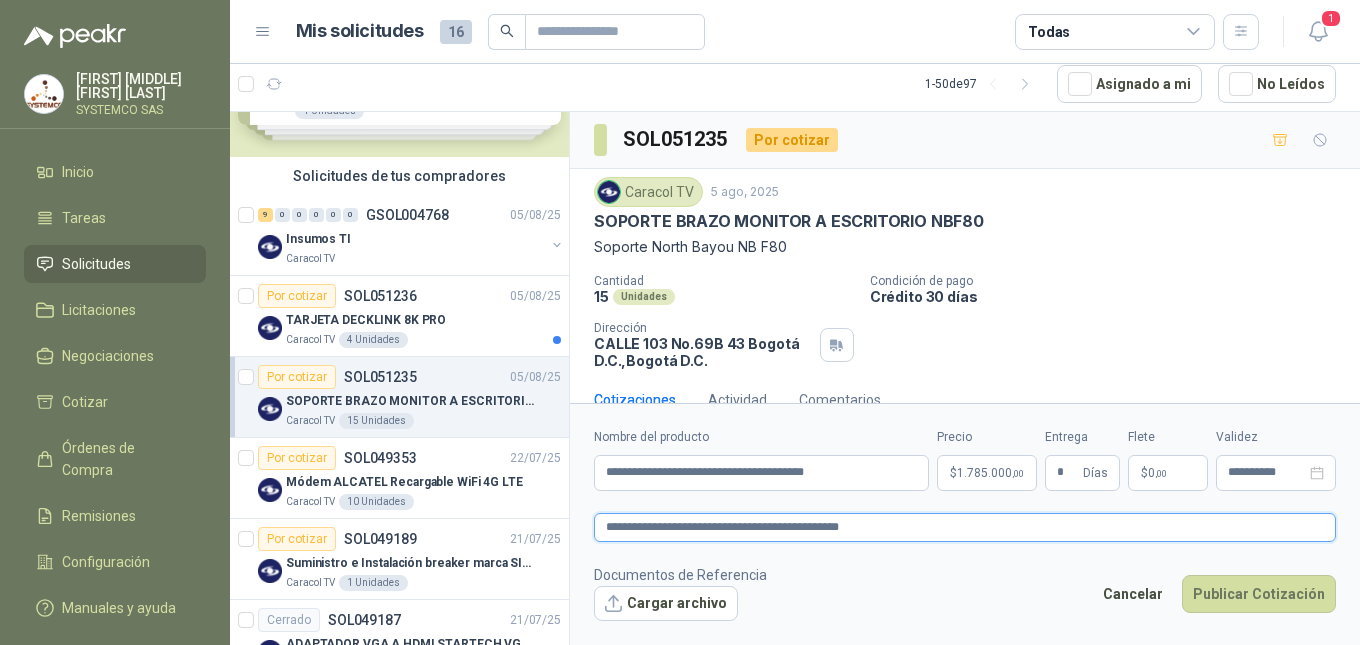 type 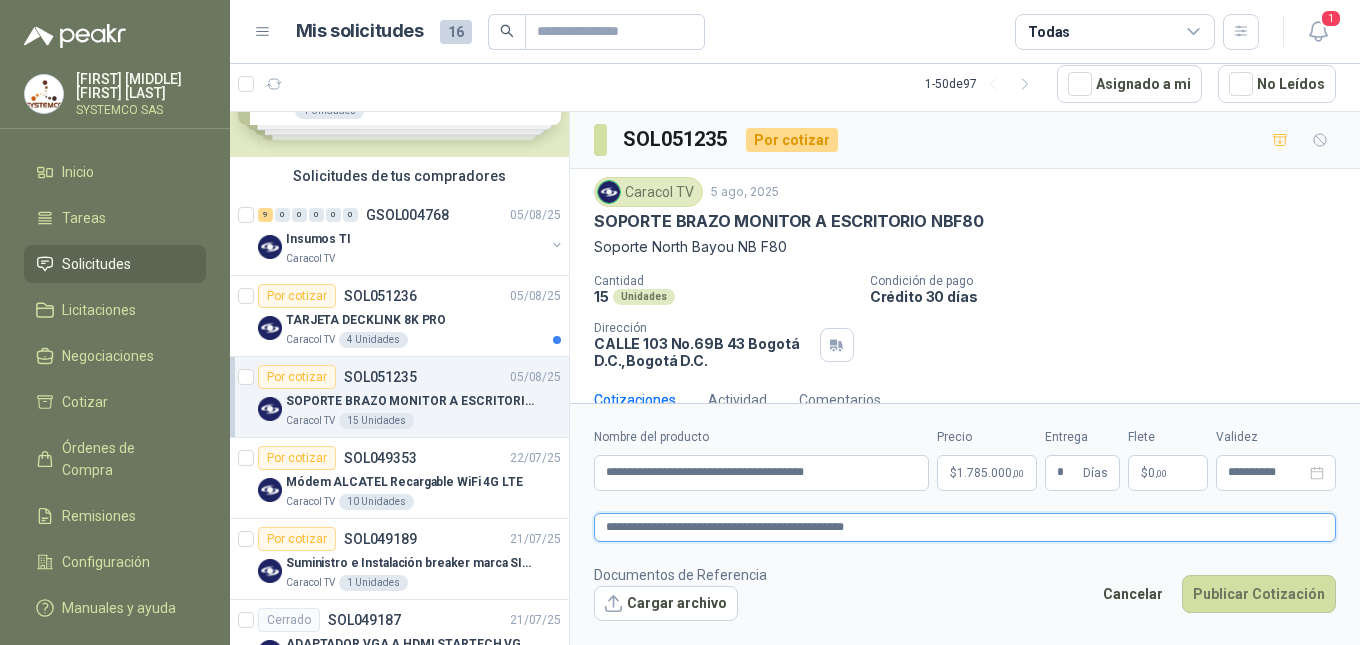 type 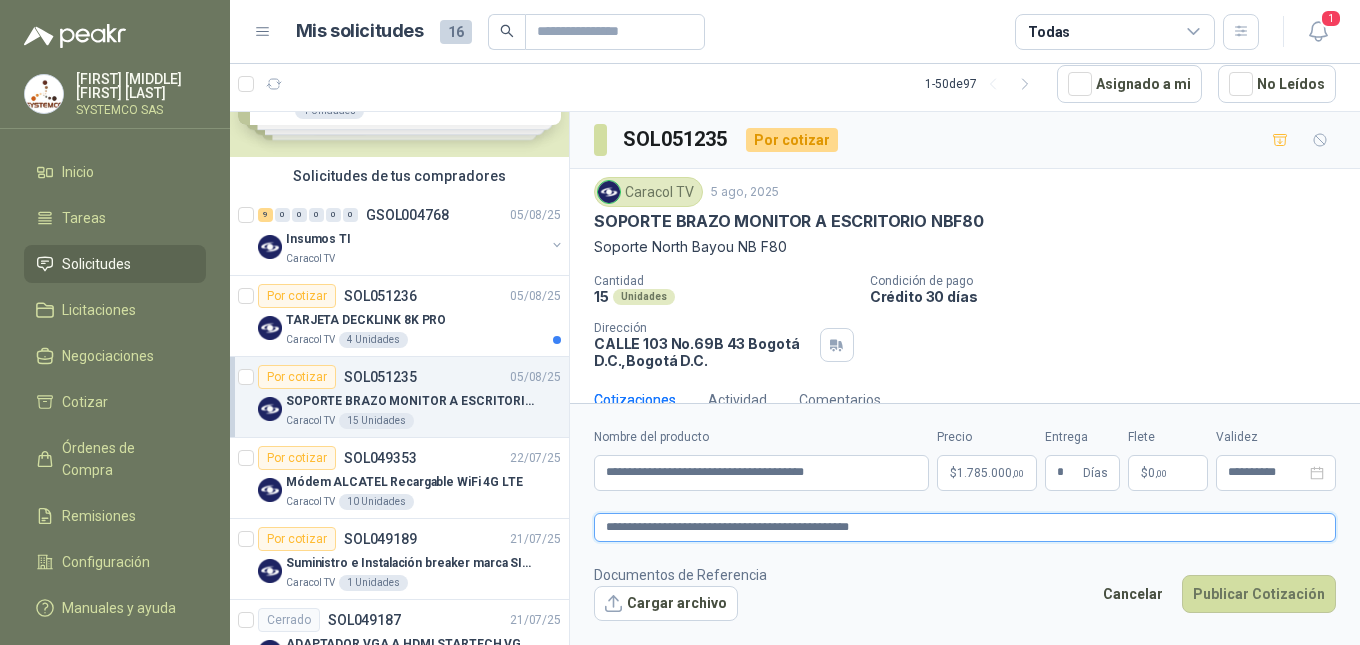 type 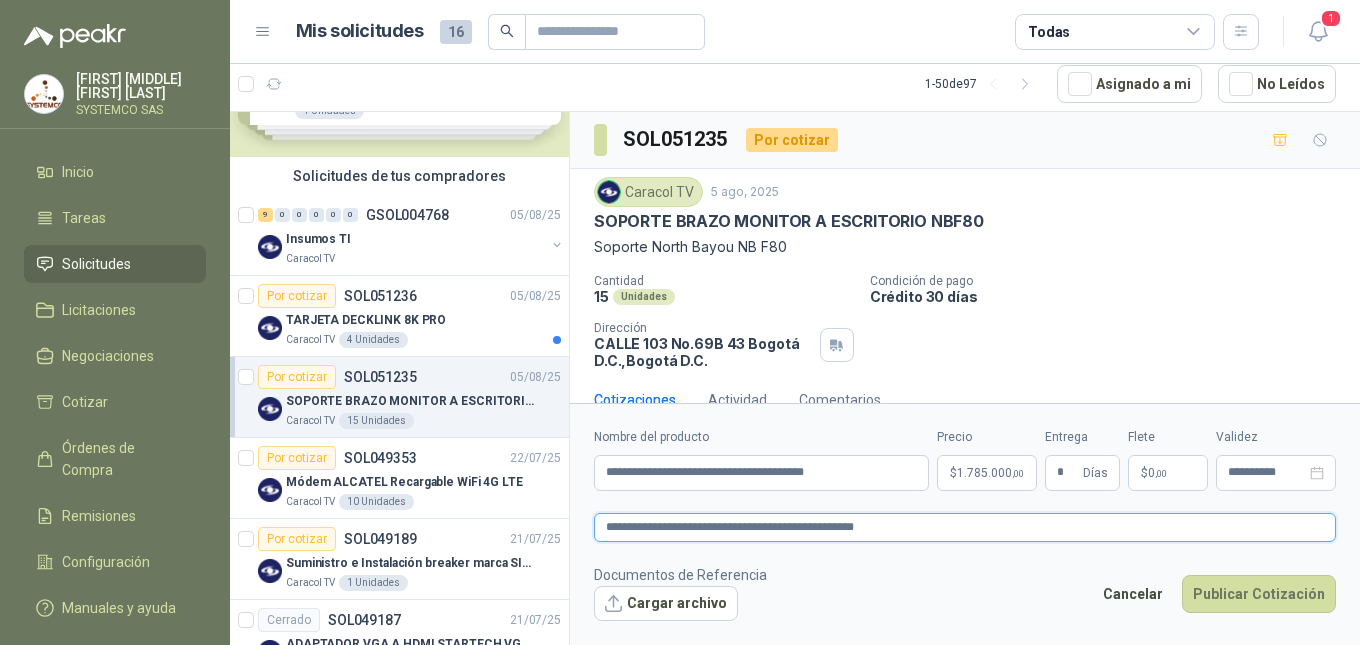 type 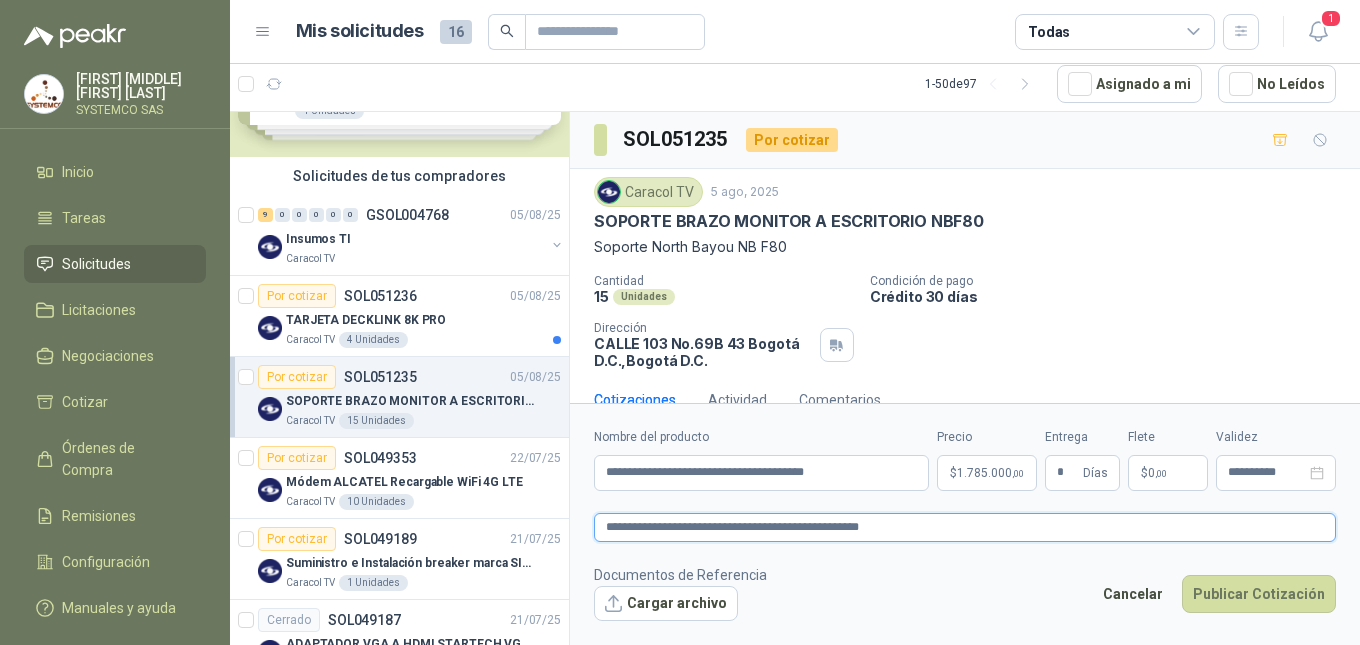 type 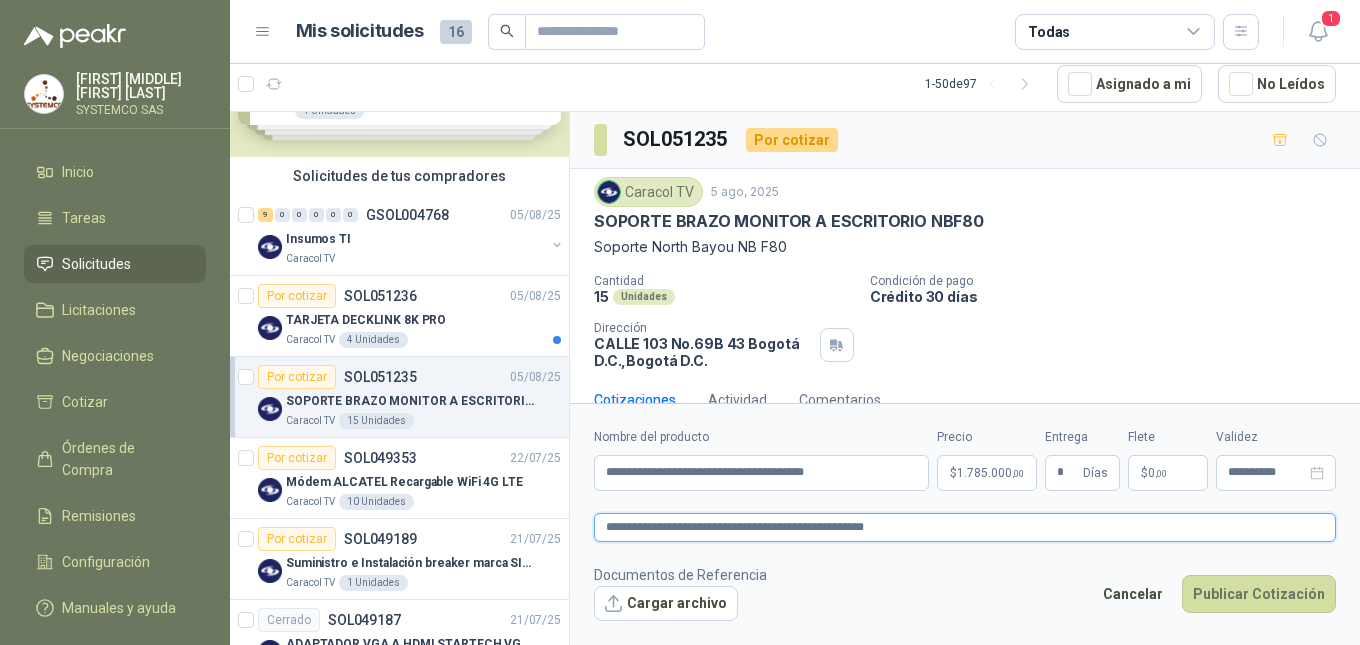 type 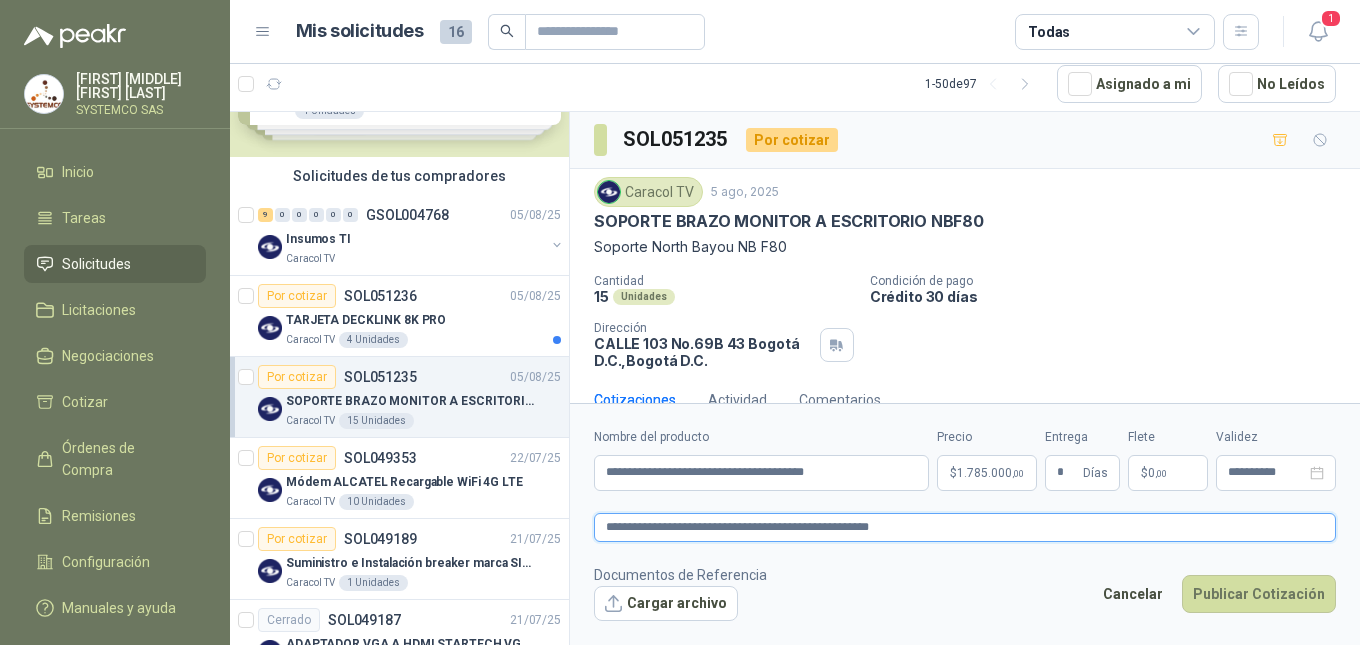 type 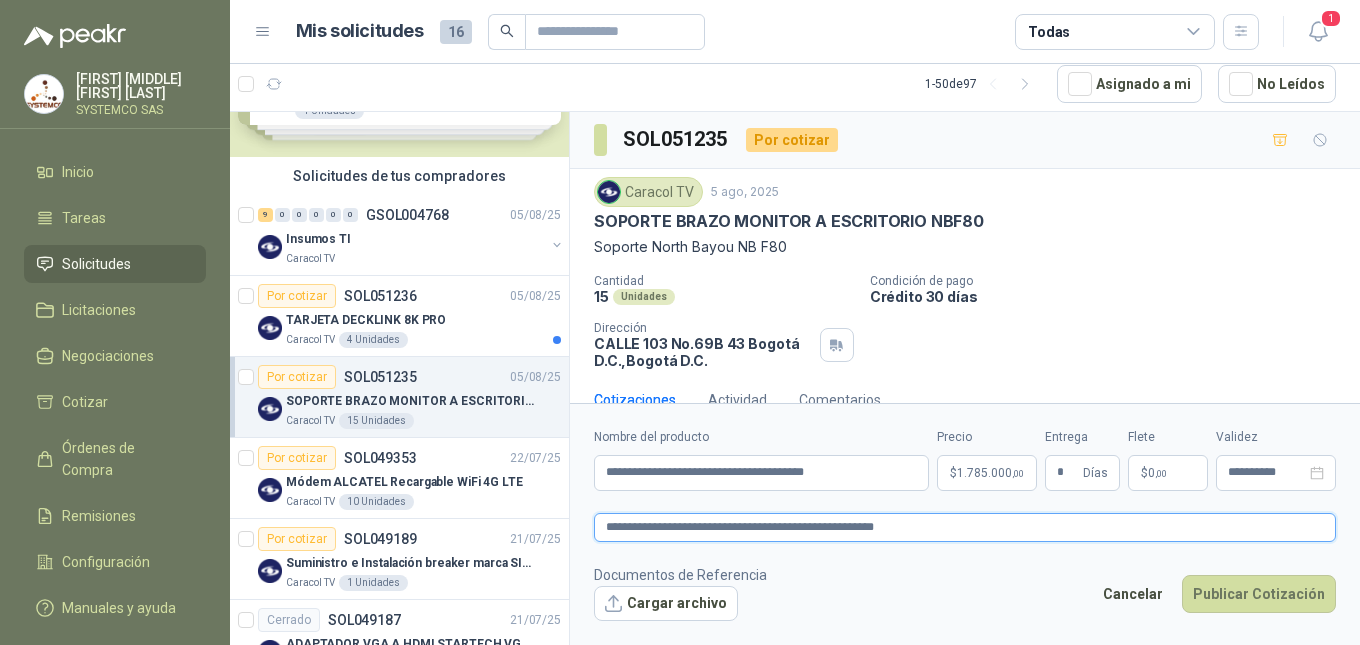 type 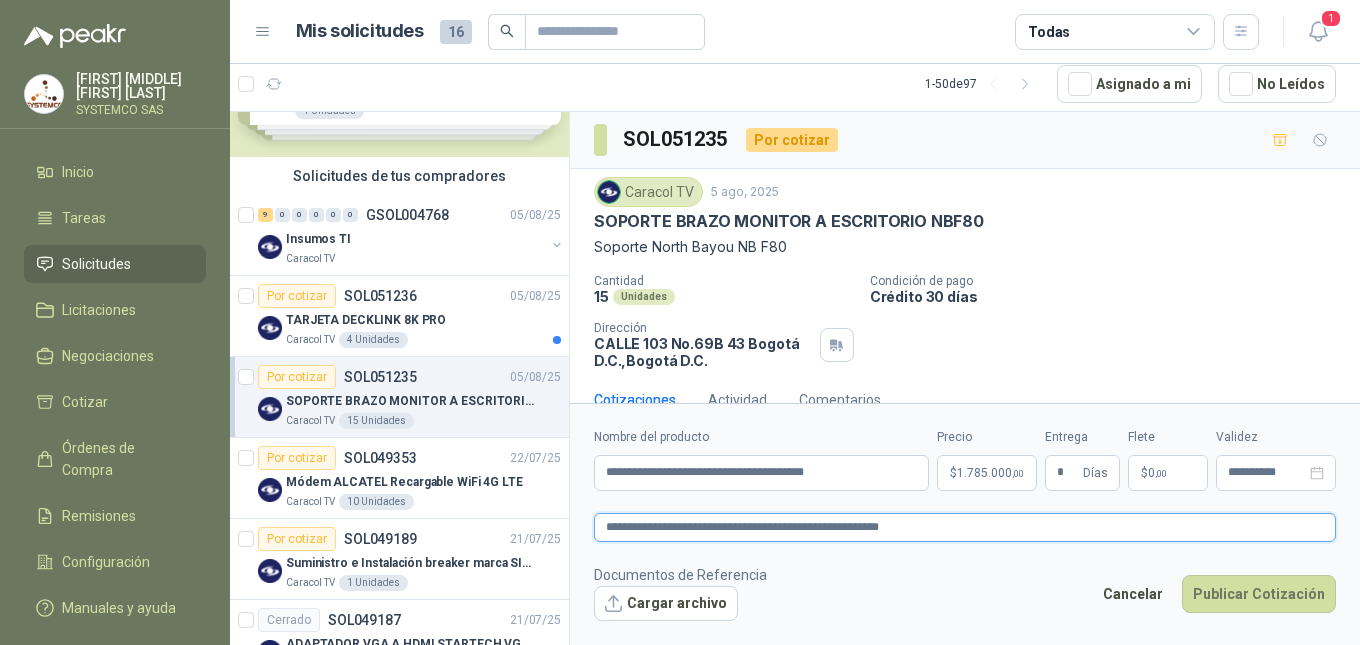 type 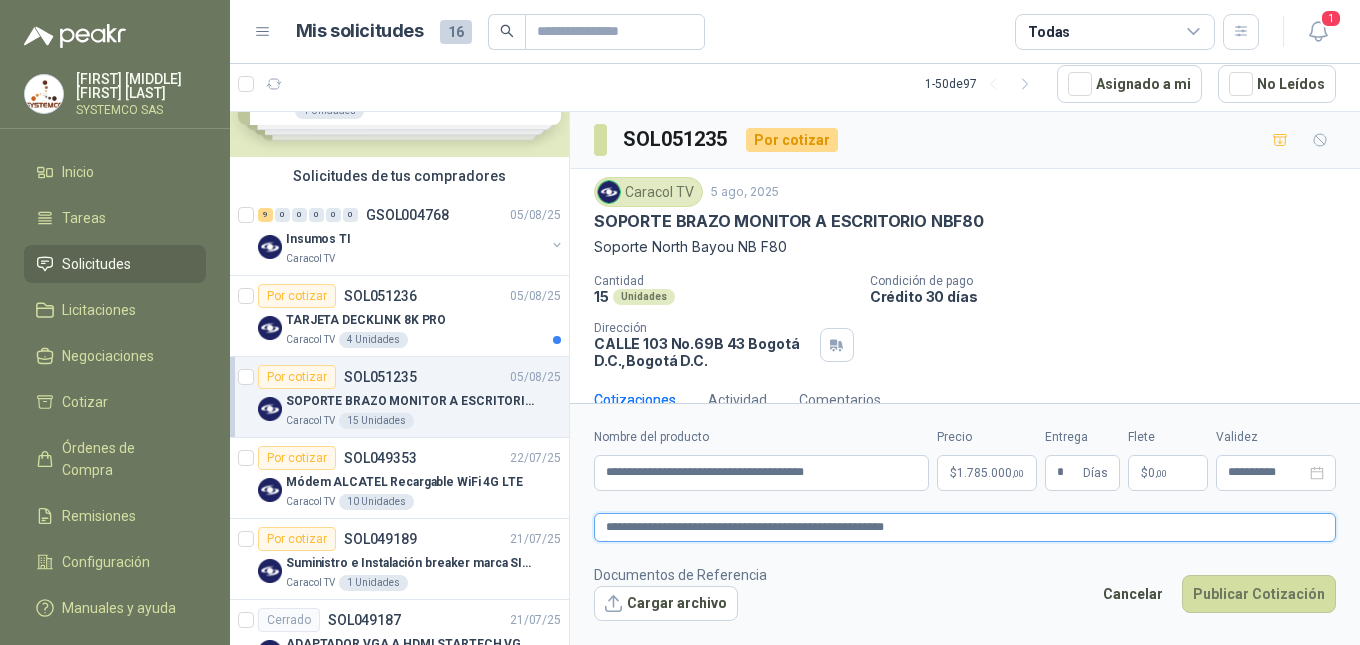 type 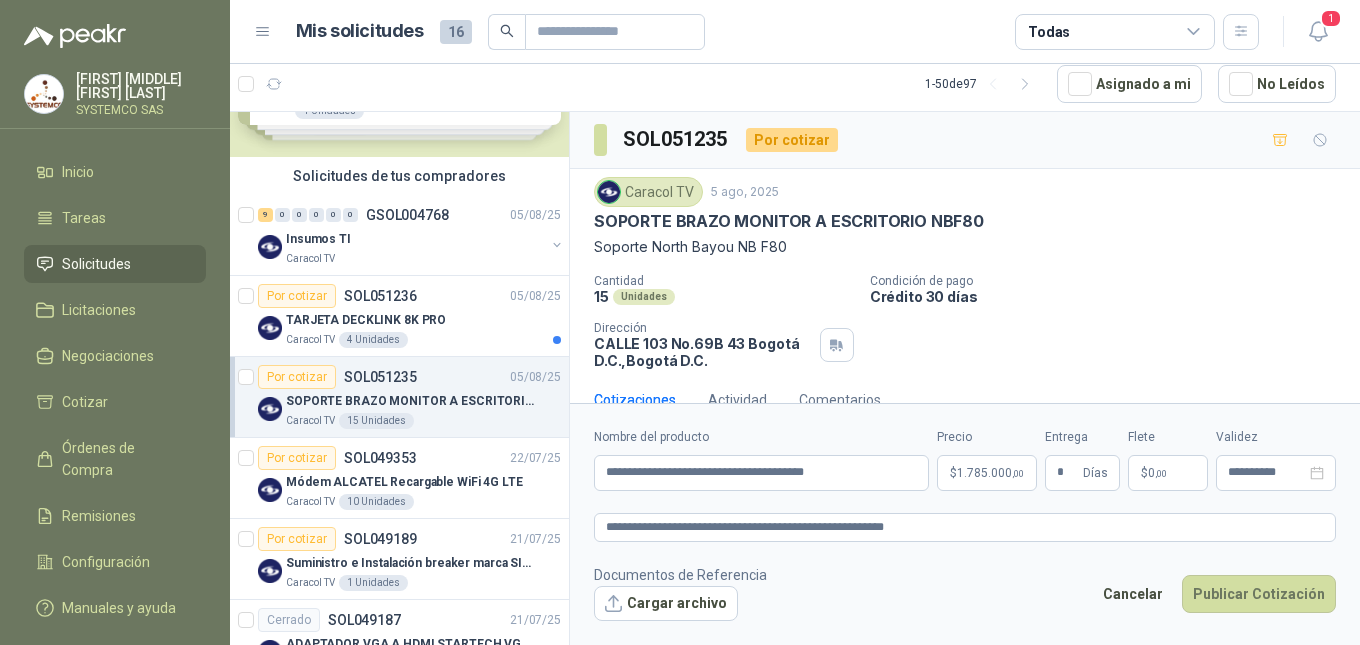 click on "Documentos de Referencia Cargar archivo Cancelar Publicar Cotización" at bounding box center [965, 593] 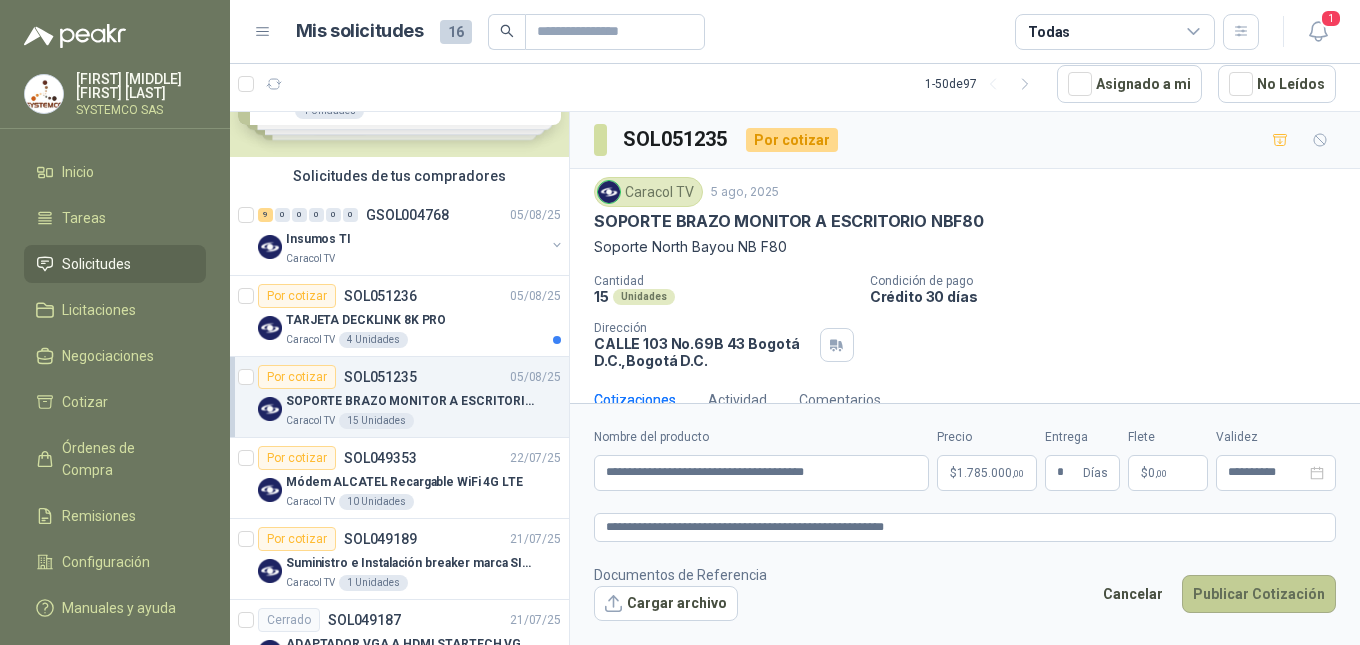 click on "Publicar Cotización" at bounding box center (1259, 594) 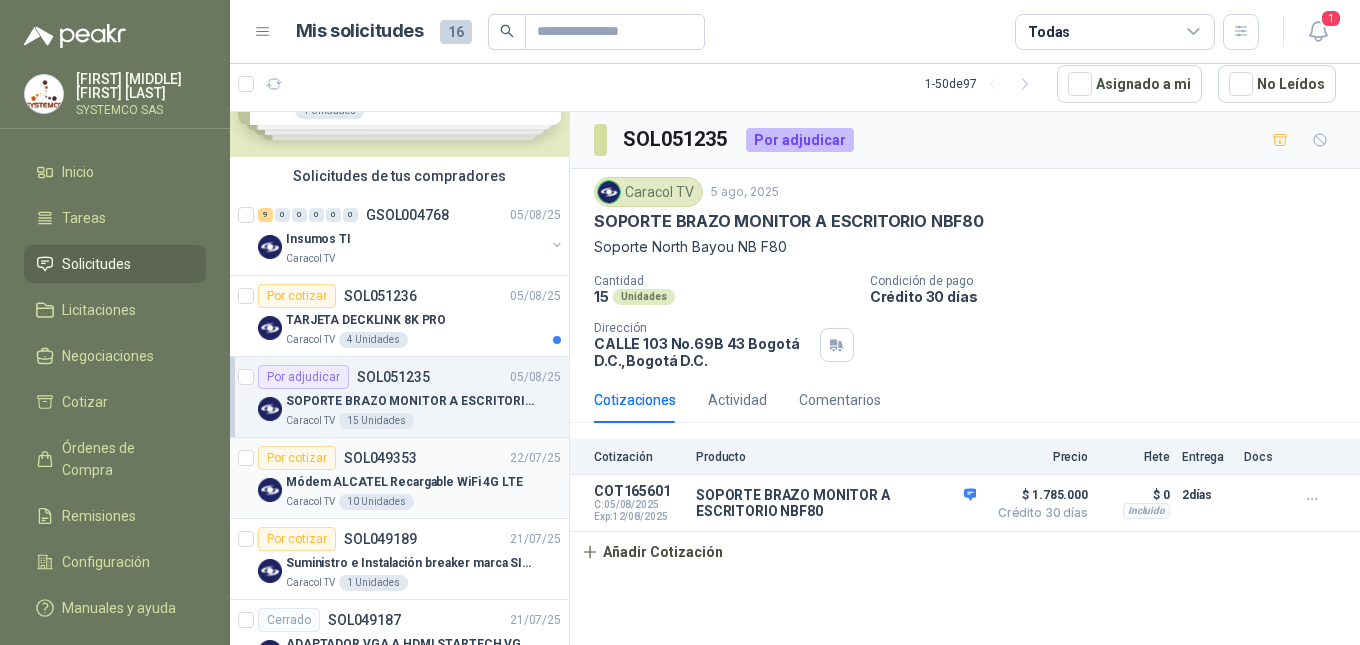 click on "Módem ALCATEL Recargable WiFi 4G LTE" at bounding box center [404, 482] 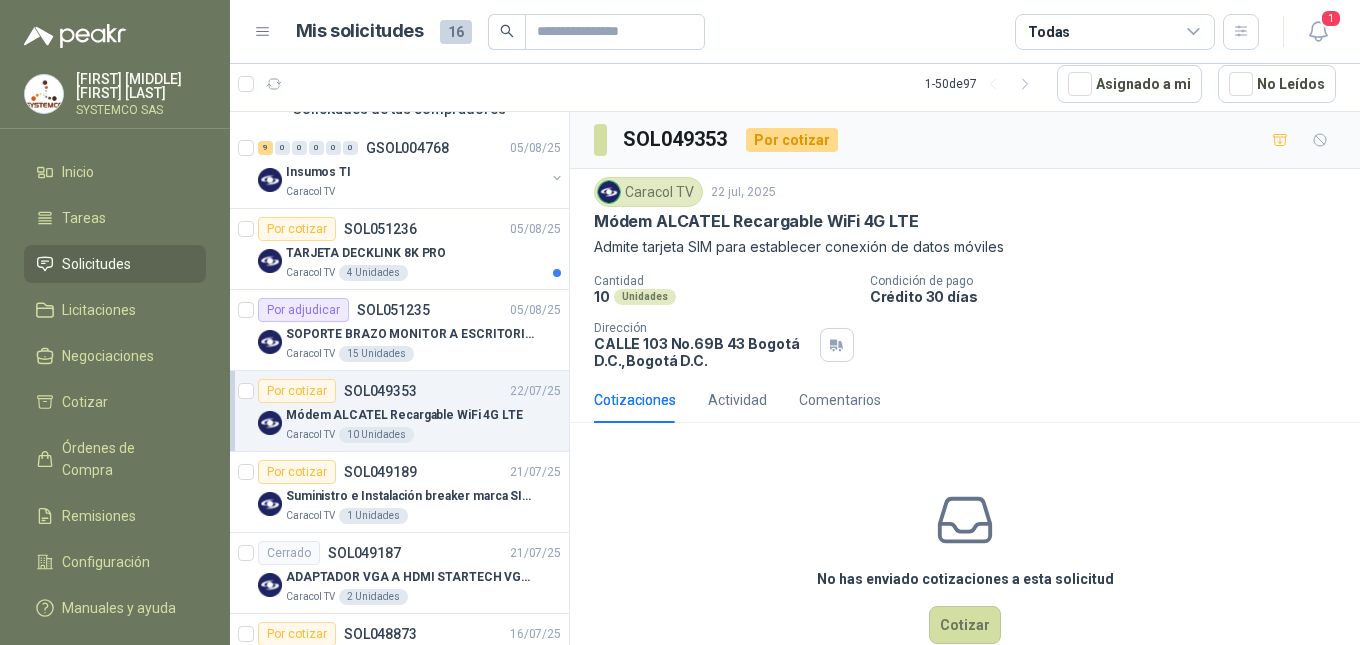 scroll, scrollTop: 200, scrollLeft: 0, axis: vertical 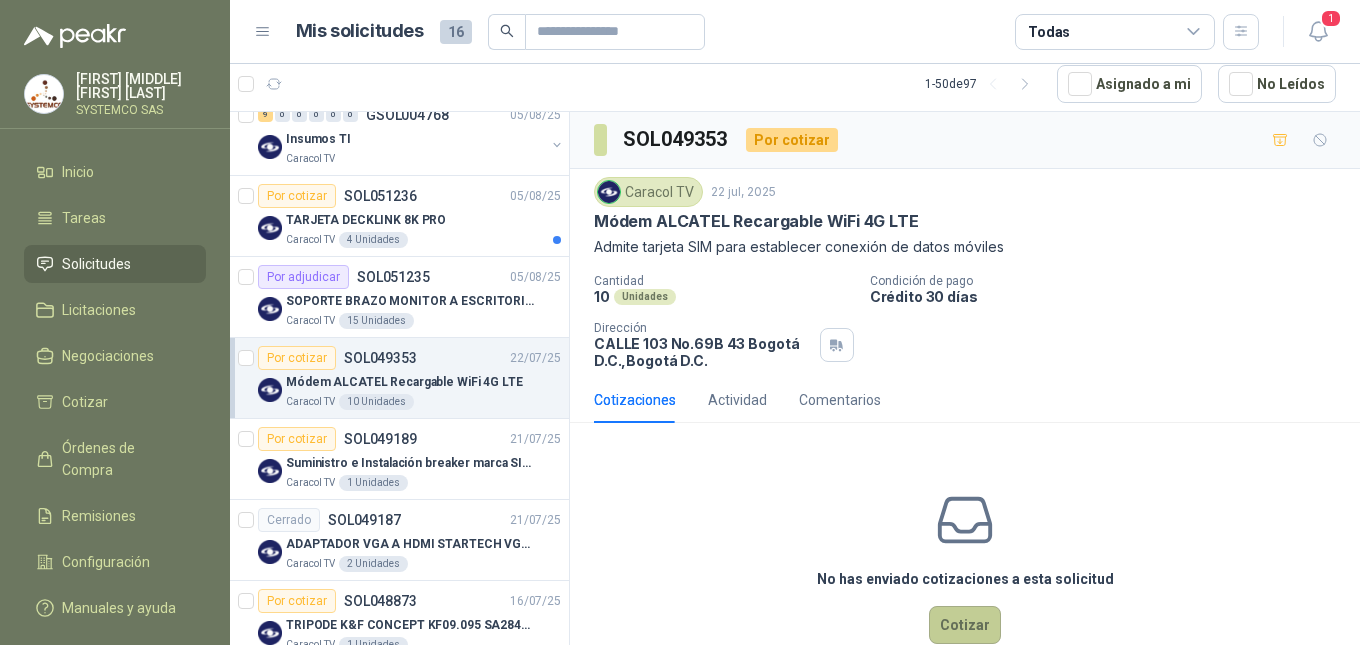 click on "Cotizar" at bounding box center [965, 625] 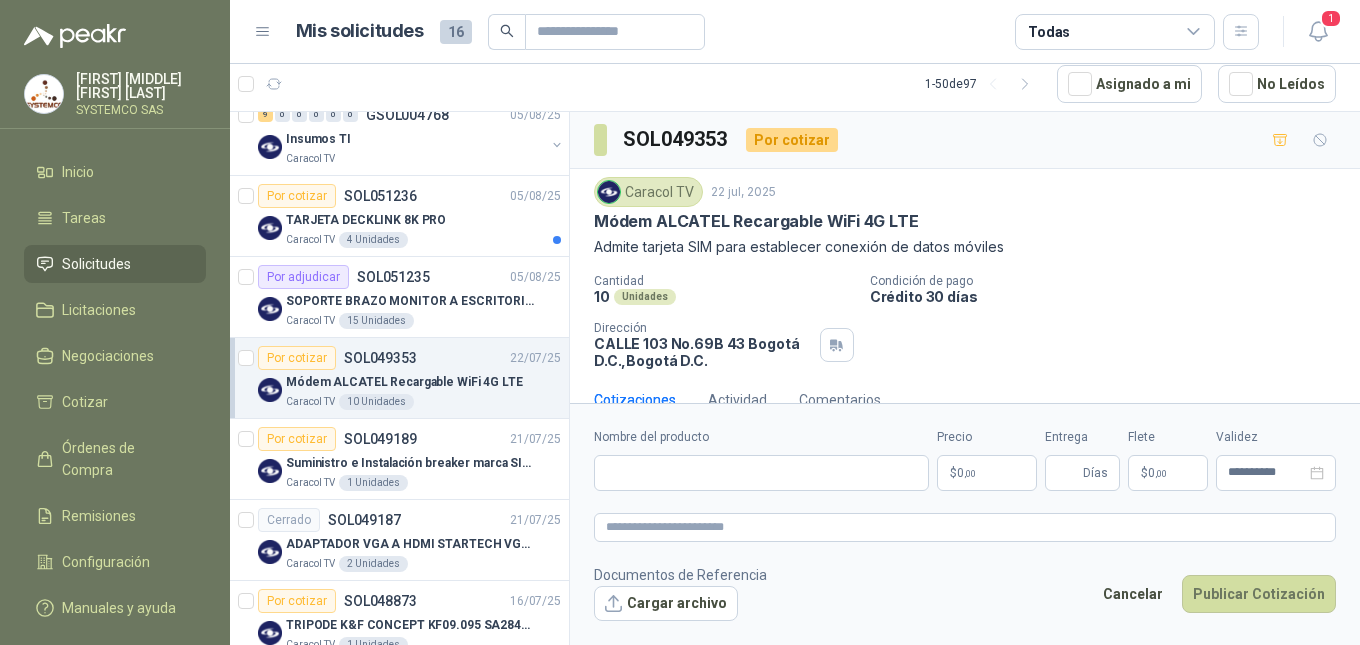 type 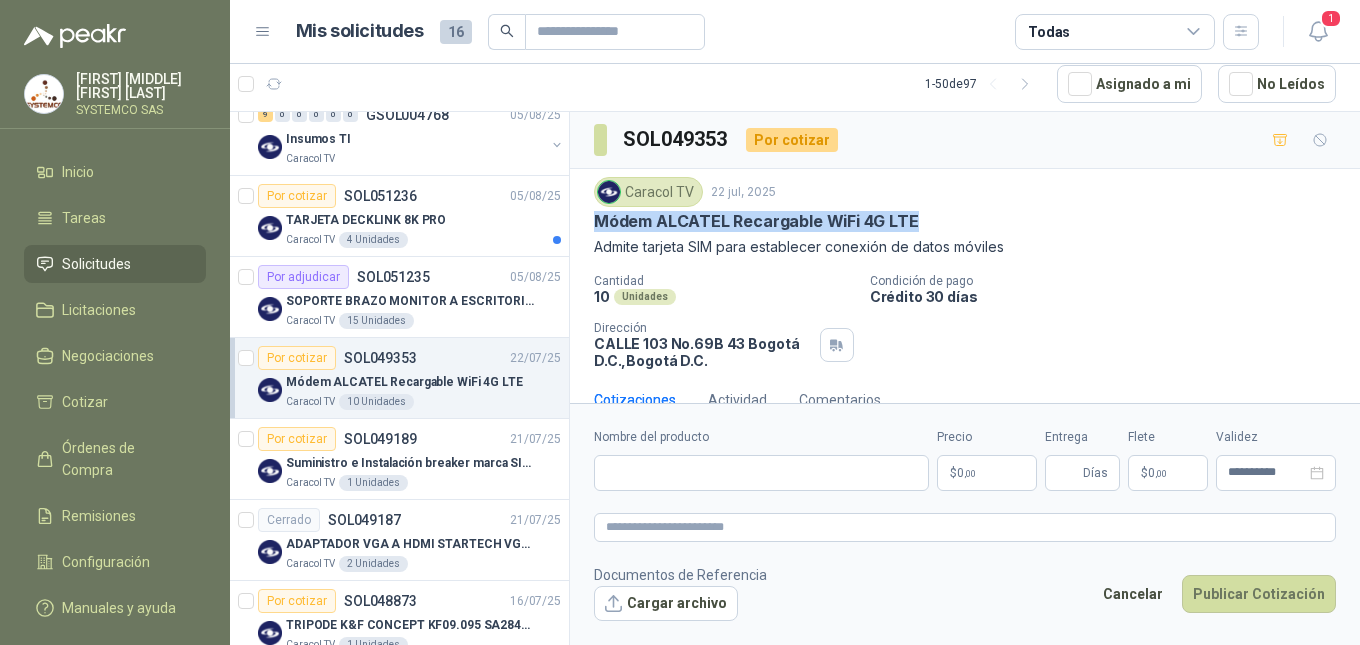 drag, startPoint x: 913, startPoint y: 222, endPoint x: 593, endPoint y: 229, distance: 320.07654 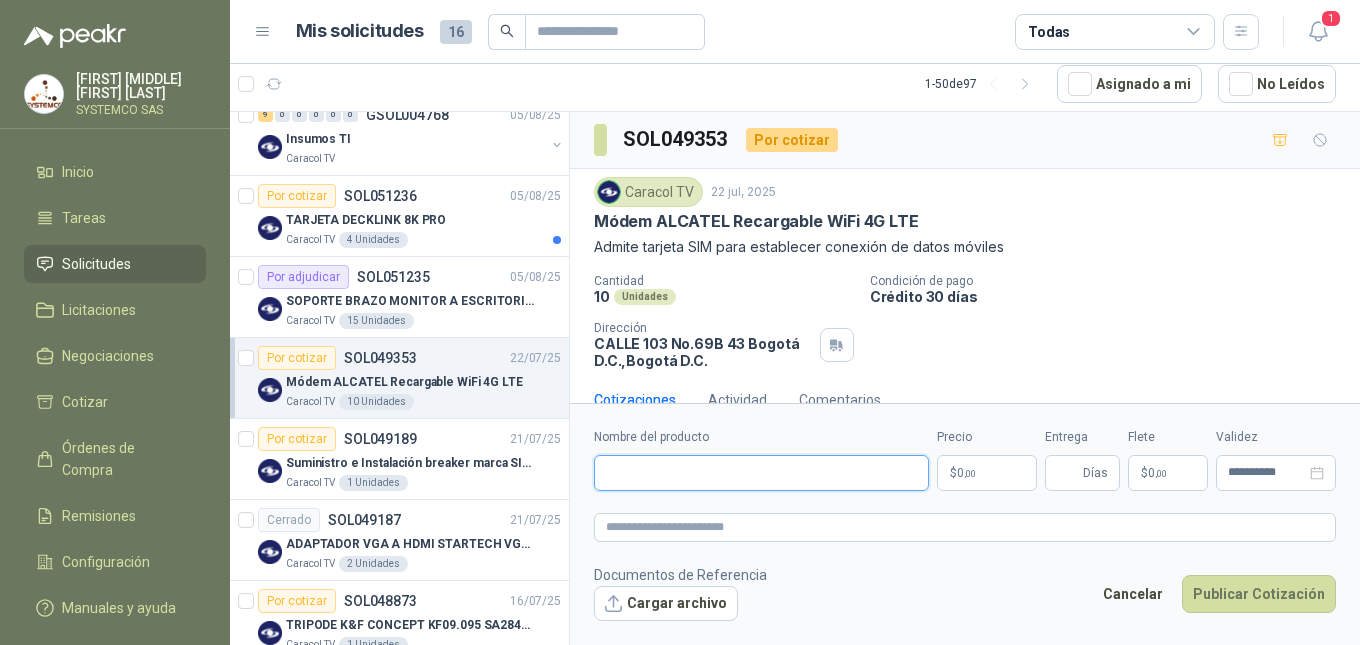 click on "Nombre del producto" at bounding box center (761, 473) 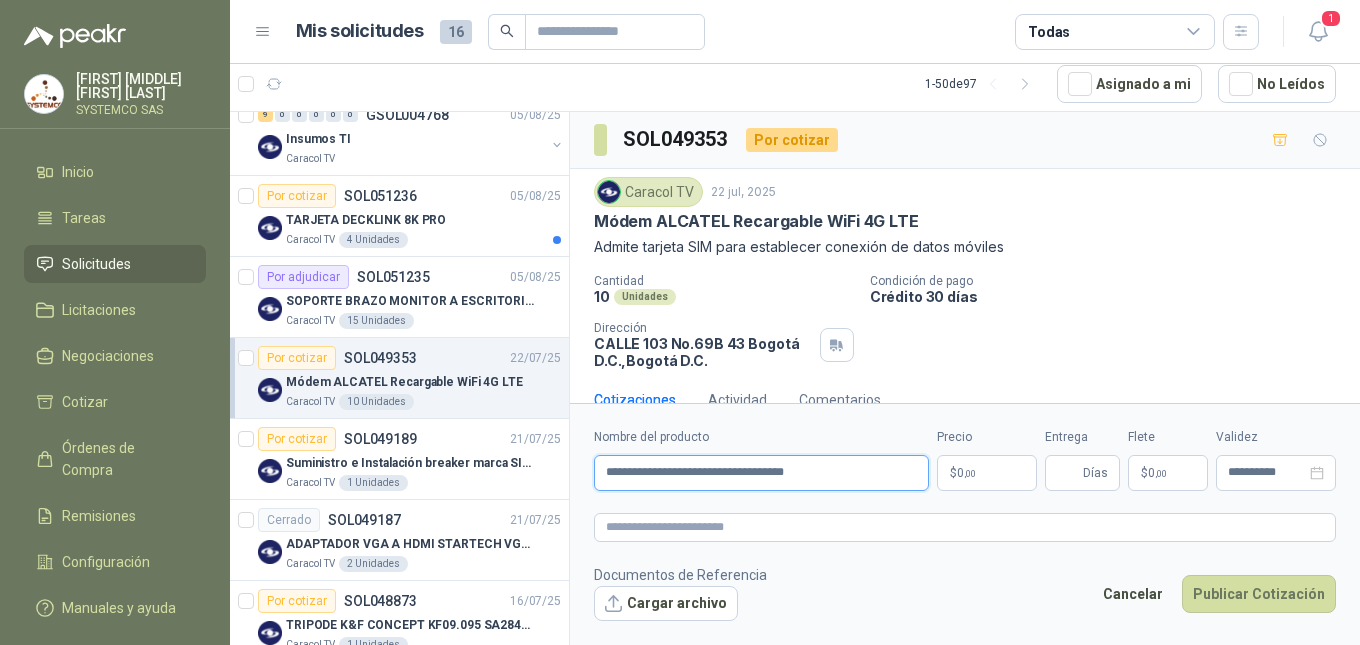 type on "**********" 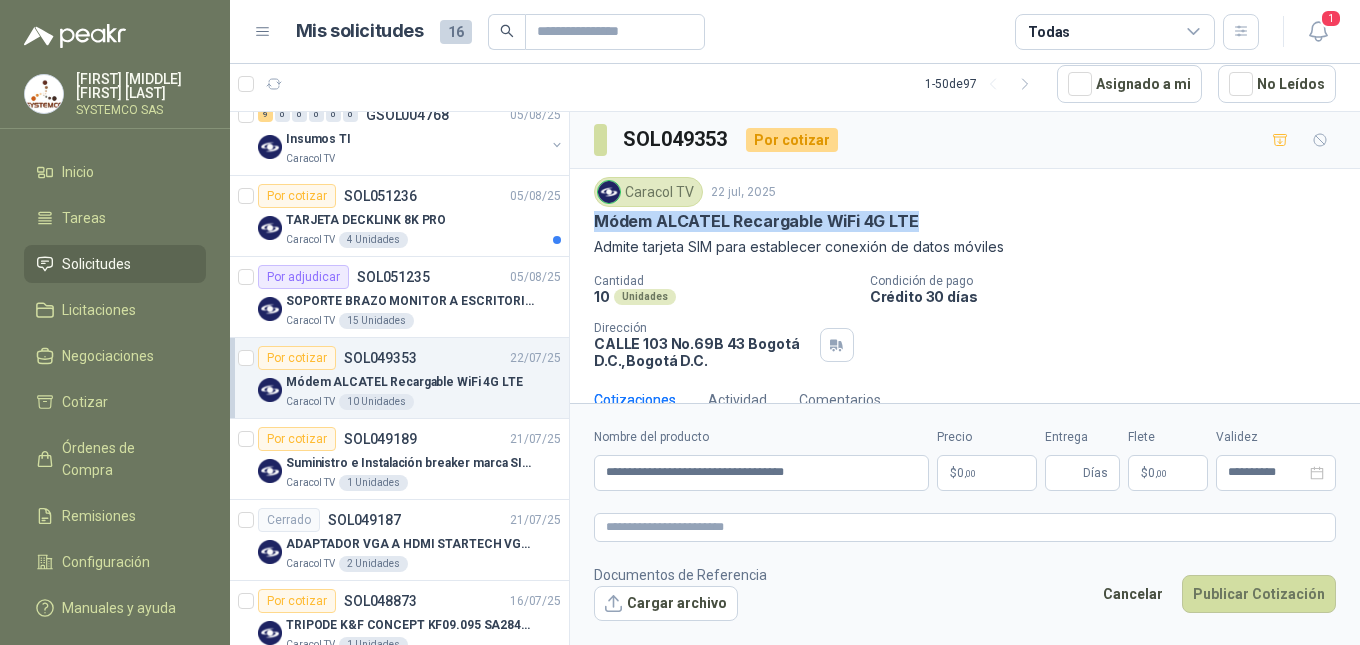 drag, startPoint x: 595, startPoint y: 227, endPoint x: 907, endPoint y: 227, distance: 312 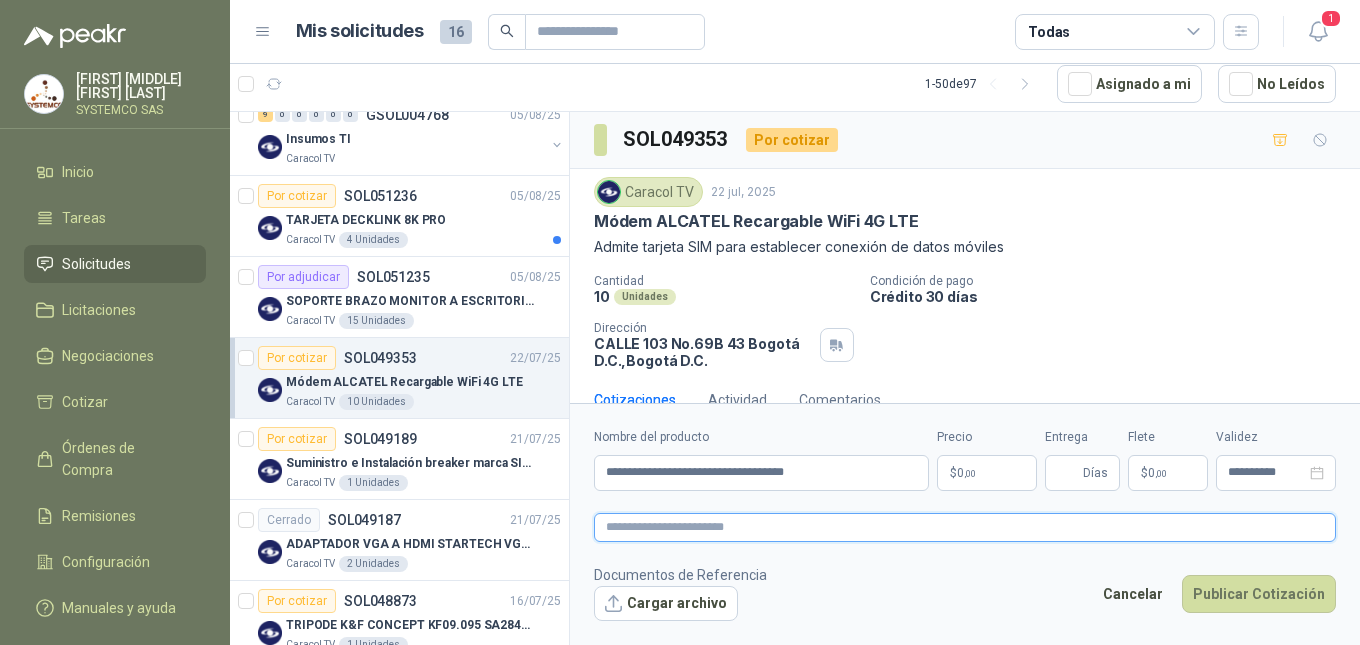 click at bounding box center [965, 527] 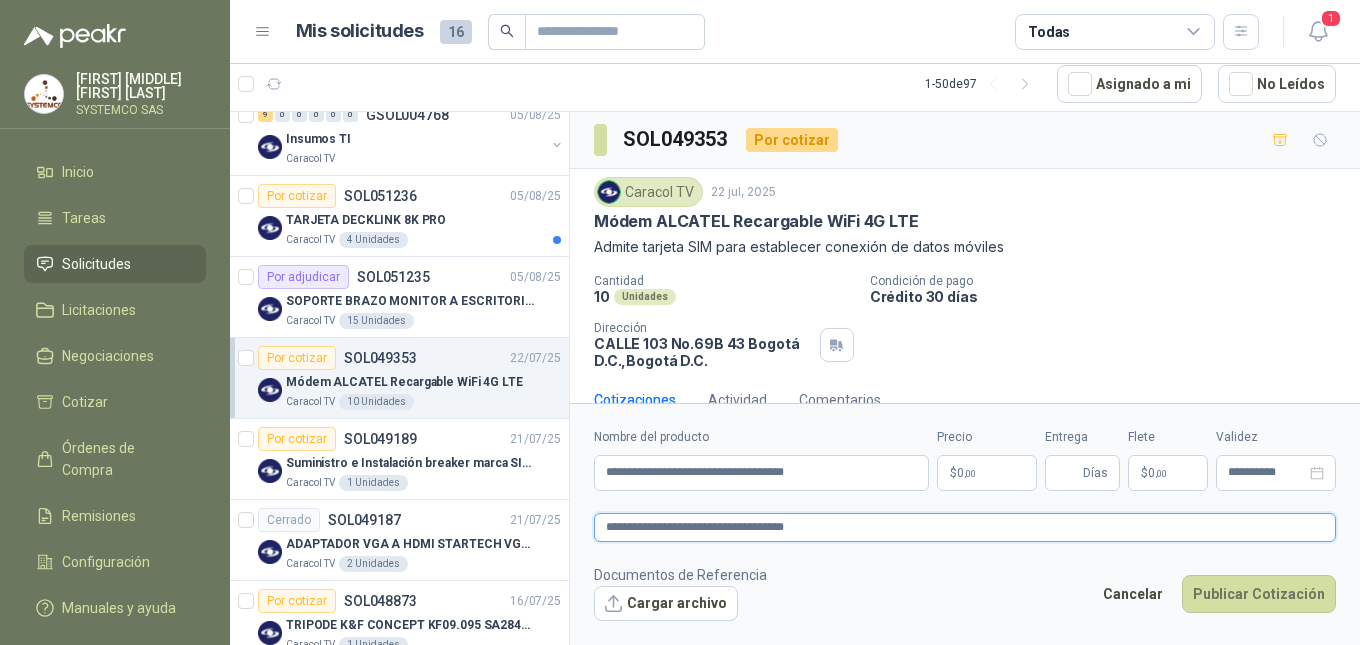 type 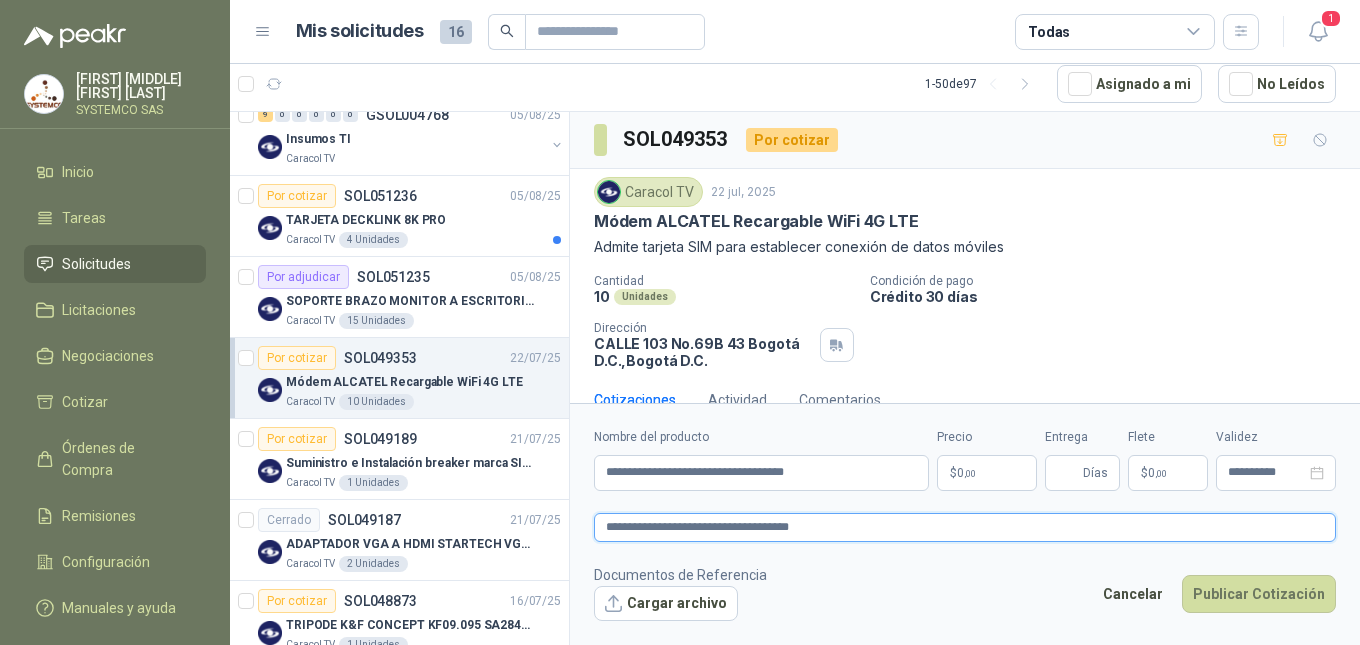 type on "**********" 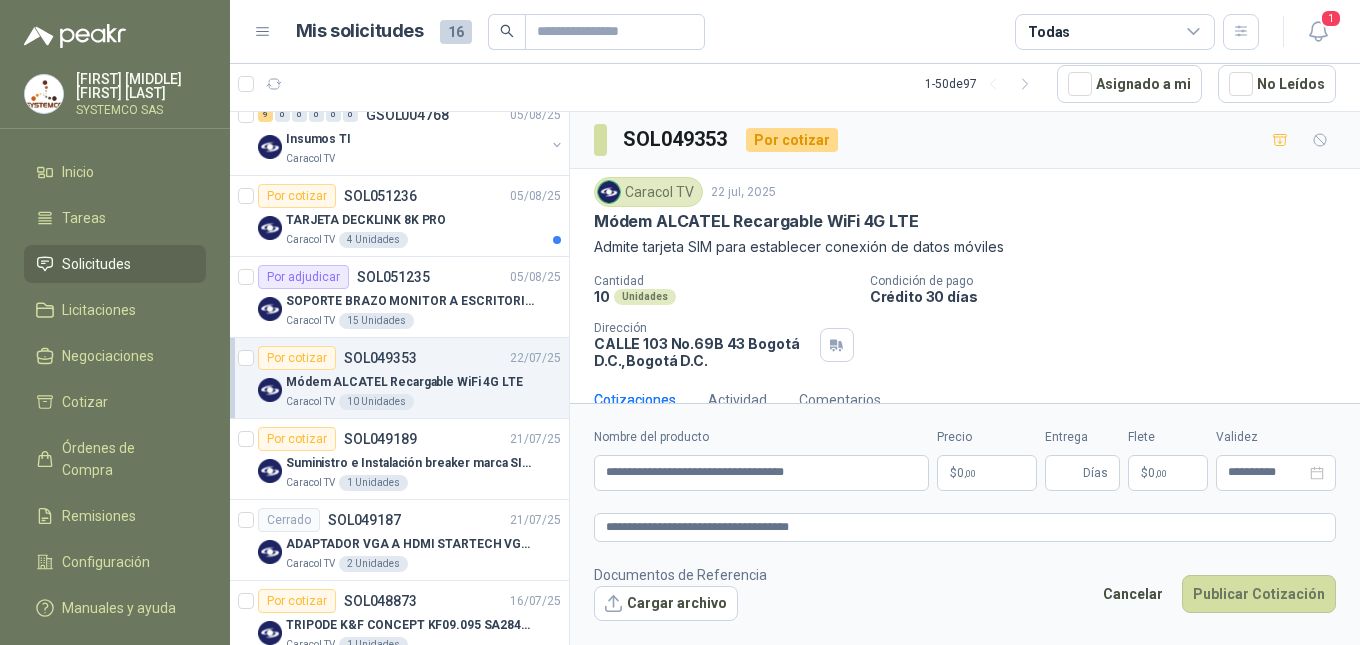 click on "$  0 ,00" at bounding box center (987, 473) 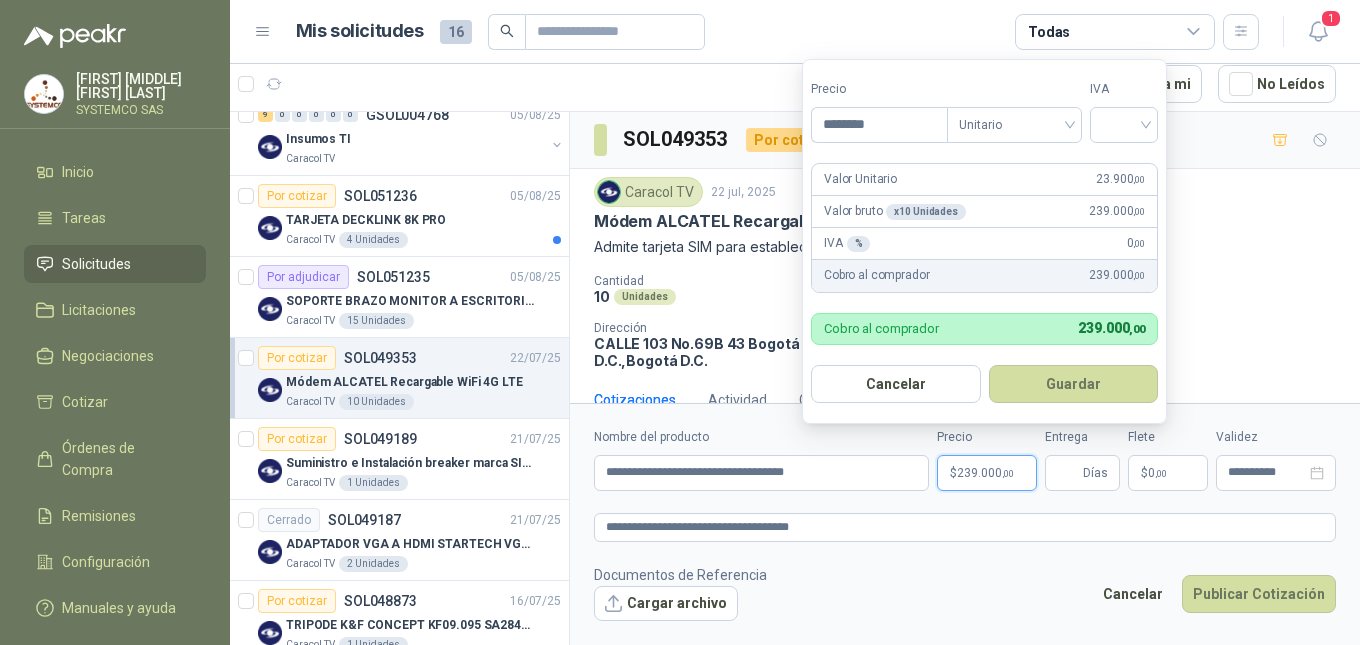 type on "********" 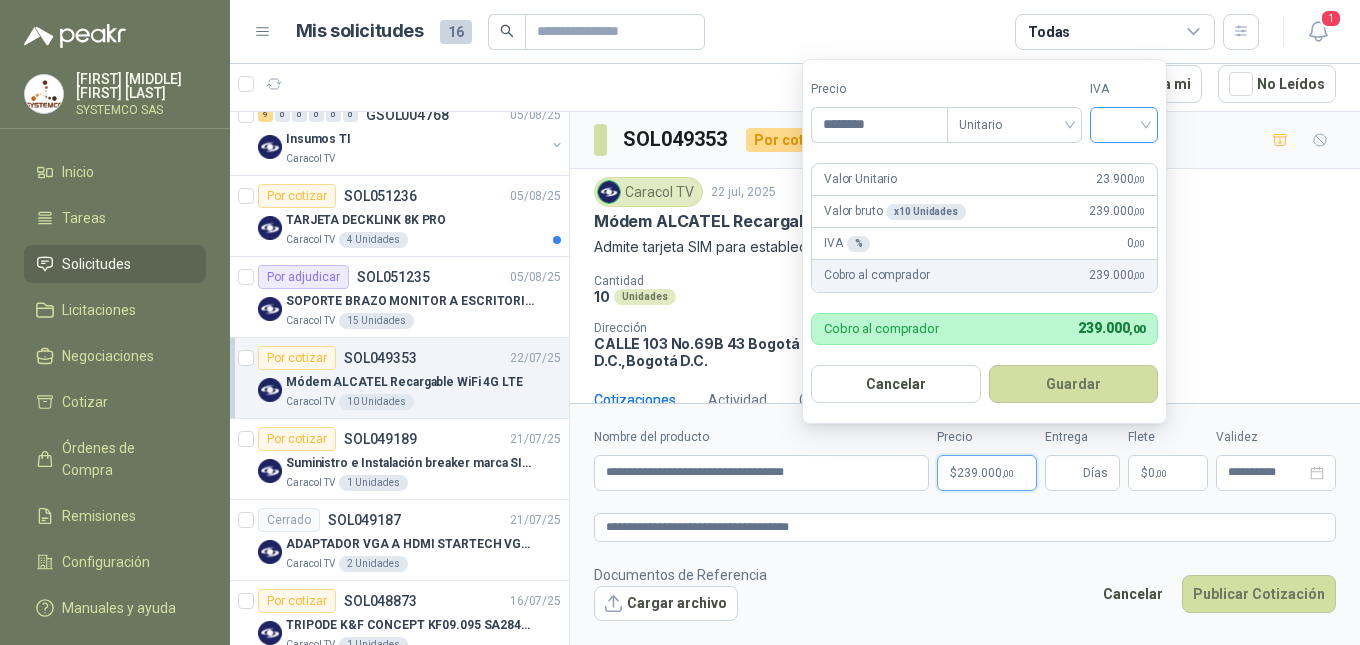 click at bounding box center (1124, 123) 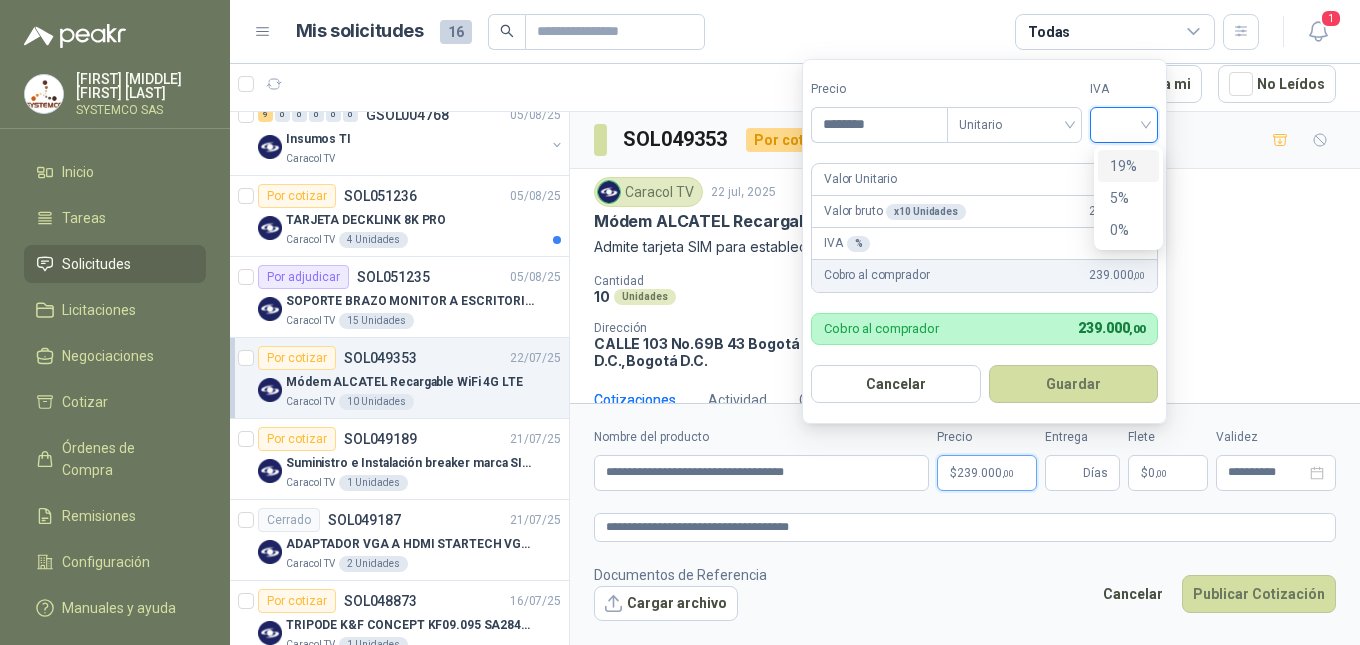 click on "19%" at bounding box center (1128, 166) 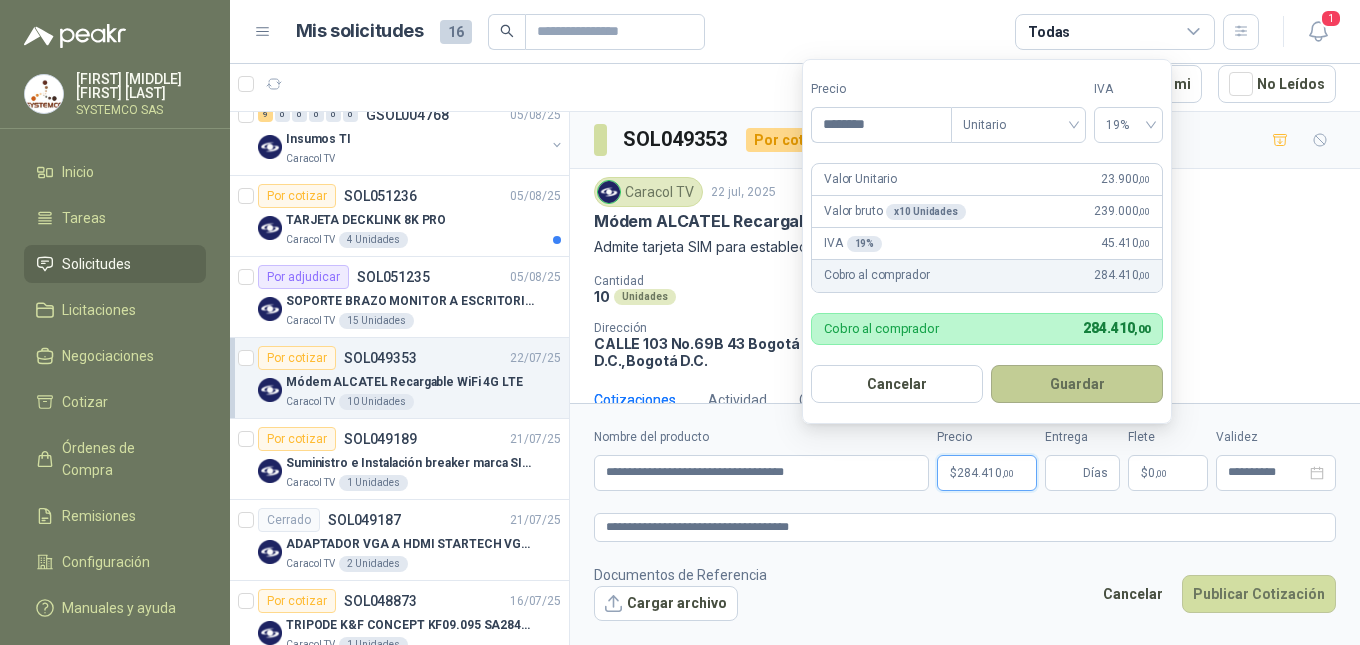 click on "Guardar" at bounding box center (1077, 384) 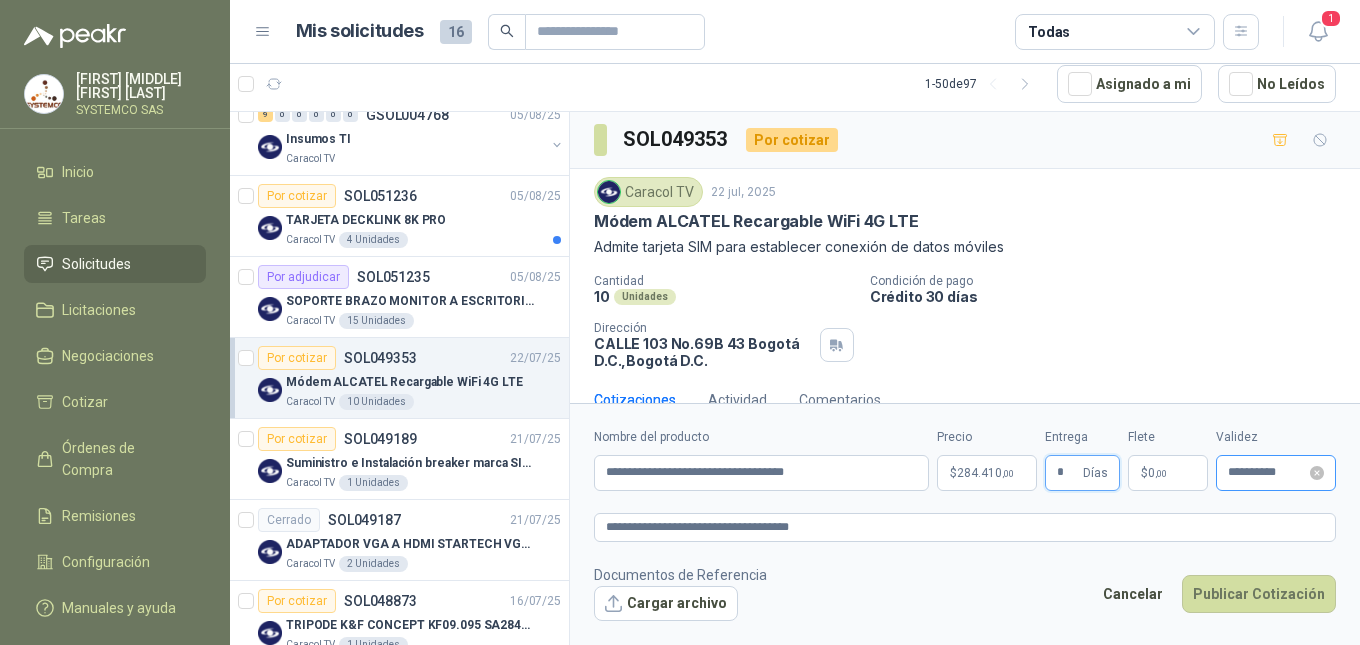 click on "**********" at bounding box center [1276, 473] 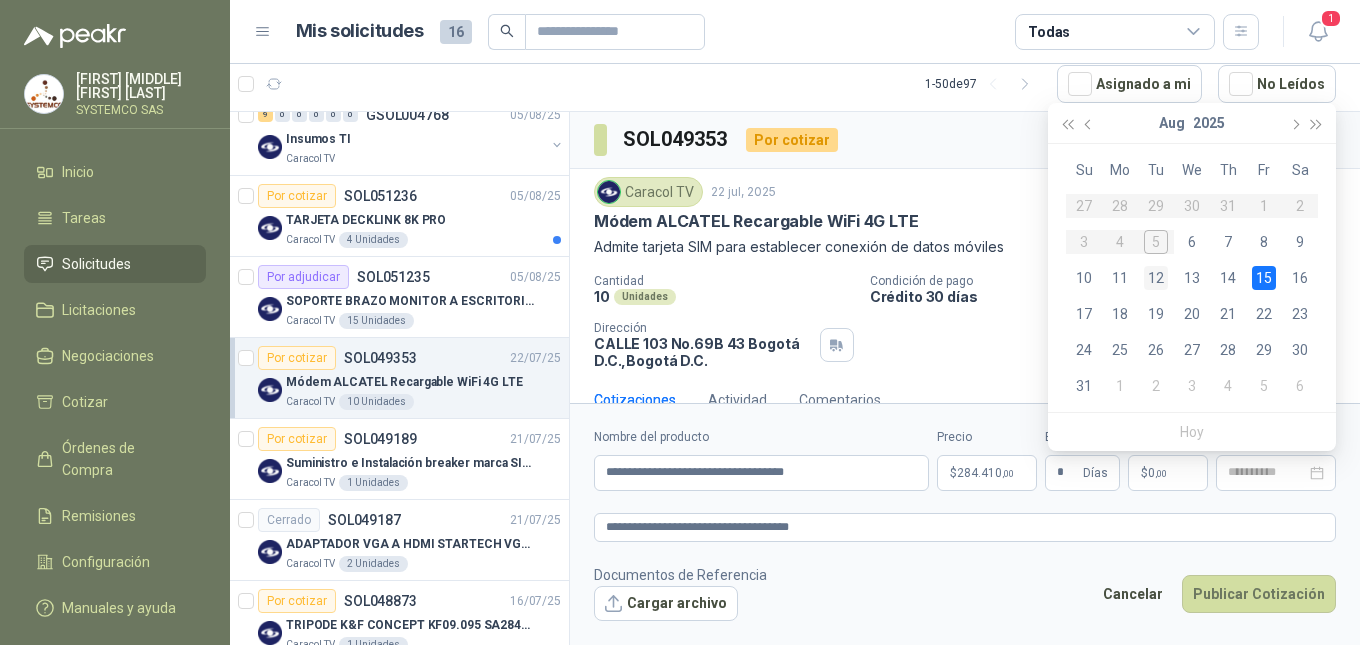click on "12" at bounding box center (1156, 278) 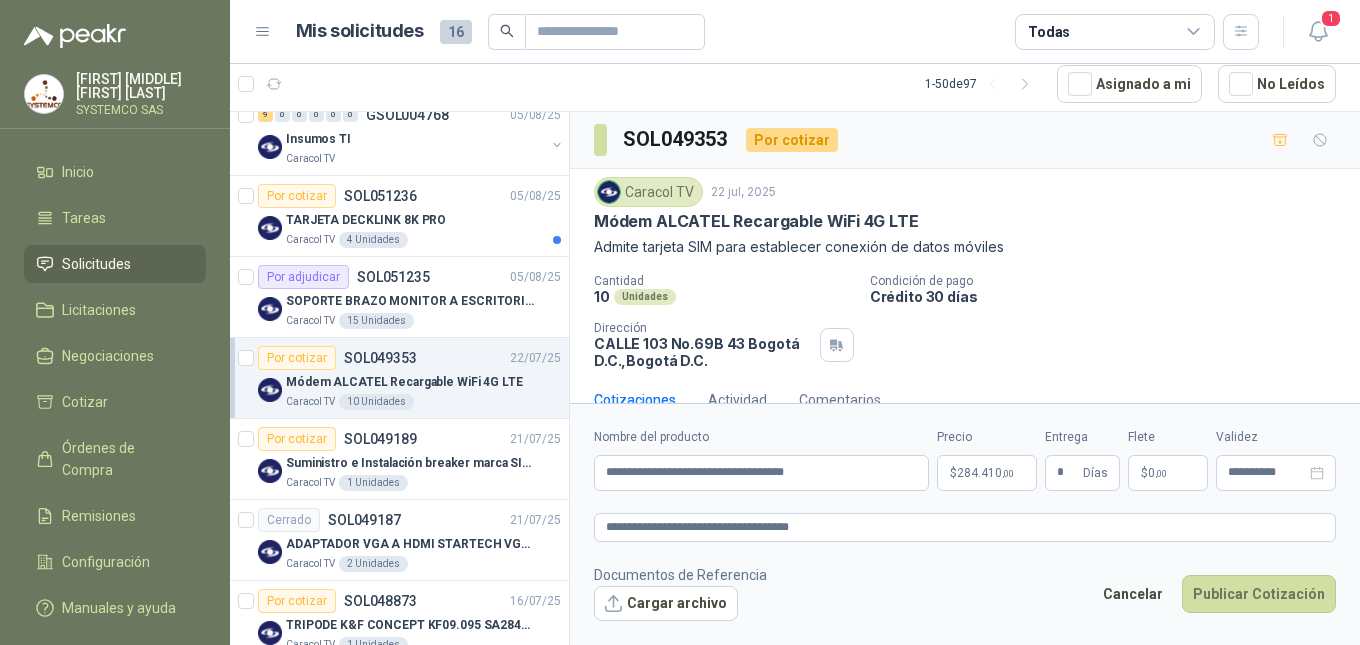 type on "**********" 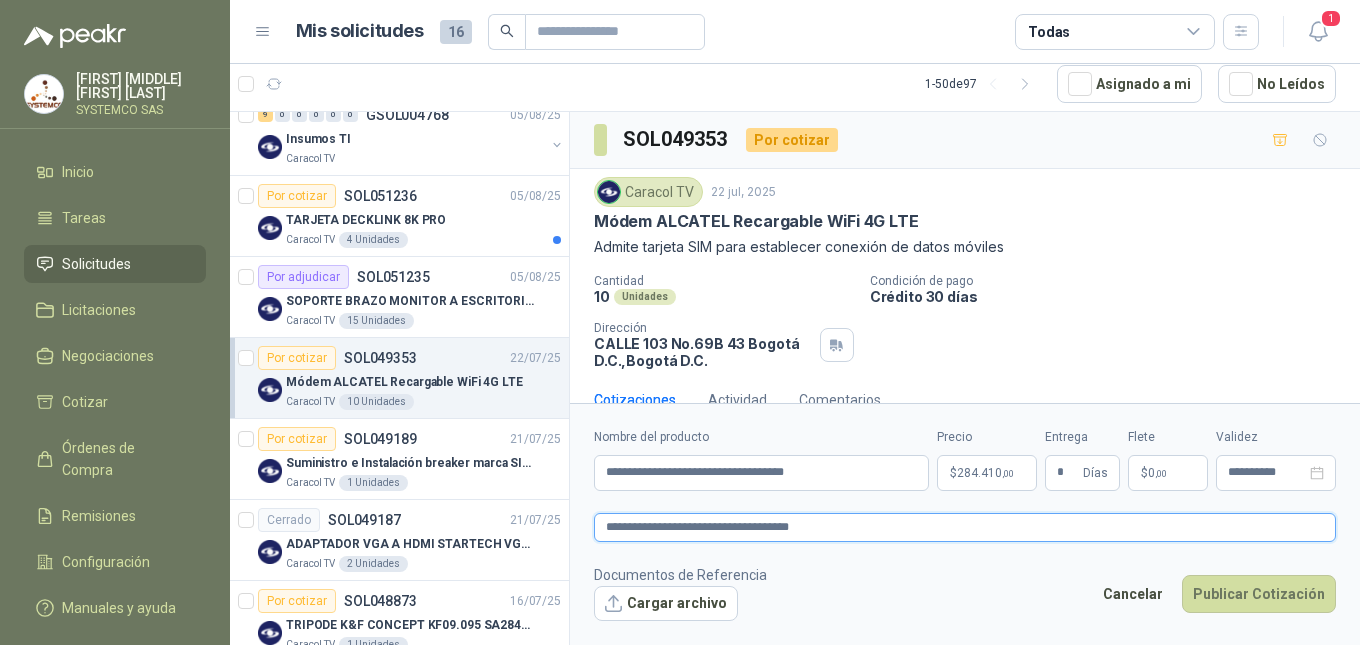 click on "**********" at bounding box center [965, 527] 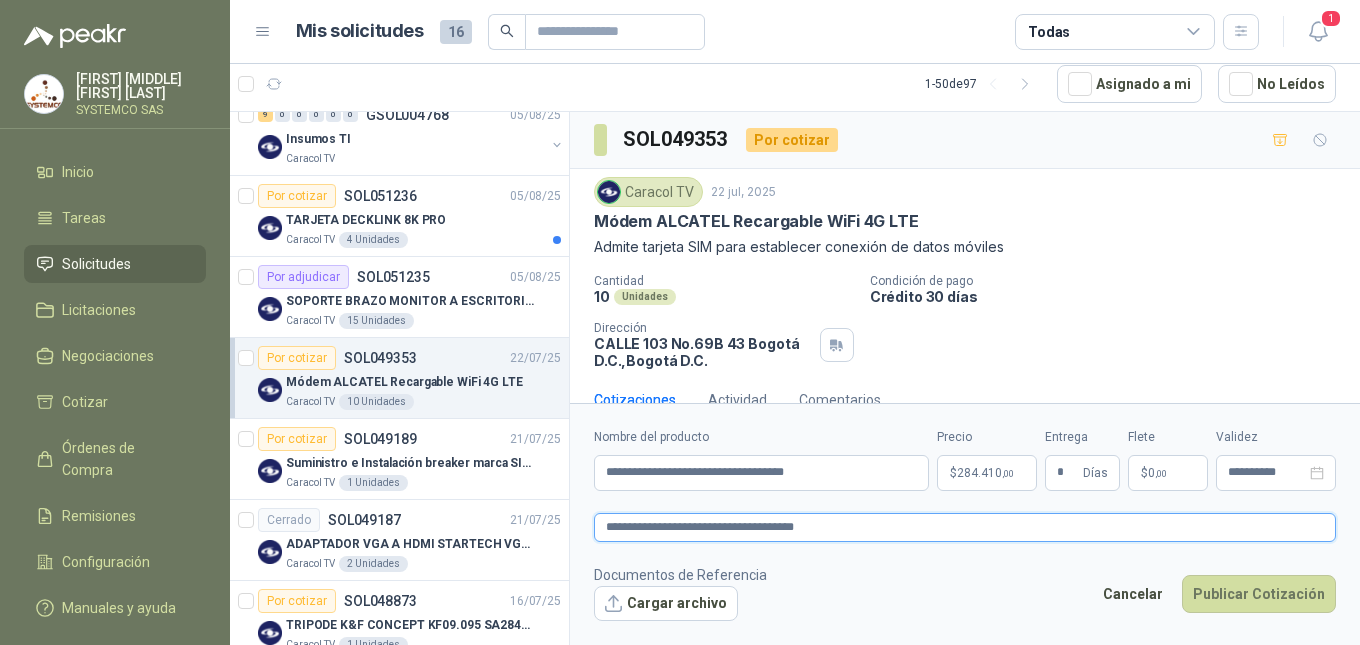 type 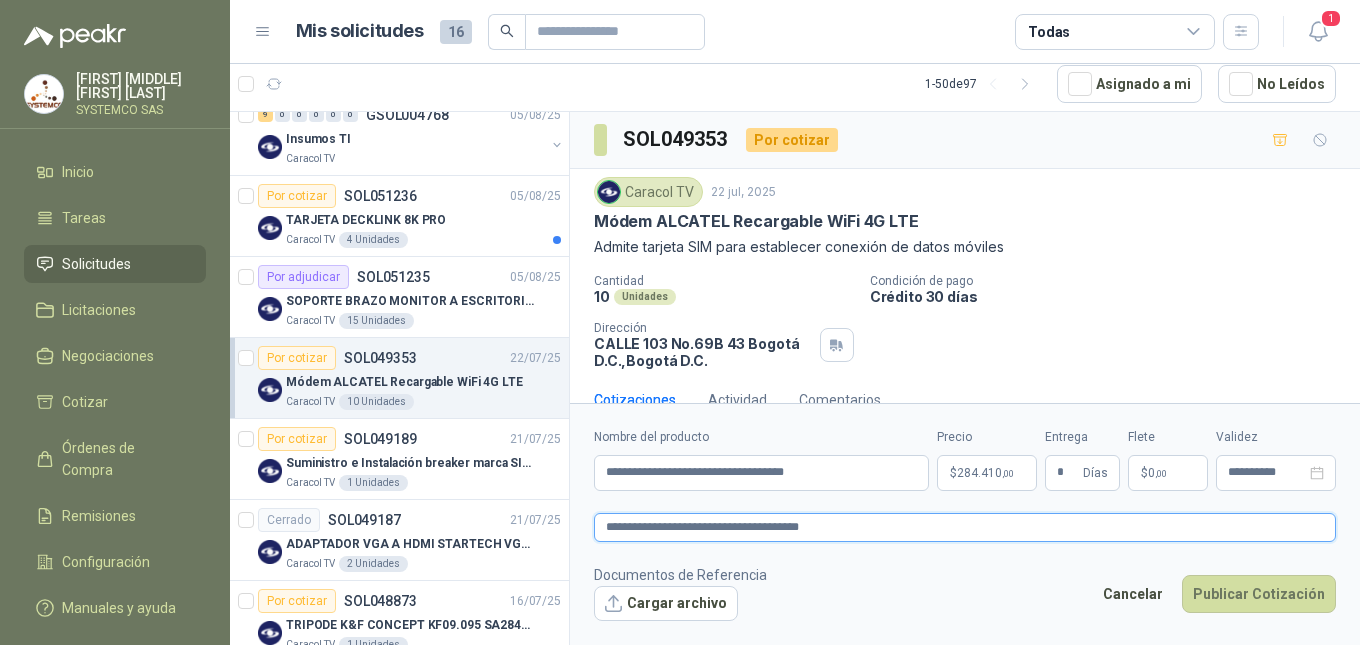 type 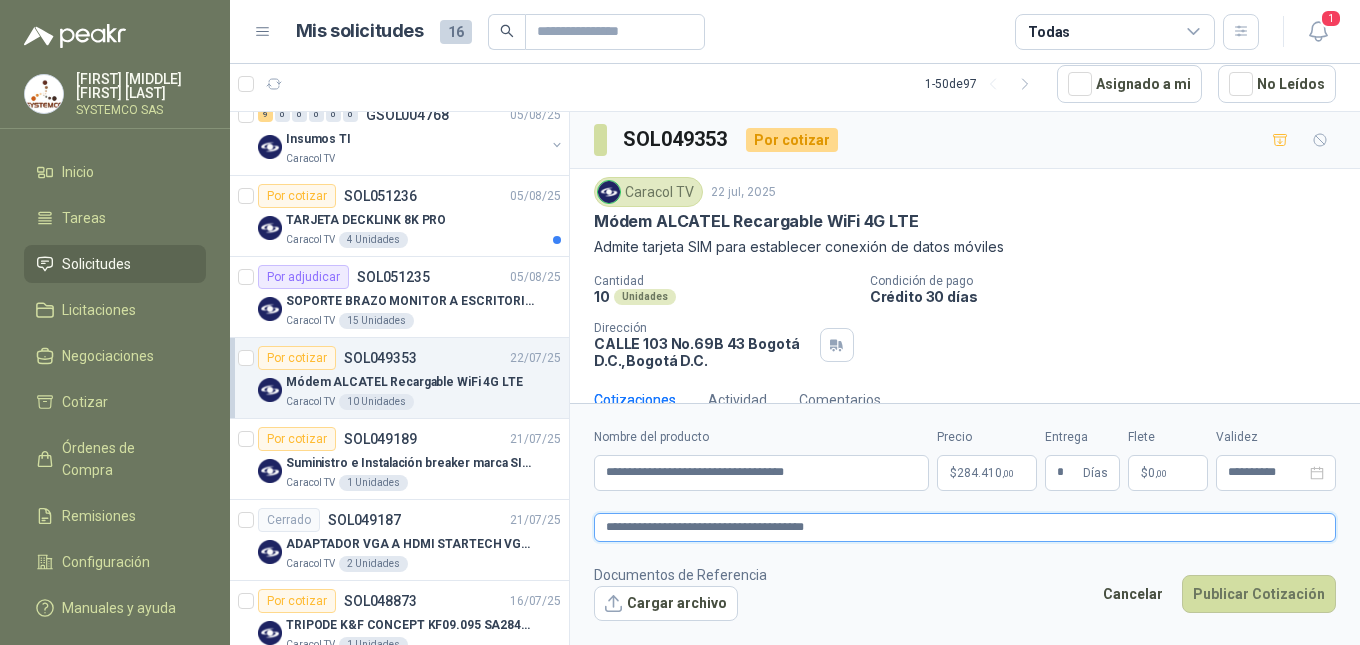 type 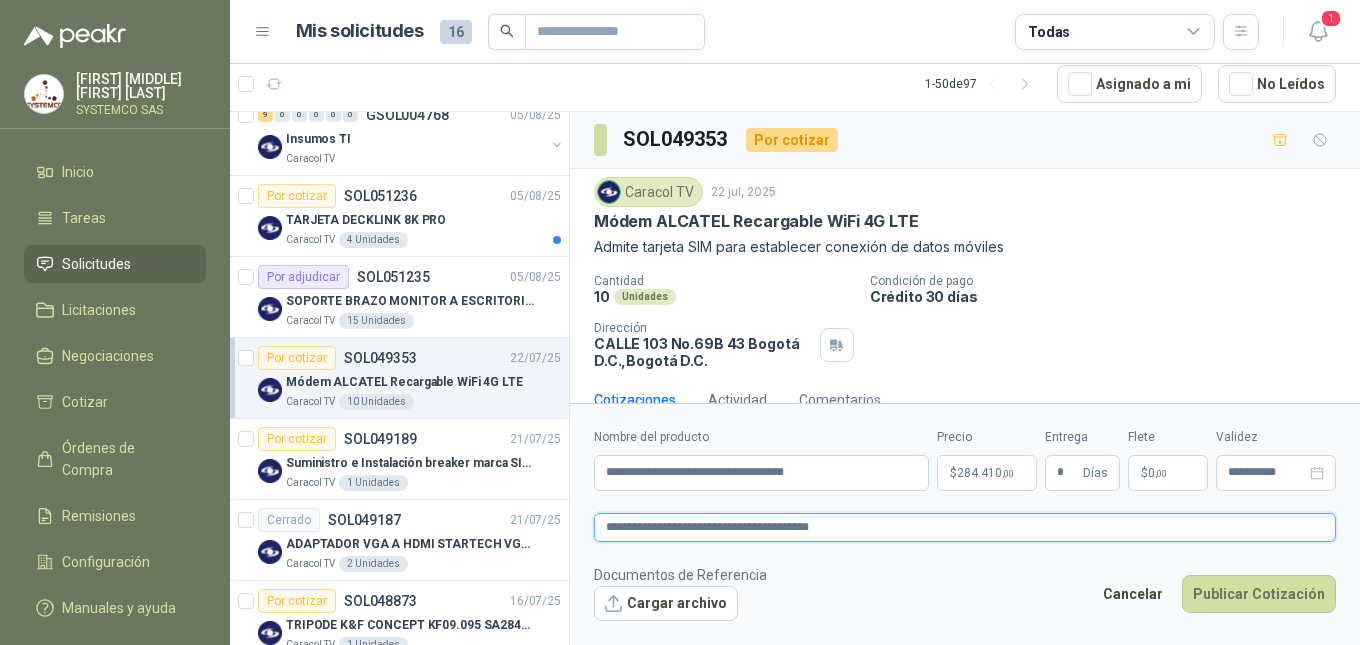 type 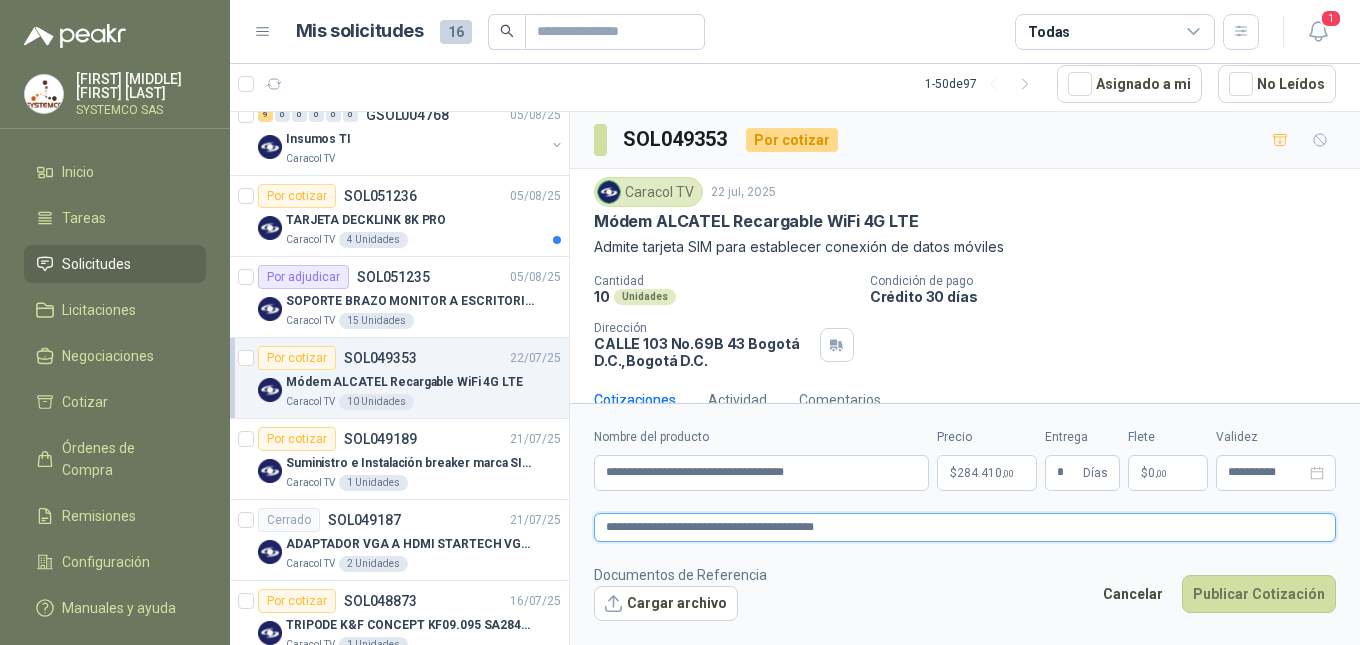 type 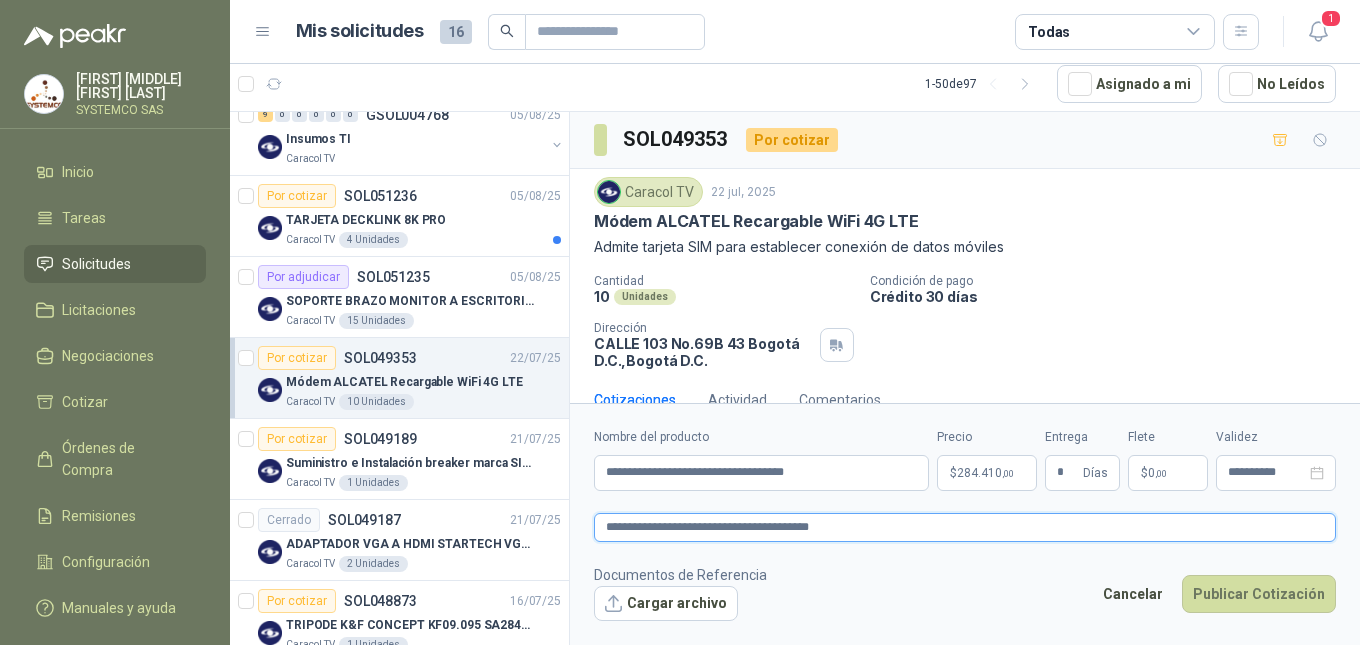 type 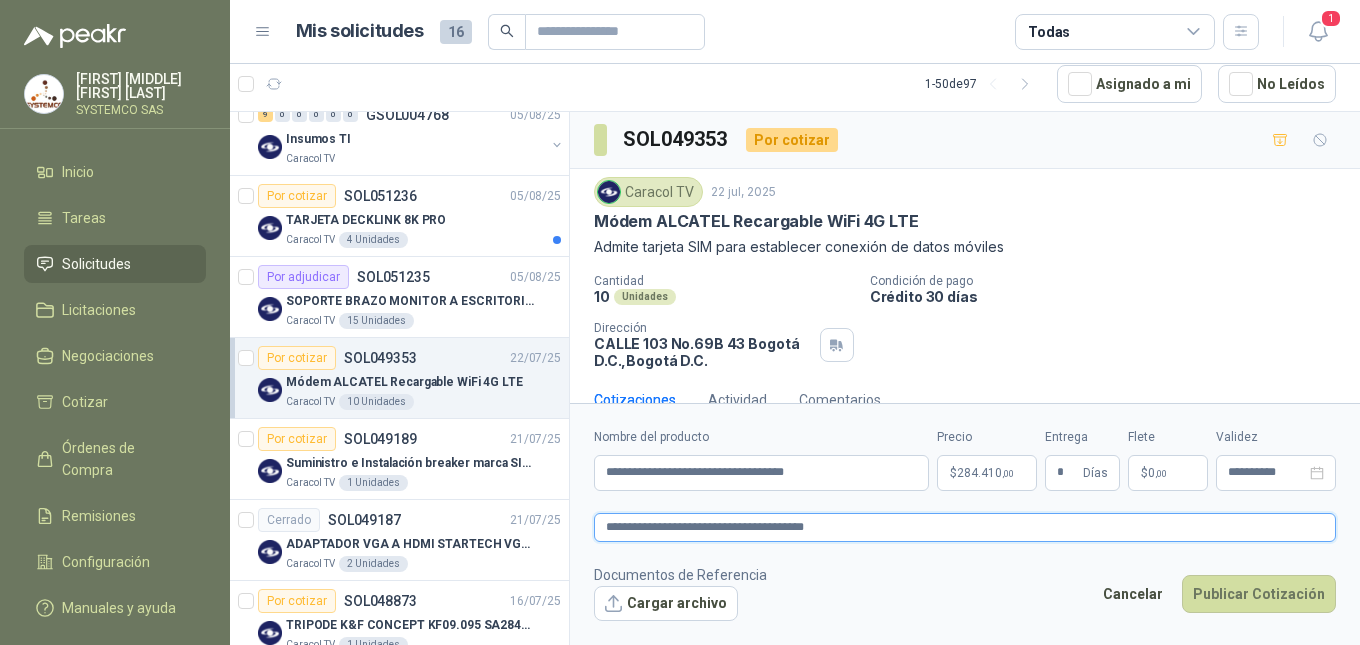 type 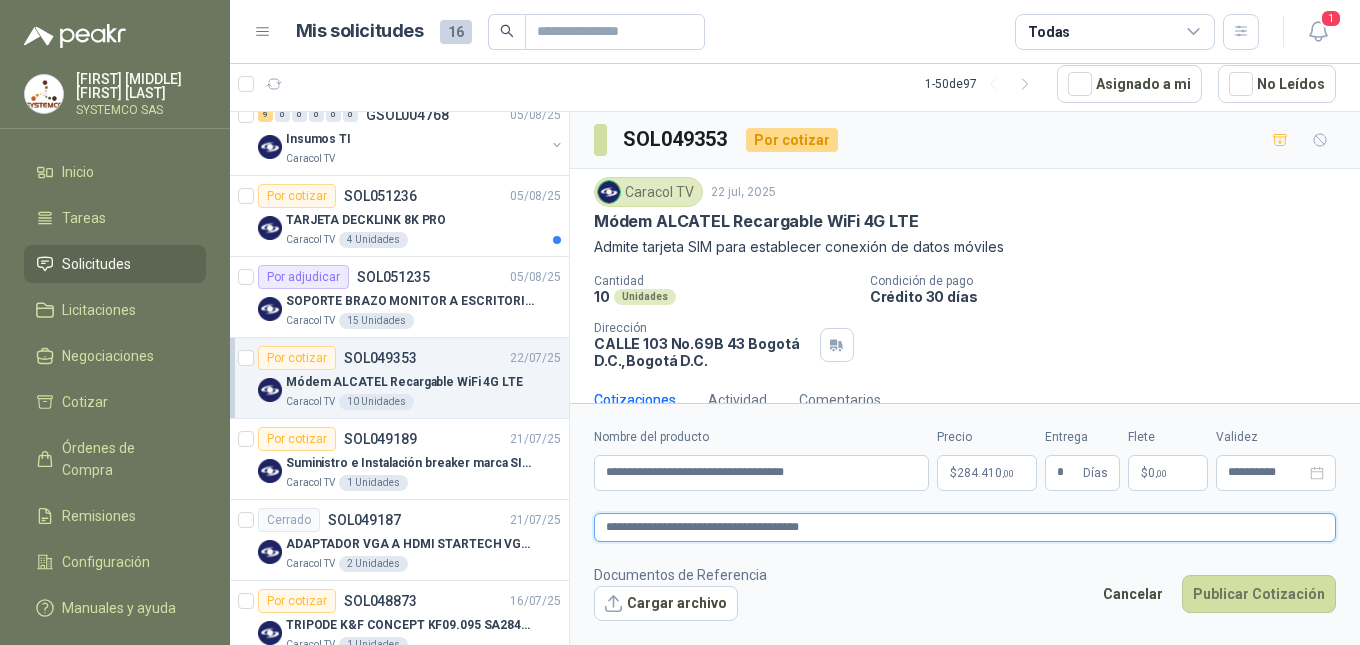 type 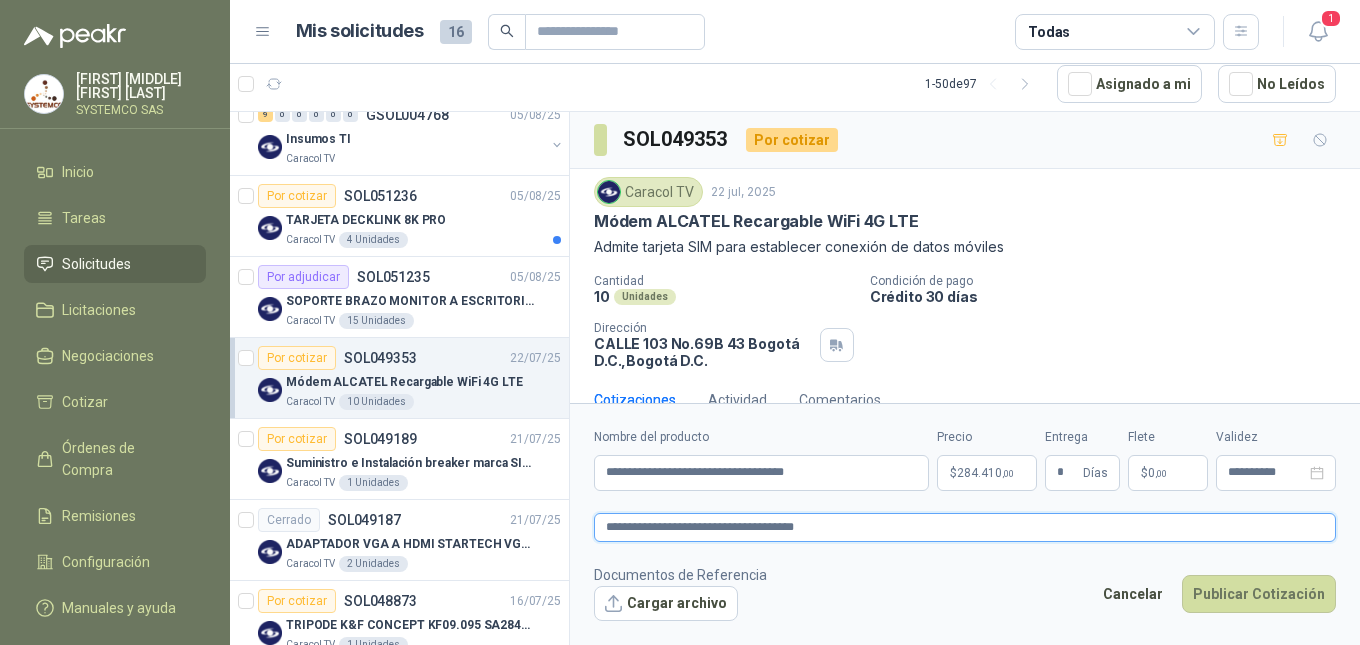 type 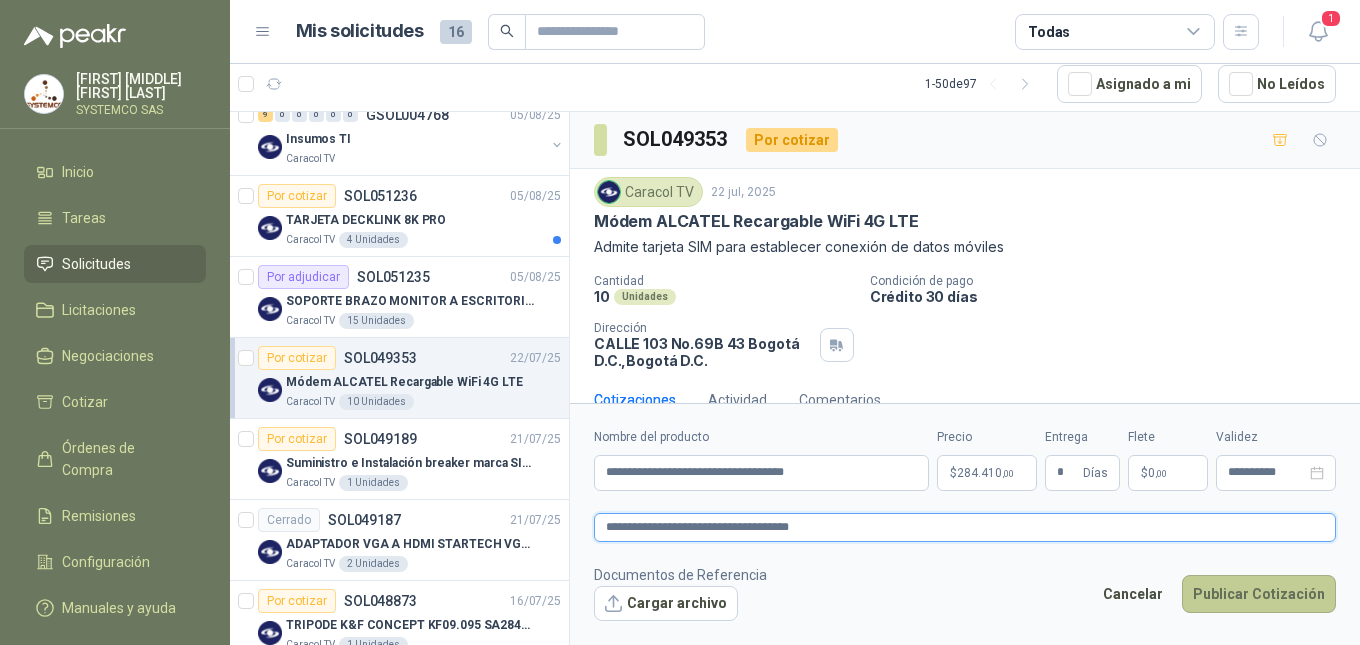 type 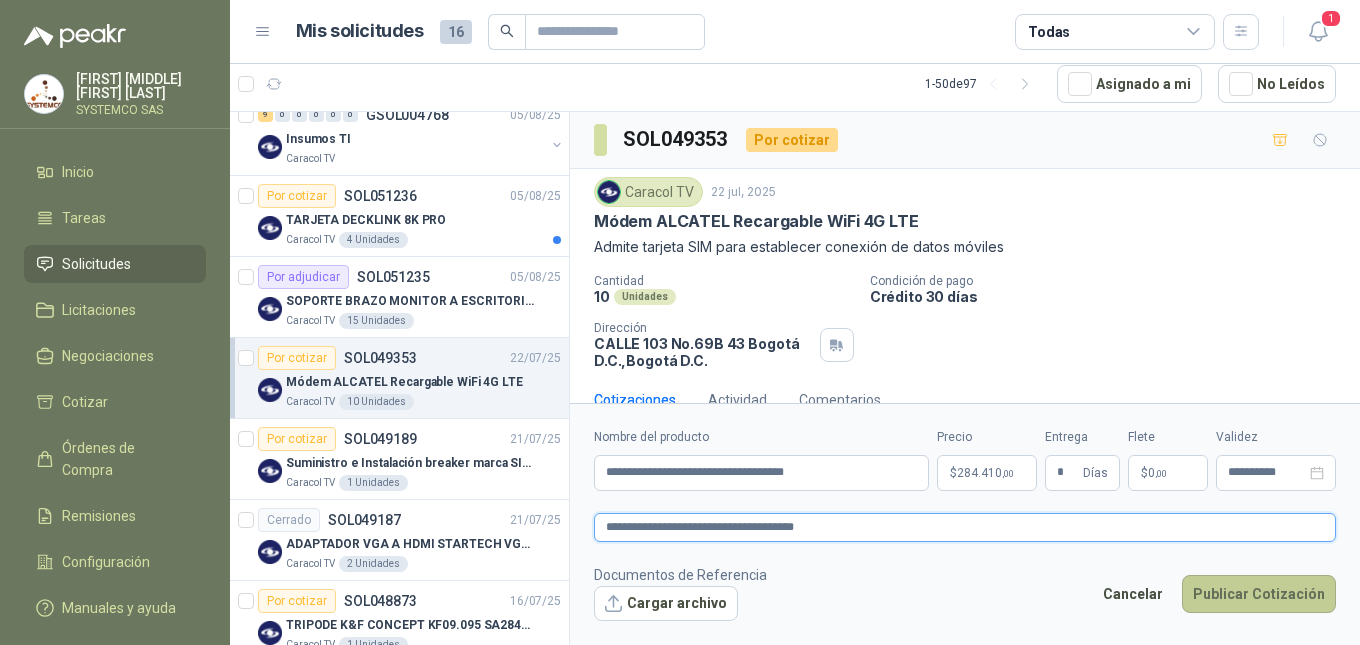 type 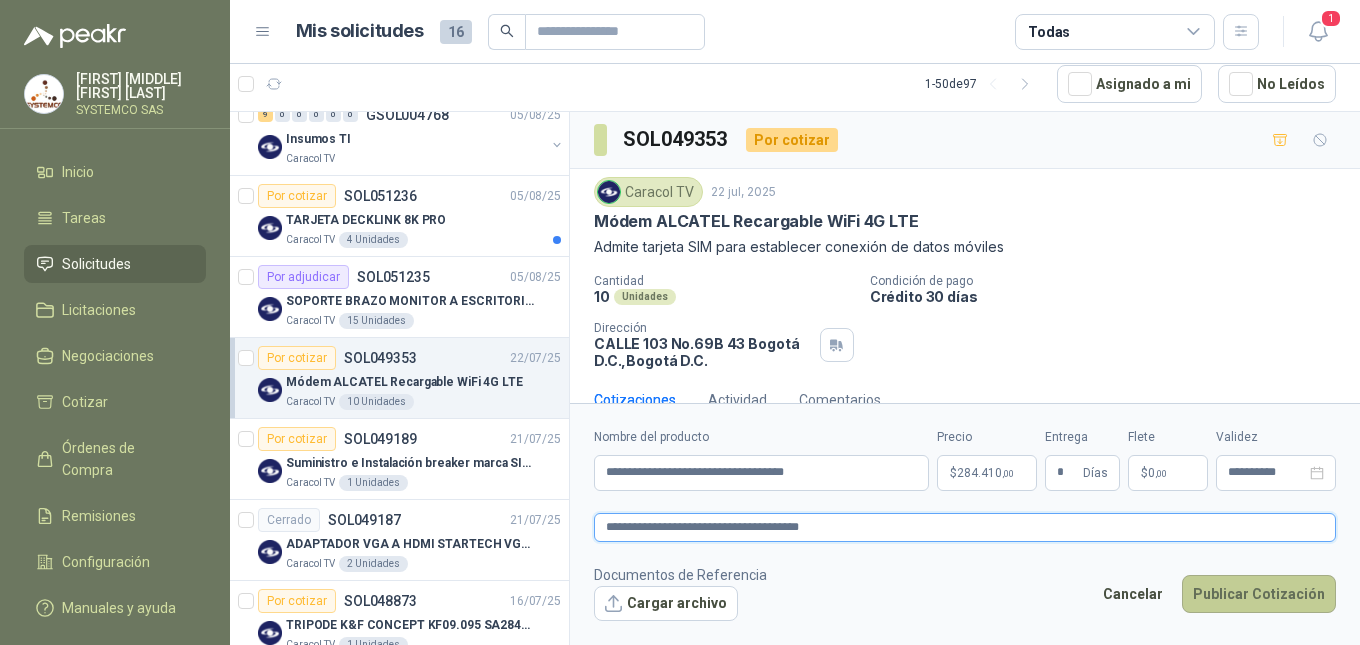type 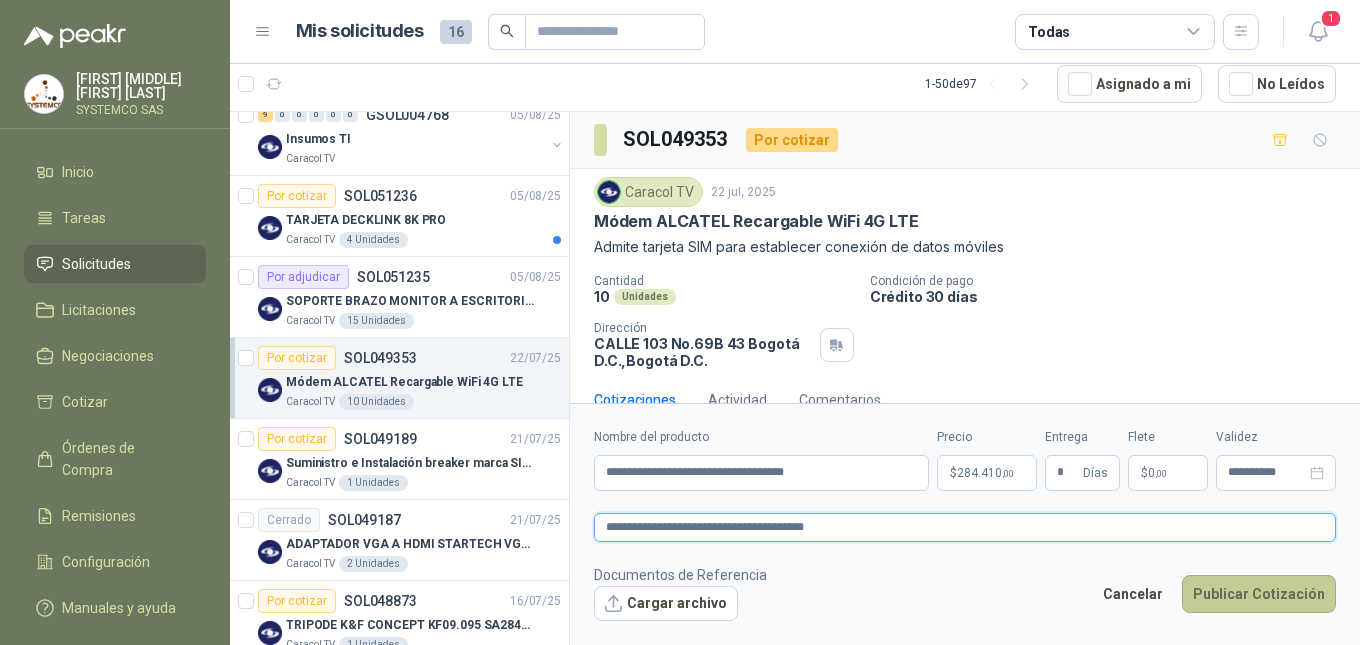 type 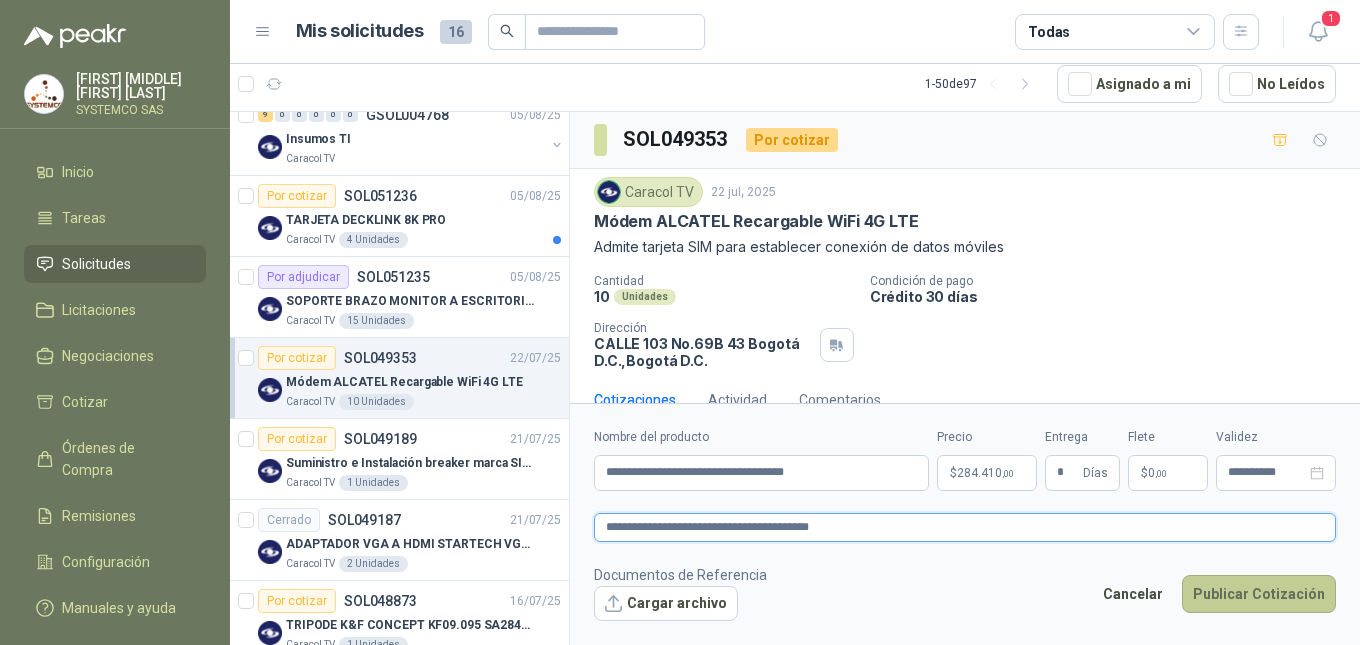 type 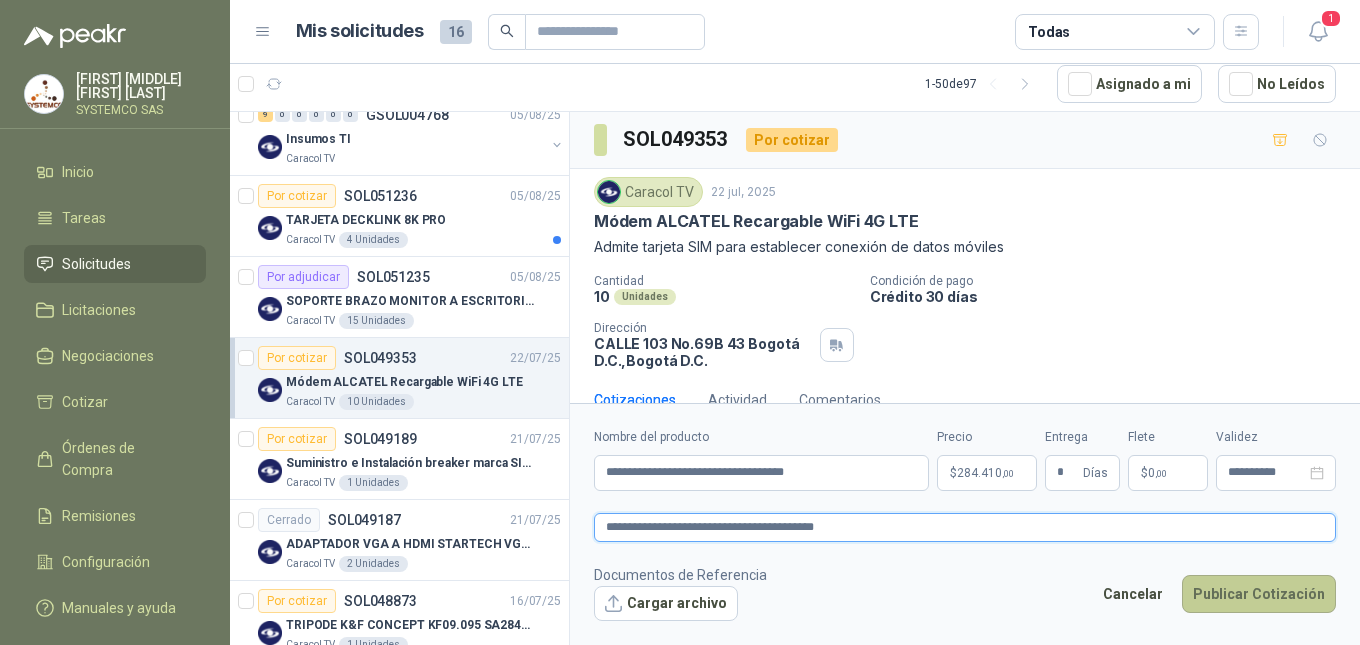 type 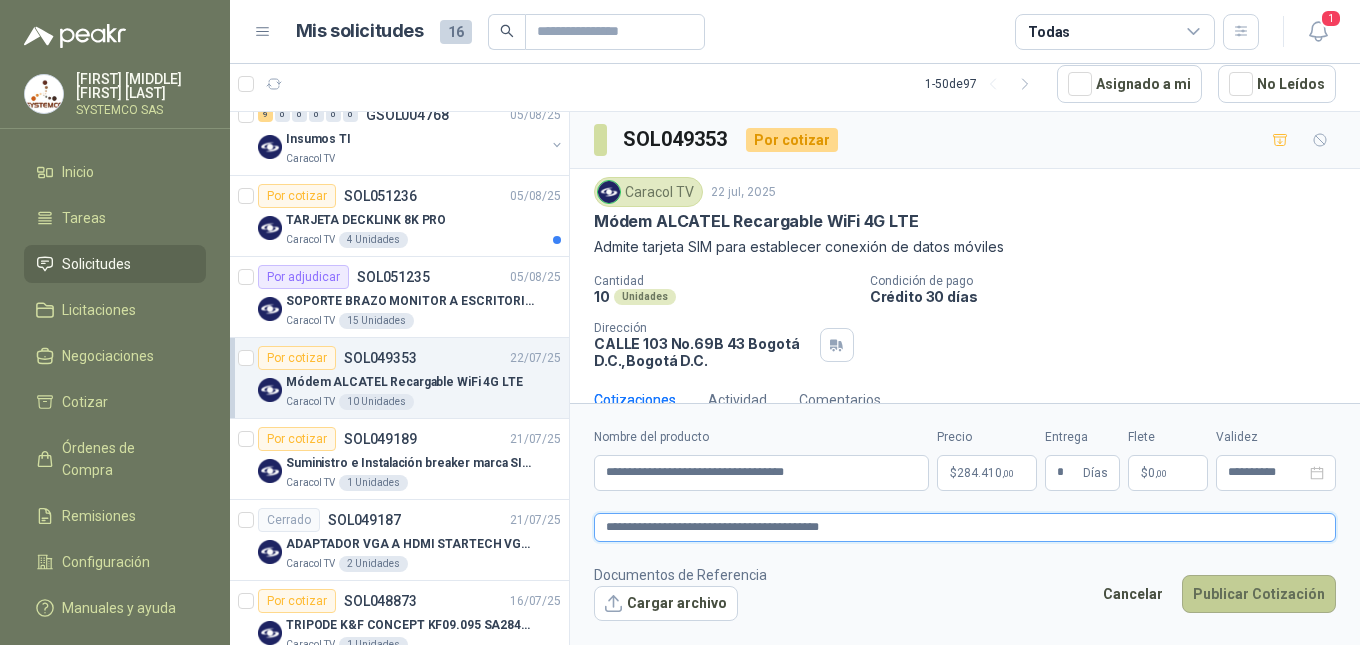 type 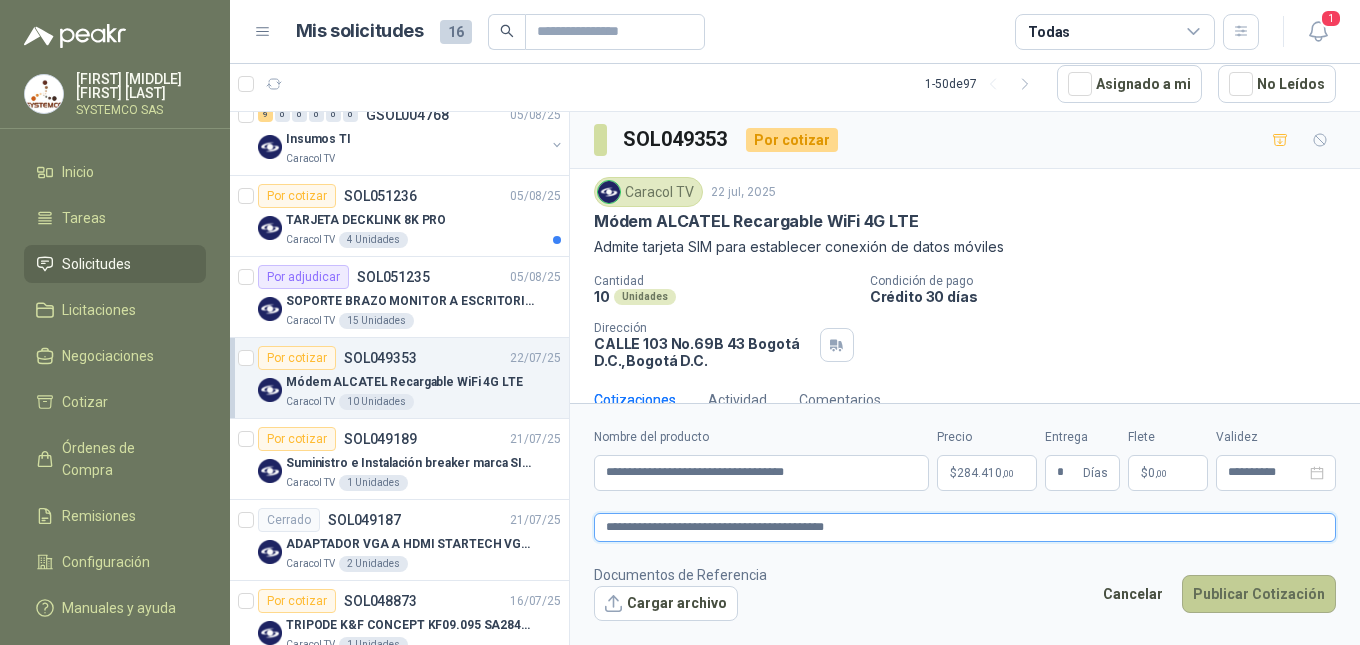 type 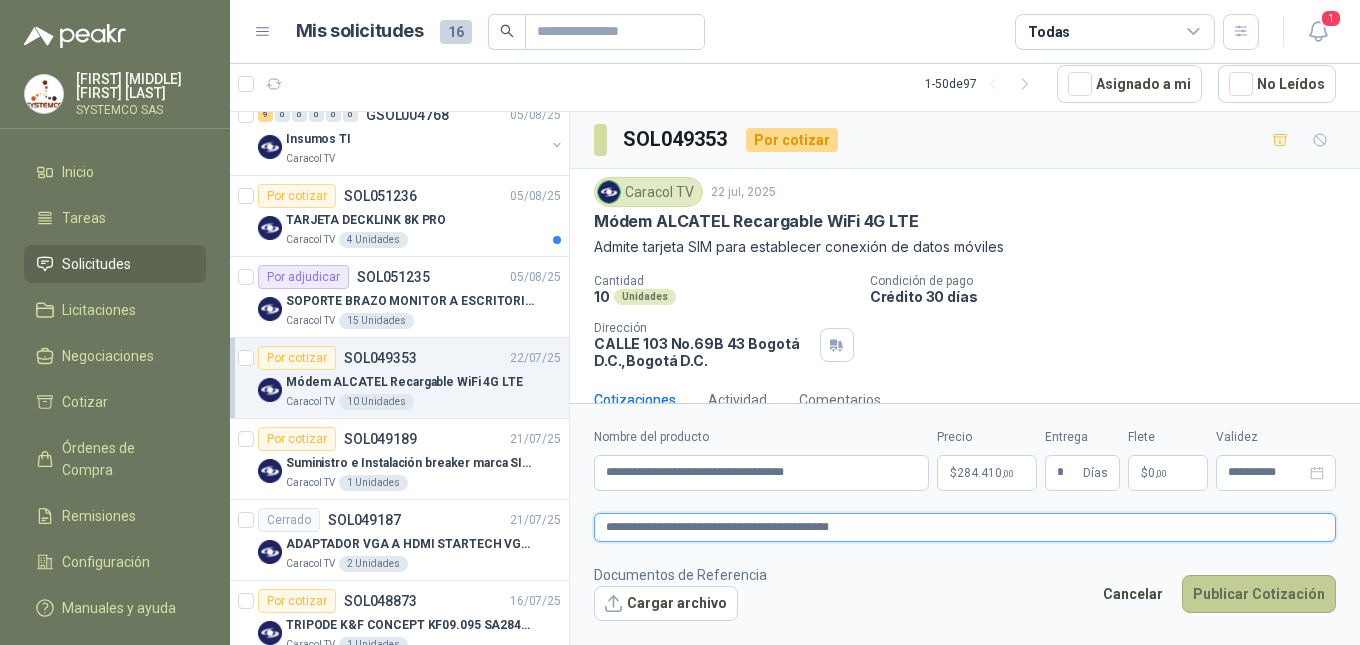 type 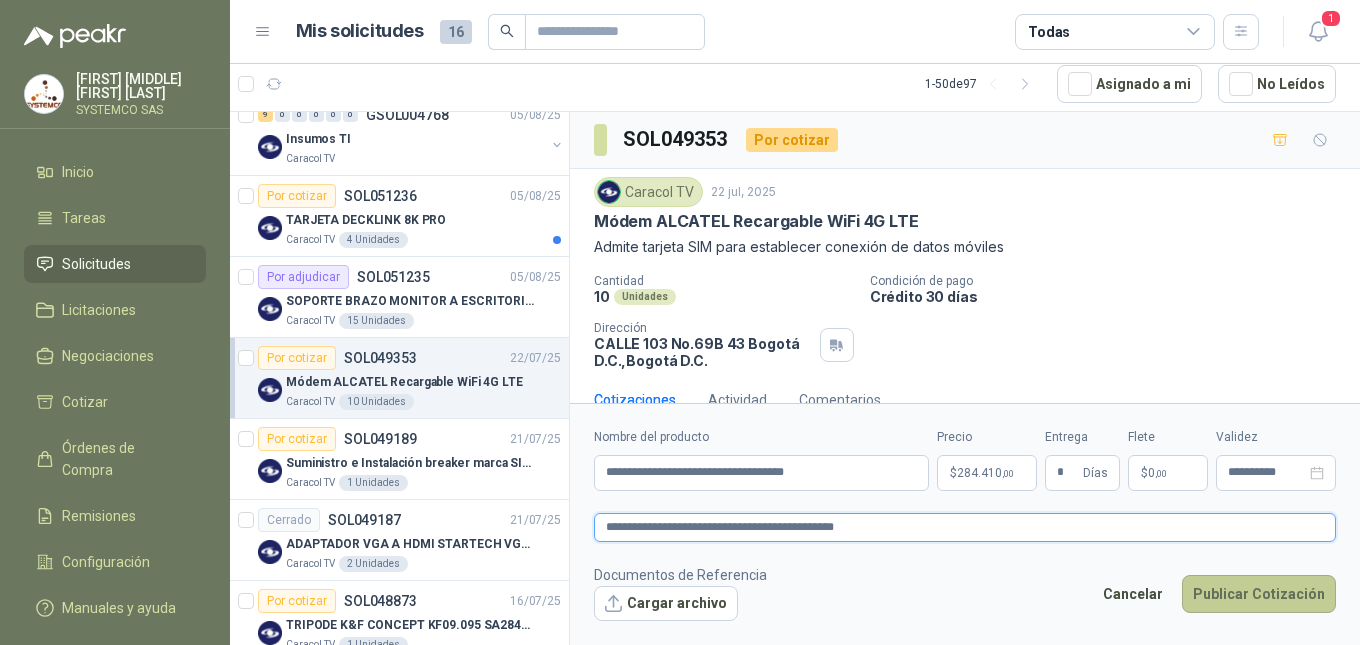 type 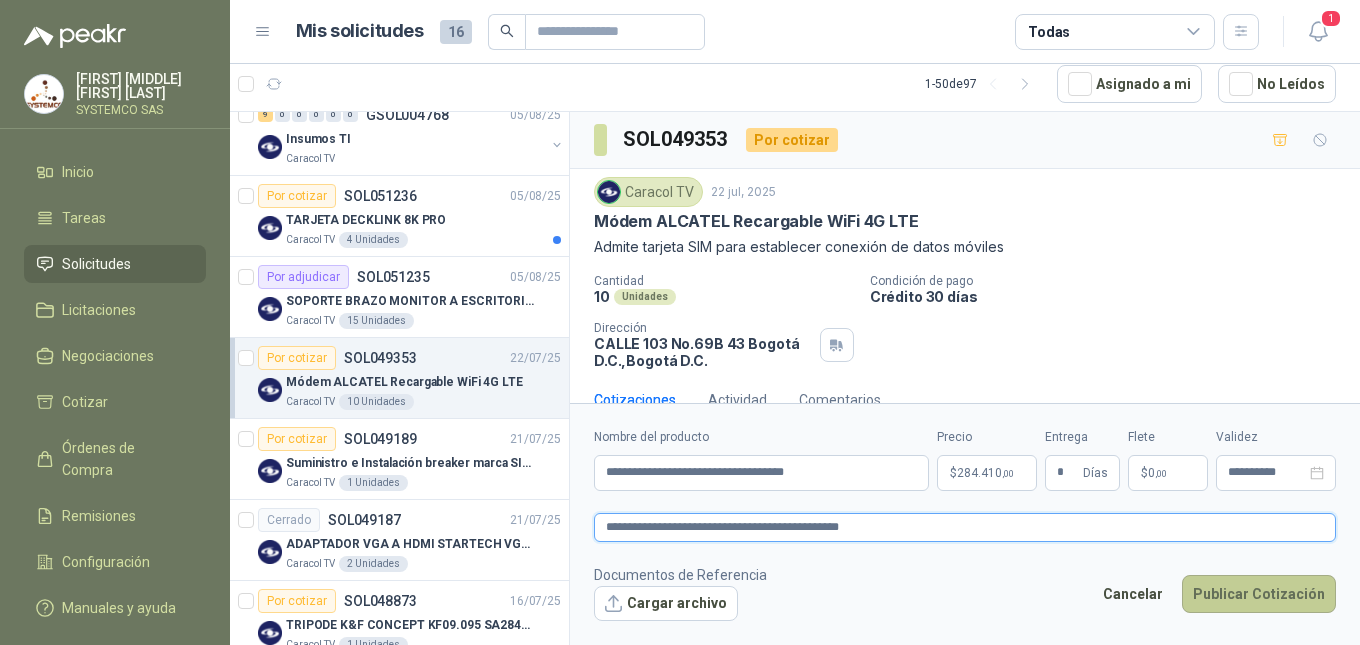 type 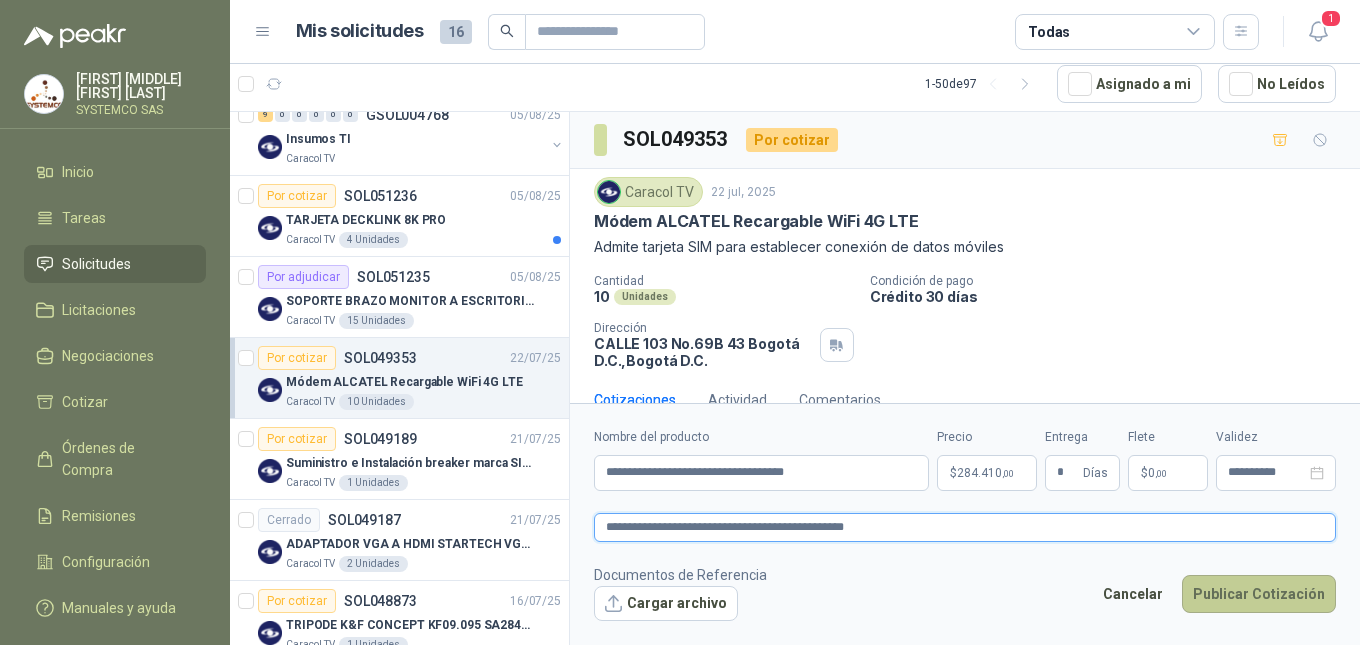 type 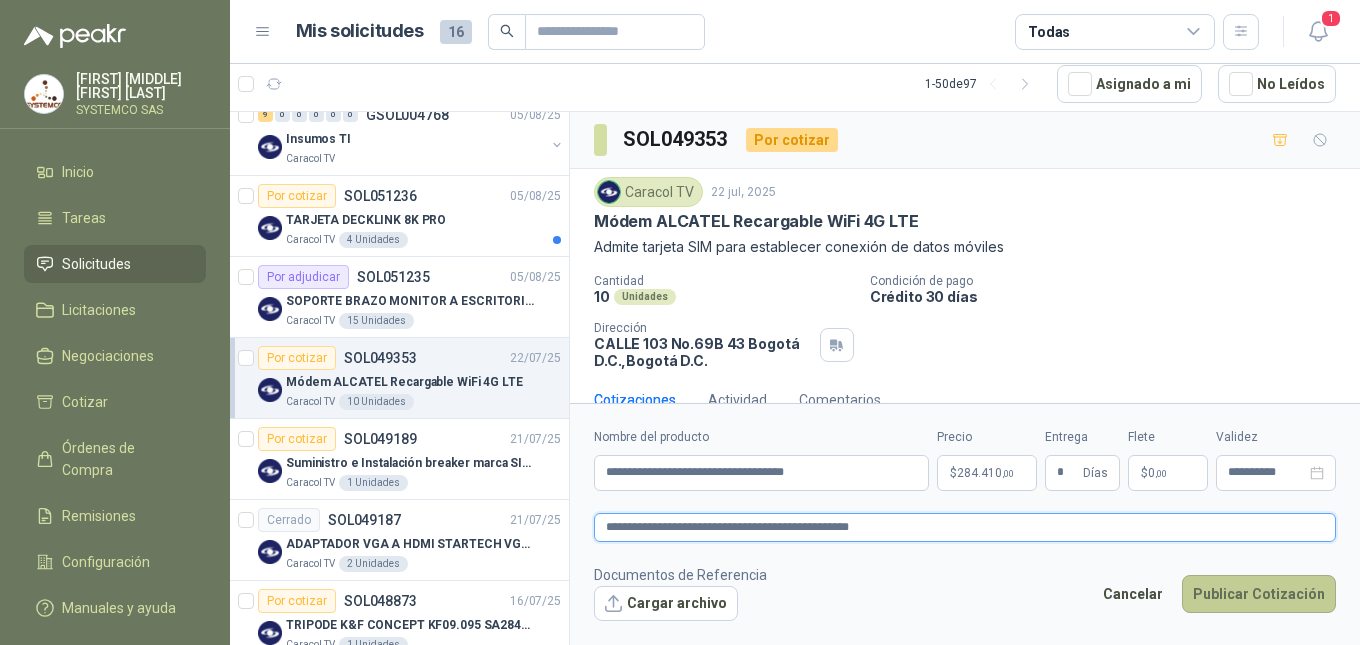 type 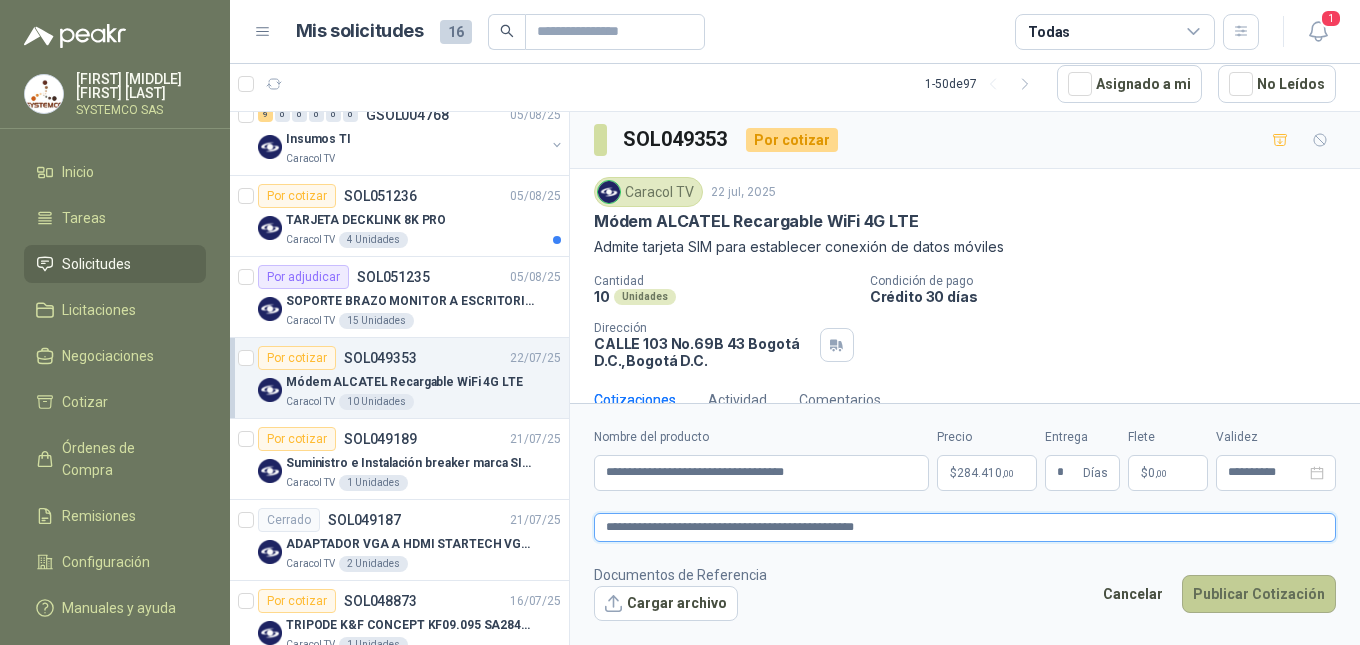 type 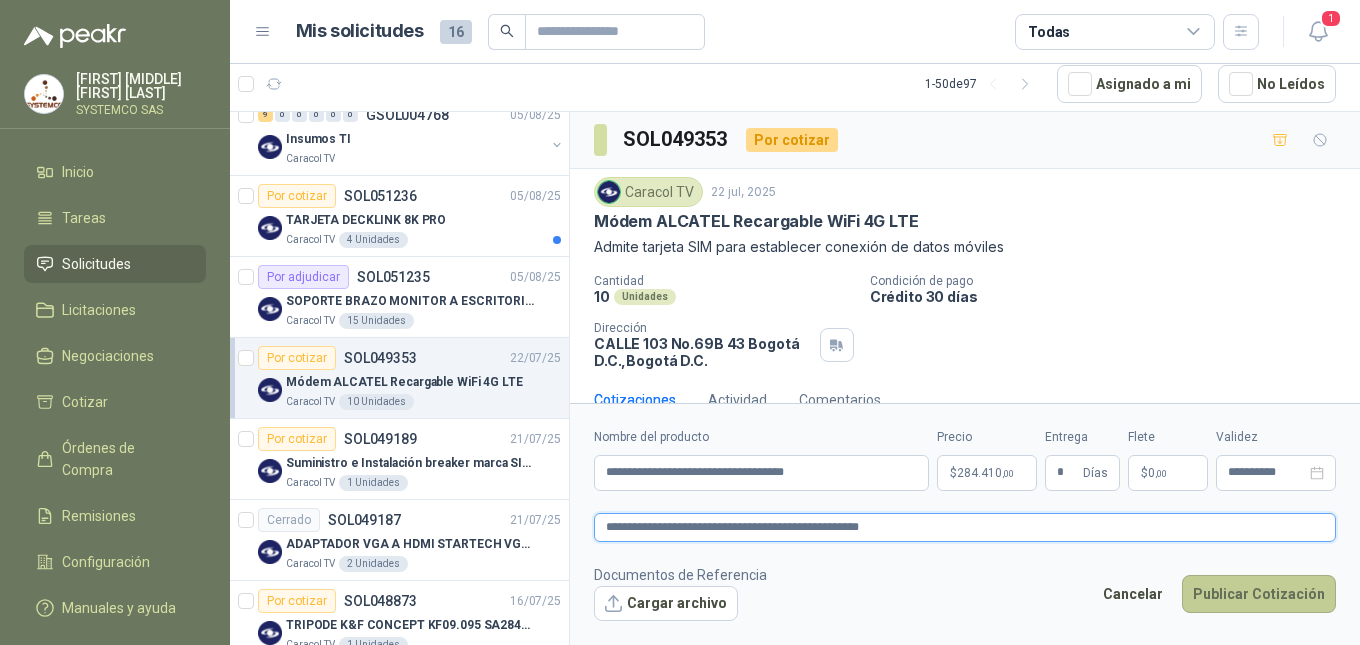 type 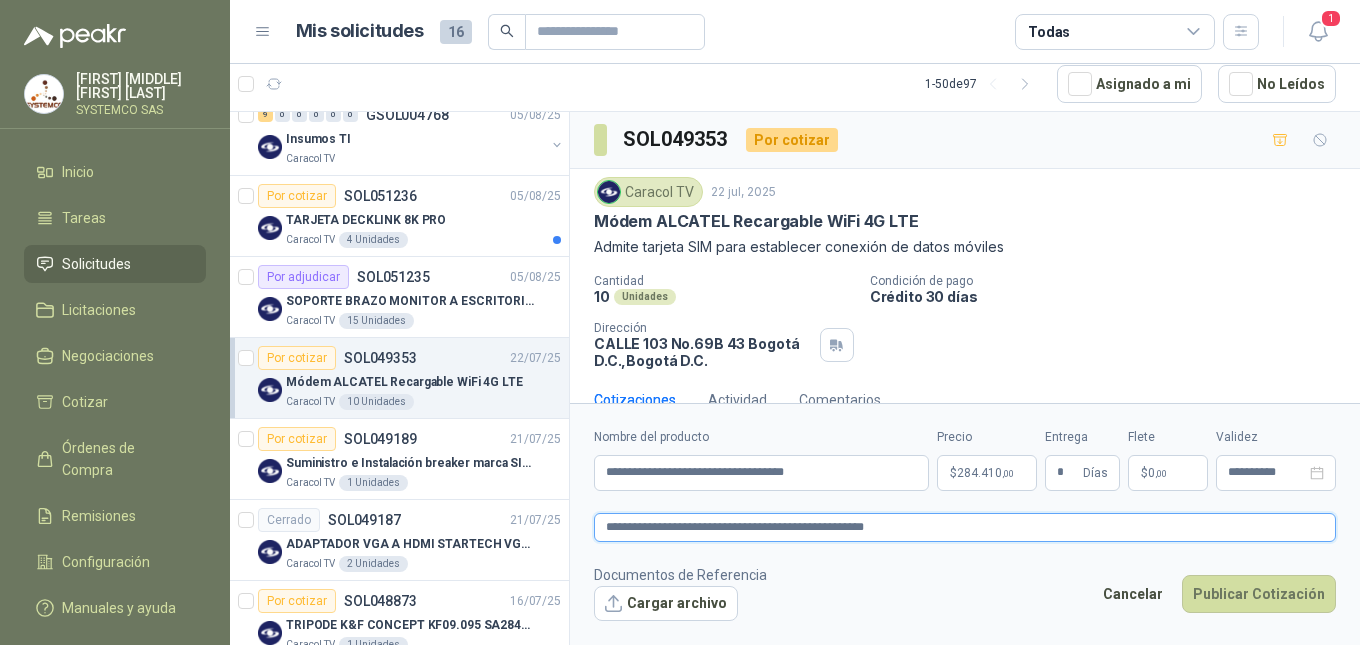 type on "**********" 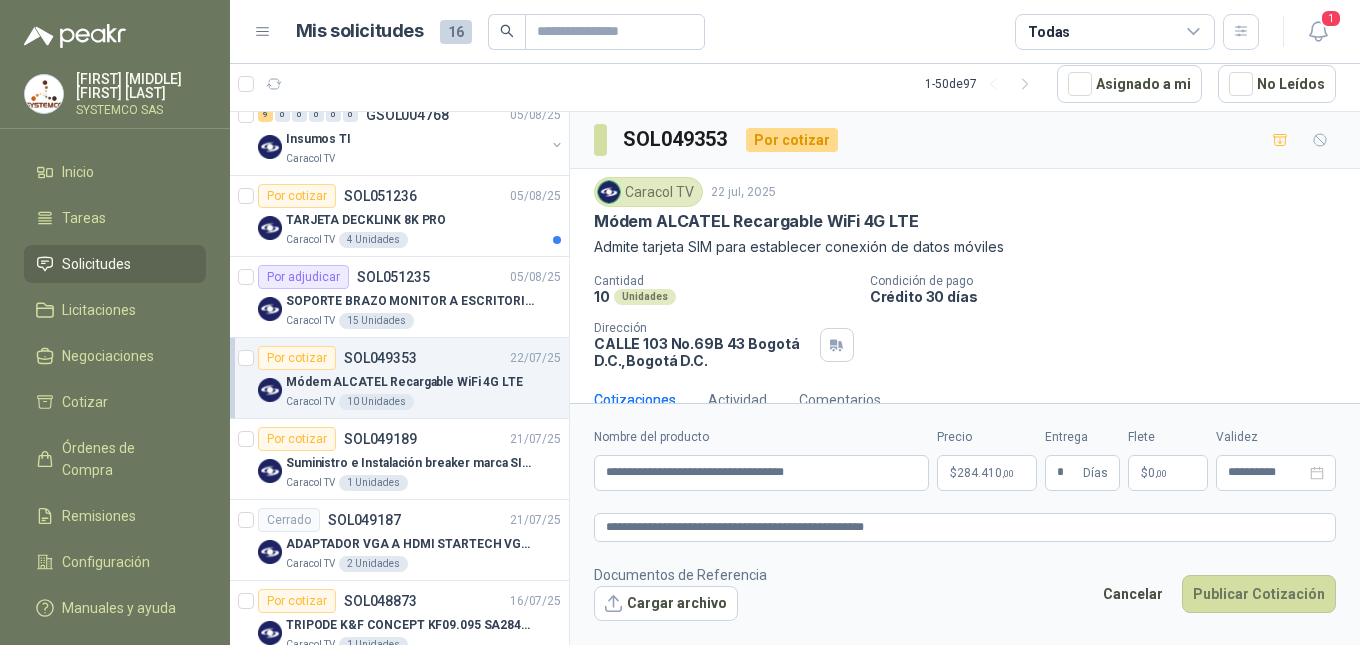 click on "**********" at bounding box center (965, 524) 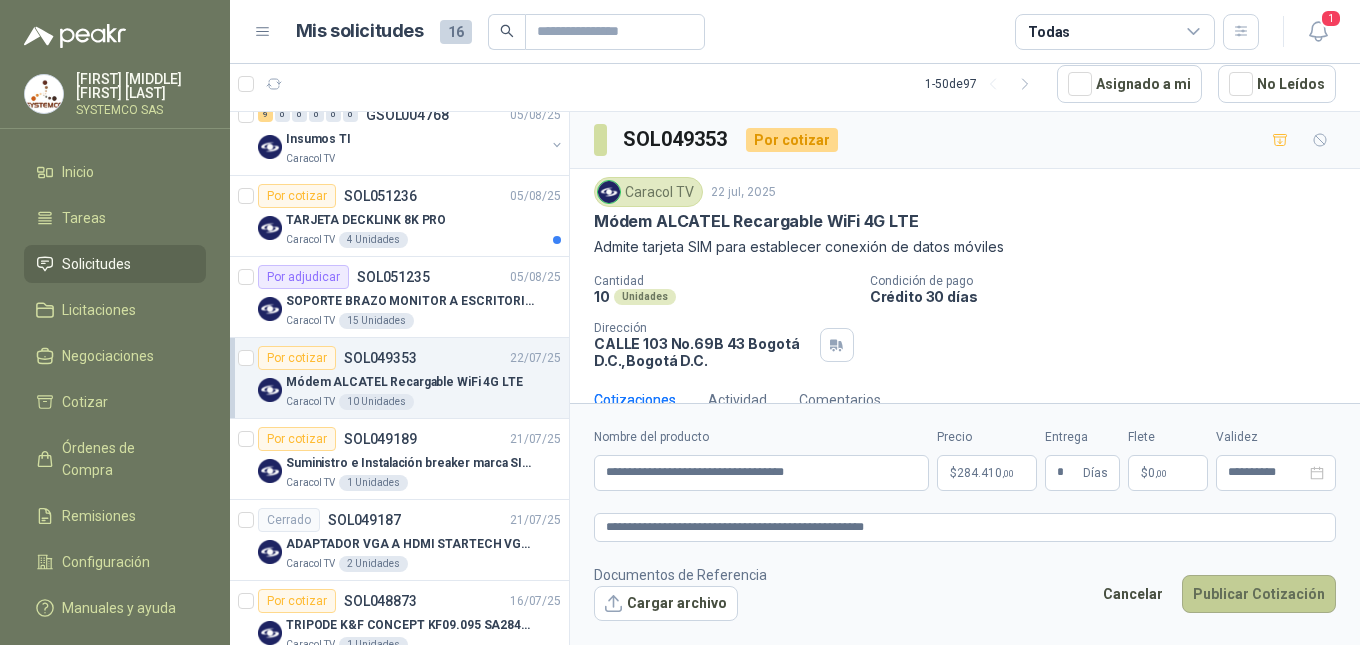 click on "Publicar Cotización" at bounding box center (1259, 594) 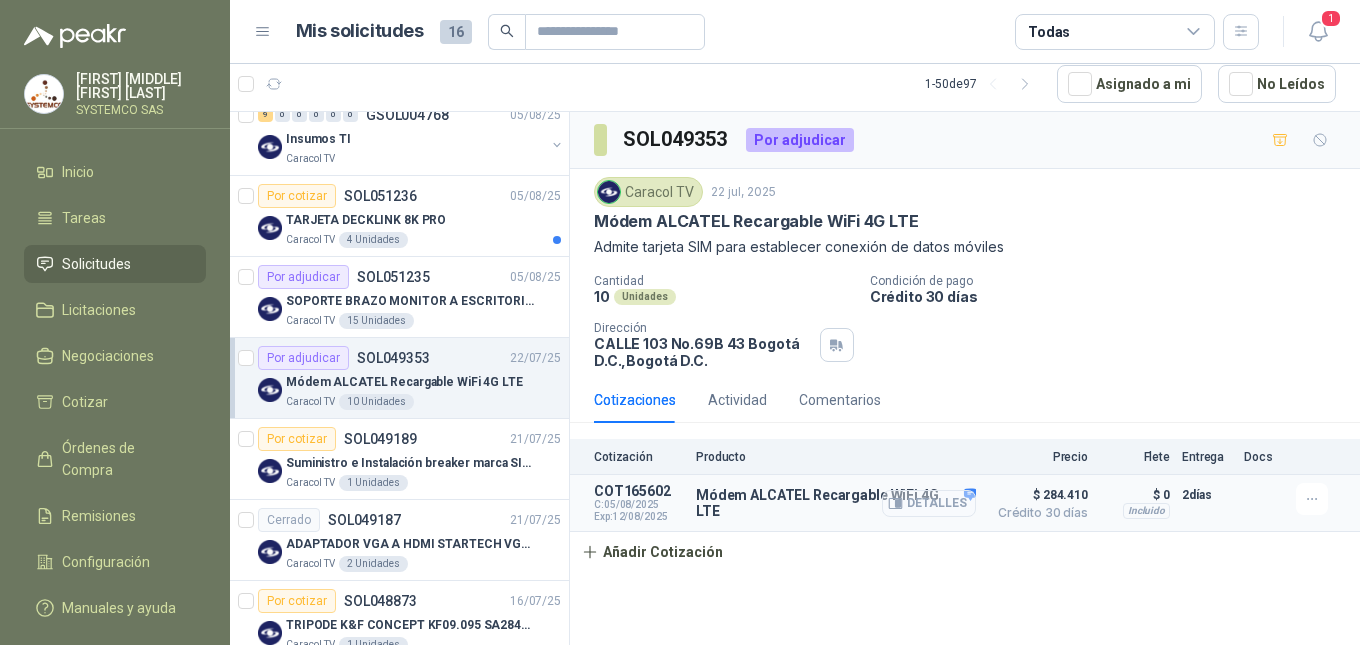 click on "Detalles" at bounding box center [929, 503] 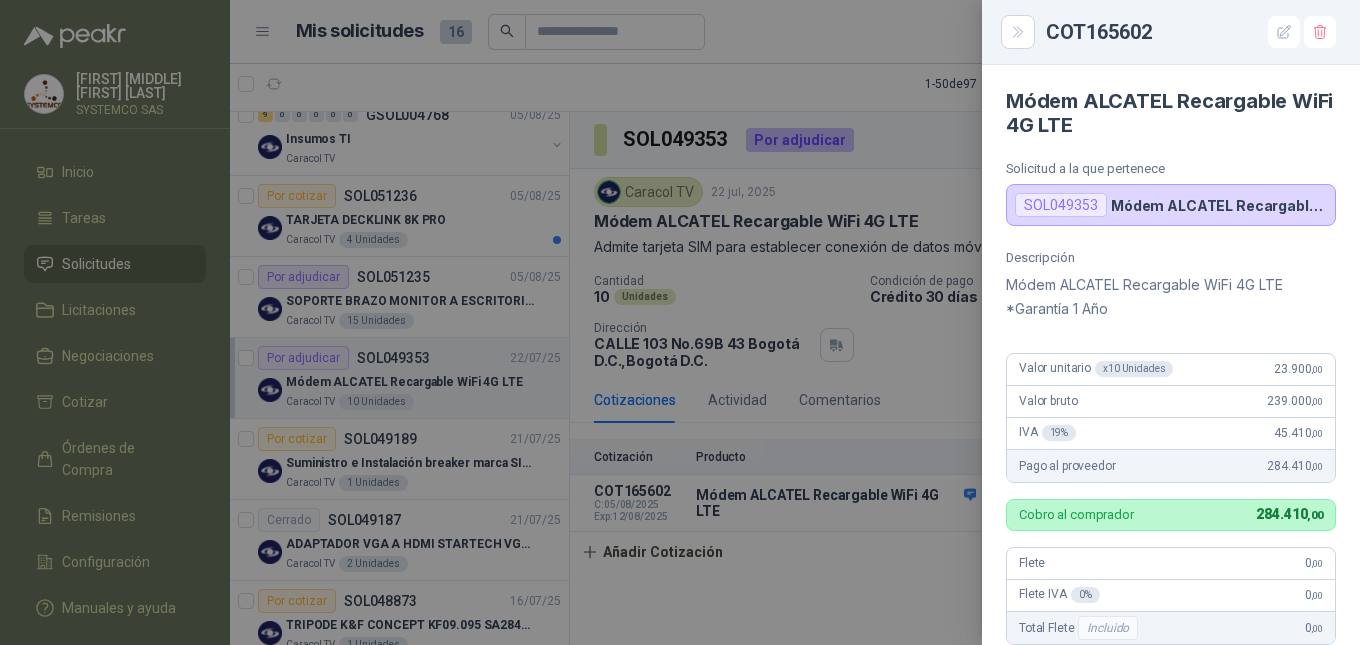 click on "x 10   Unidades" at bounding box center (1134, 369) 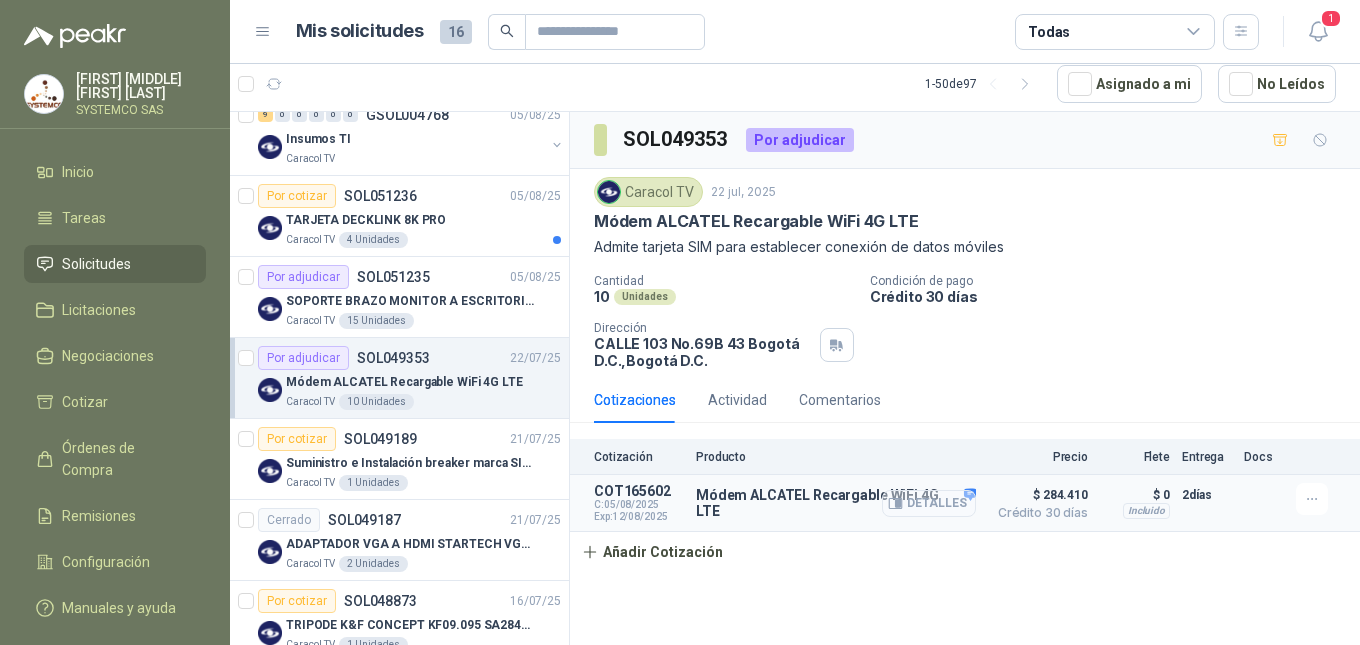 click 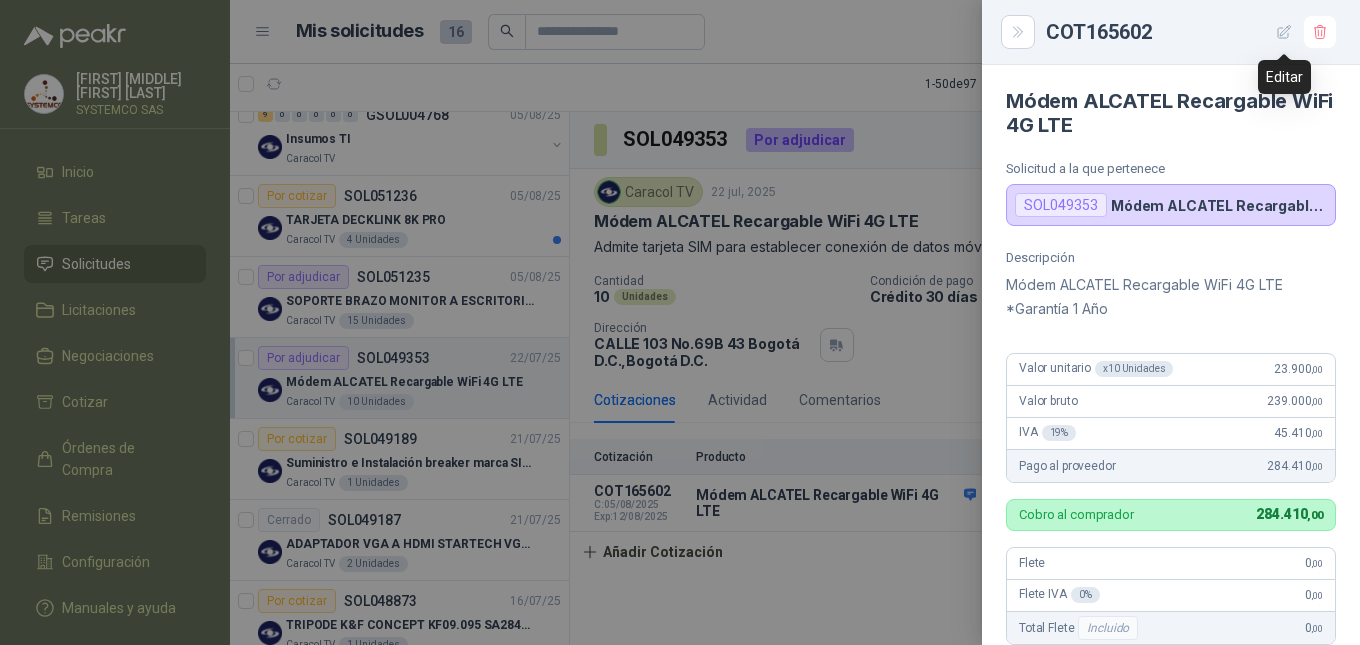 click 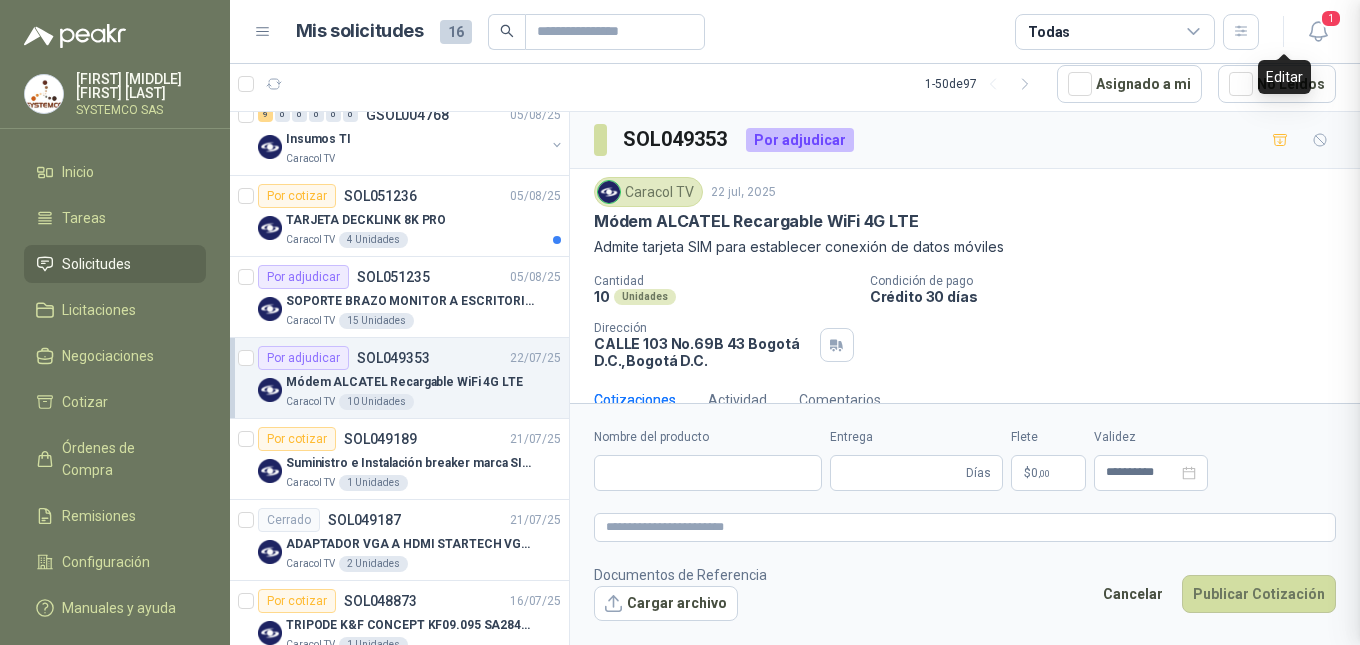 type 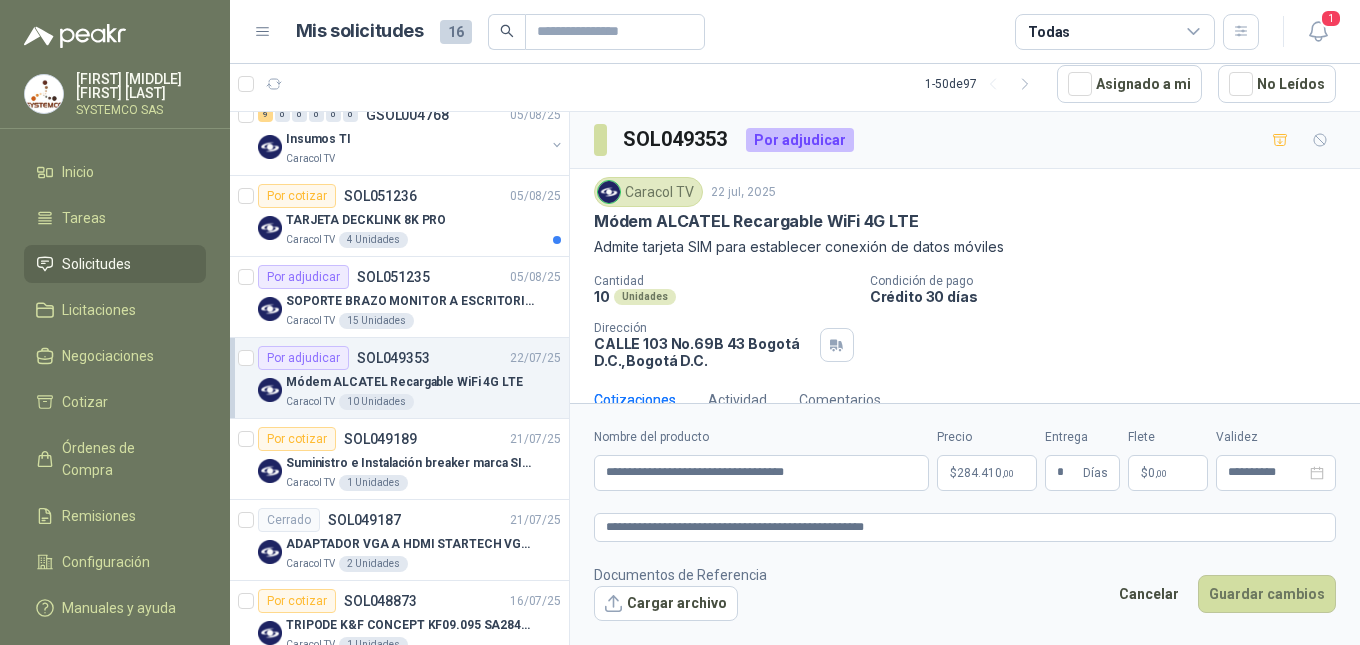 type 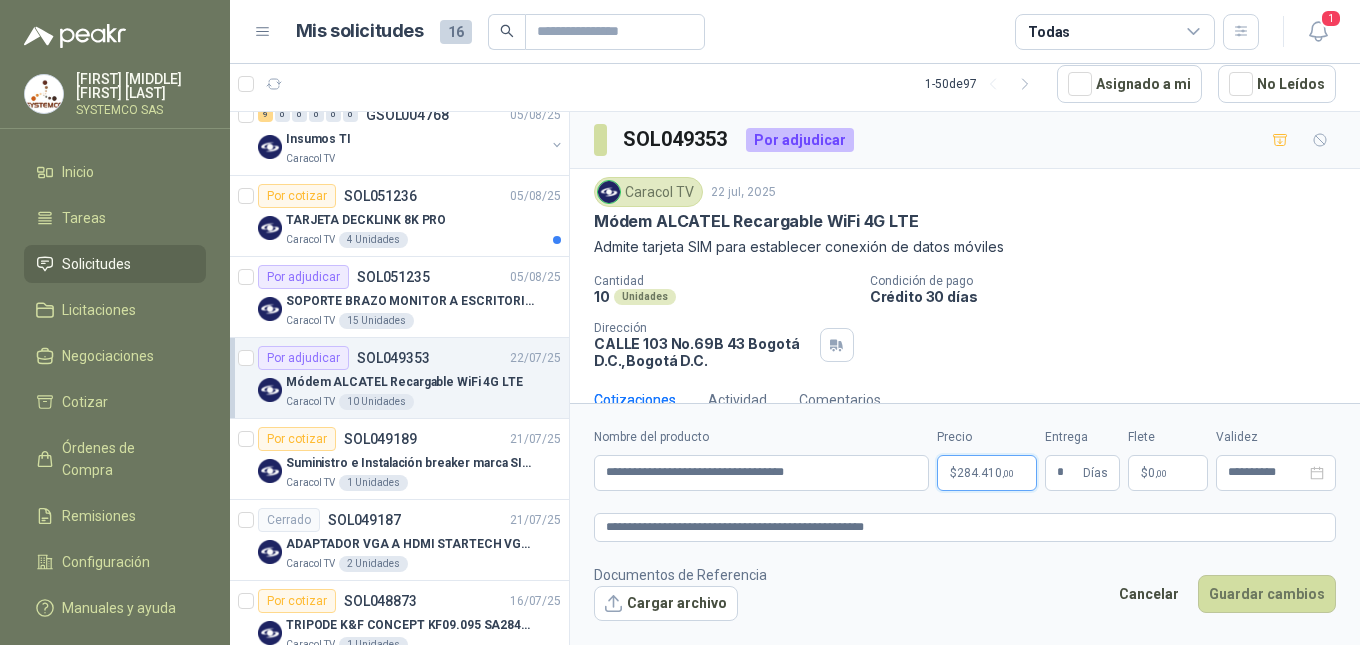 click on "$  284.410 ,00" at bounding box center (987, 473) 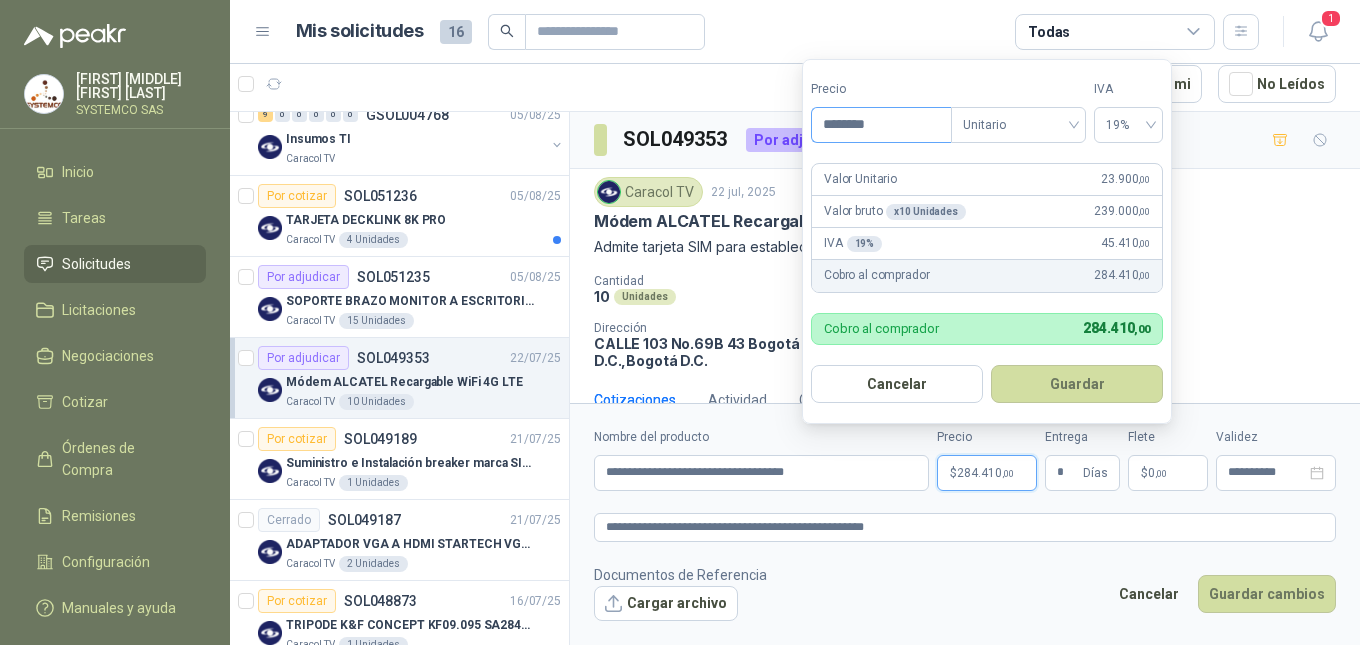 click on "********" at bounding box center [881, 125] 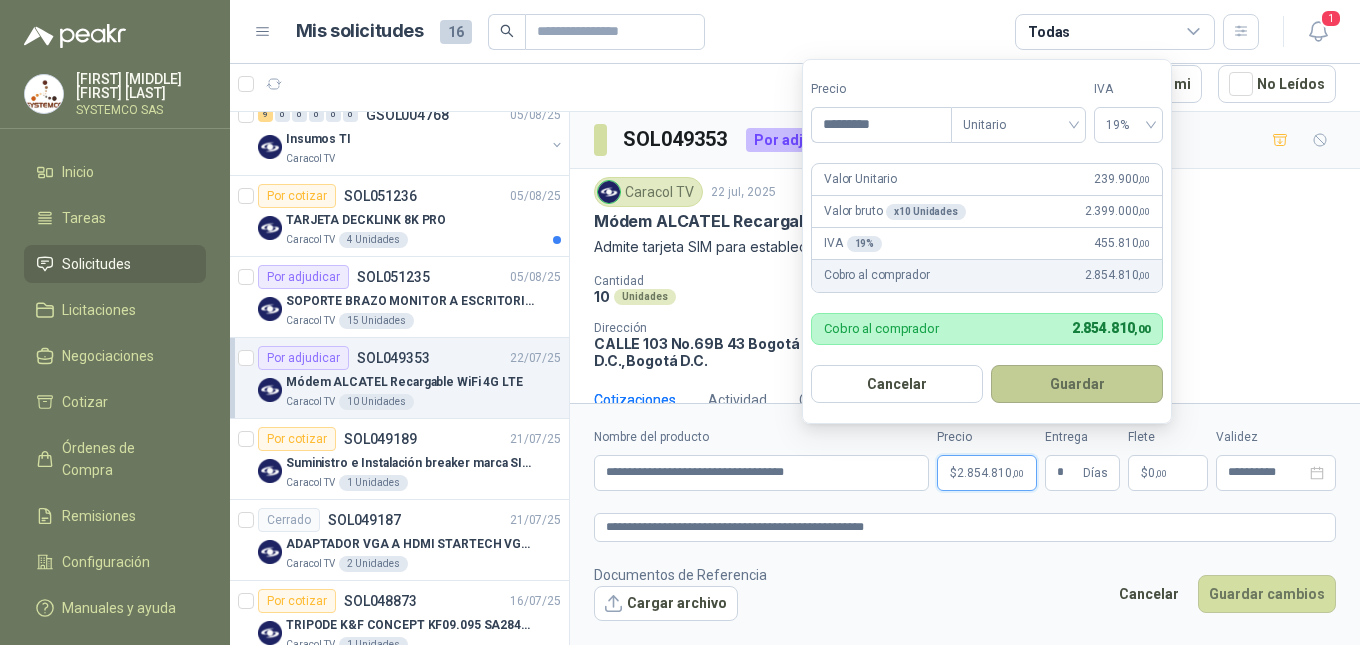 type on "*********" 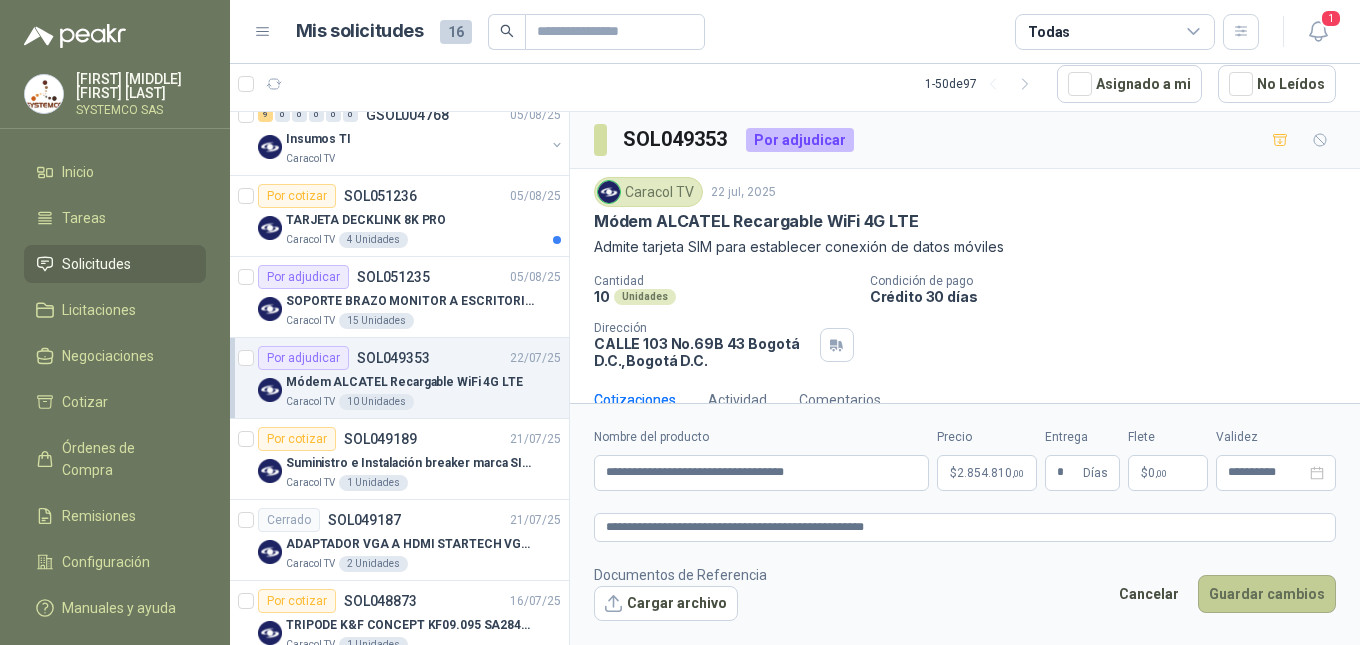 click on "Guardar cambios" at bounding box center (1267, 594) 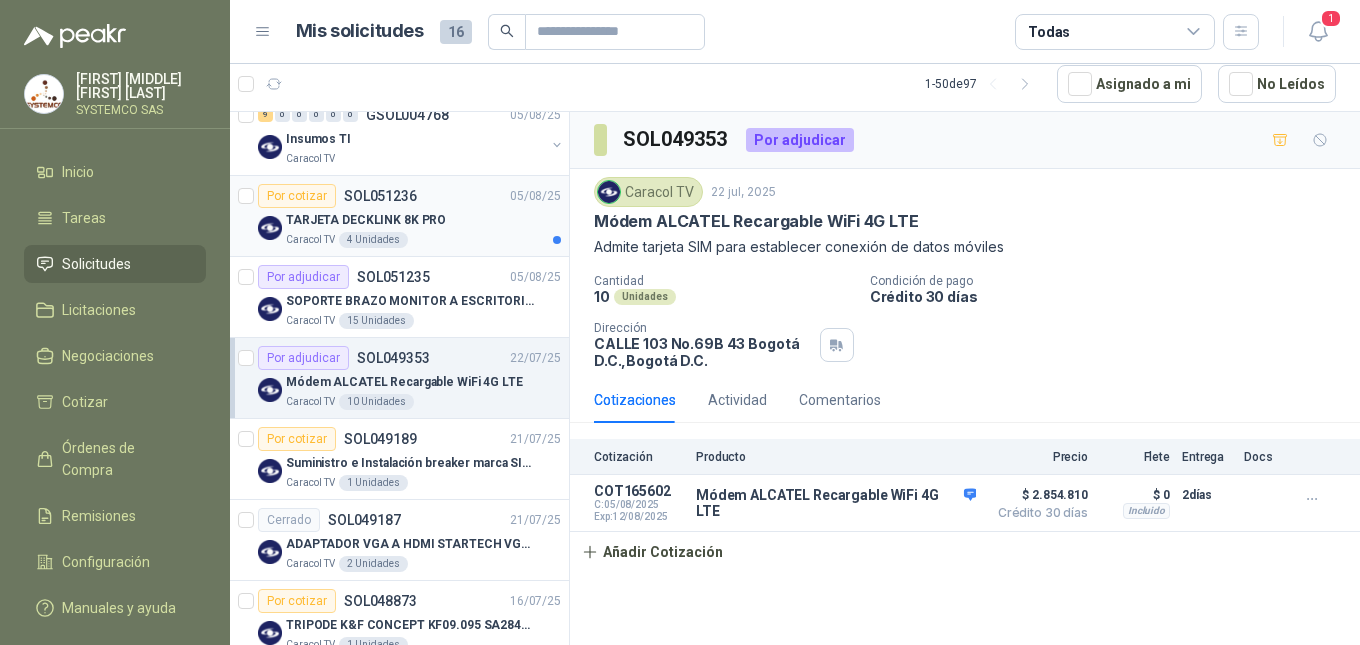click on "Caracol TV 4   Unidades" at bounding box center [423, 240] 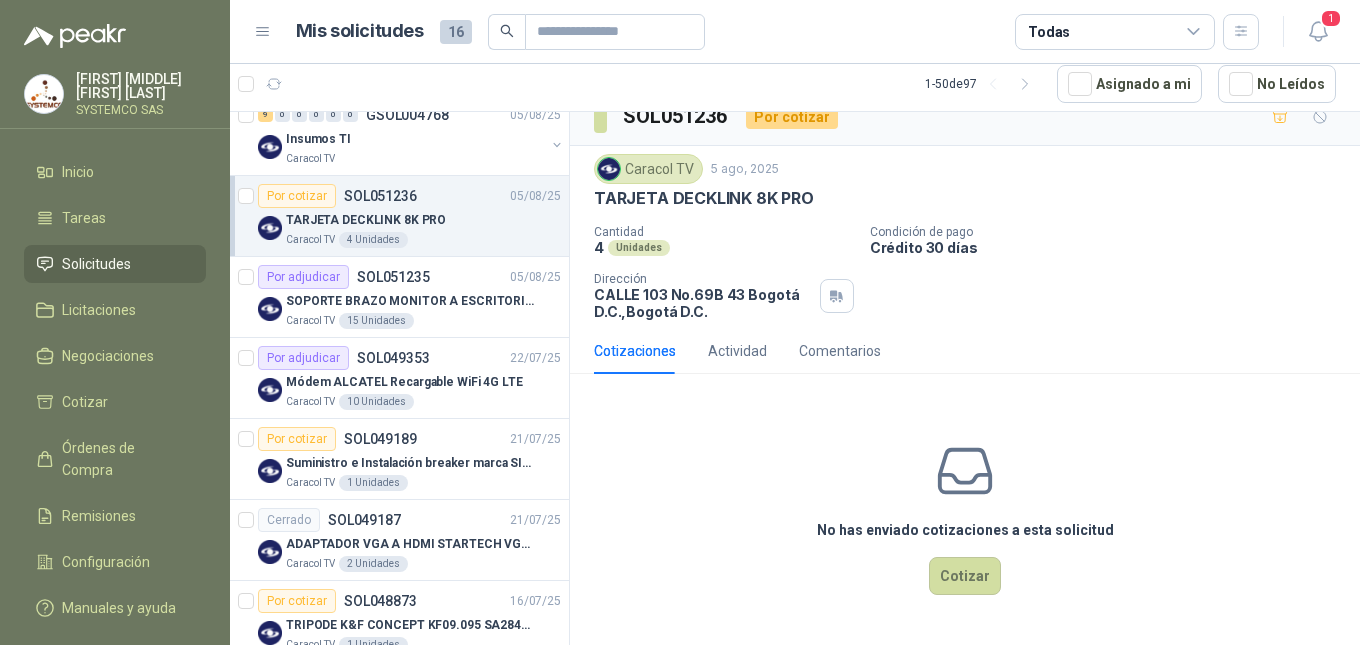 scroll, scrollTop: 0, scrollLeft: 0, axis: both 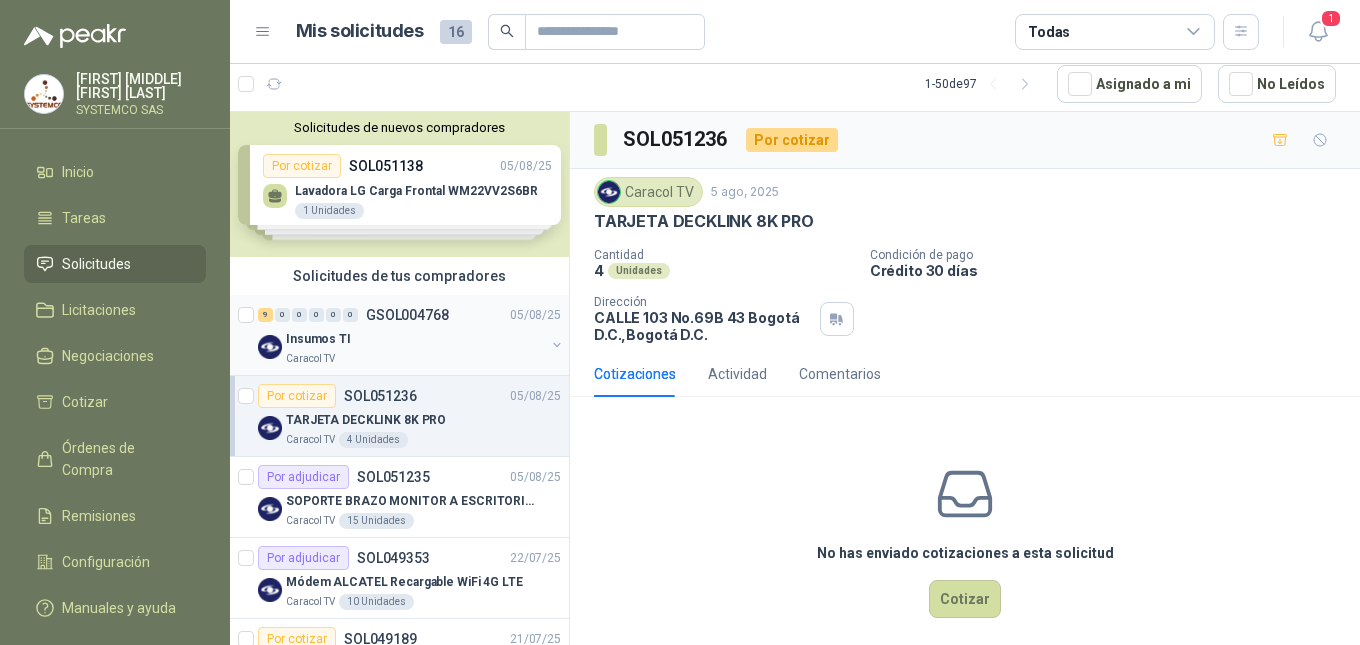 drag, startPoint x: 423, startPoint y: 349, endPoint x: 425, endPoint y: 339, distance: 10.198039 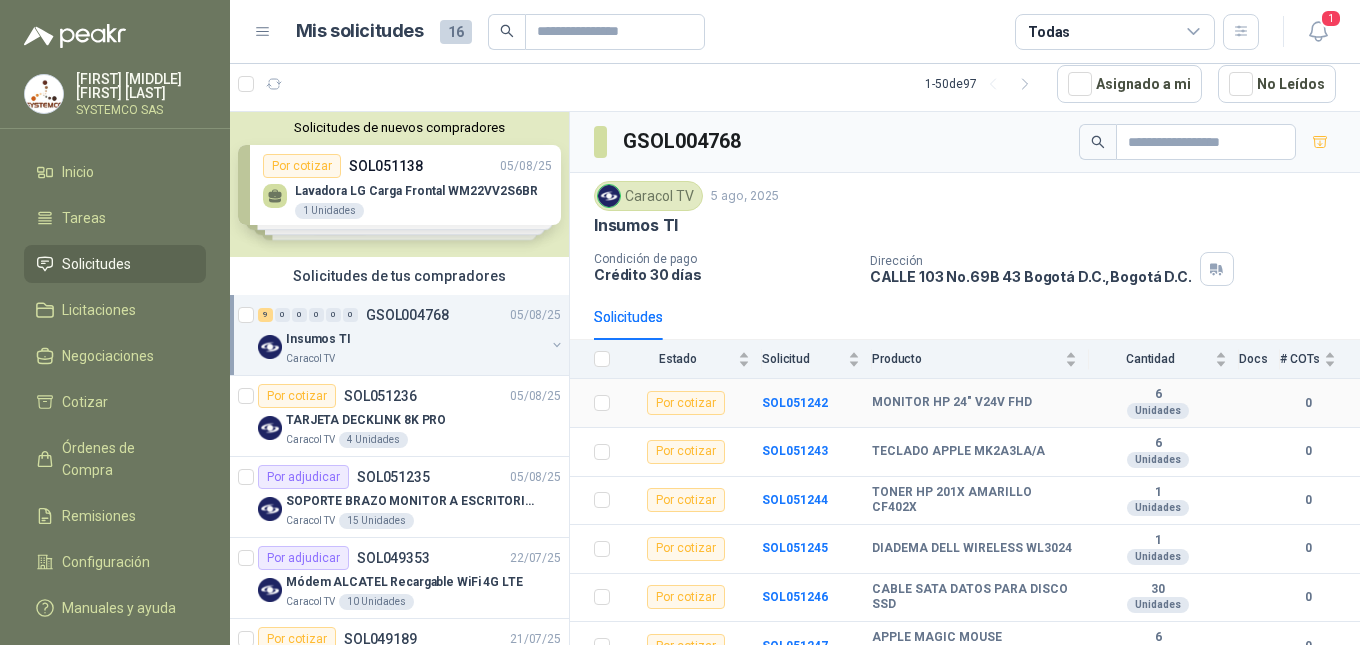 click on "MONITOR HP 24" V24V FHD" at bounding box center (952, 403) 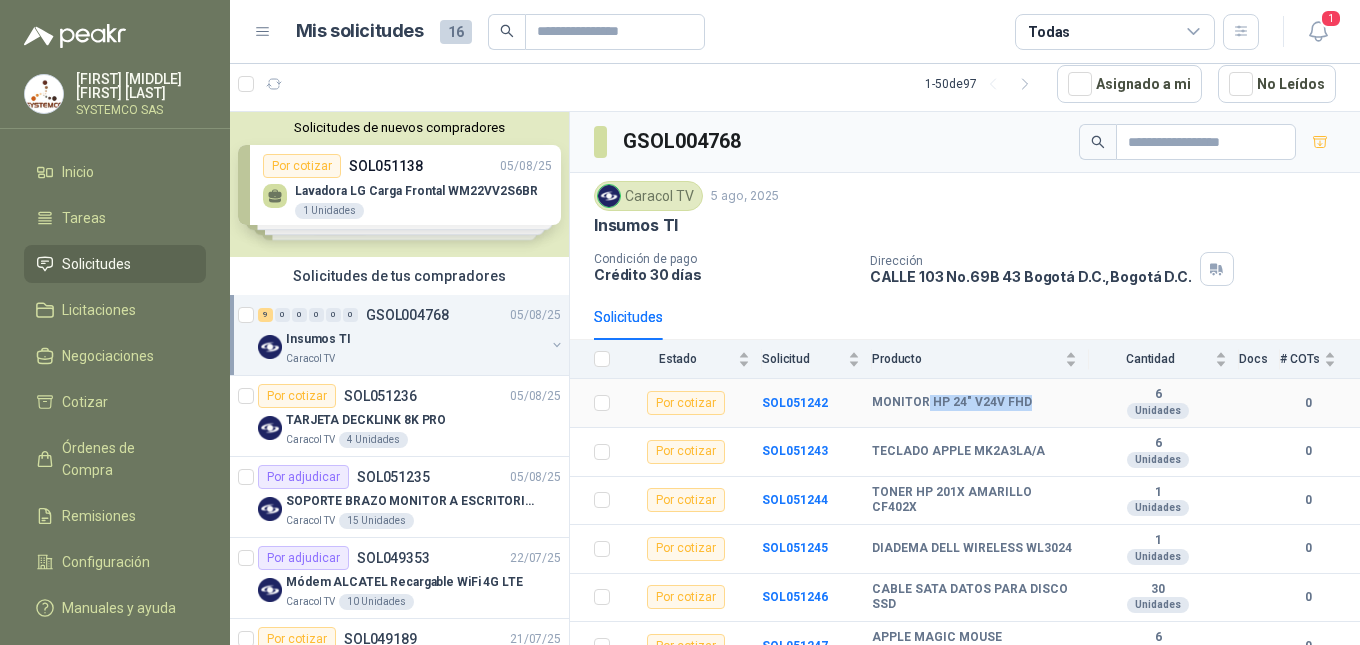 drag, startPoint x: 927, startPoint y: 400, endPoint x: 1024, endPoint y: 400, distance: 97 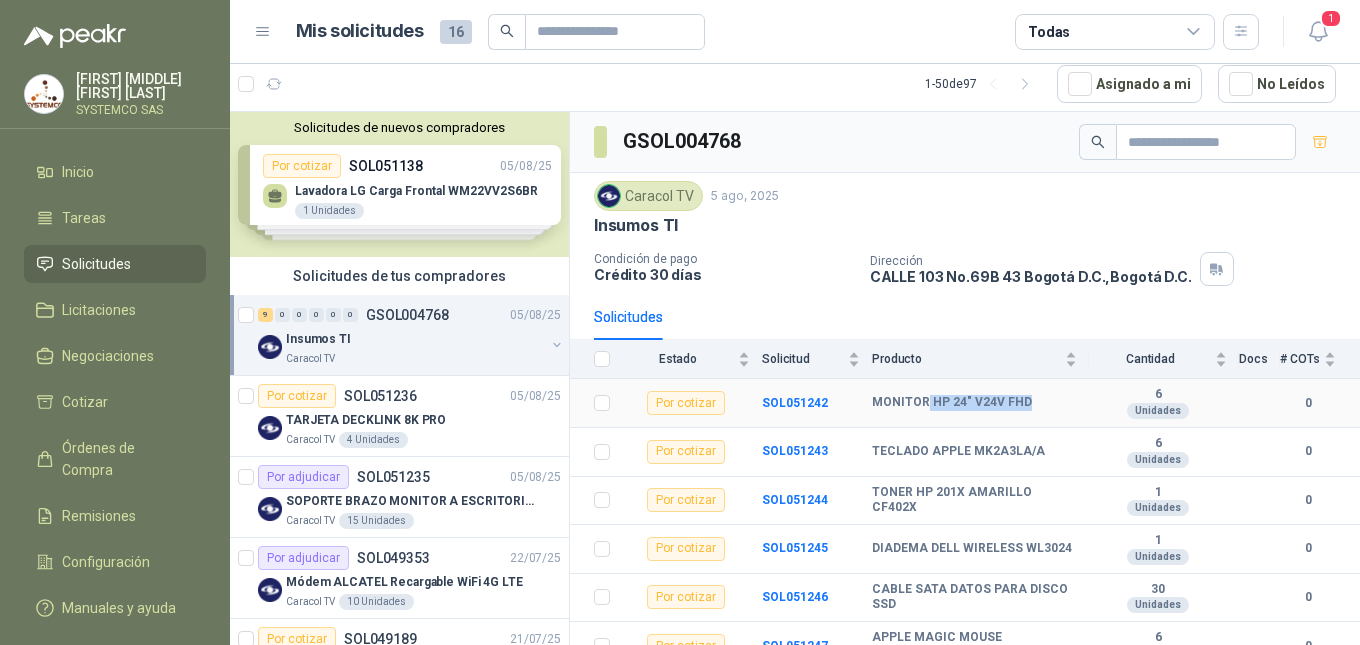 click on "MONITOR HP 24" V24V FHD" at bounding box center [974, 403] 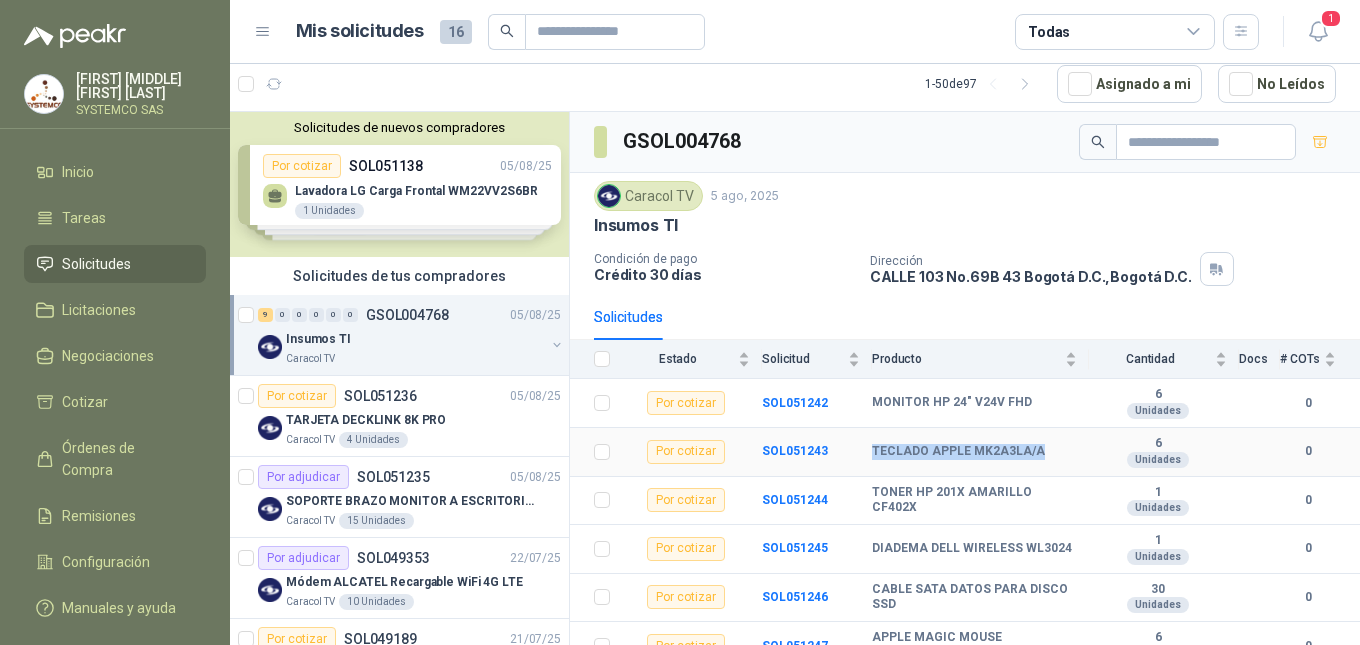 drag, startPoint x: 1049, startPoint y: 457, endPoint x: 873, endPoint y: 451, distance: 176.10225 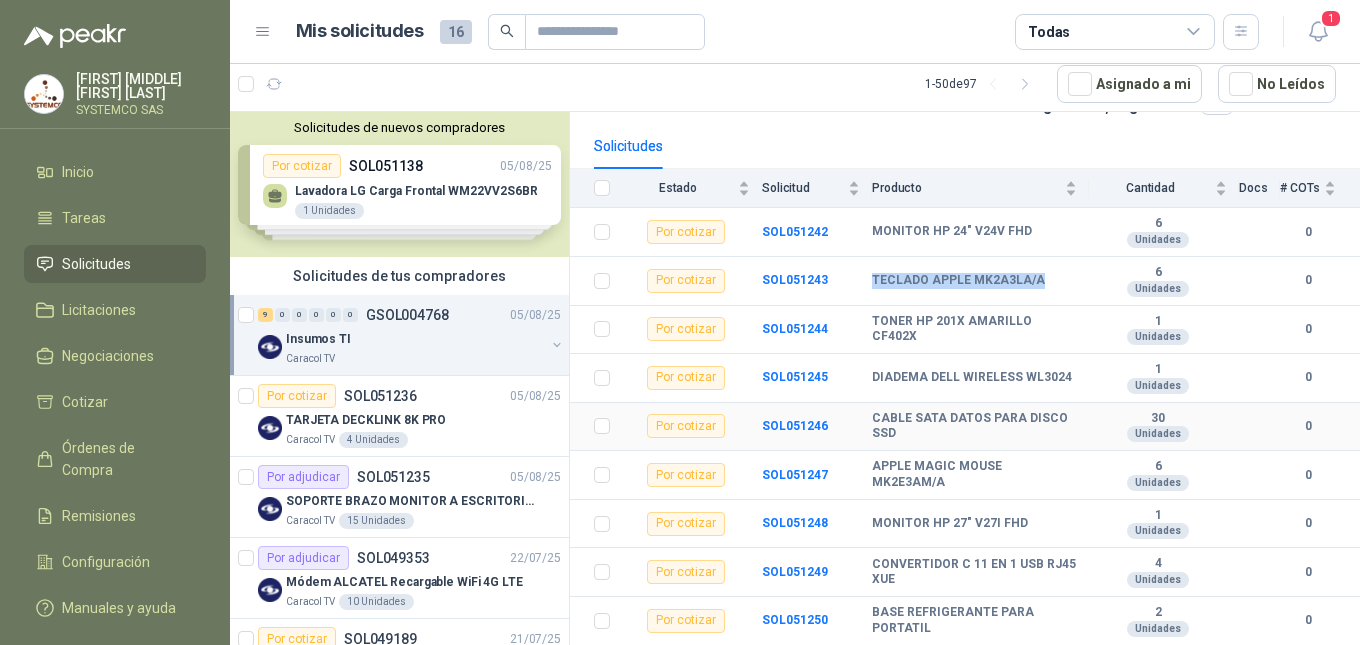 scroll, scrollTop: 172, scrollLeft: 0, axis: vertical 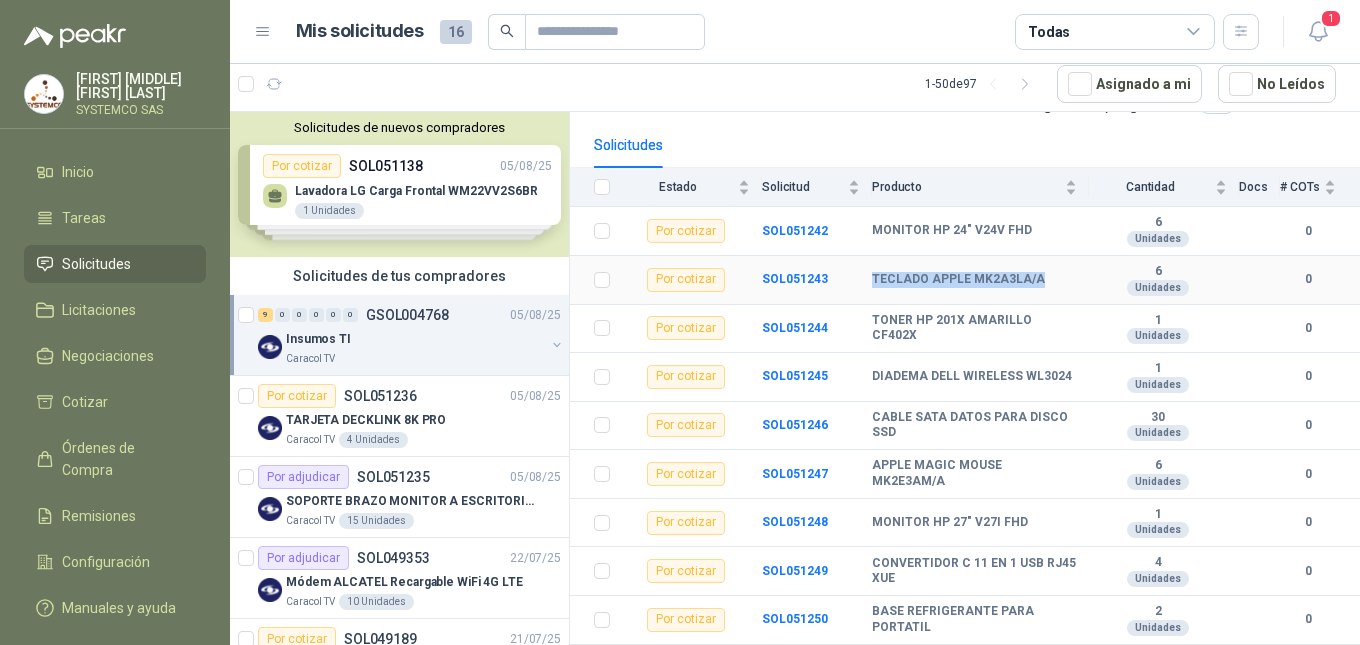 click on "TECLADO APPLE MK2A3LA/A" at bounding box center [980, 280] 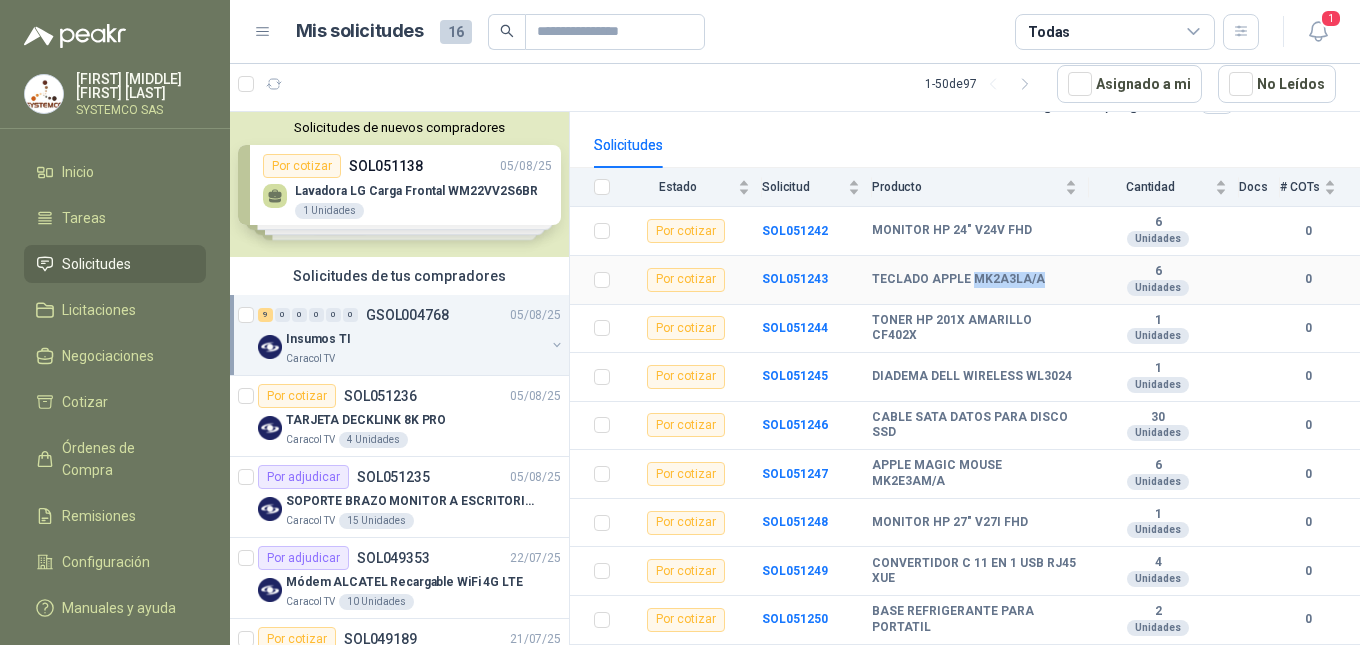 drag, startPoint x: 1044, startPoint y: 278, endPoint x: 969, endPoint y: 282, distance: 75.10659 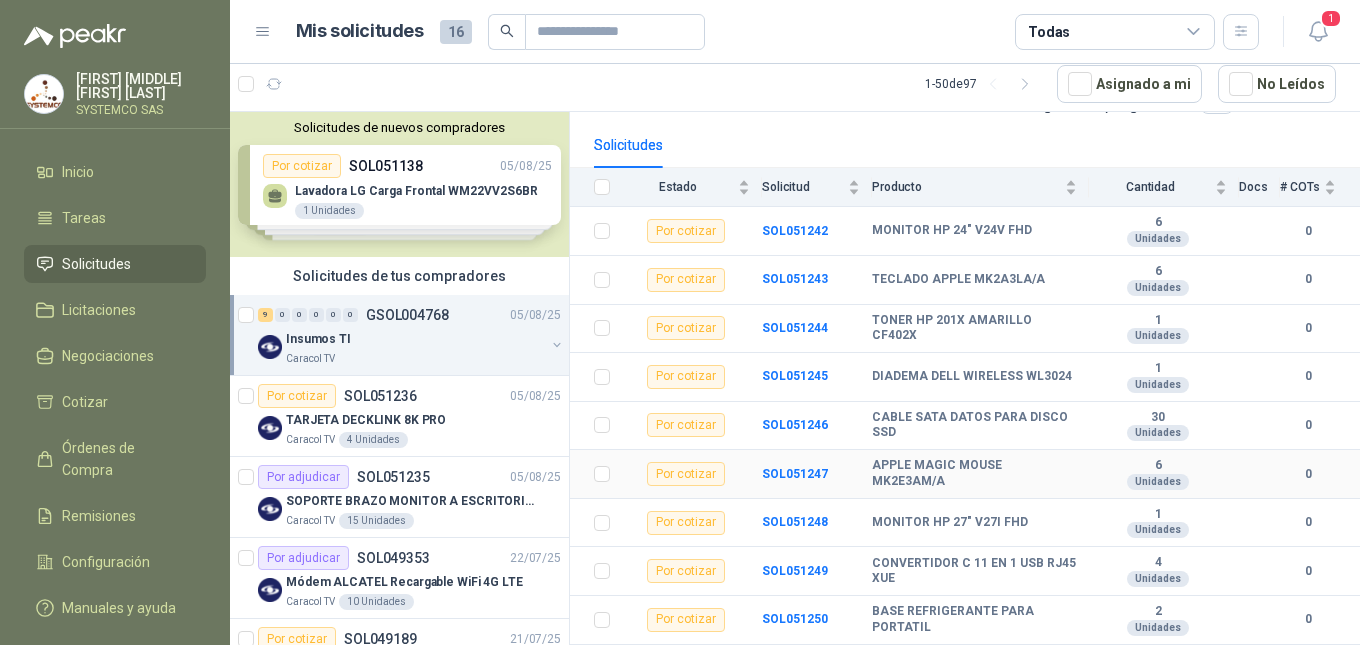 click on "APPLE MAGIC MOUSE MK2E3AM/A" at bounding box center (974, 473) 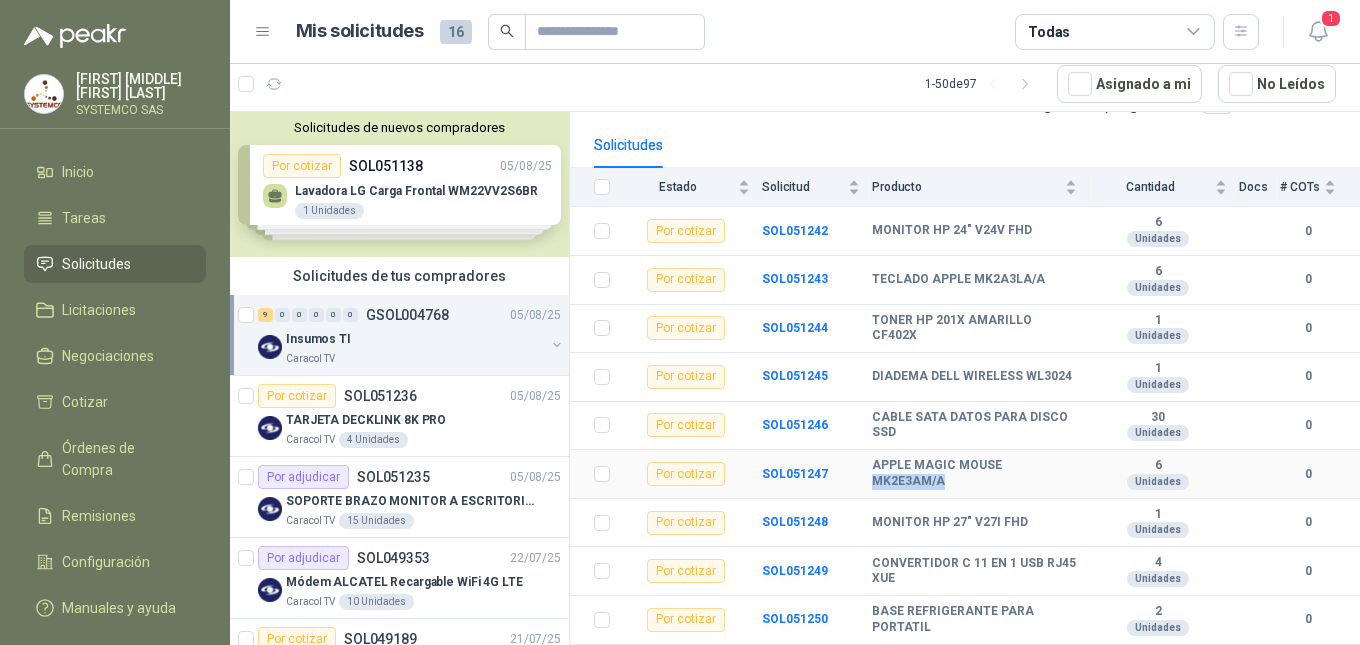 drag, startPoint x: 941, startPoint y: 485, endPoint x: 878, endPoint y: 478, distance: 63.387695 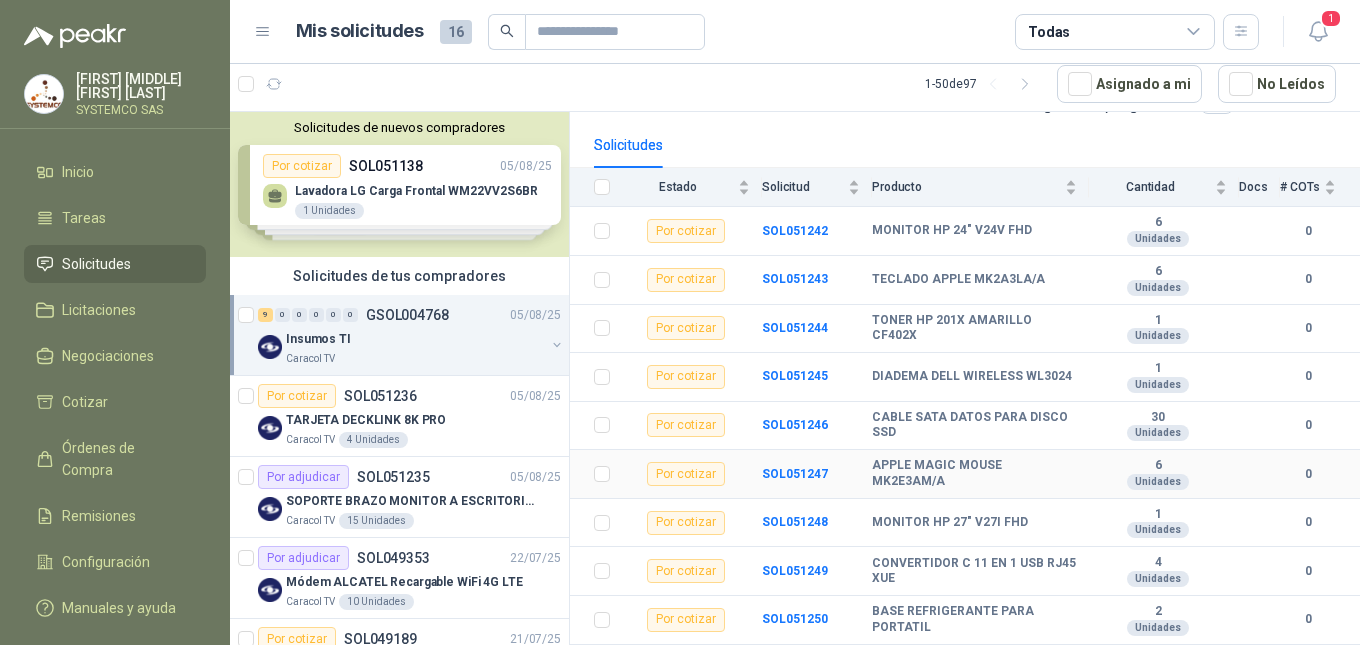 click on "APPLE MAGIC MOUSE MK2E3AM/A" at bounding box center (974, 473) 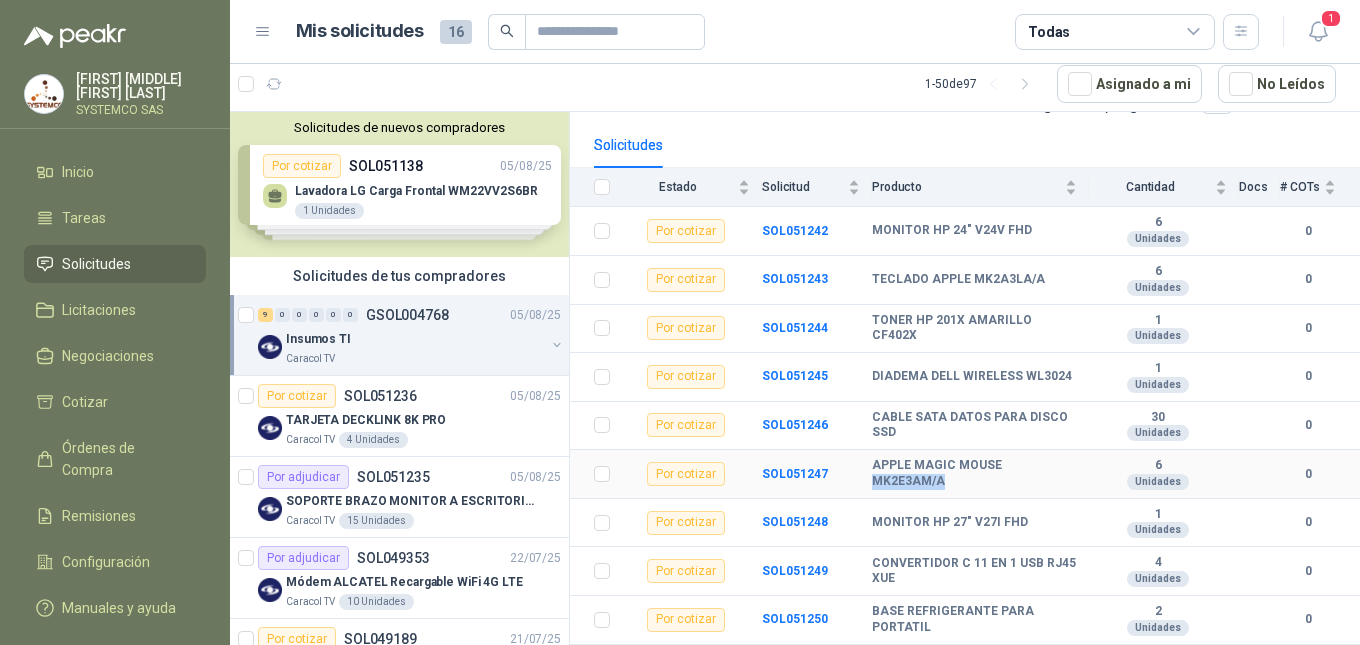 drag, startPoint x: 872, startPoint y: 479, endPoint x: 951, endPoint y: 488, distance: 79.51101 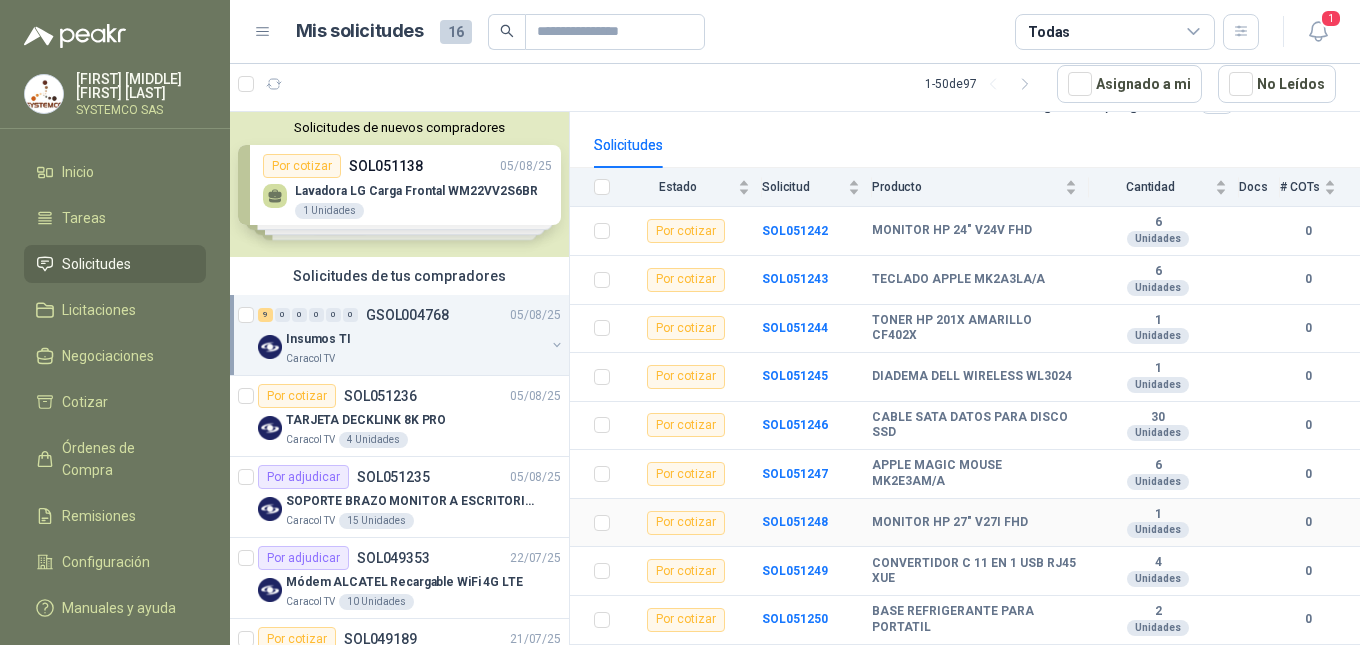 click on "MONITOR HP 27" V27I FHD" at bounding box center [980, 523] 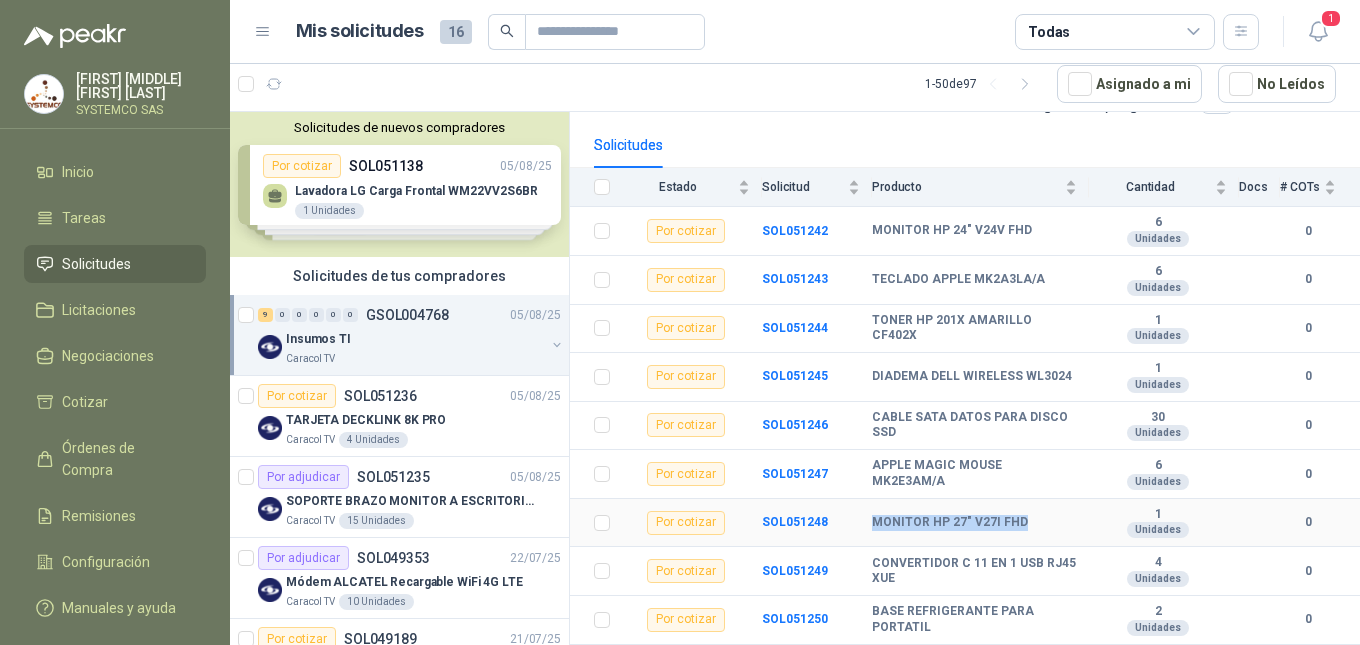 drag, startPoint x: 1033, startPoint y: 528, endPoint x: 872, endPoint y: 526, distance: 161.01242 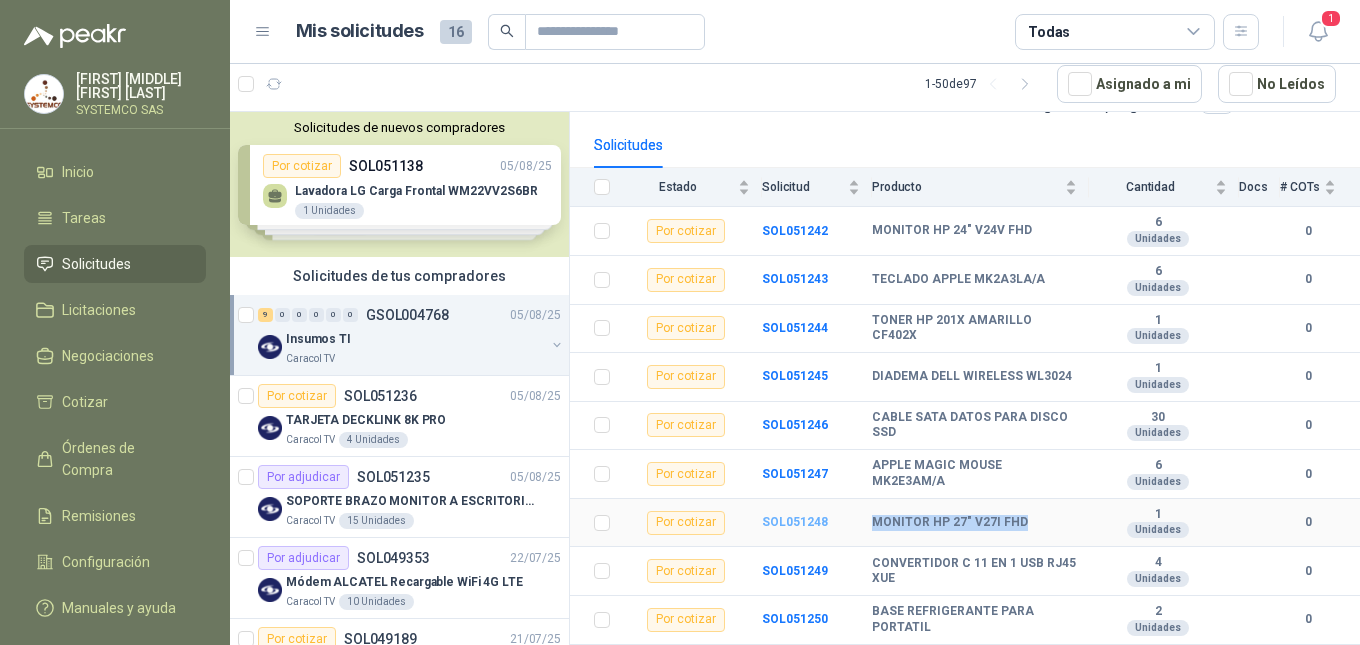 click on "SOL051248" at bounding box center (795, 522) 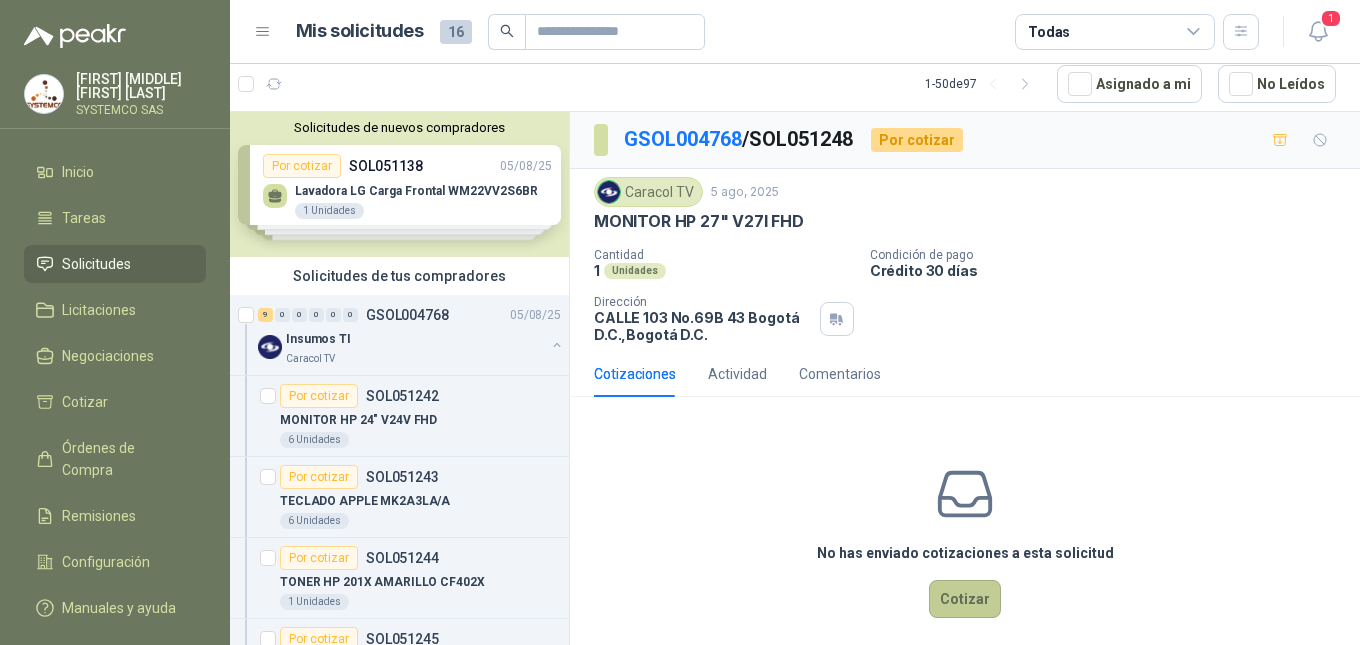 click on "Cotizar" at bounding box center [965, 599] 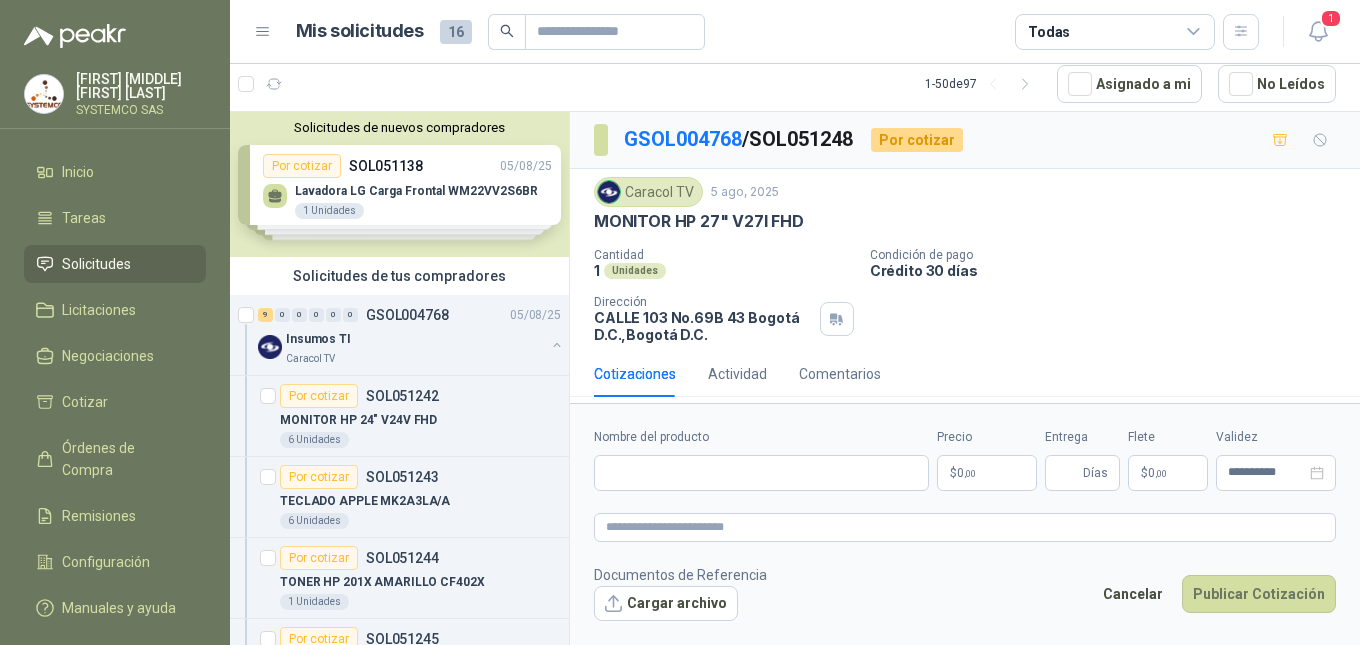 type 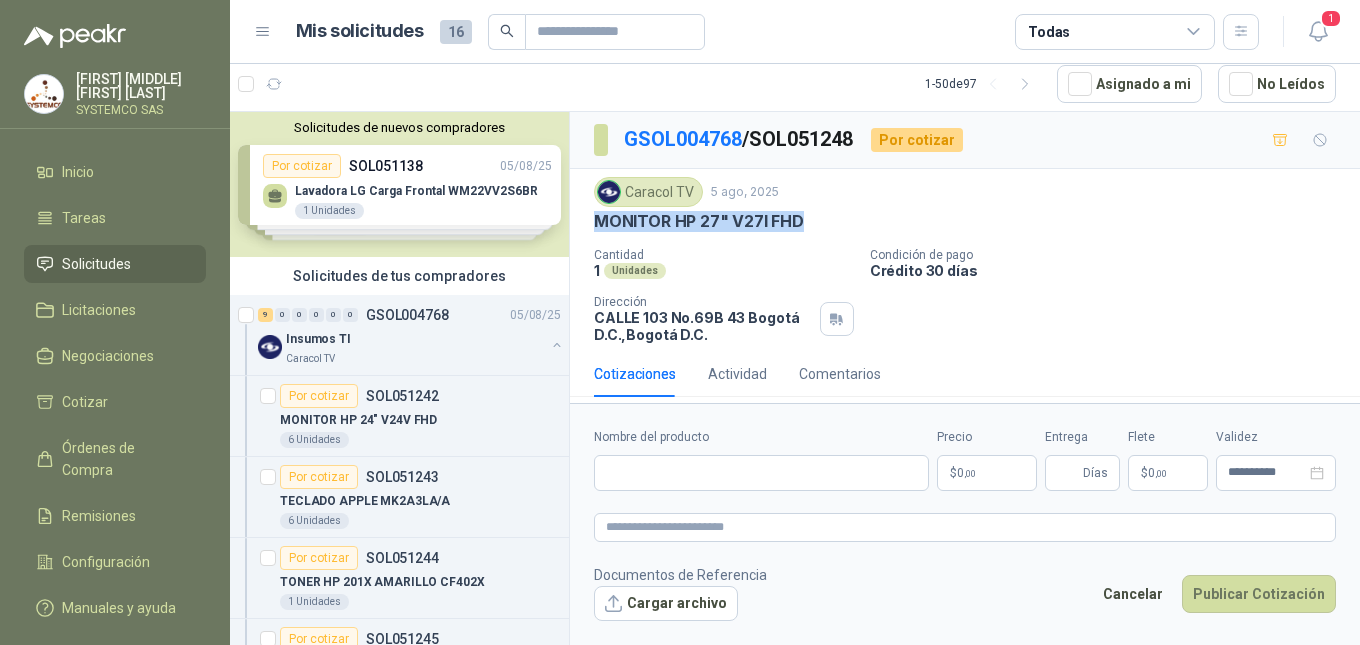 drag, startPoint x: 811, startPoint y: 220, endPoint x: 589, endPoint y: 234, distance: 222.44101 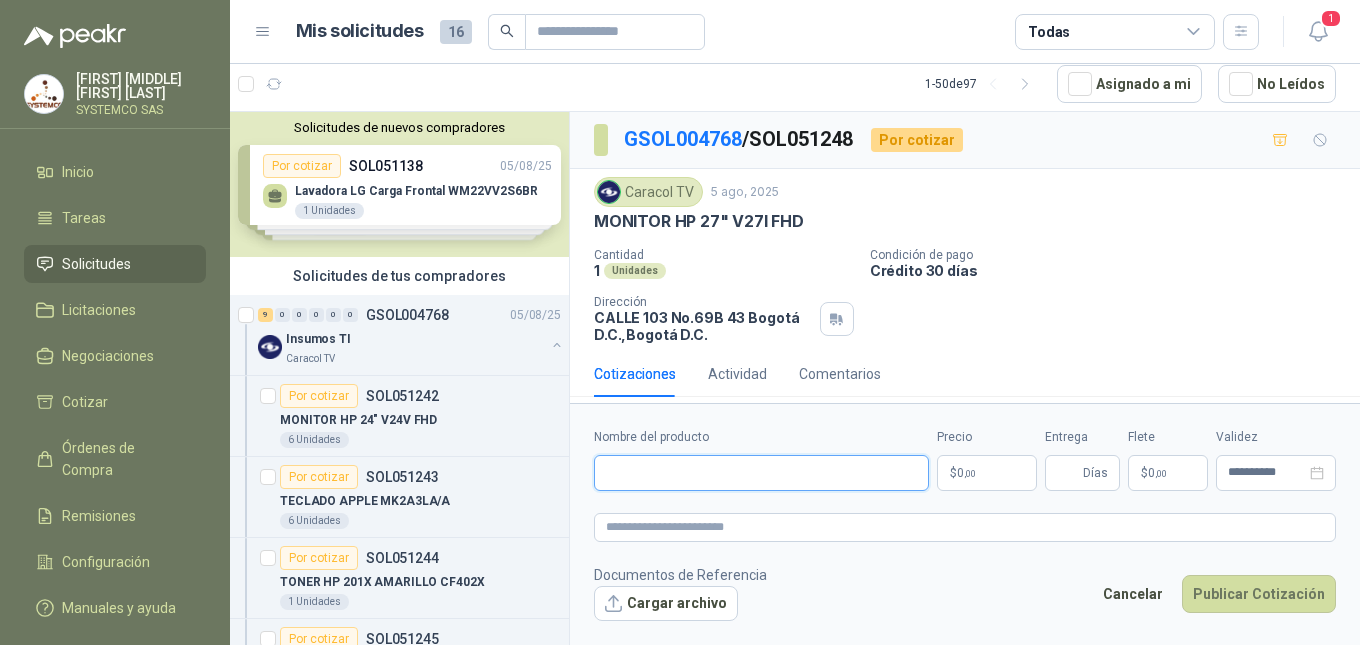 click on "Nombre del producto" at bounding box center (761, 473) 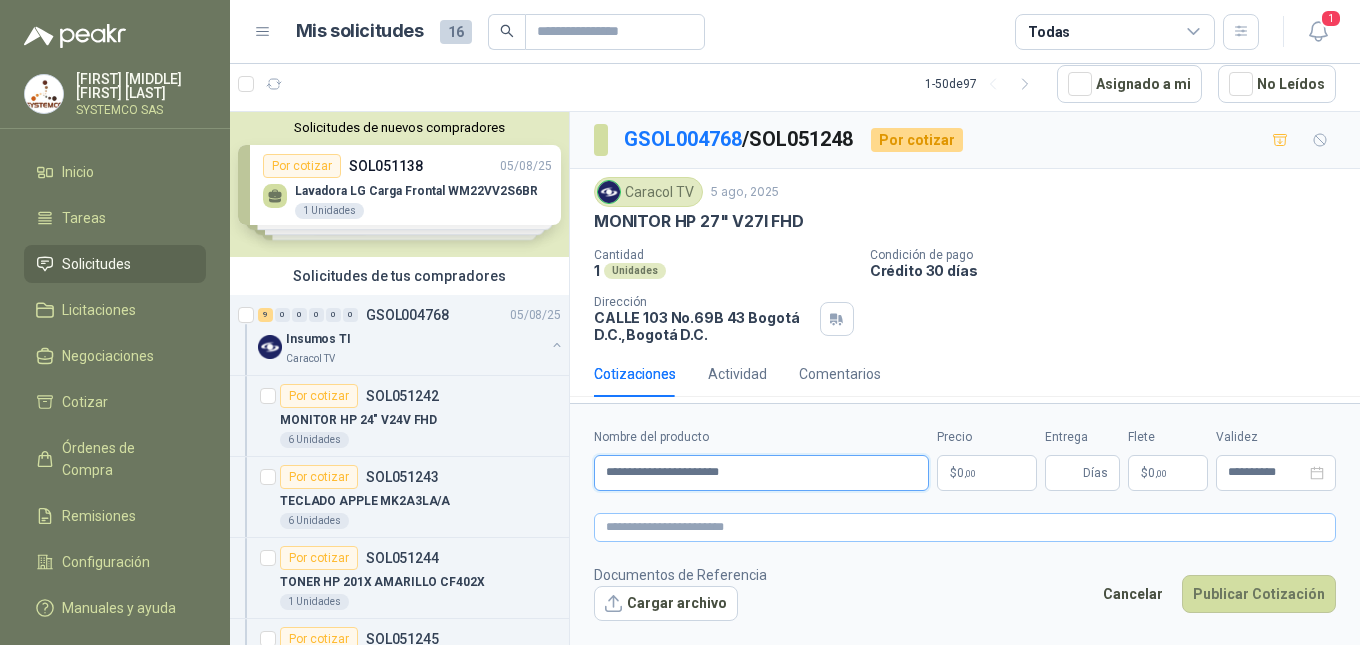 type on "**********" 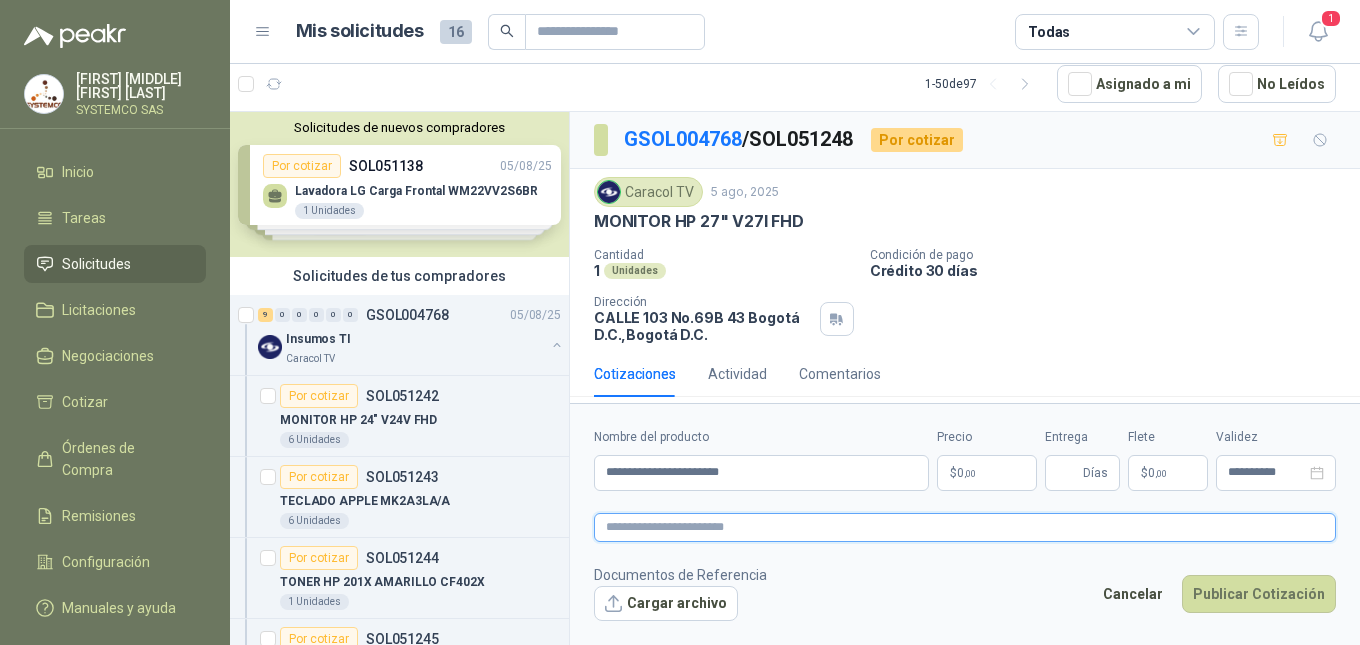 click at bounding box center [965, 527] 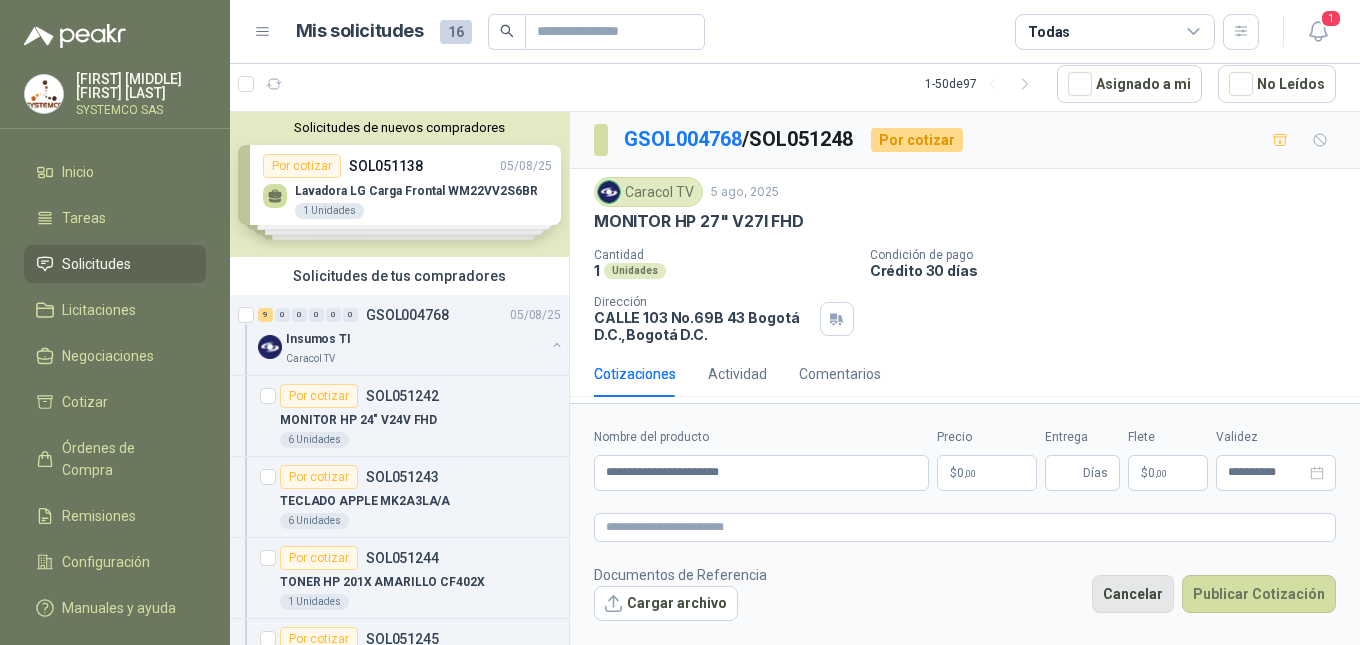 click on "Cancelar" at bounding box center [1133, 594] 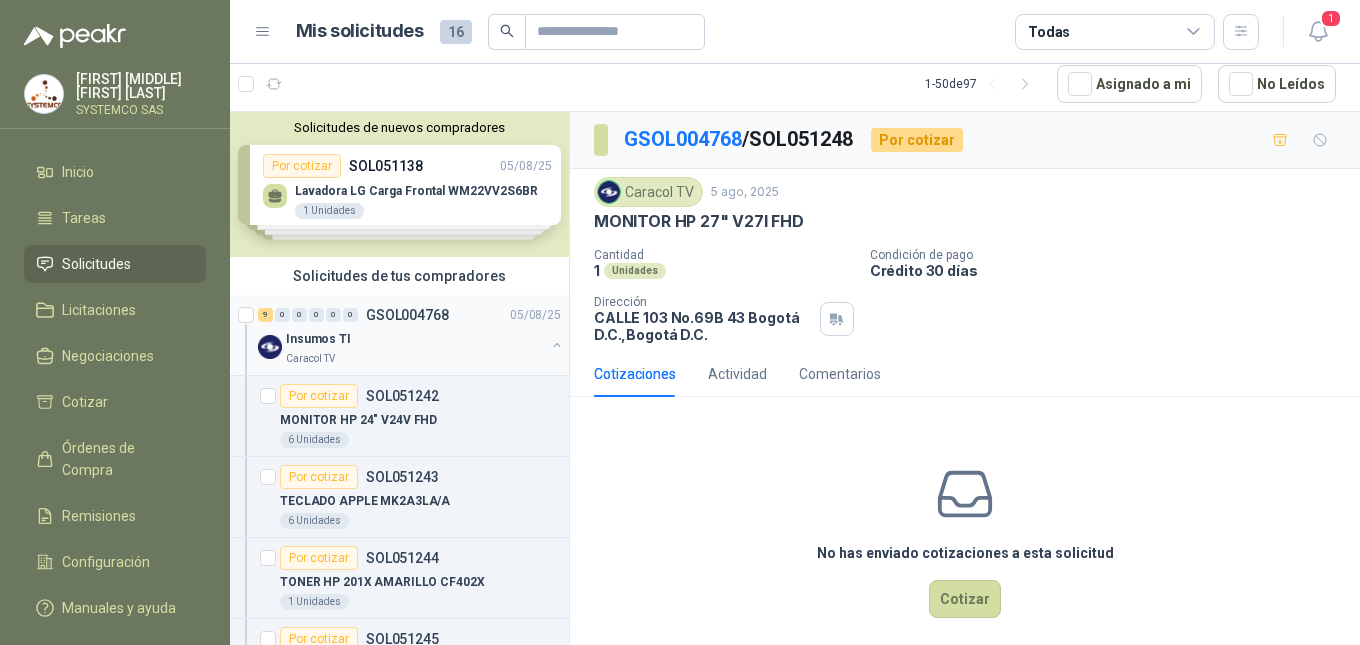 click on "Insumos TI" at bounding box center [318, 339] 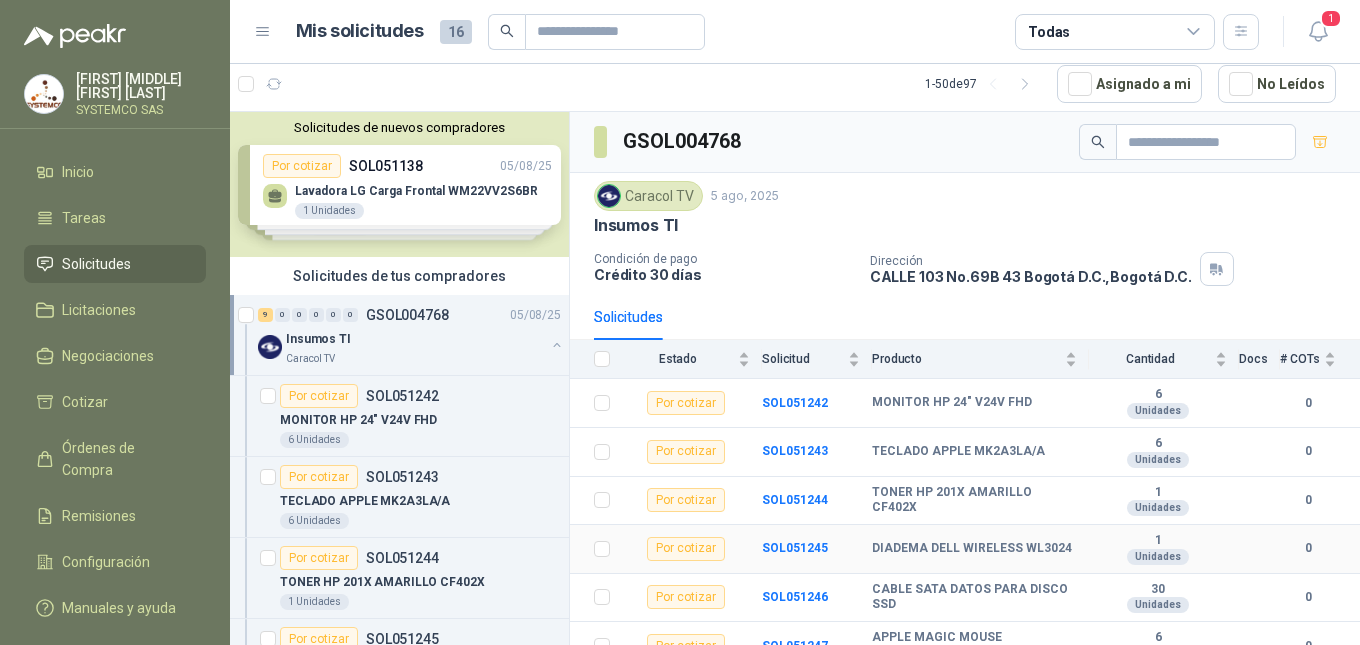 scroll, scrollTop: 172, scrollLeft: 0, axis: vertical 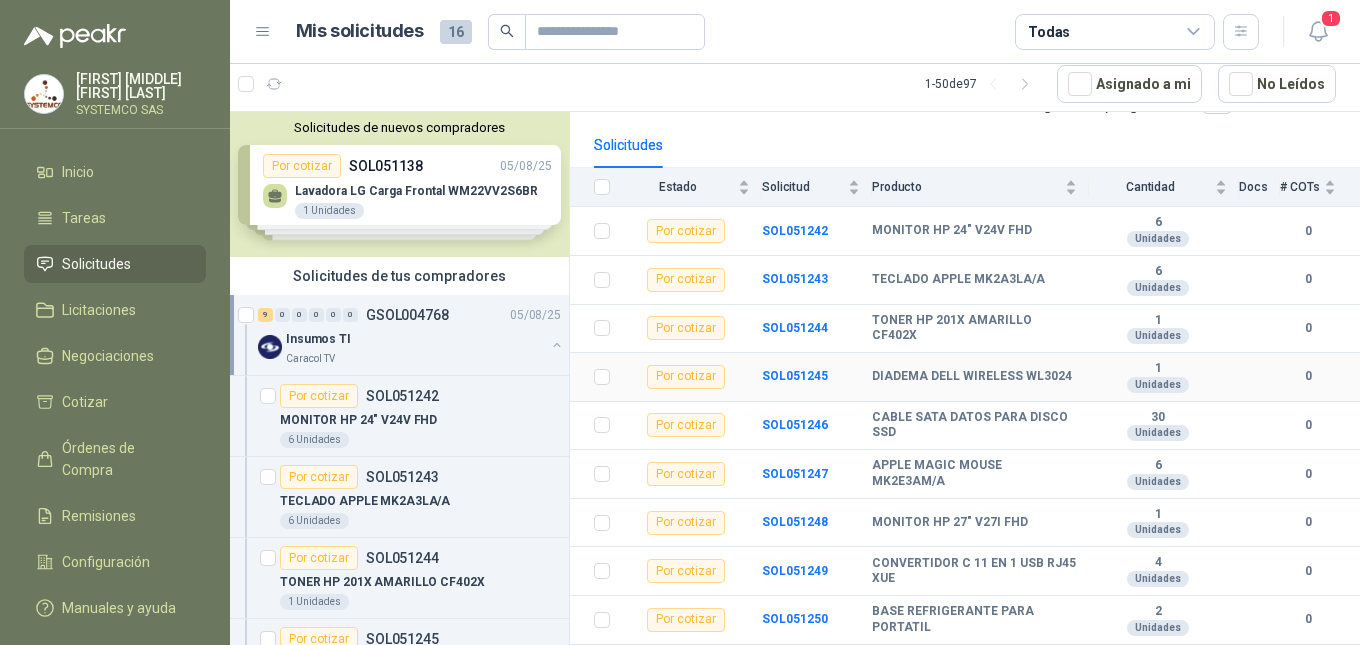 click on "DIADEMA DELL WIRELESS WL3024" at bounding box center [972, 377] 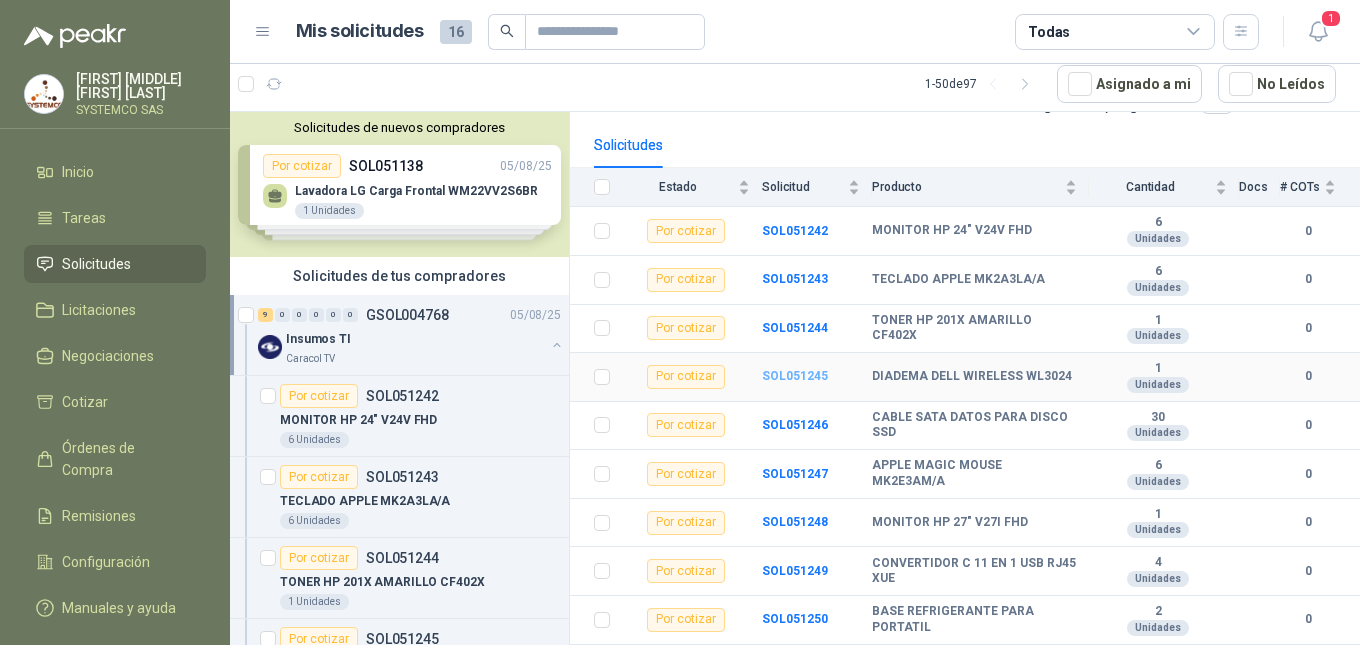click on "SOL051245" at bounding box center [795, 376] 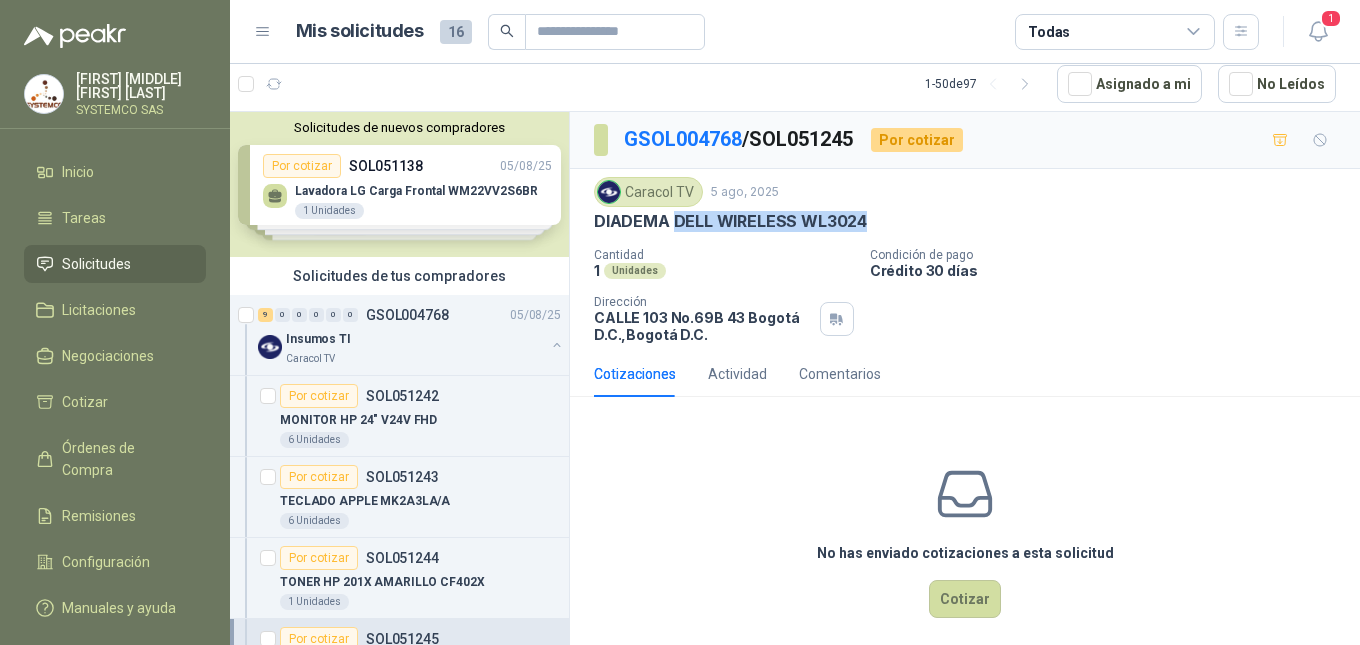drag, startPoint x: 877, startPoint y: 222, endPoint x: 675, endPoint y: 216, distance: 202.0891 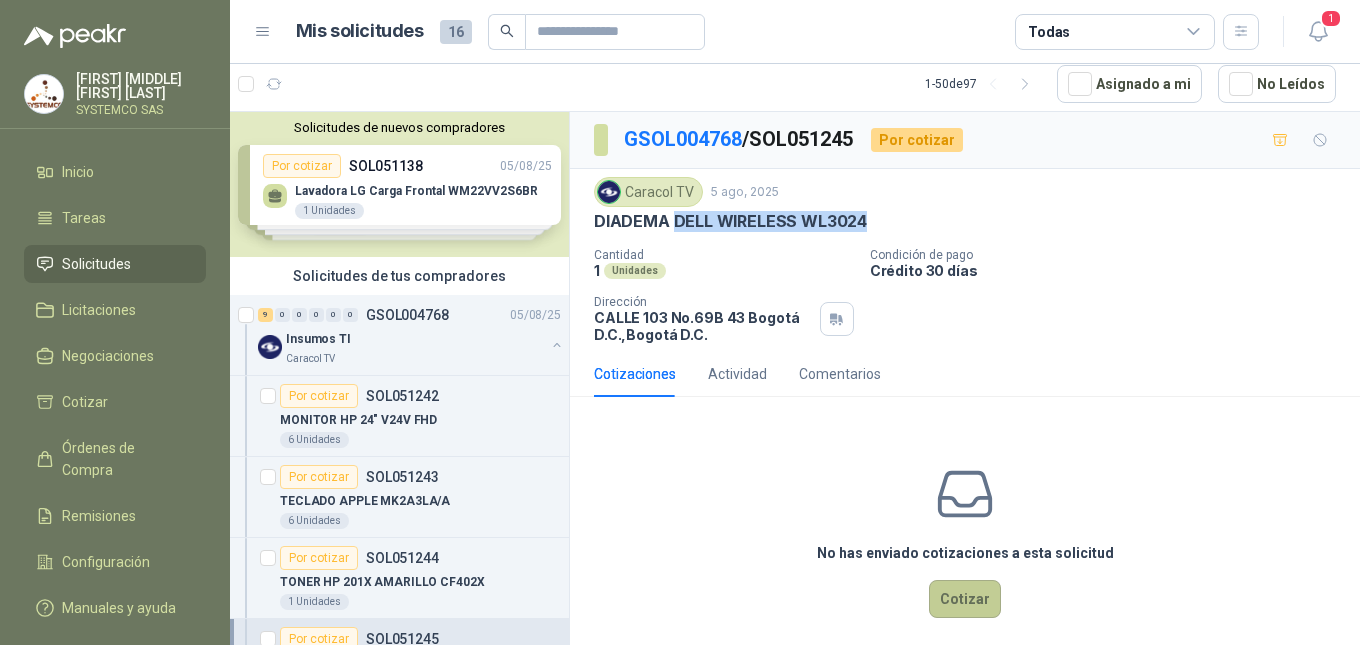 click on "Cotizar" at bounding box center [965, 599] 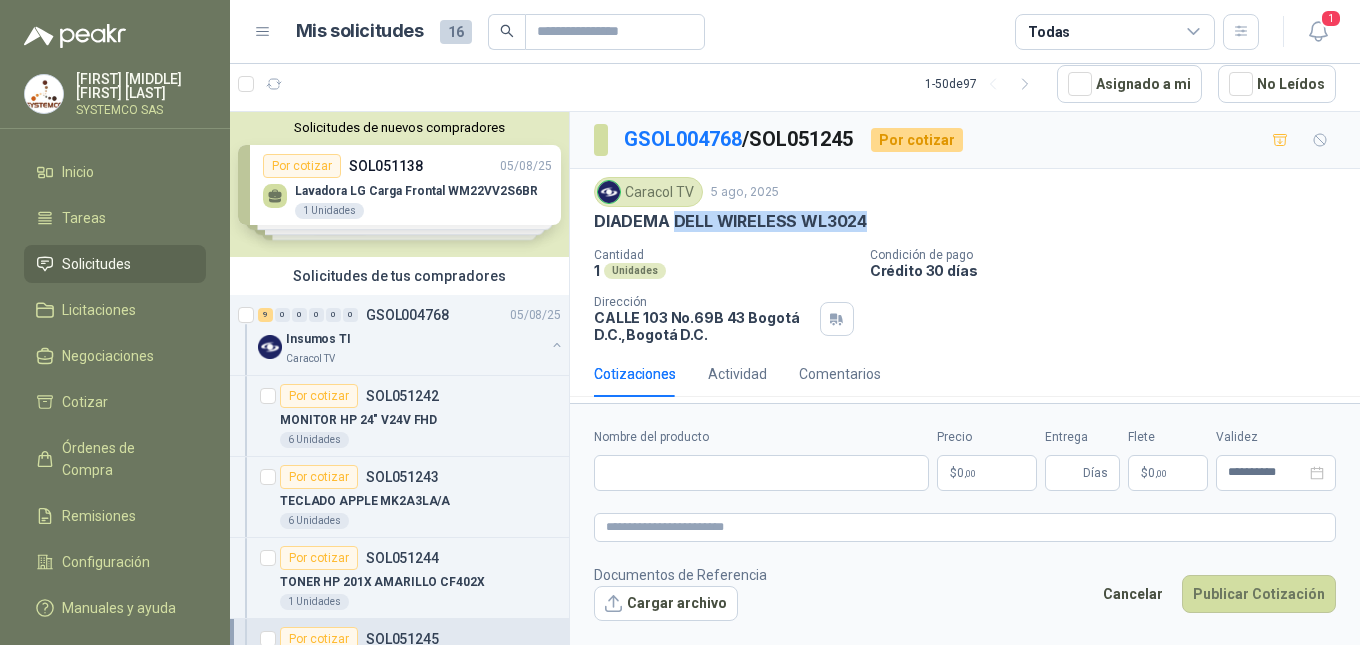 type 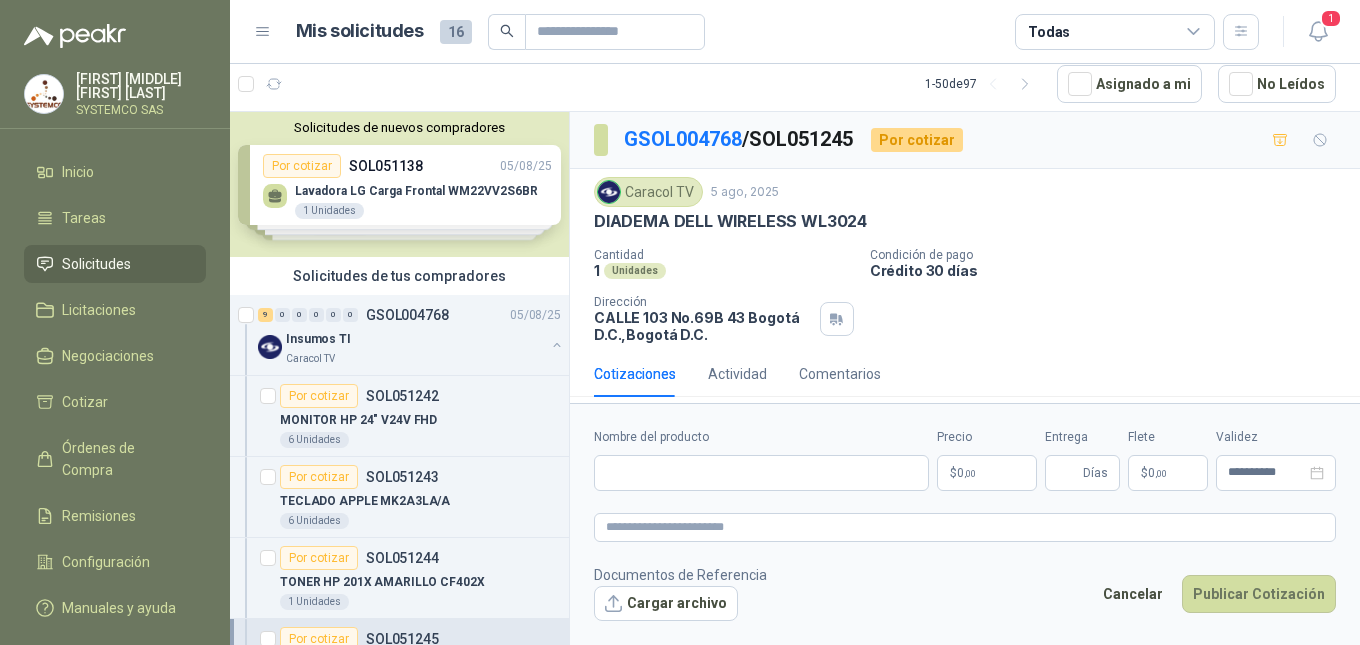 click on "1   Unidades" at bounding box center (724, 270) 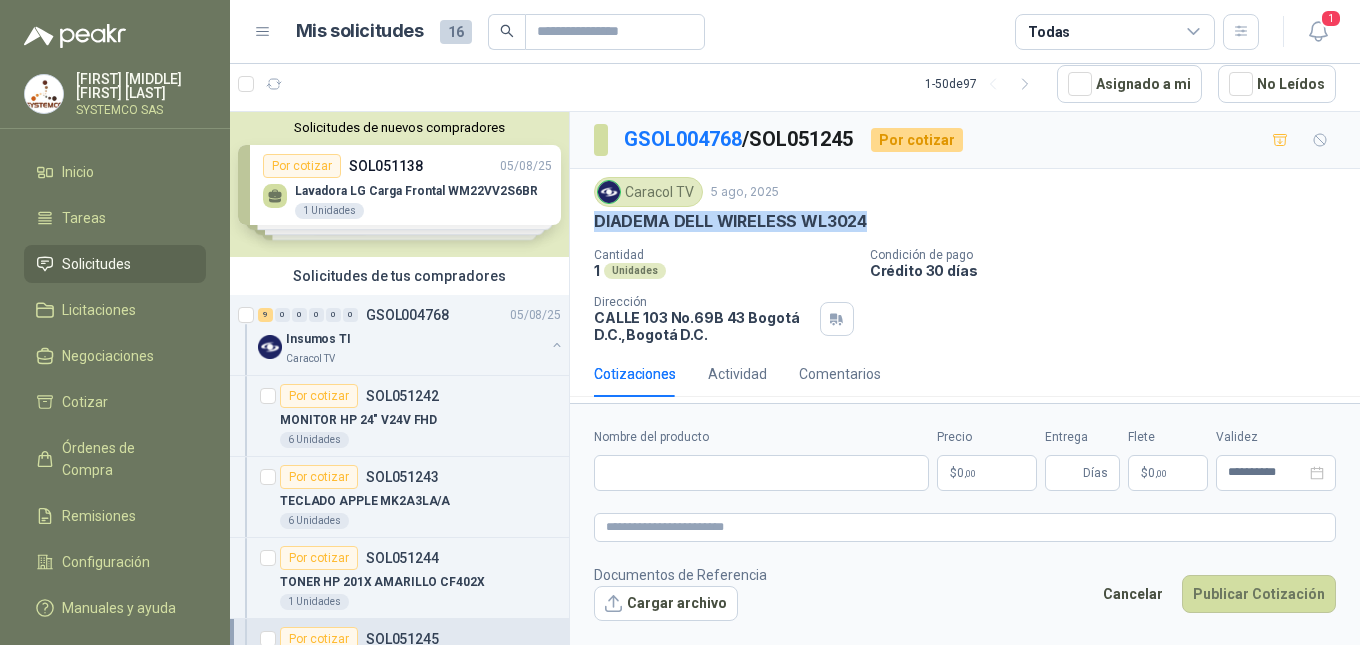 drag, startPoint x: 595, startPoint y: 214, endPoint x: 873, endPoint y: 231, distance: 278.5193 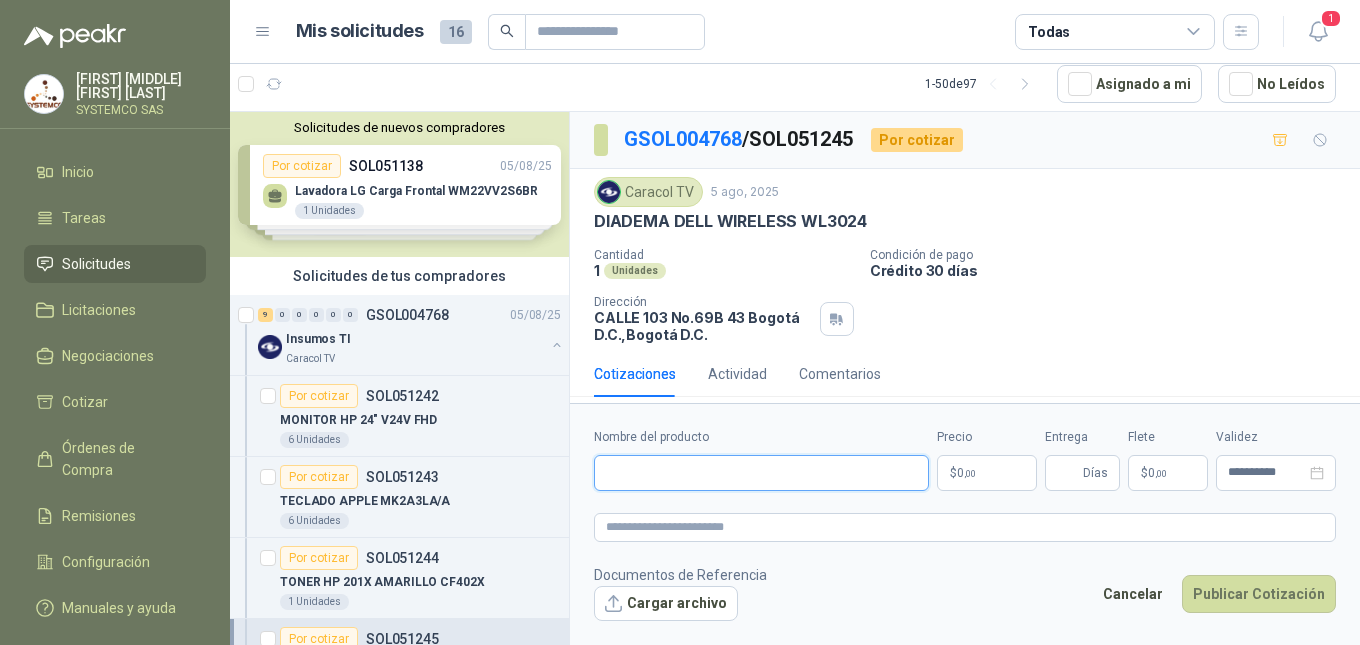 click on "Nombre del producto" at bounding box center [761, 473] 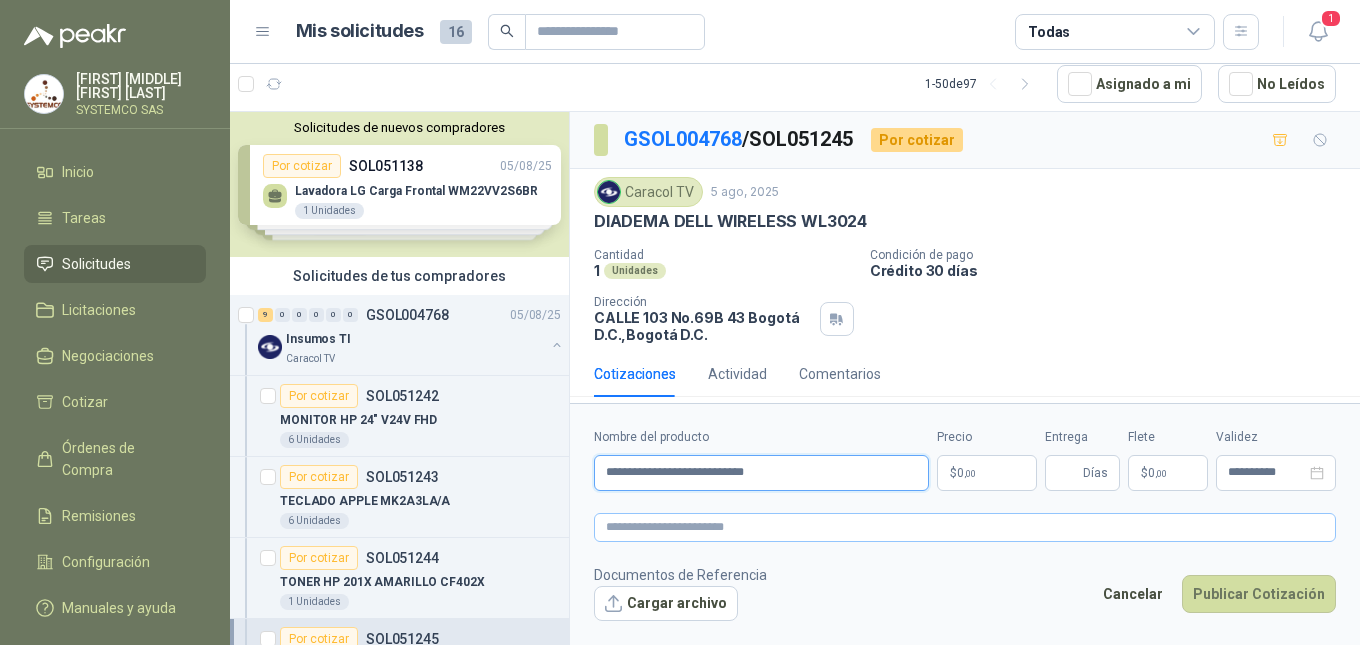 type on "**********" 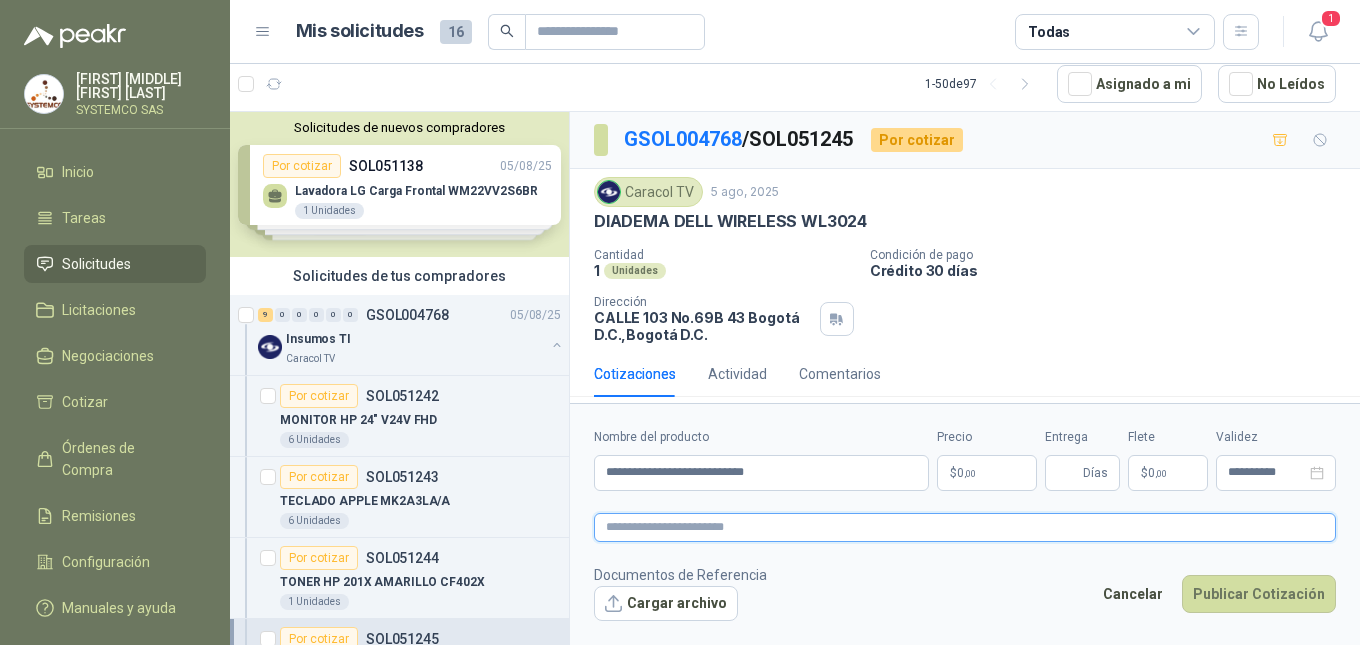 click at bounding box center [965, 527] 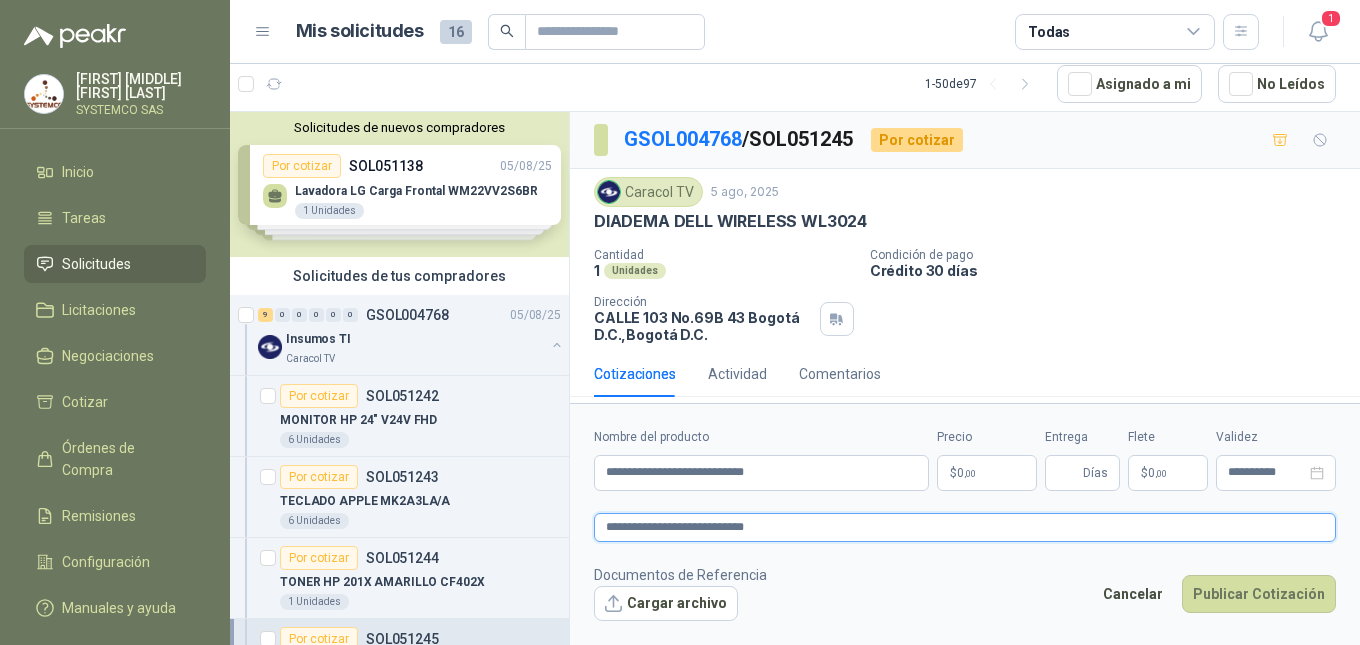 type on "**********" 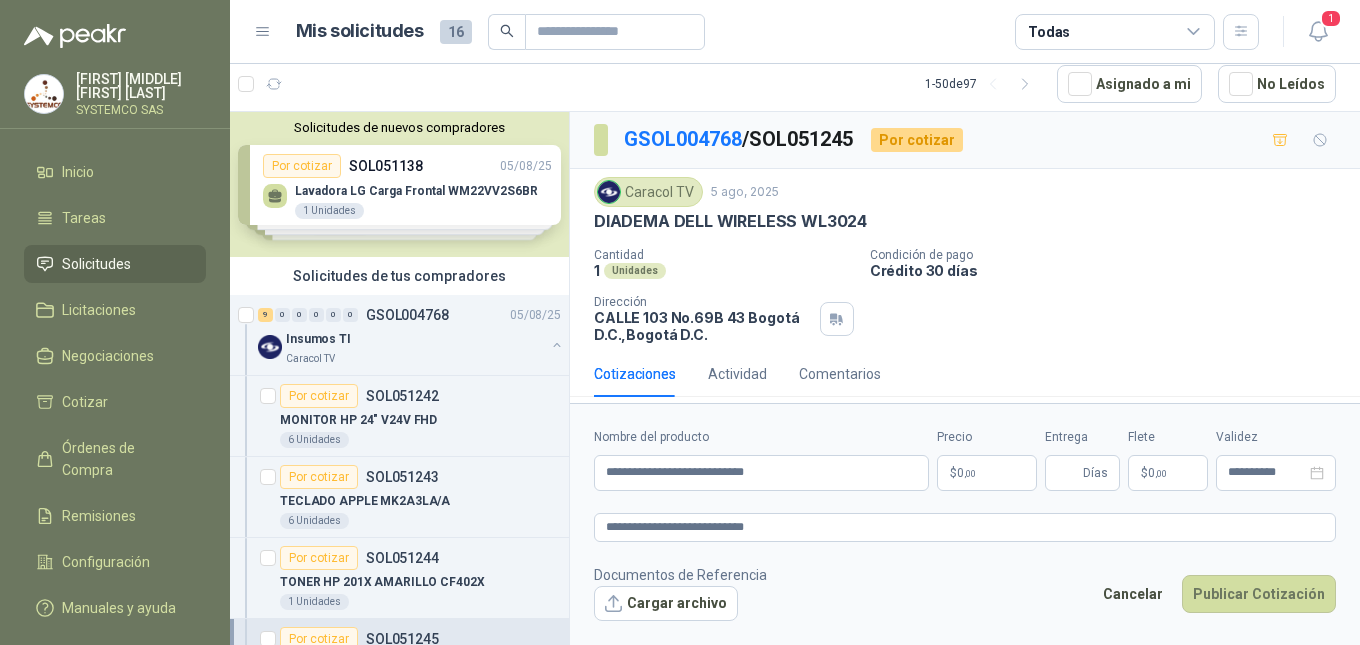 click on "$  0 ,00" at bounding box center [987, 473] 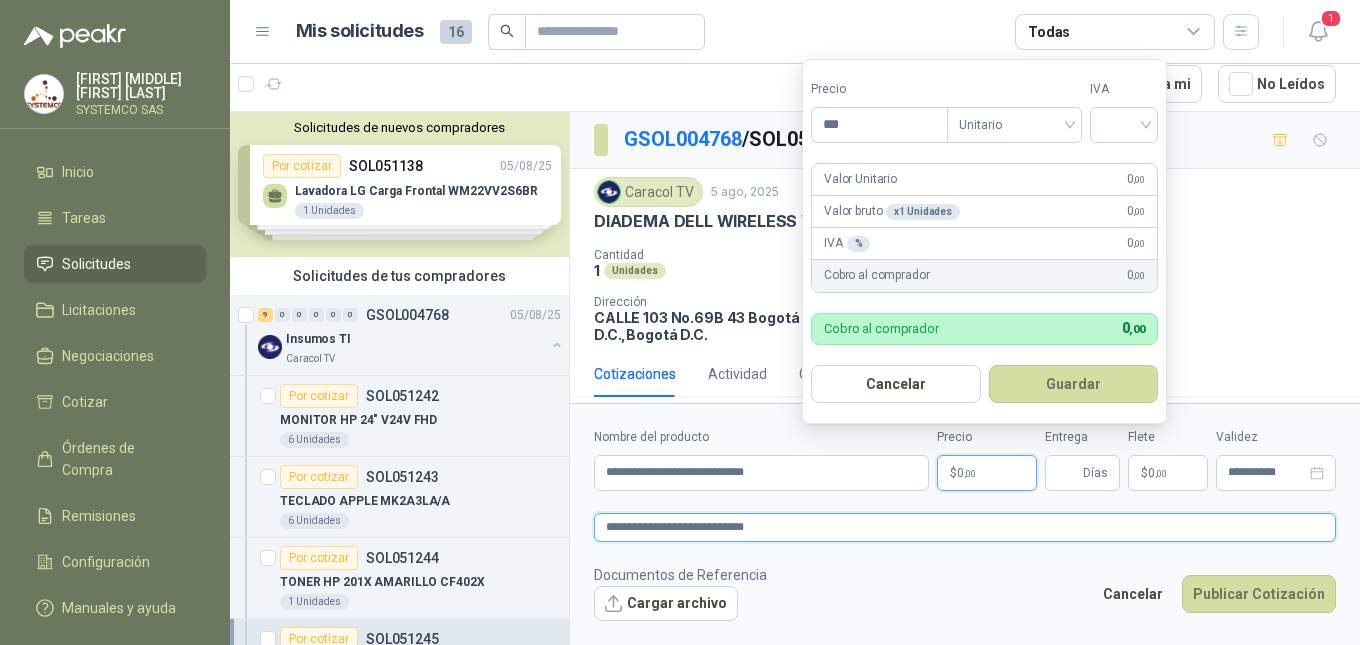 click on "**********" at bounding box center [965, 527] 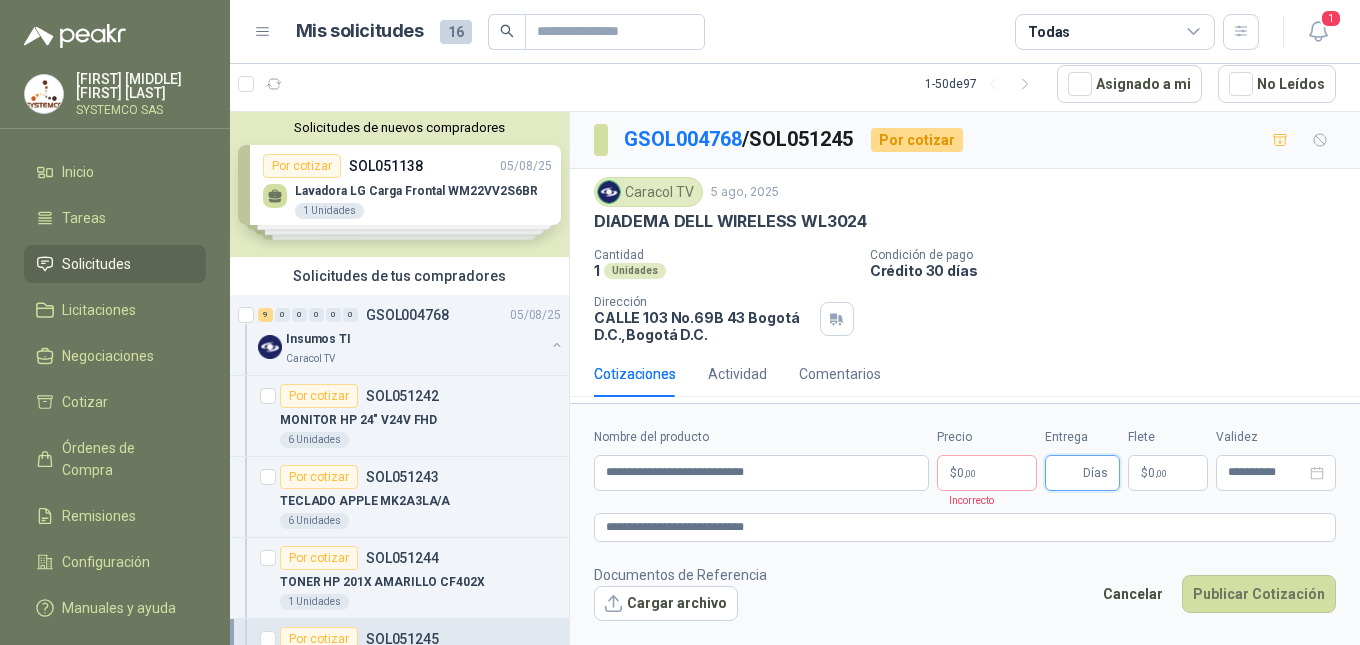 click on "Entrega" at bounding box center (1068, 473) 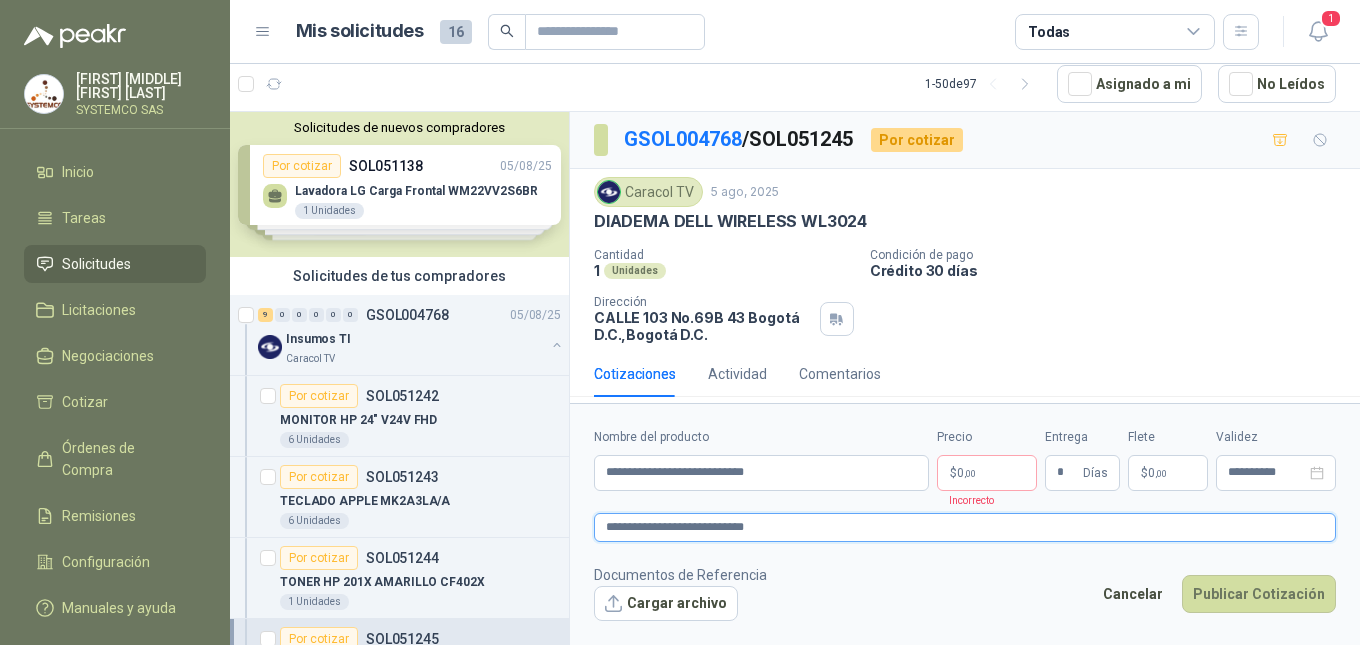 click on "**********" at bounding box center (965, 527) 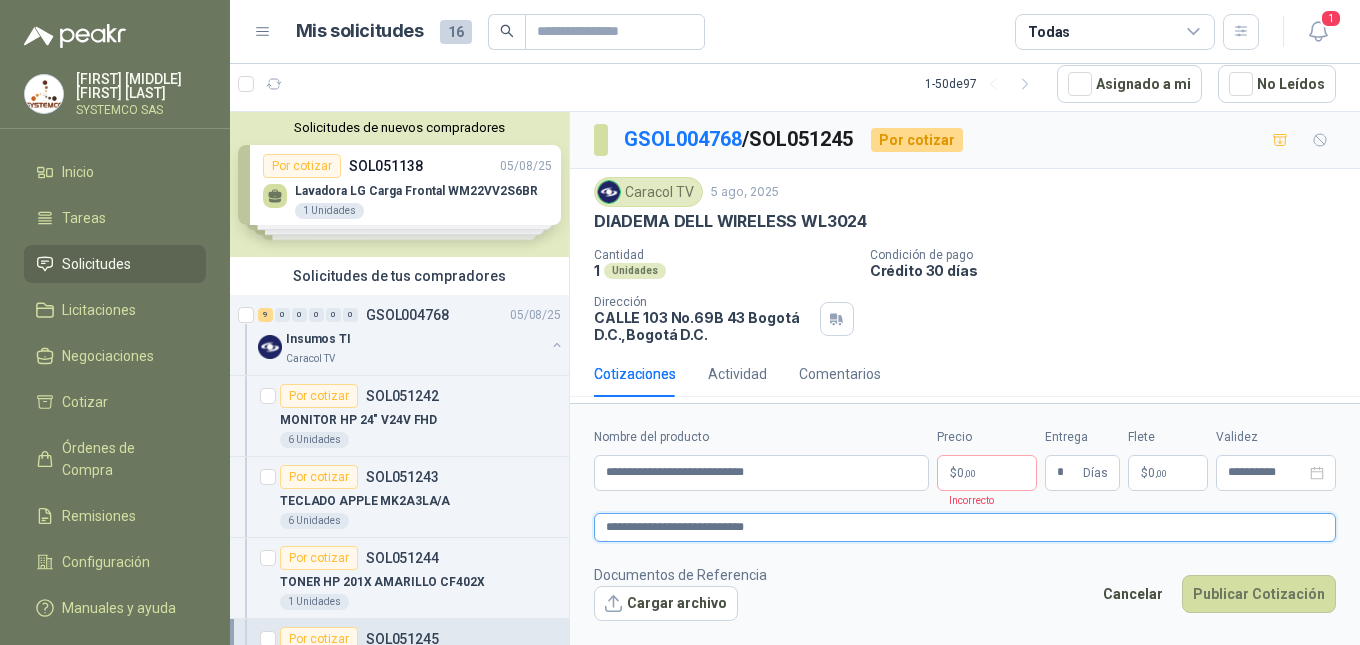 type 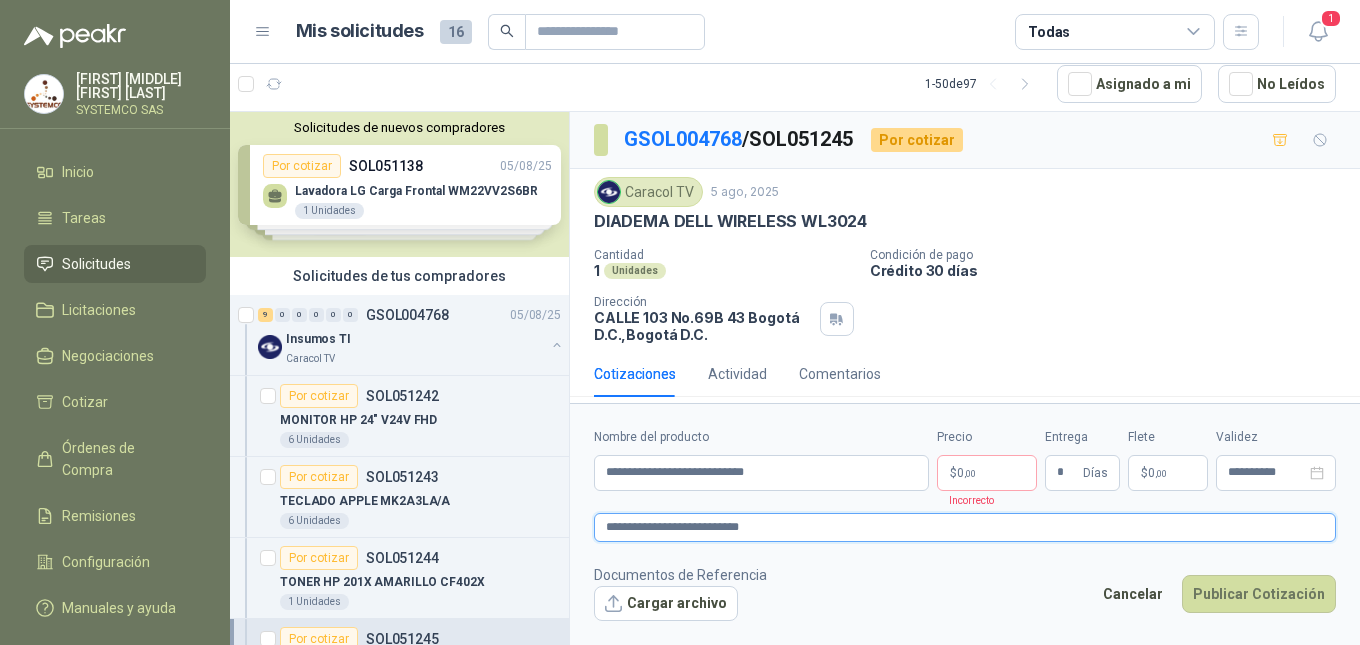type 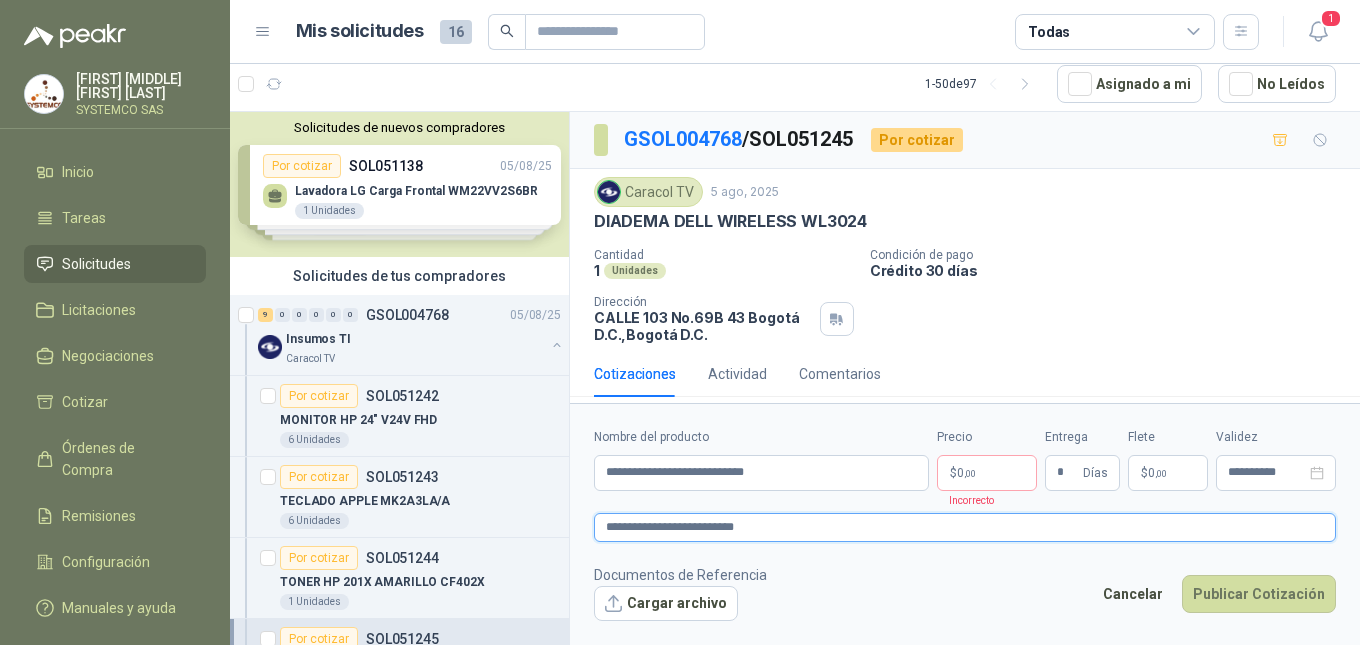 type 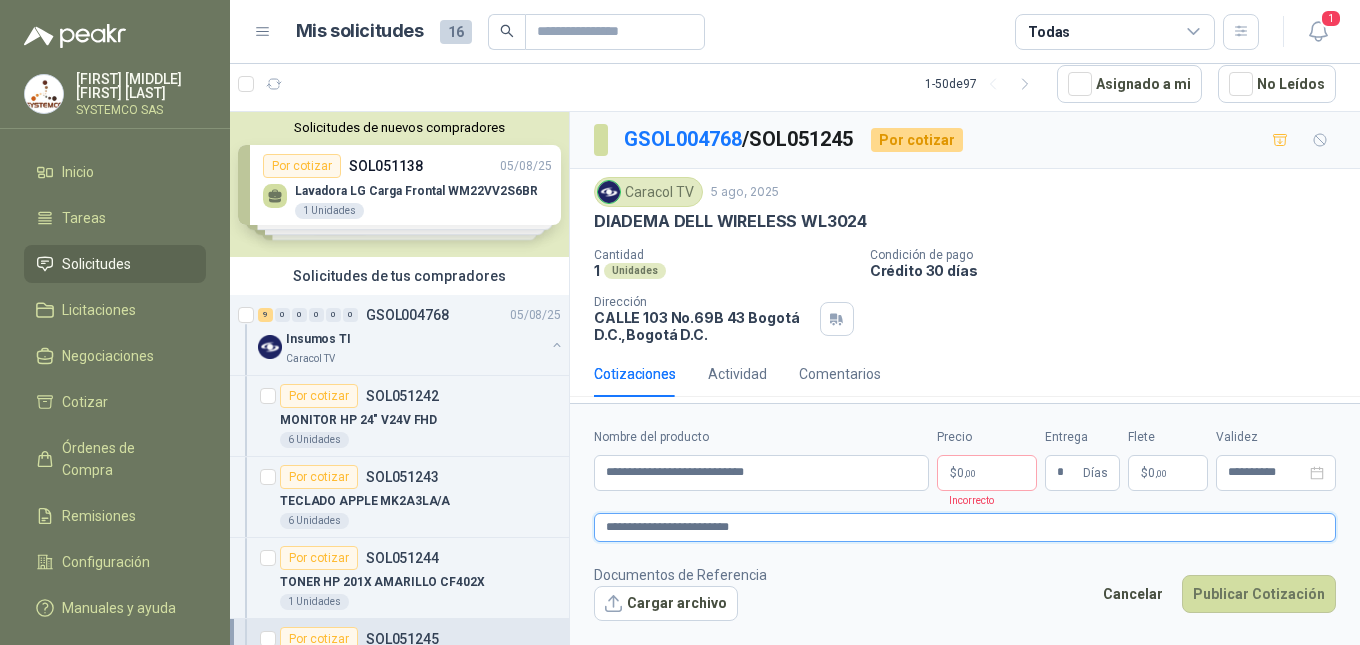 type 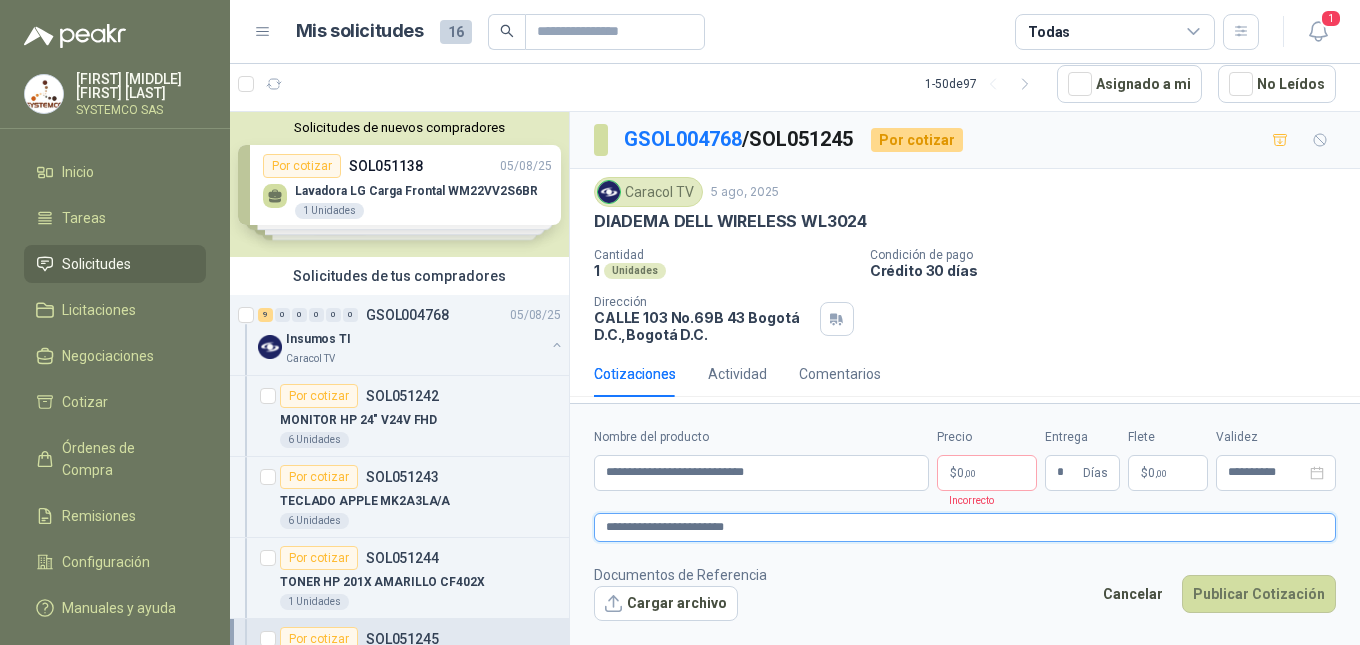 type 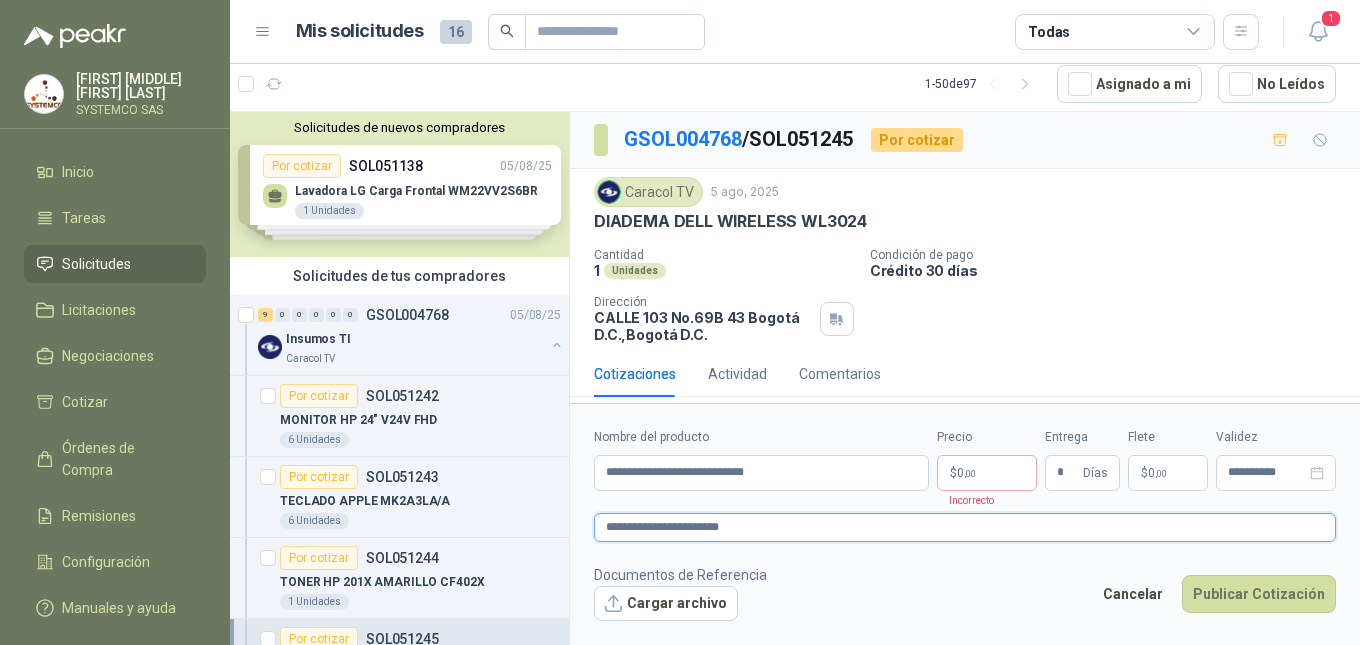 type on "**********" 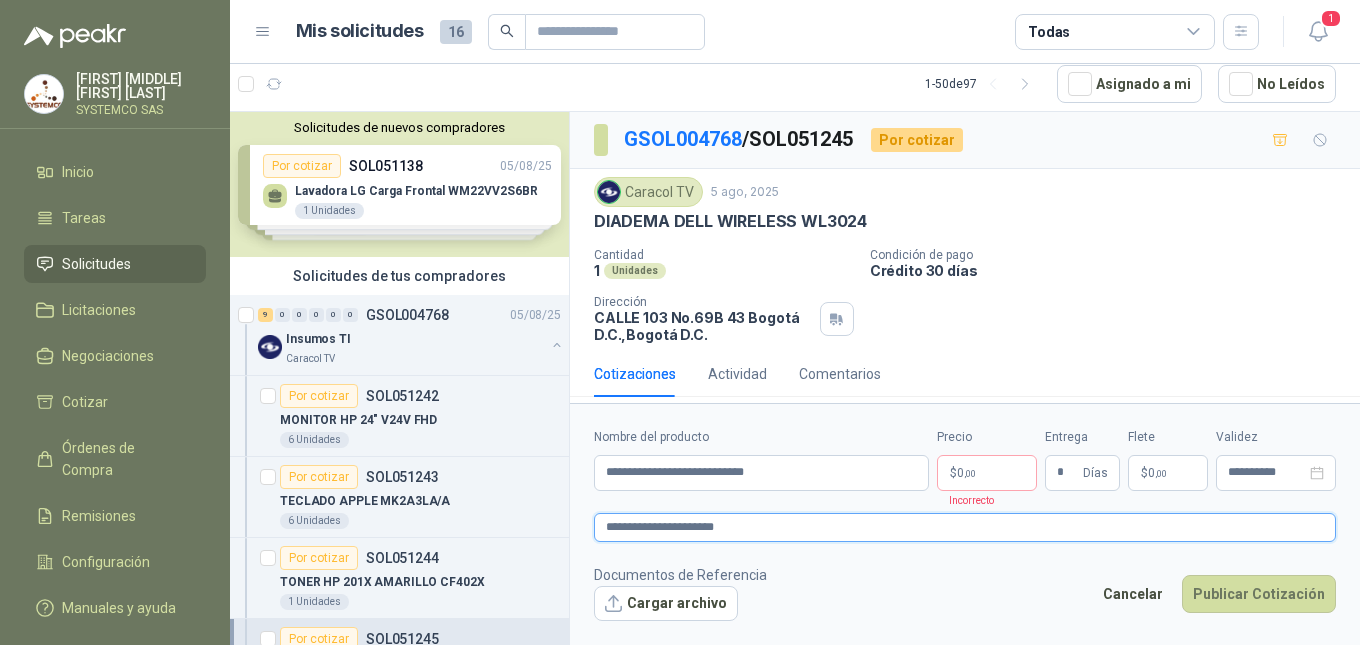 type 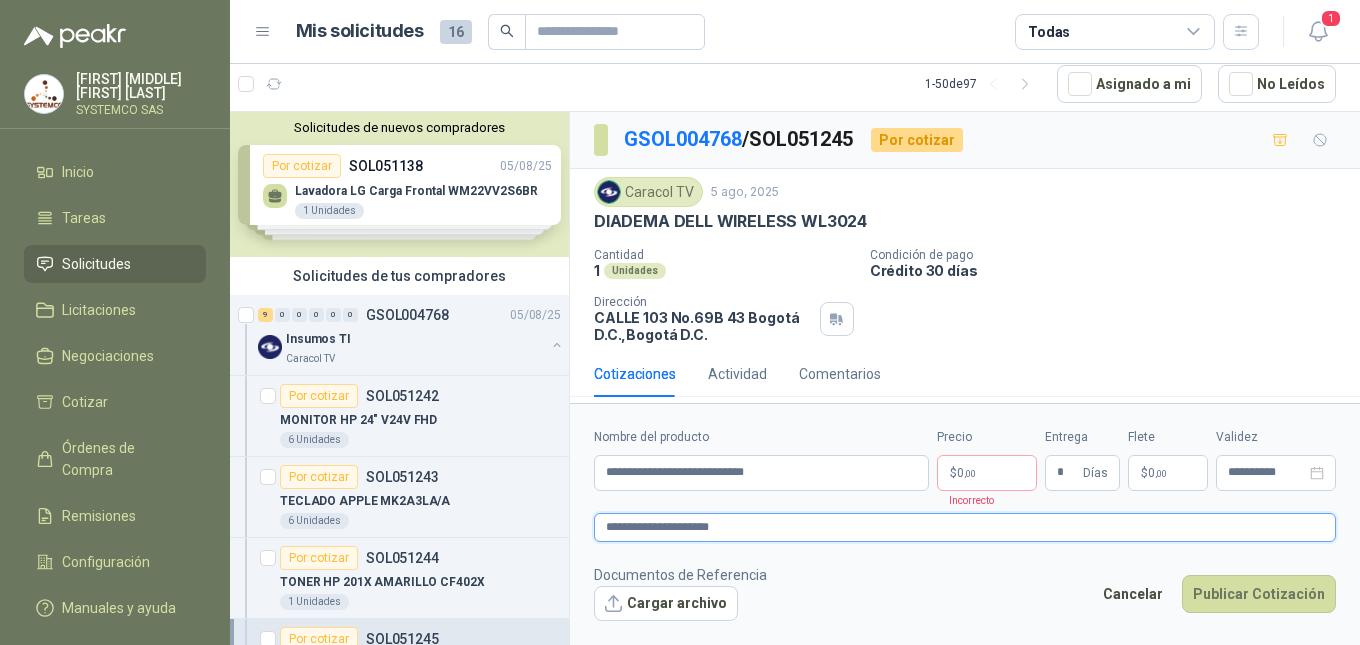 type 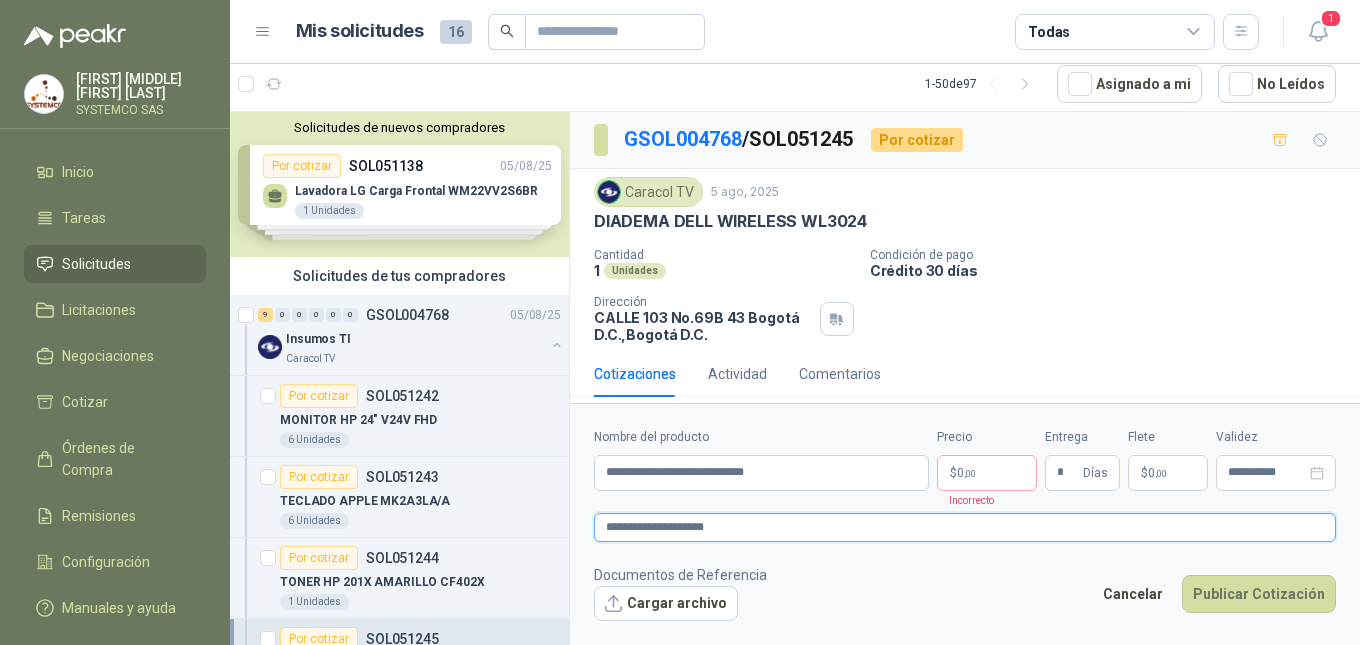 type 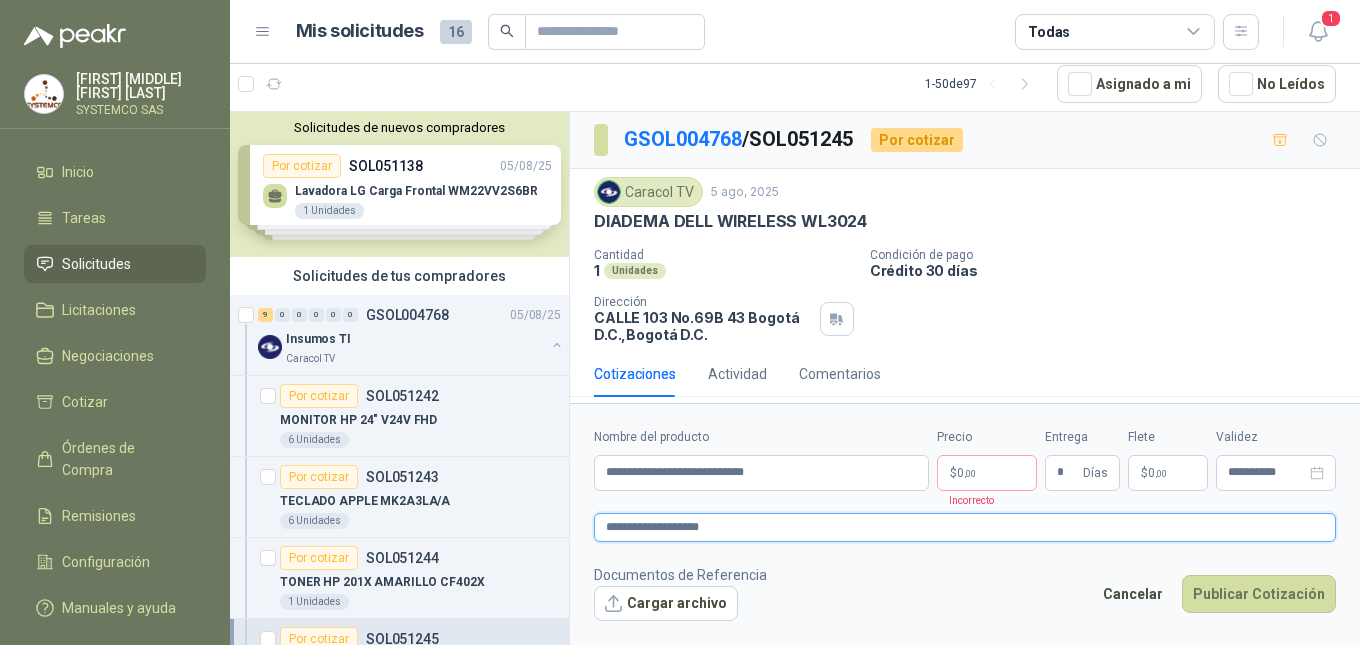 type 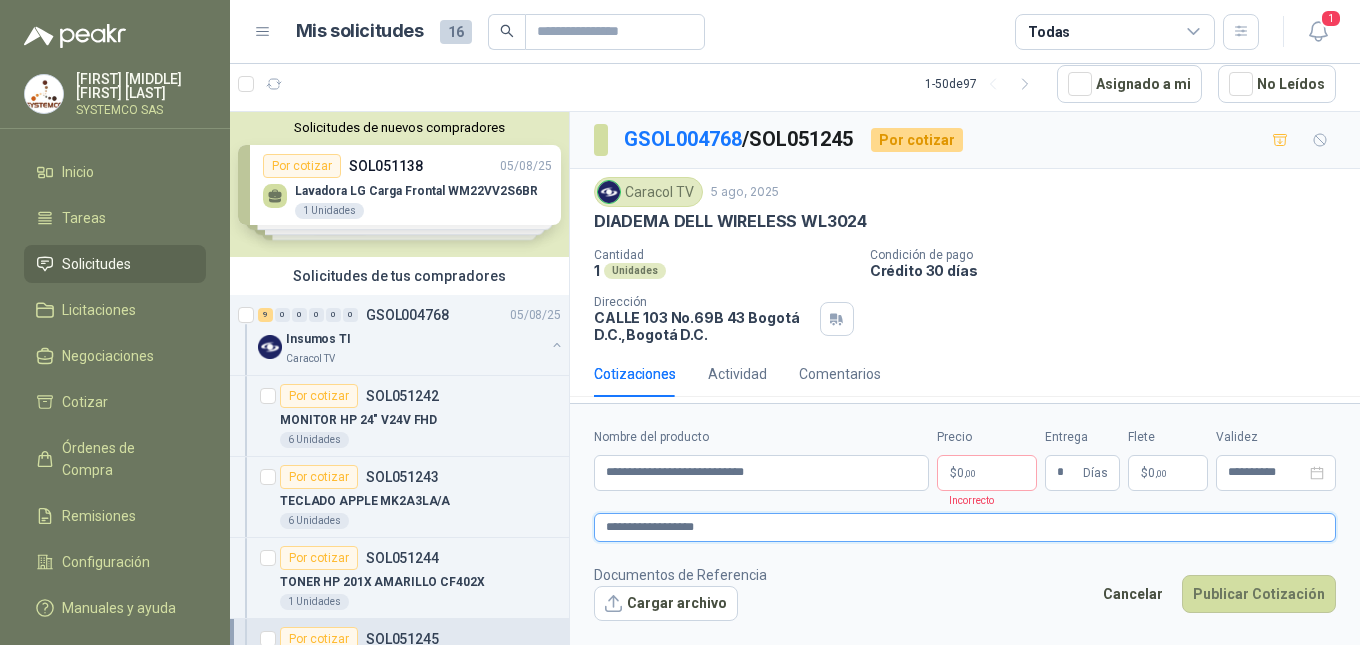type 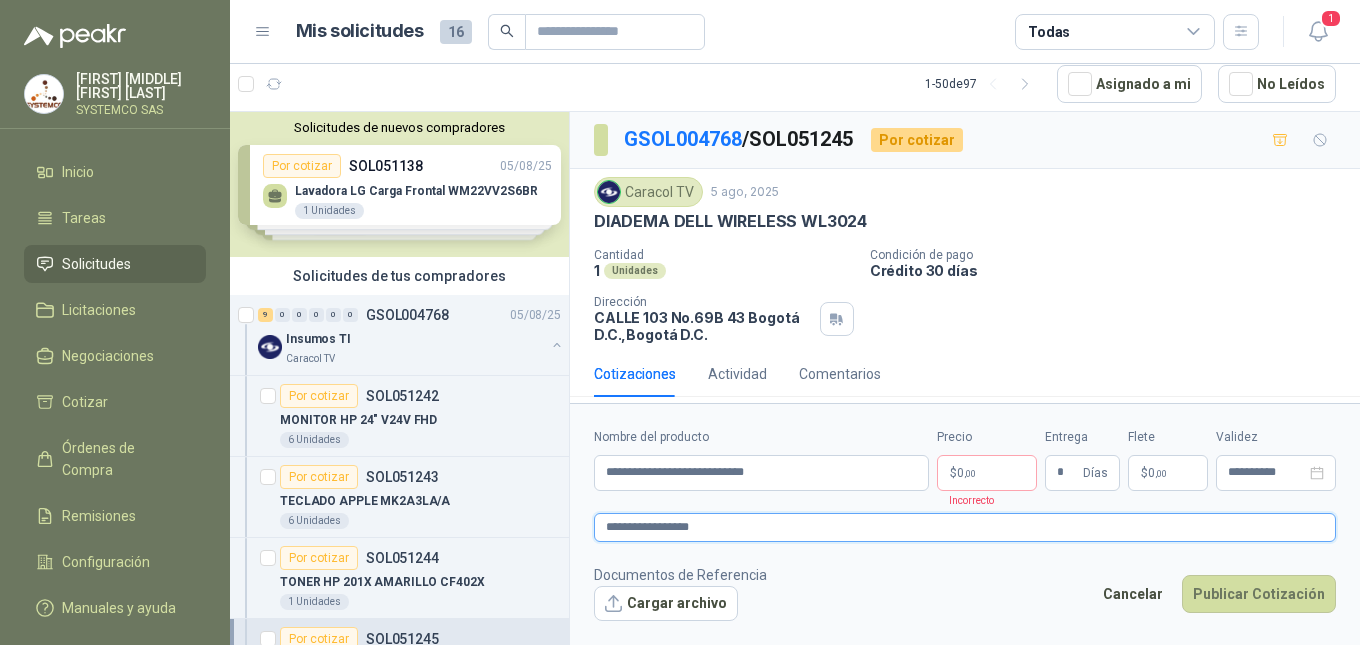 type 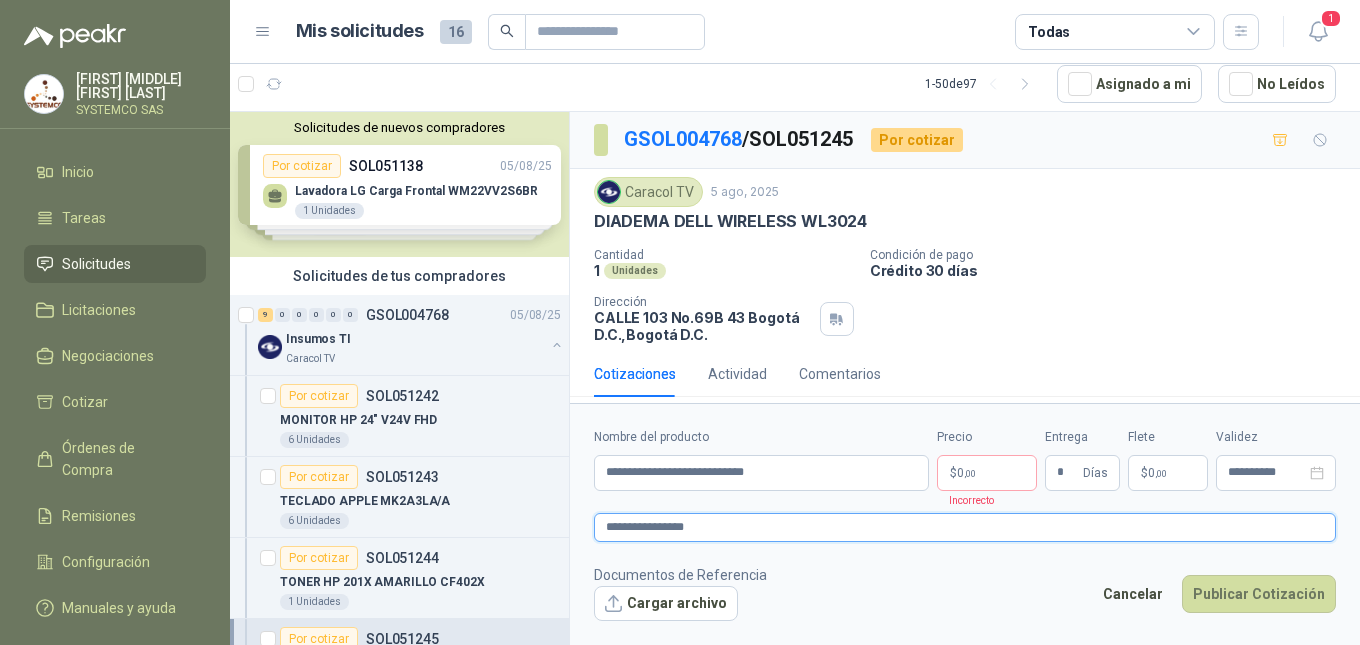 type 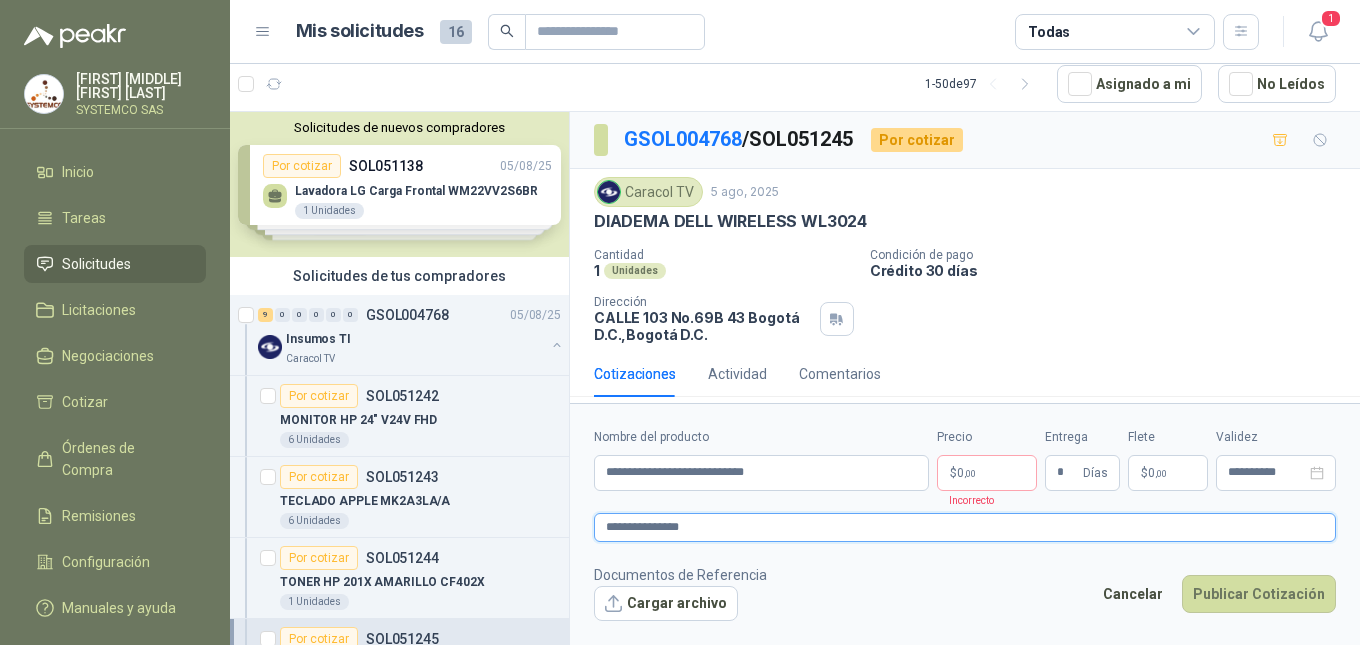 type 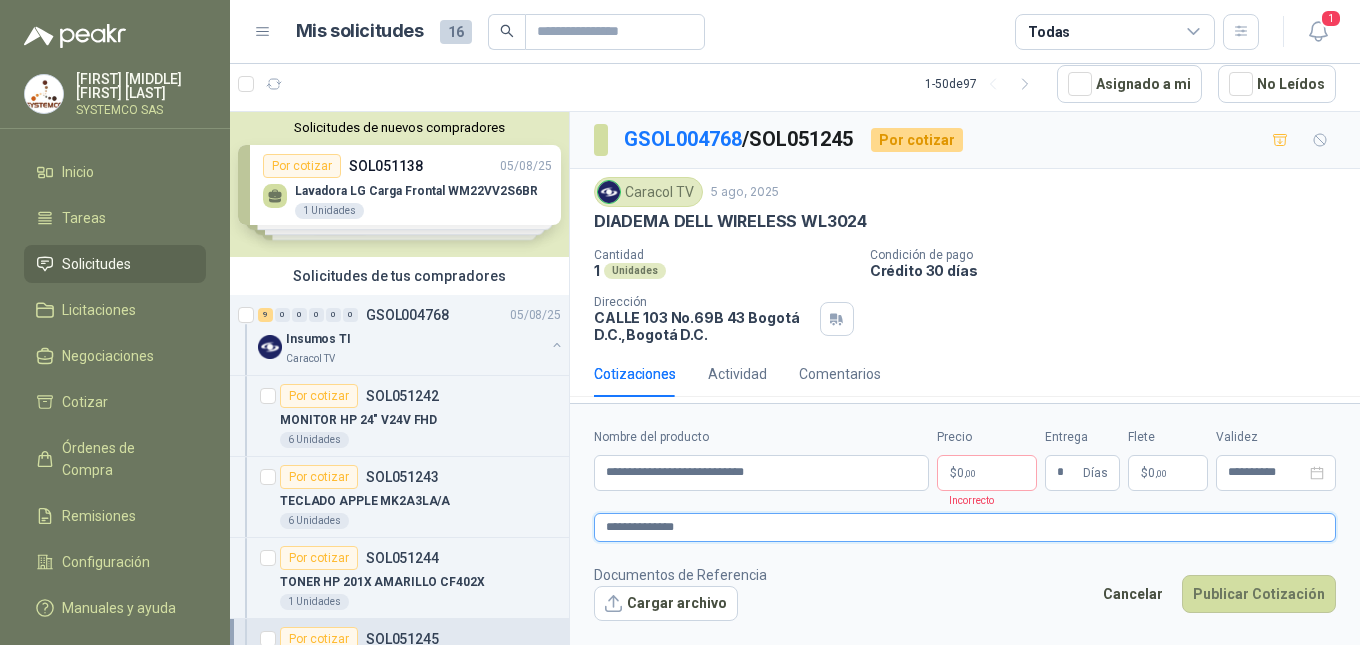 type 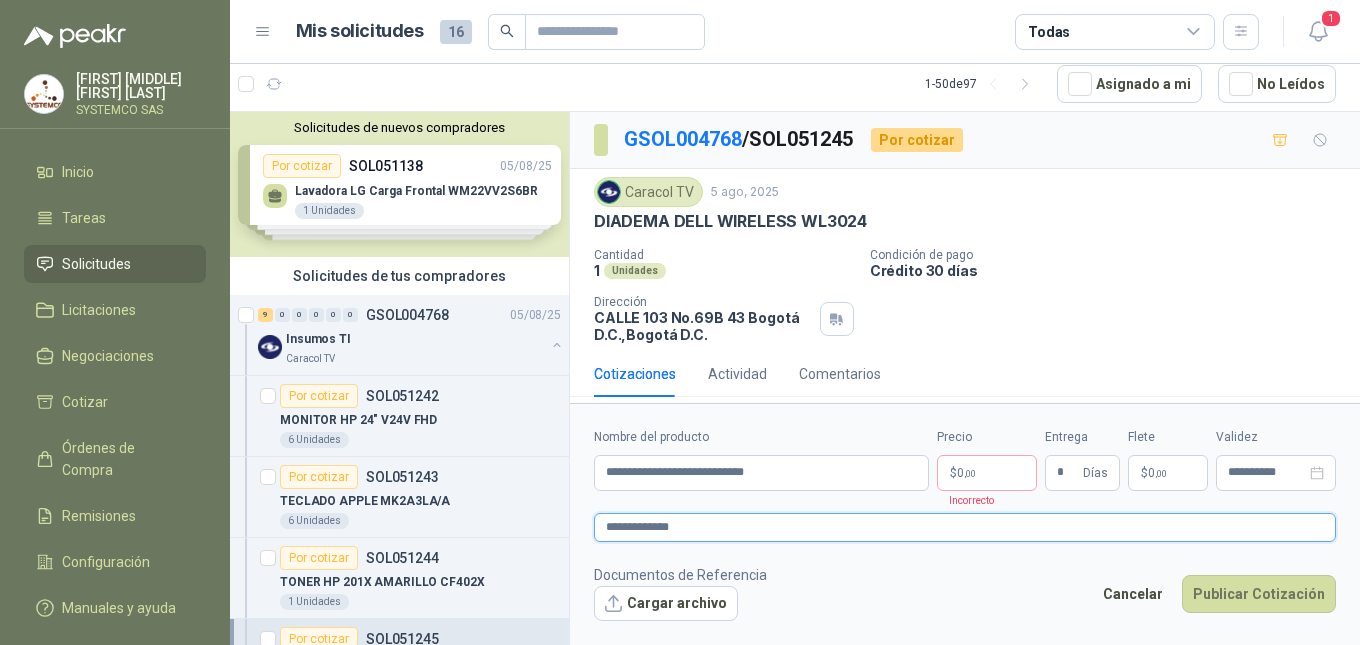type 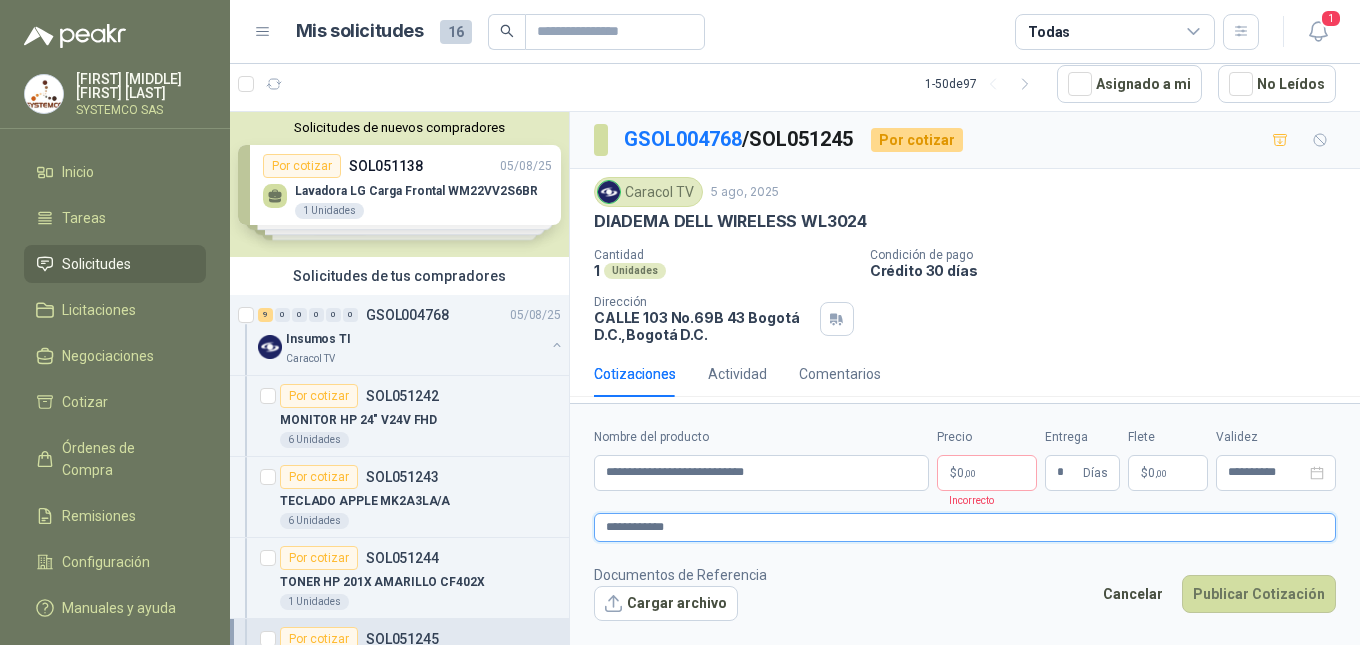 type 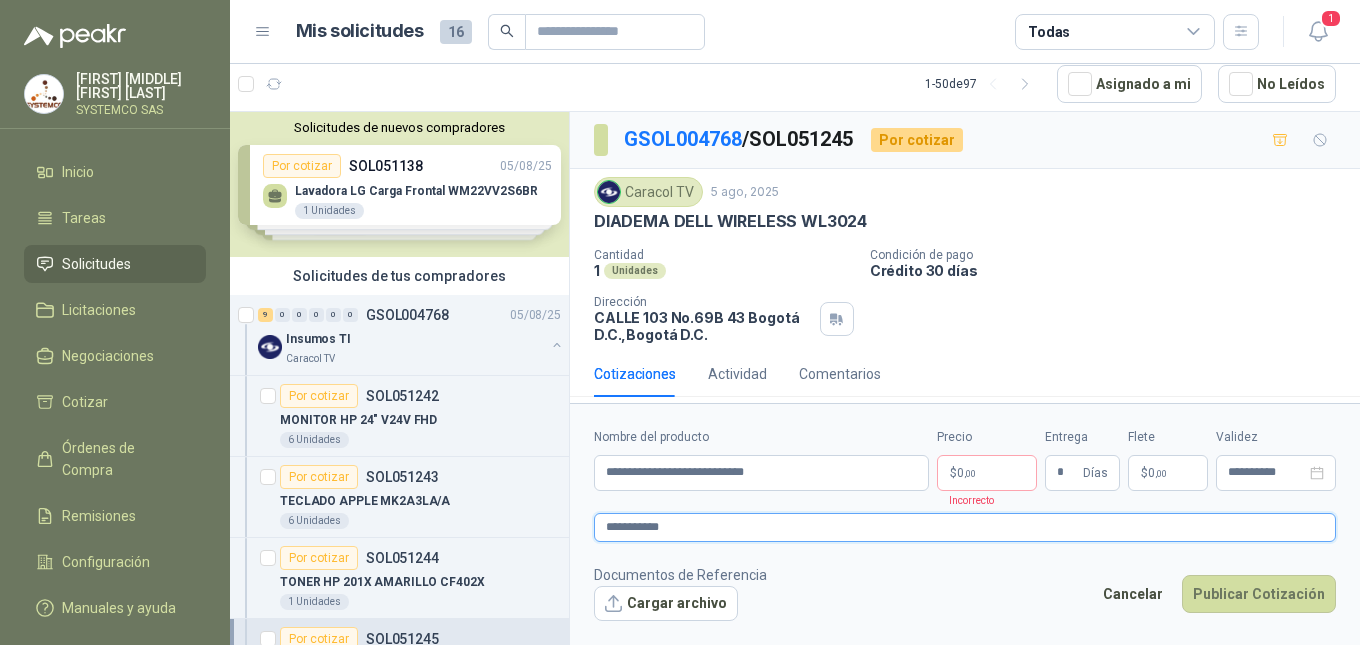 type 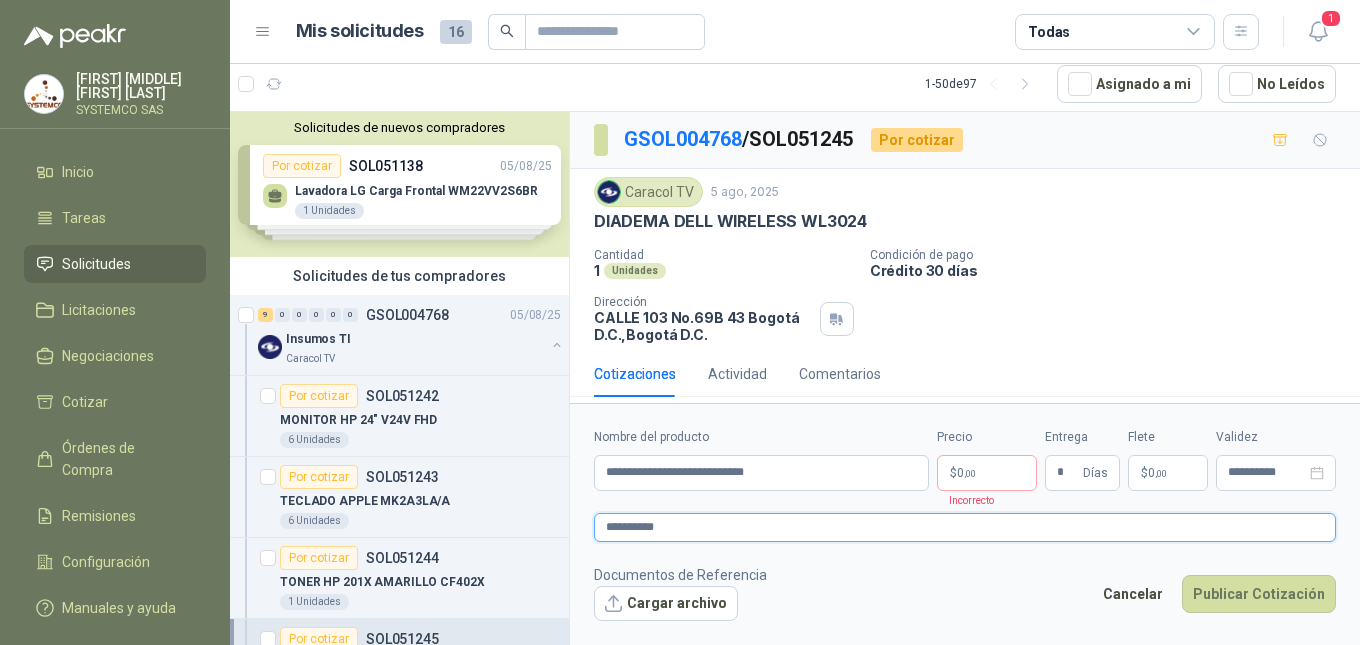 type 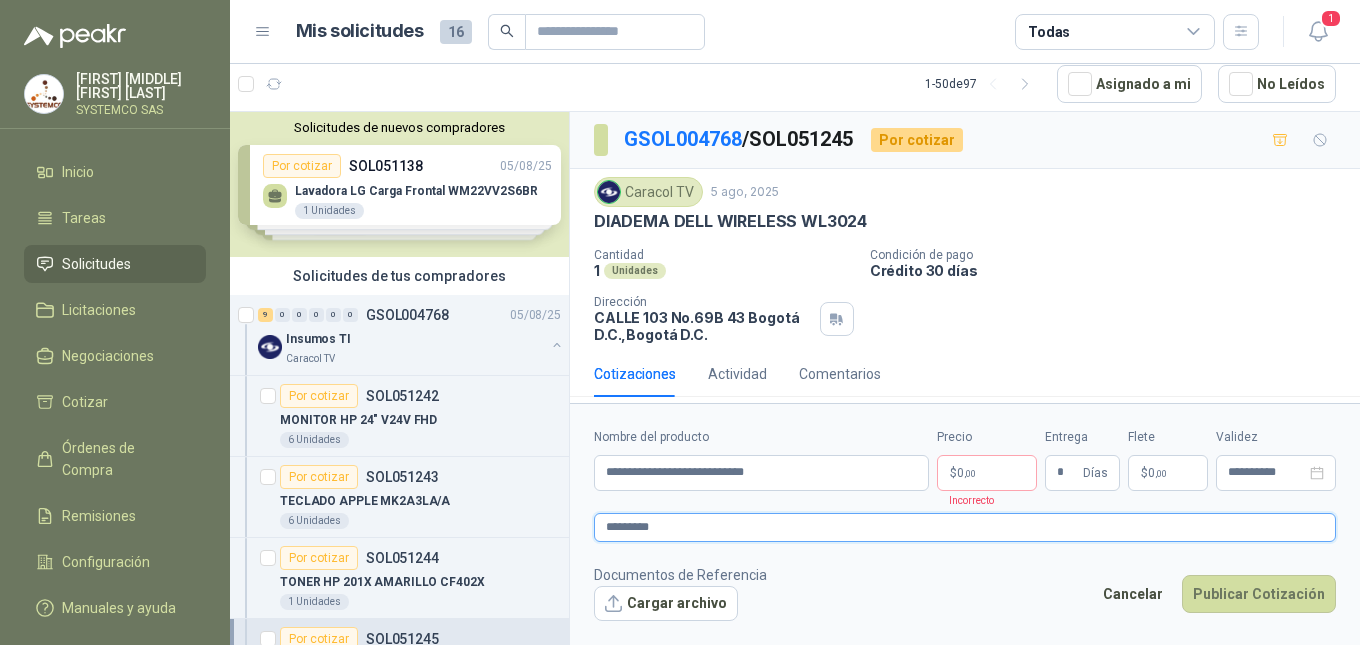 type 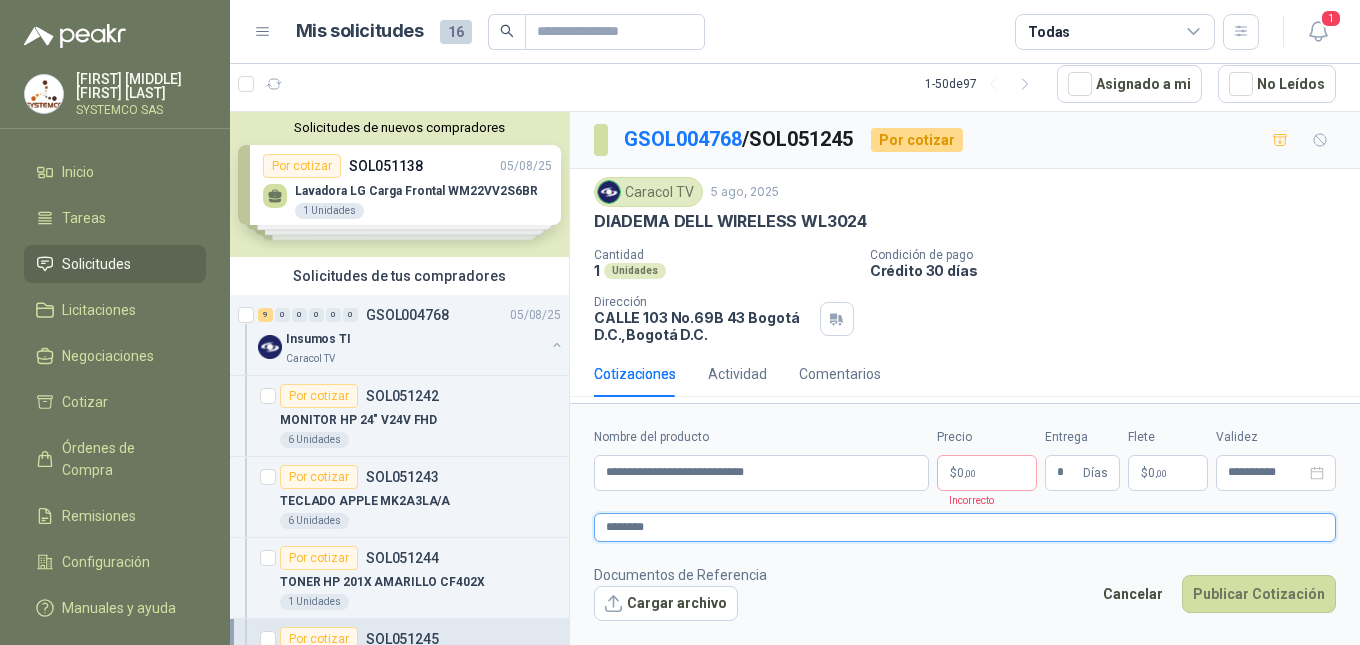 type 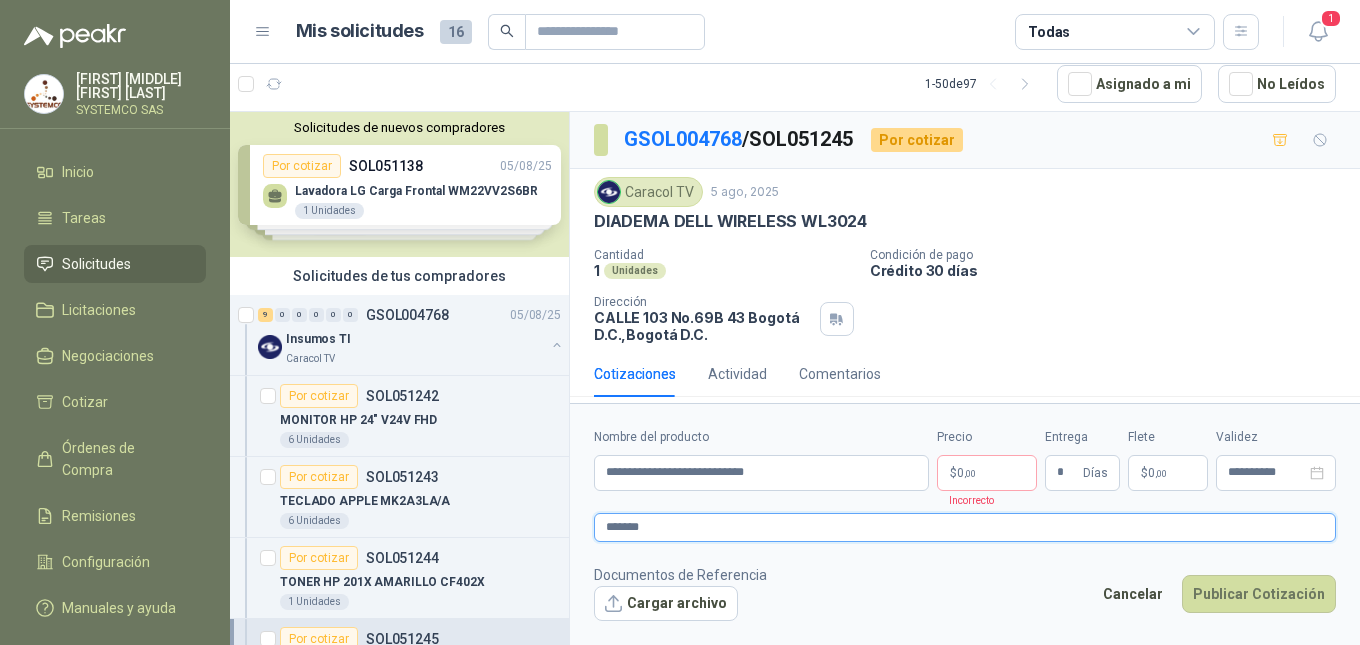 type 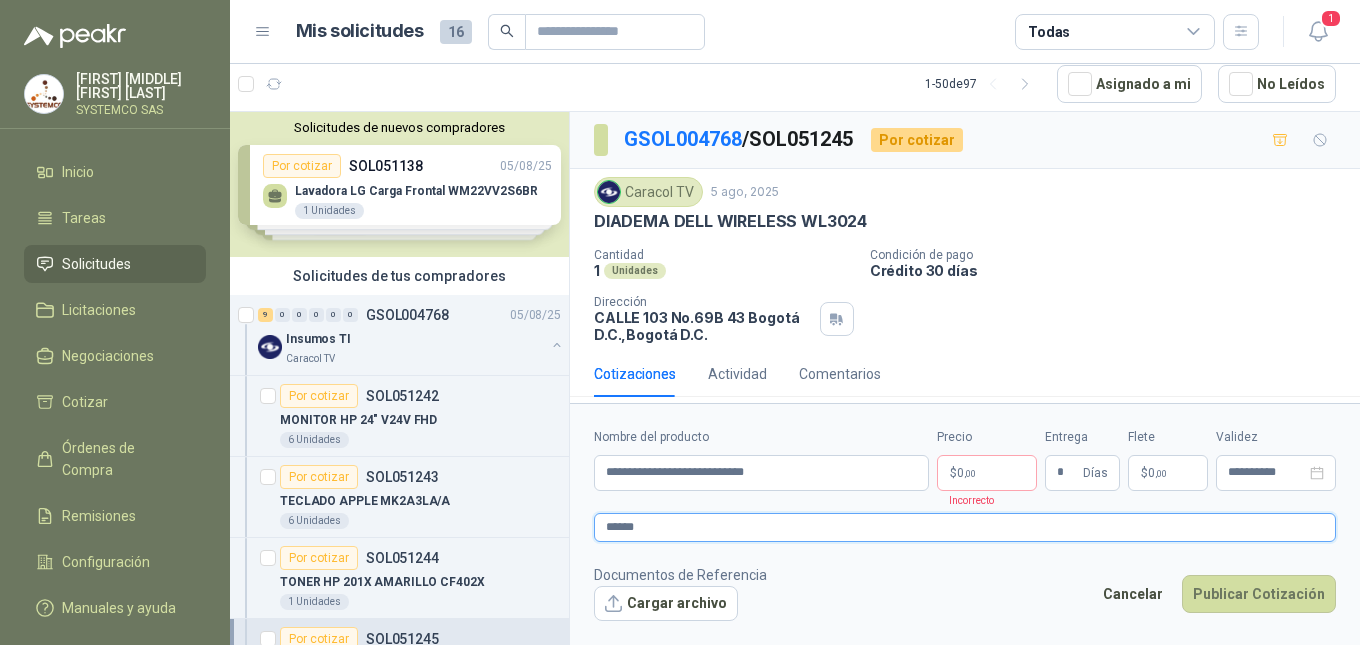 type 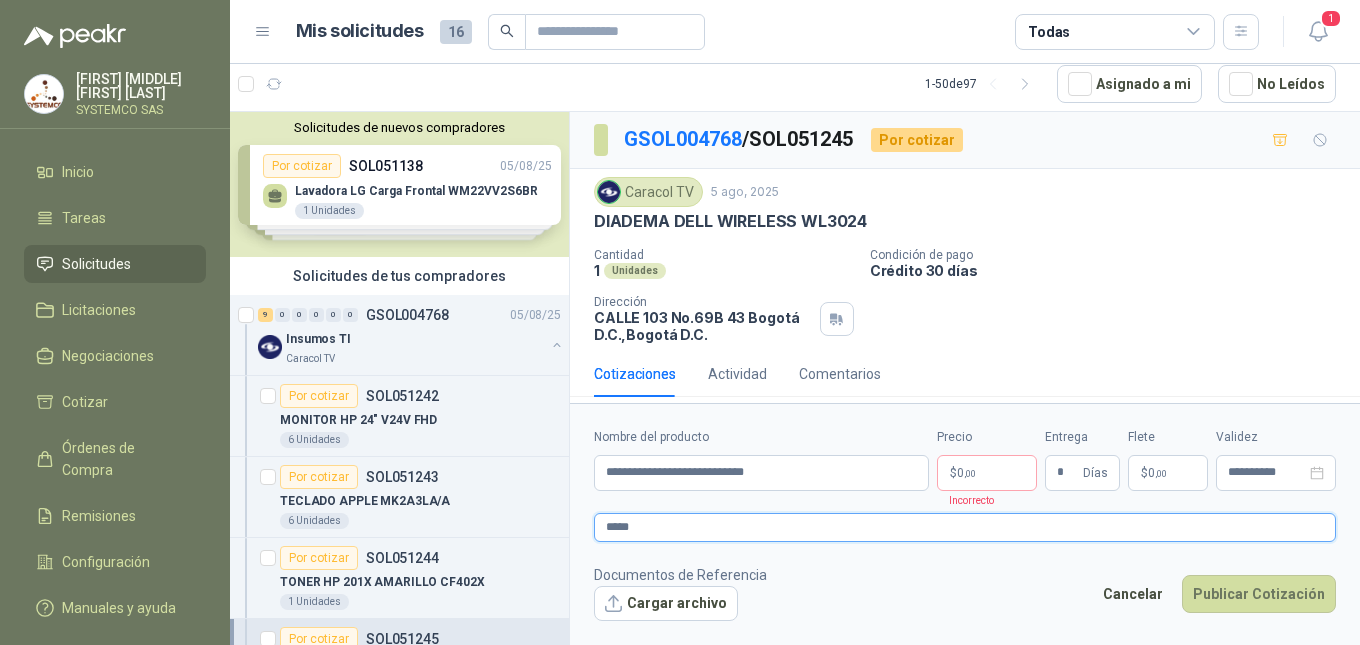 type 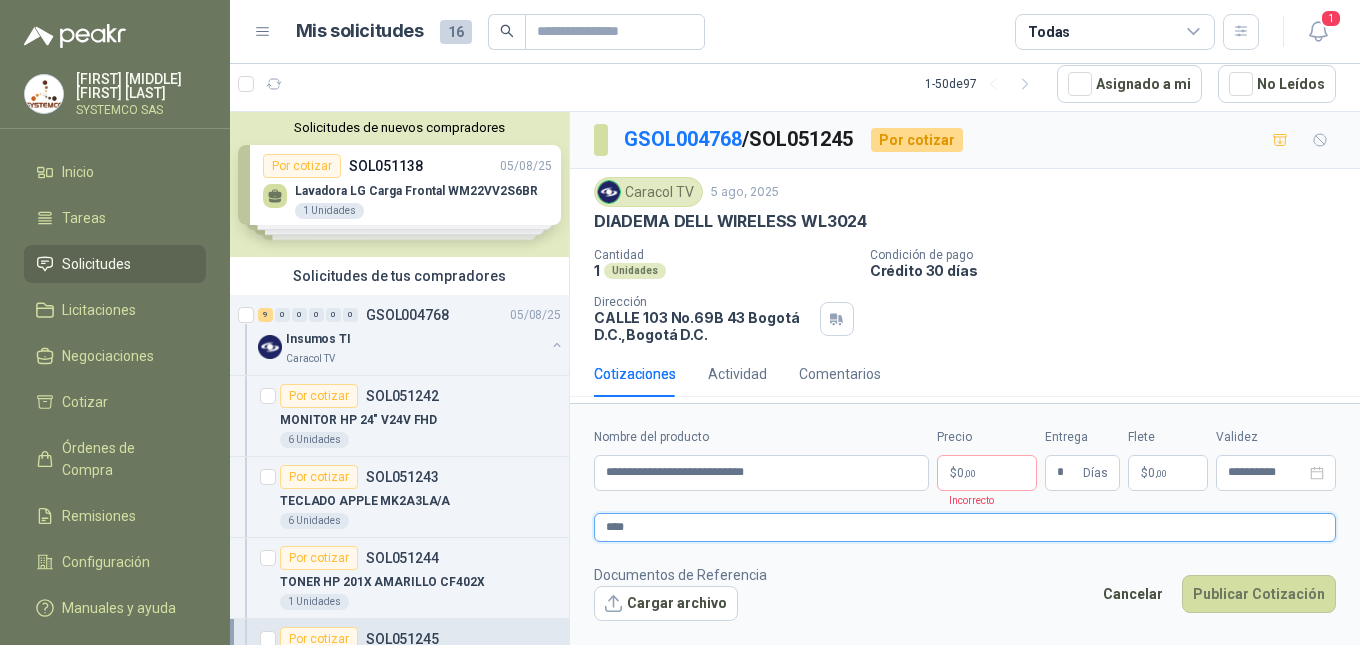 type 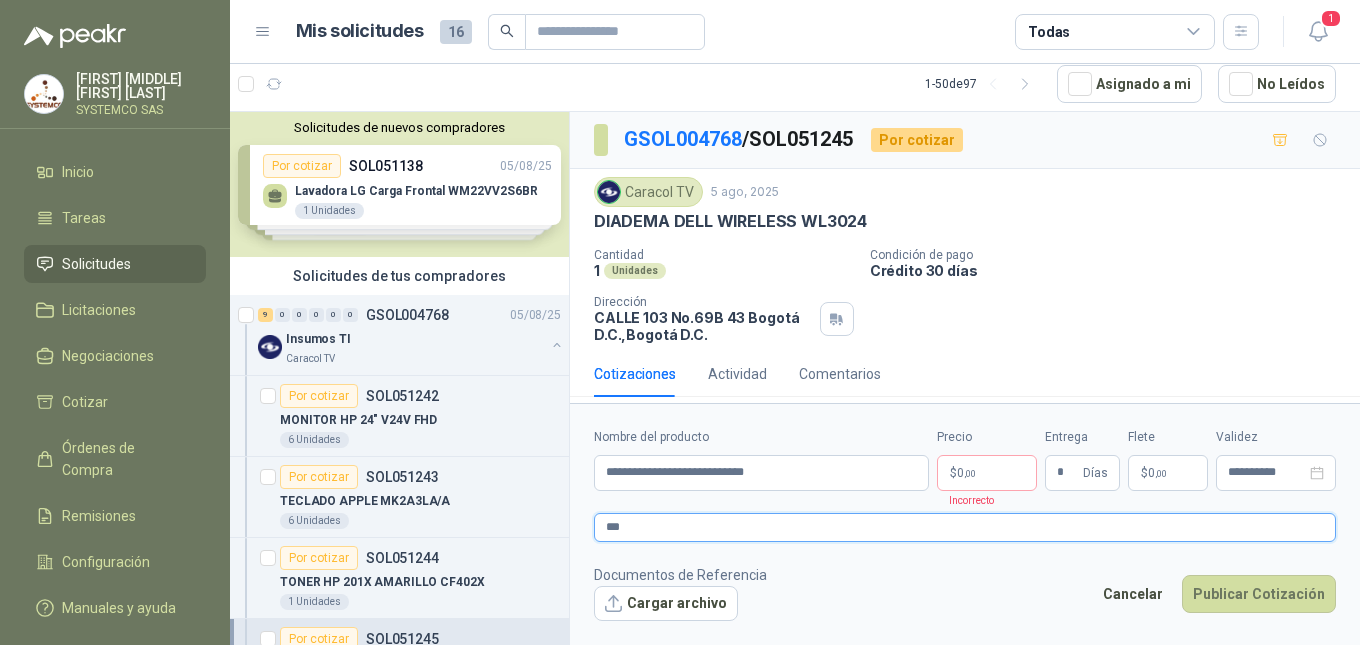 type 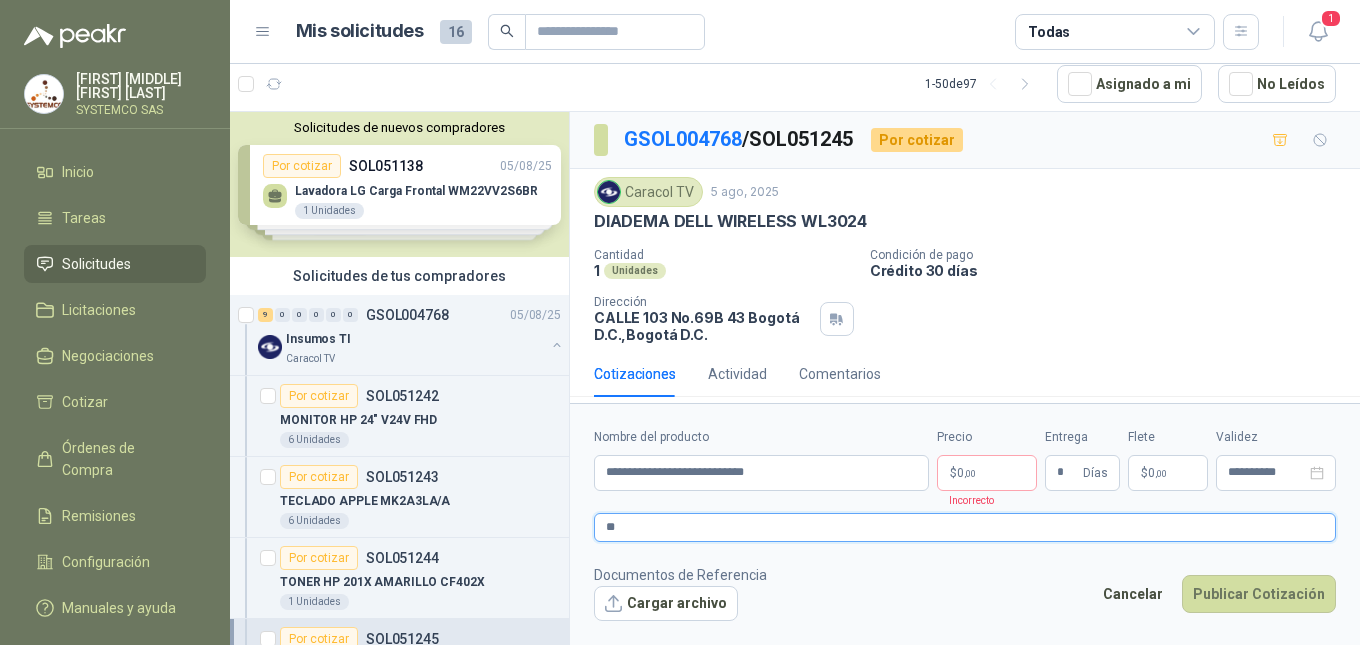 type 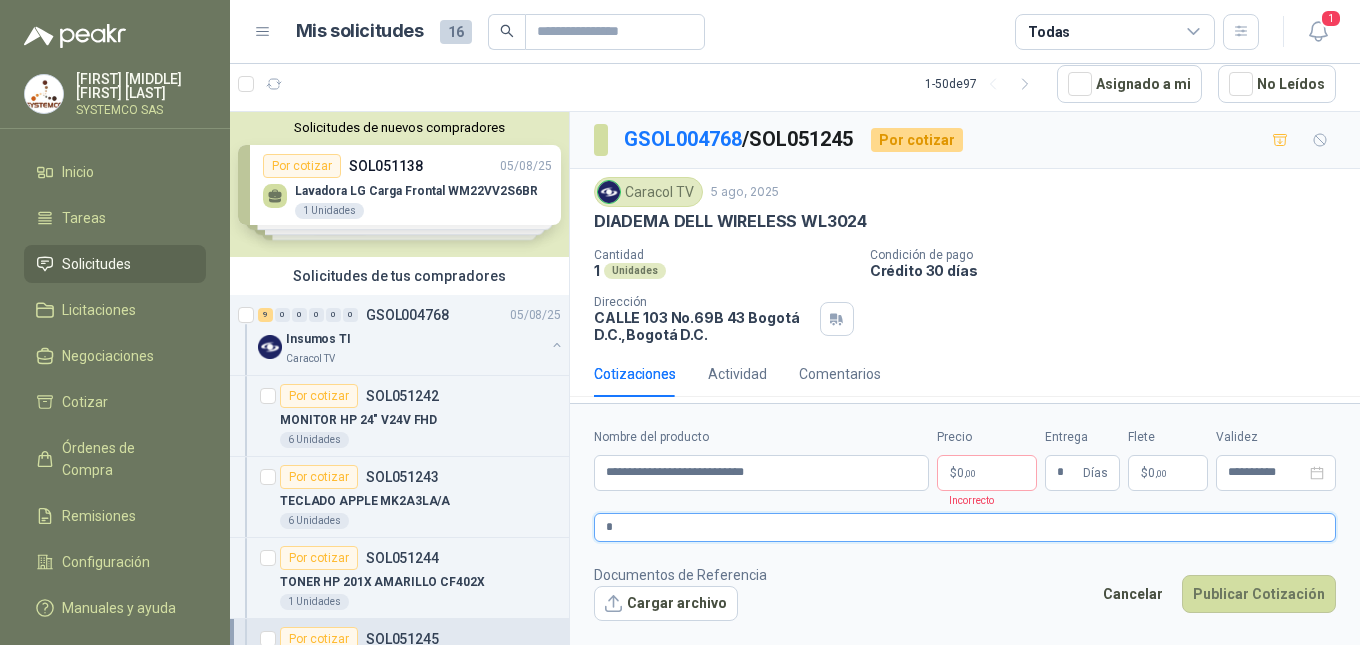 type 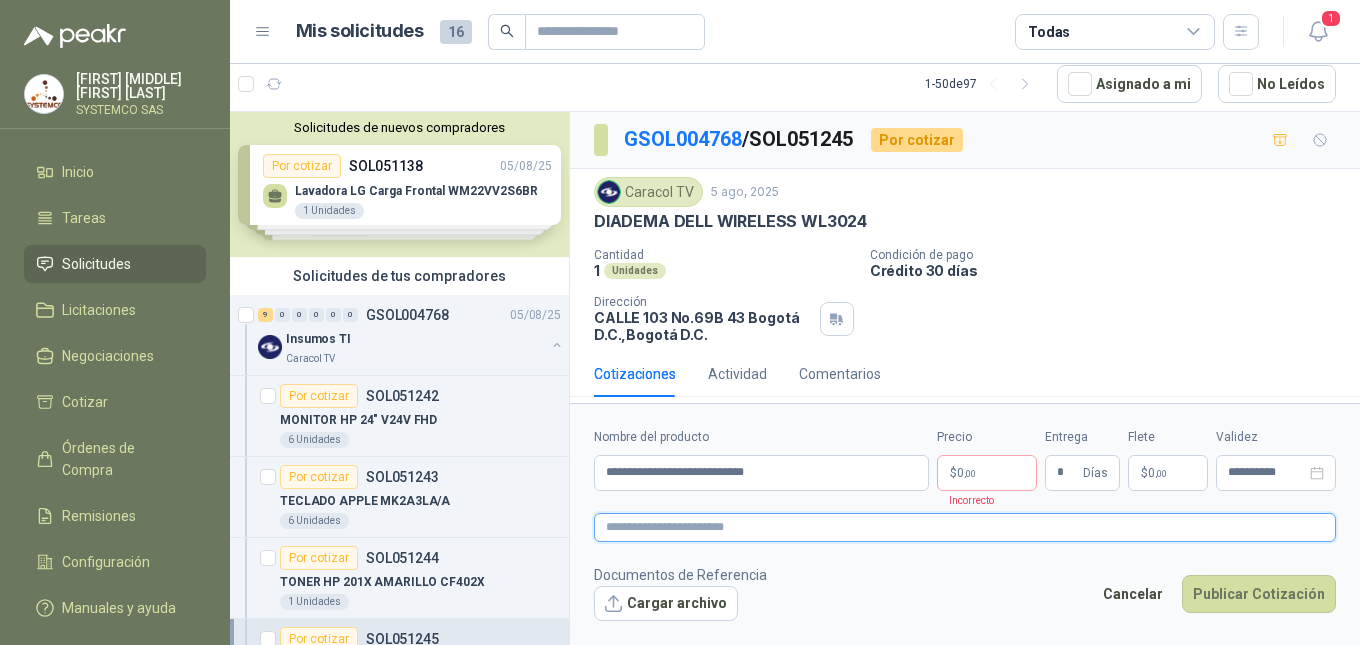 paste on "**********" 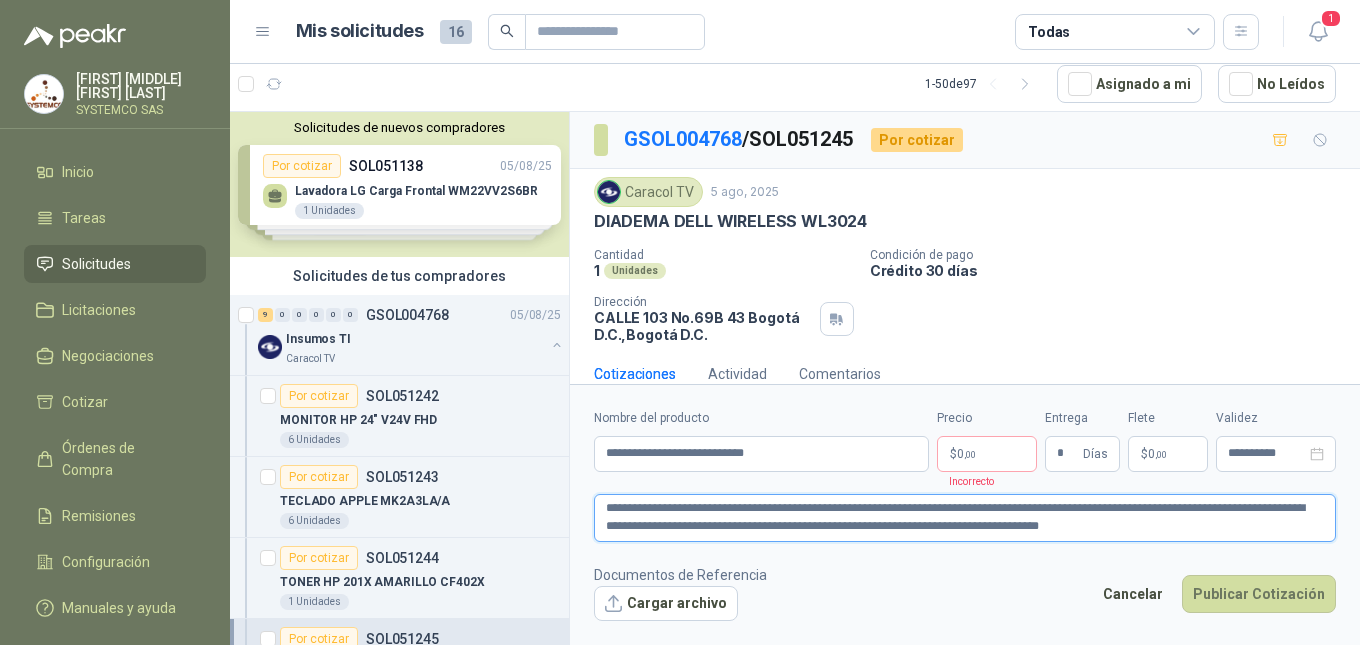 click on "**********" at bounding box center (965, 518) 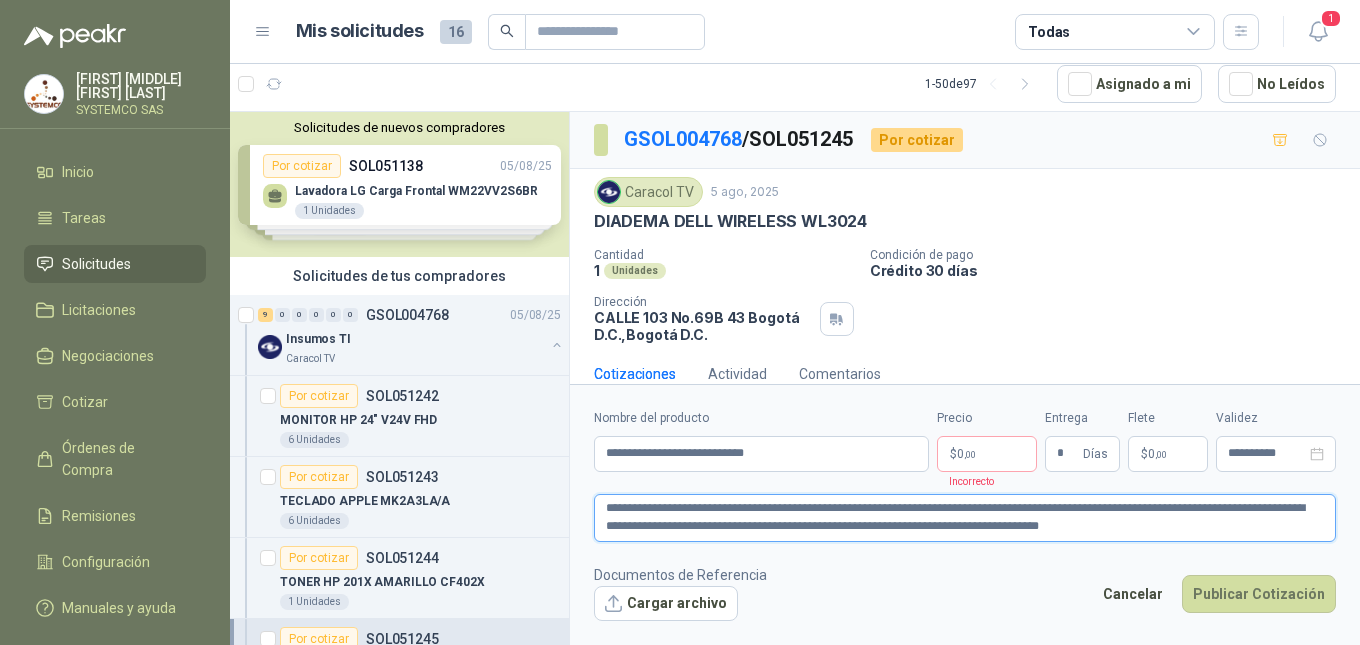 type 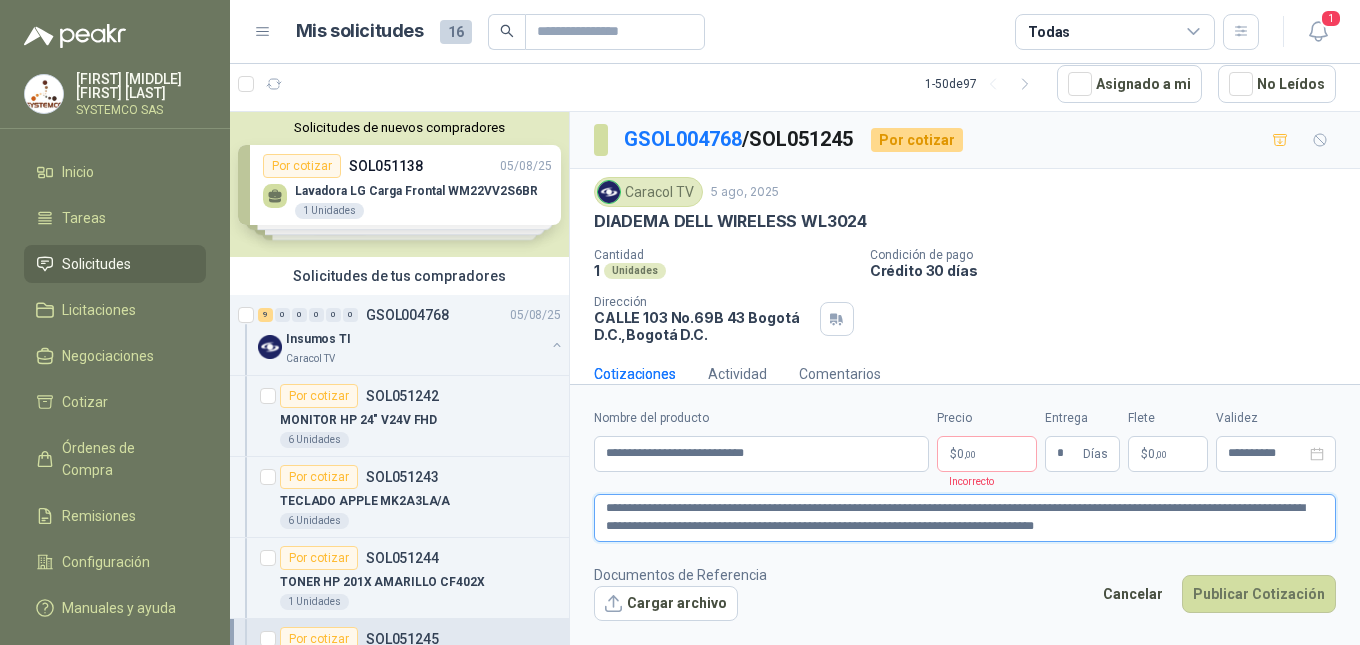 type 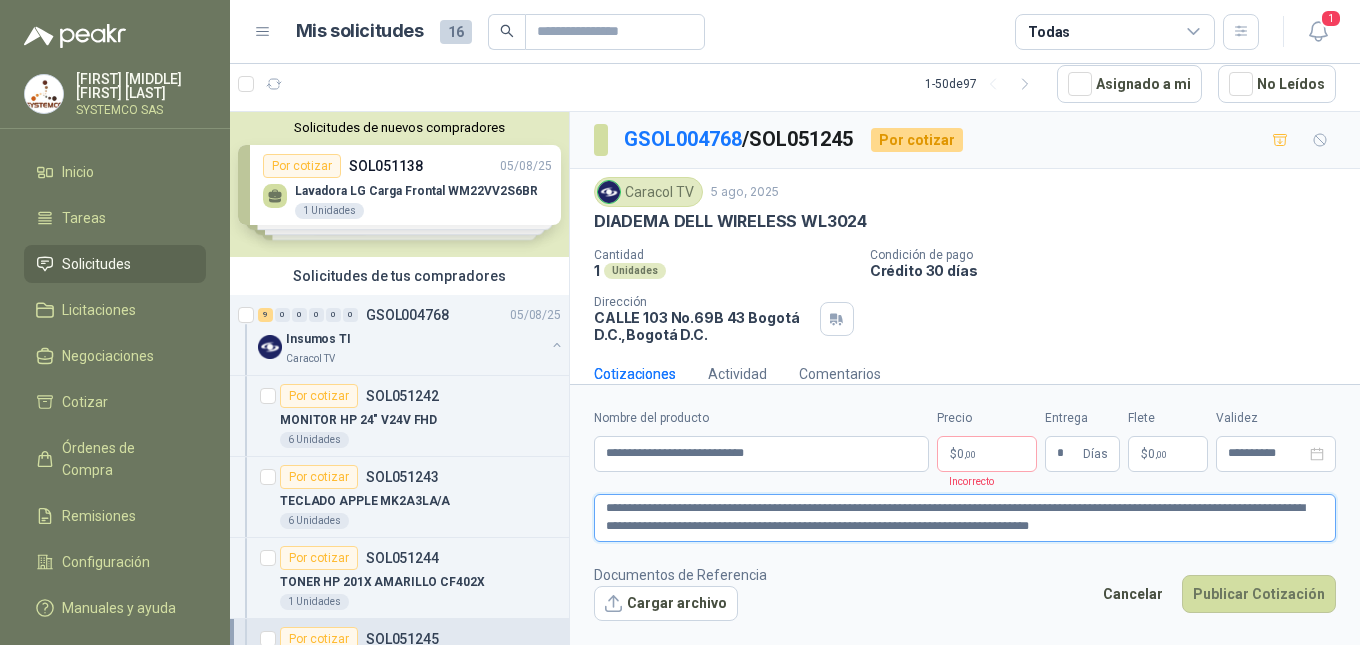 type 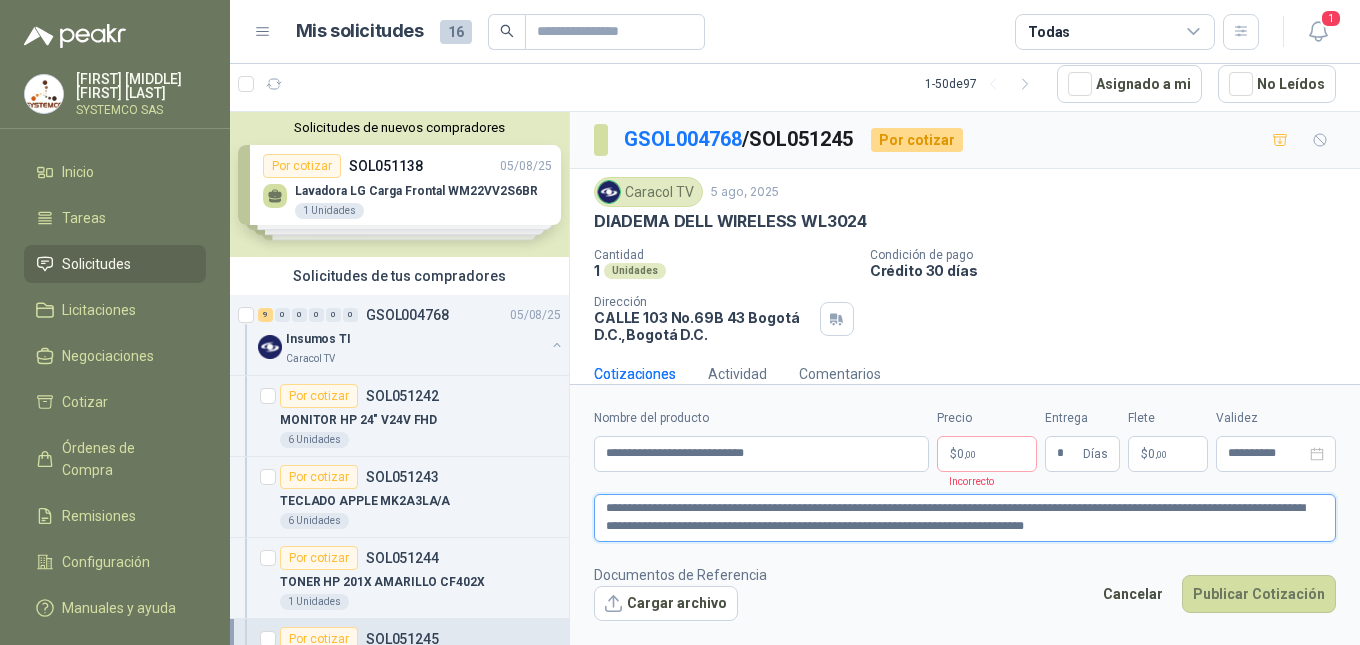 type 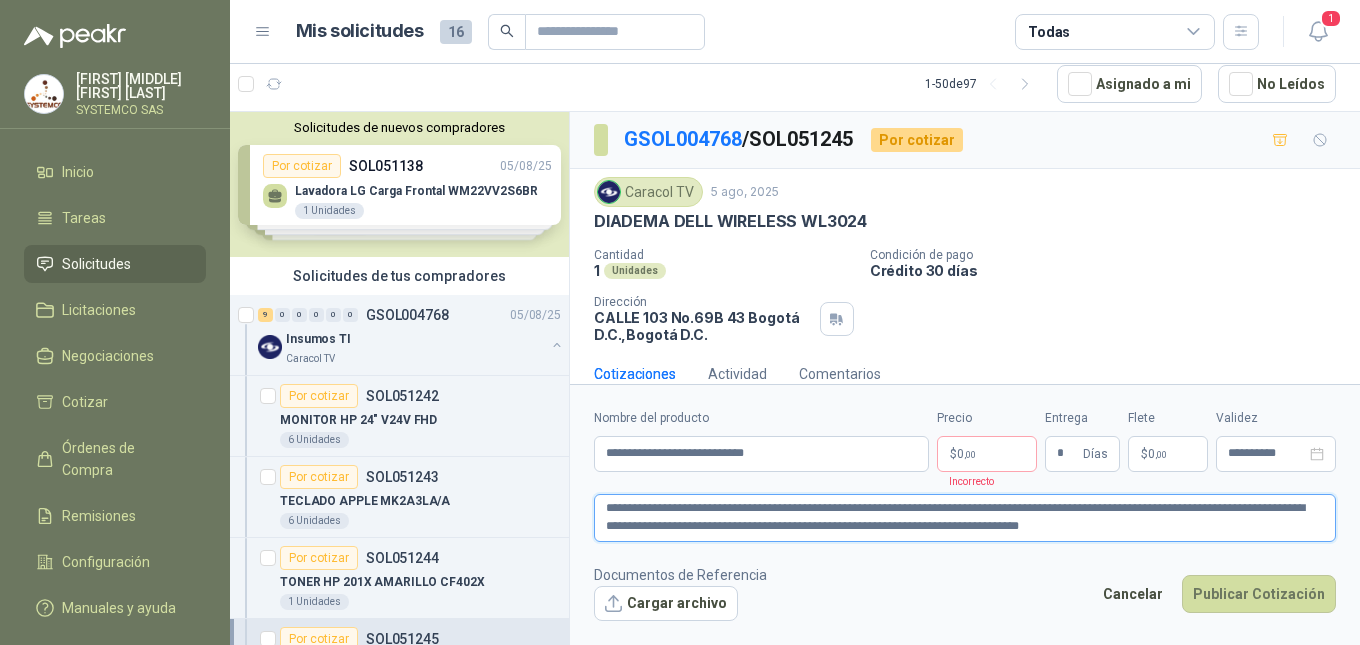 type 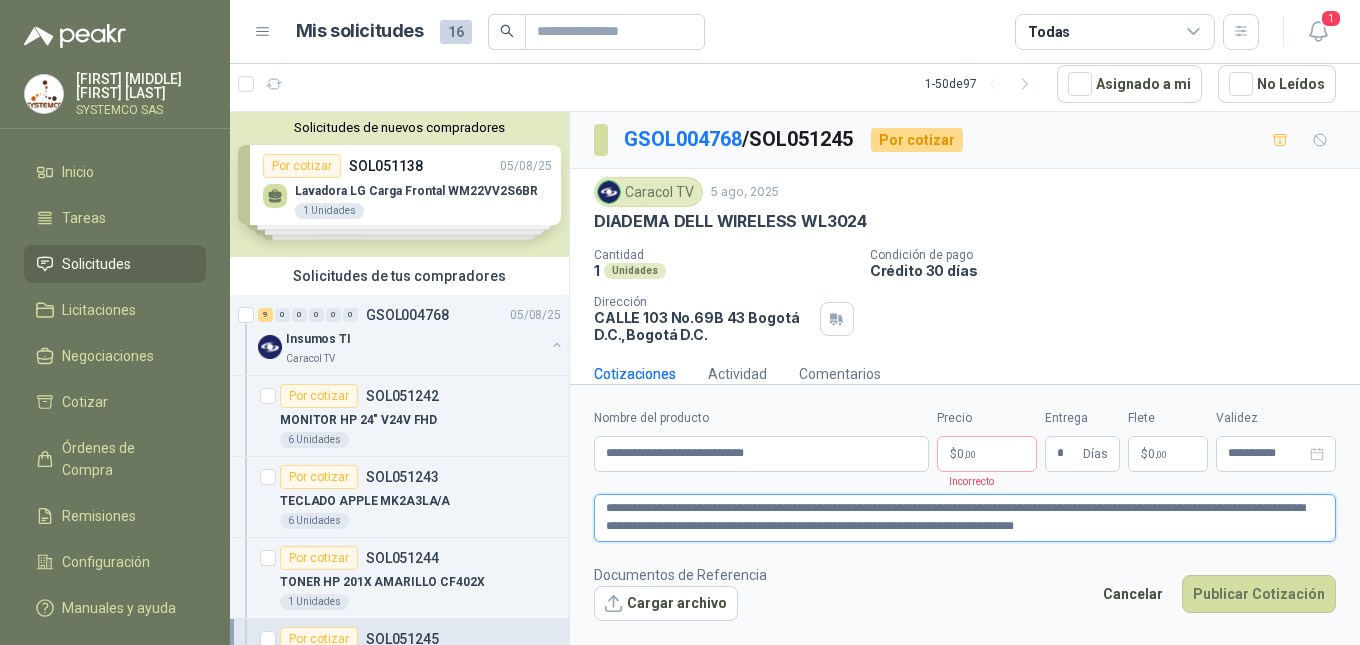 type 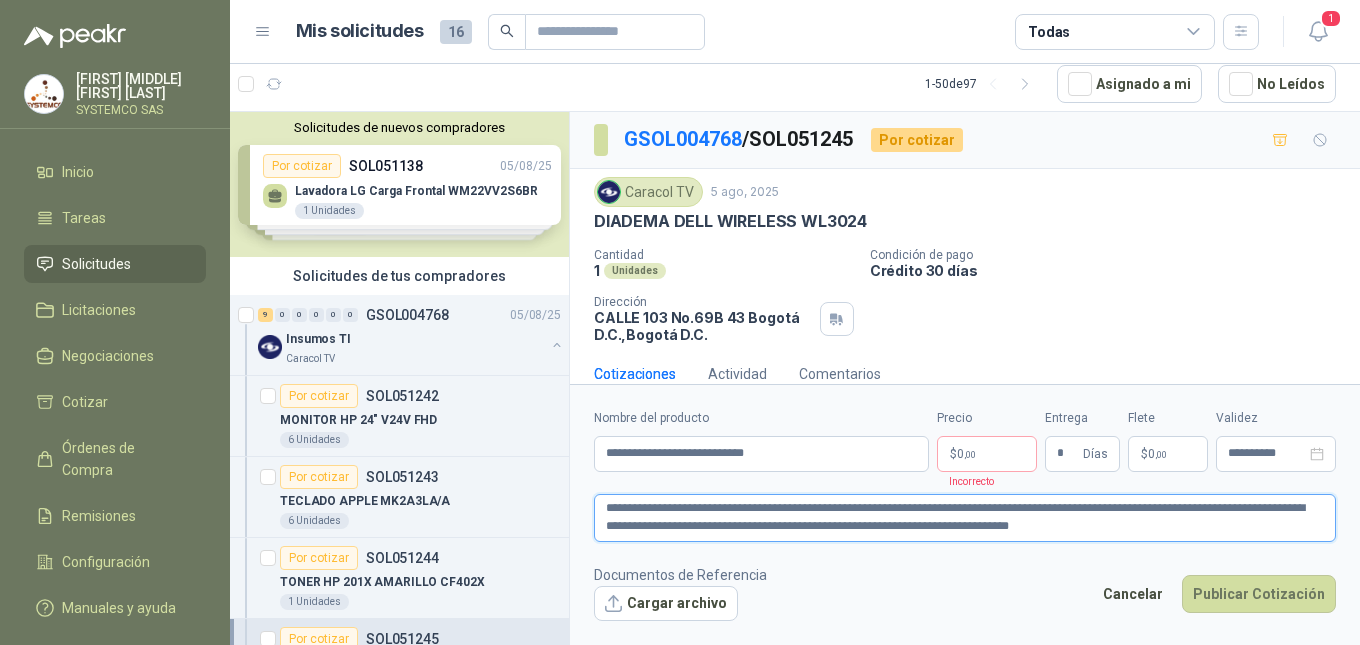 type 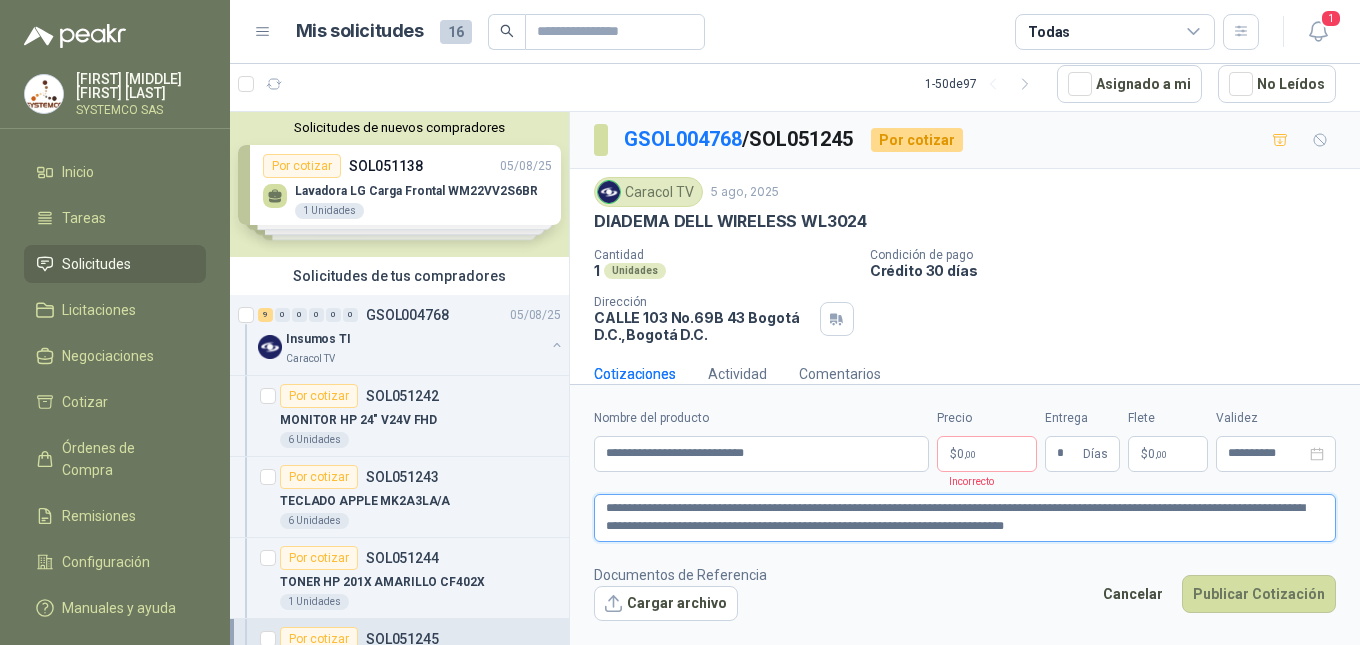 type 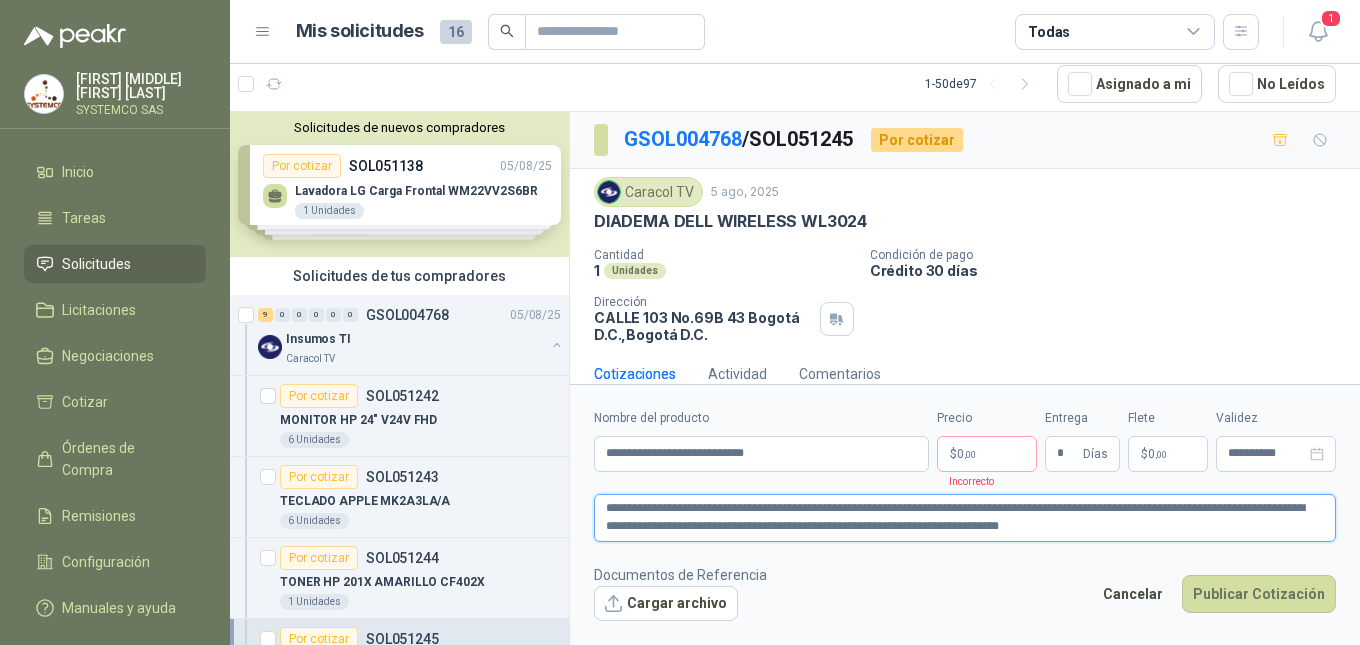 type 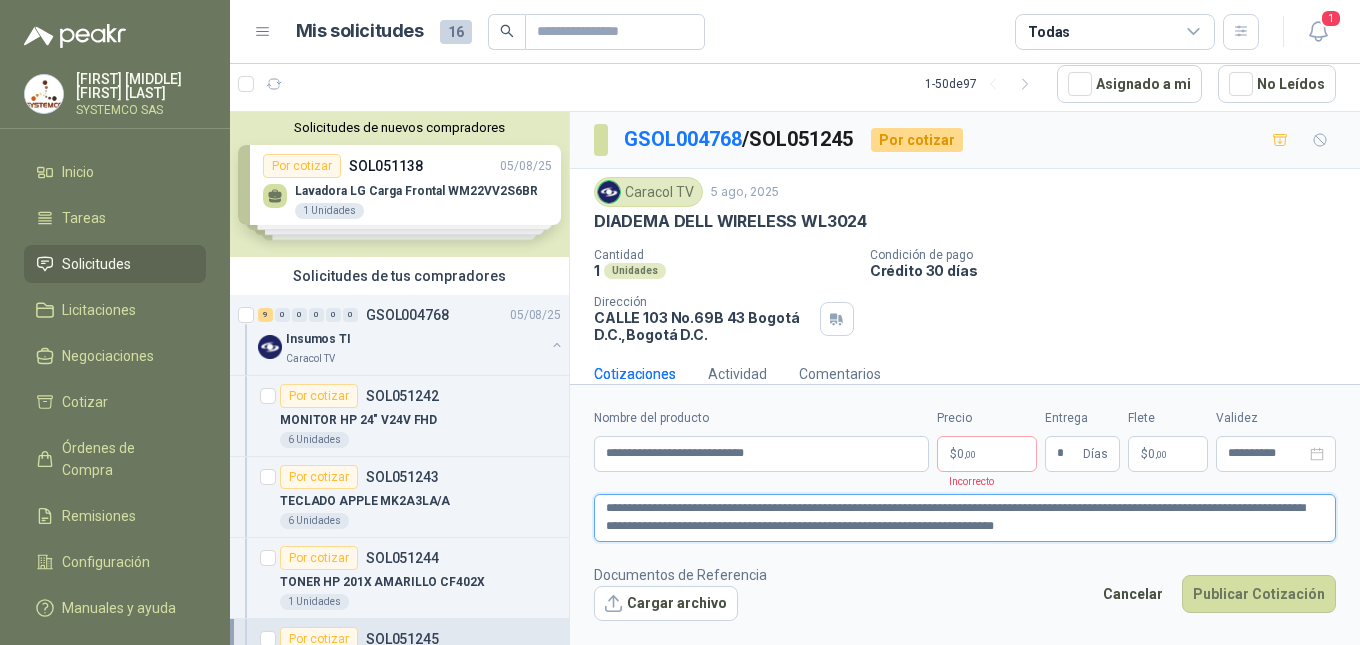 type 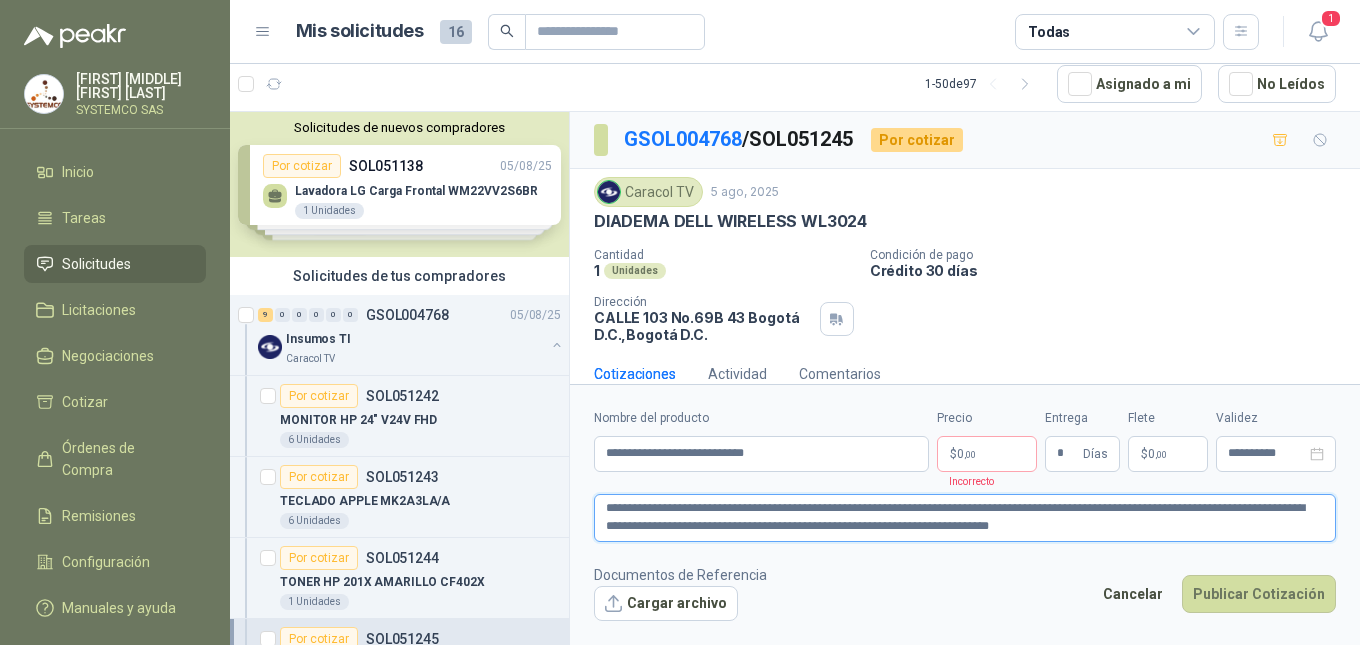 type on "**********" 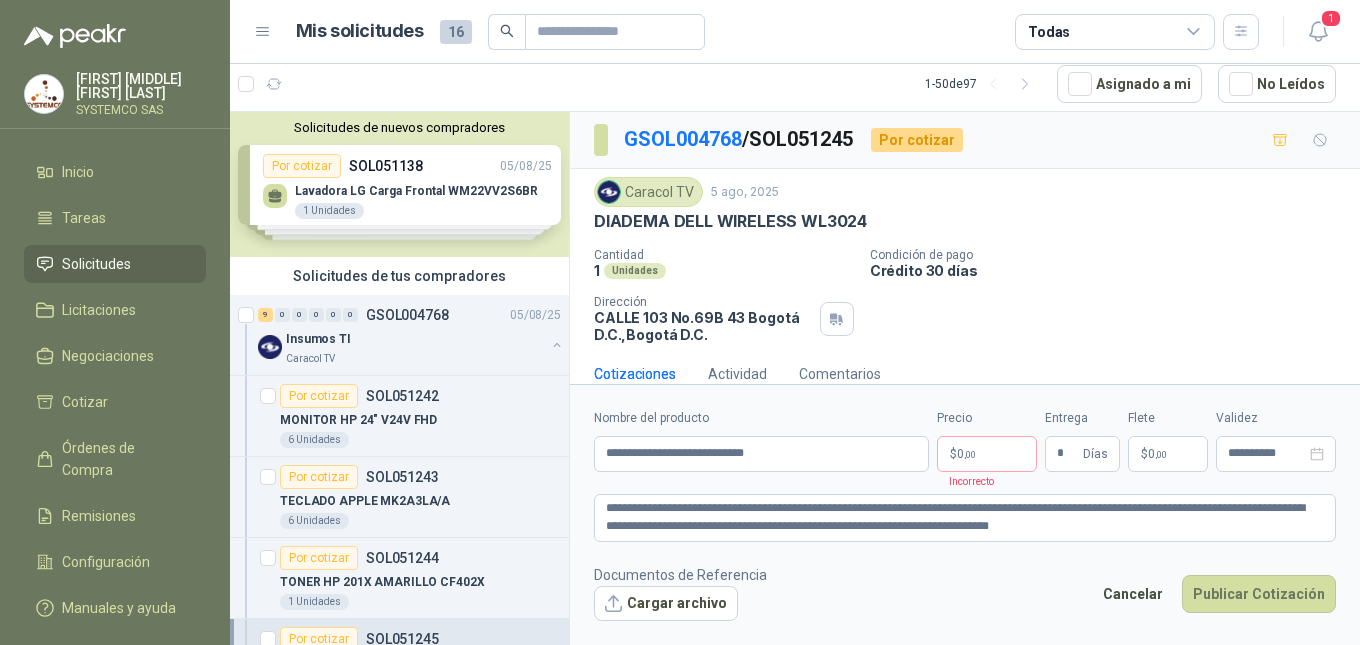 click on "Documentos de Referencia Cargar archivo Cancelar Publicar Cotización" at bounding box center (965, 593) 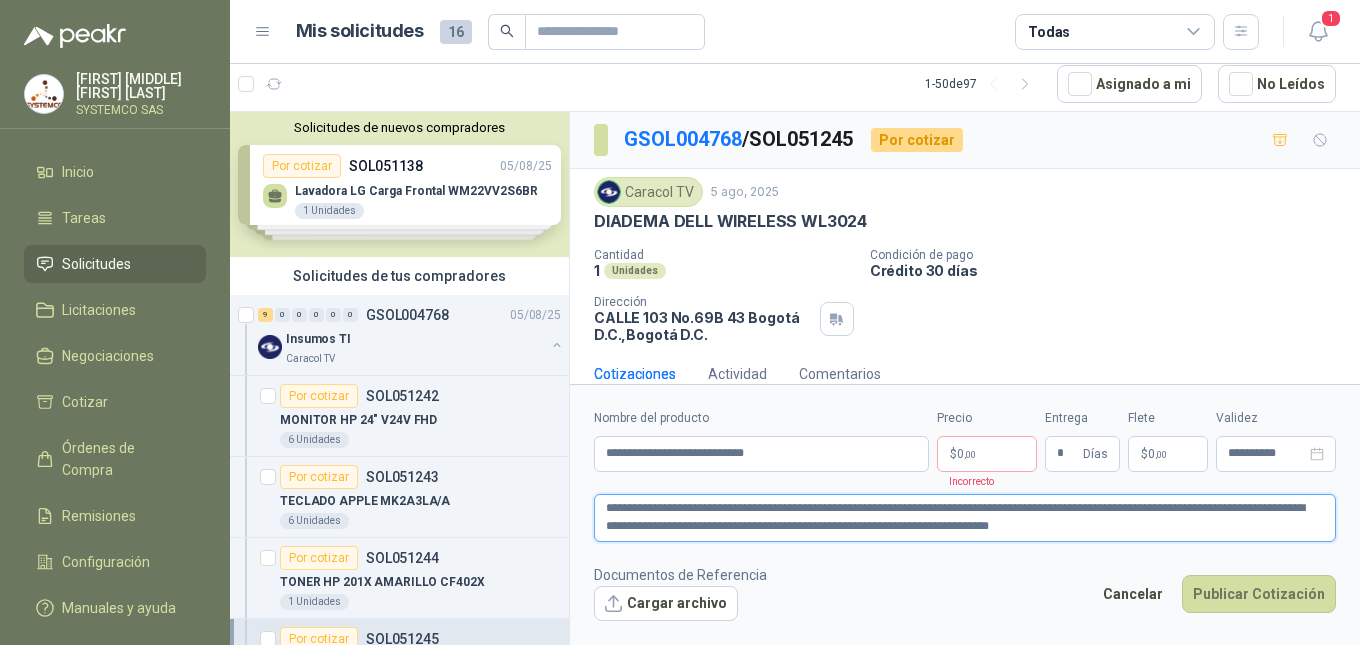 click on "**********" at bounding box center (965, 518) 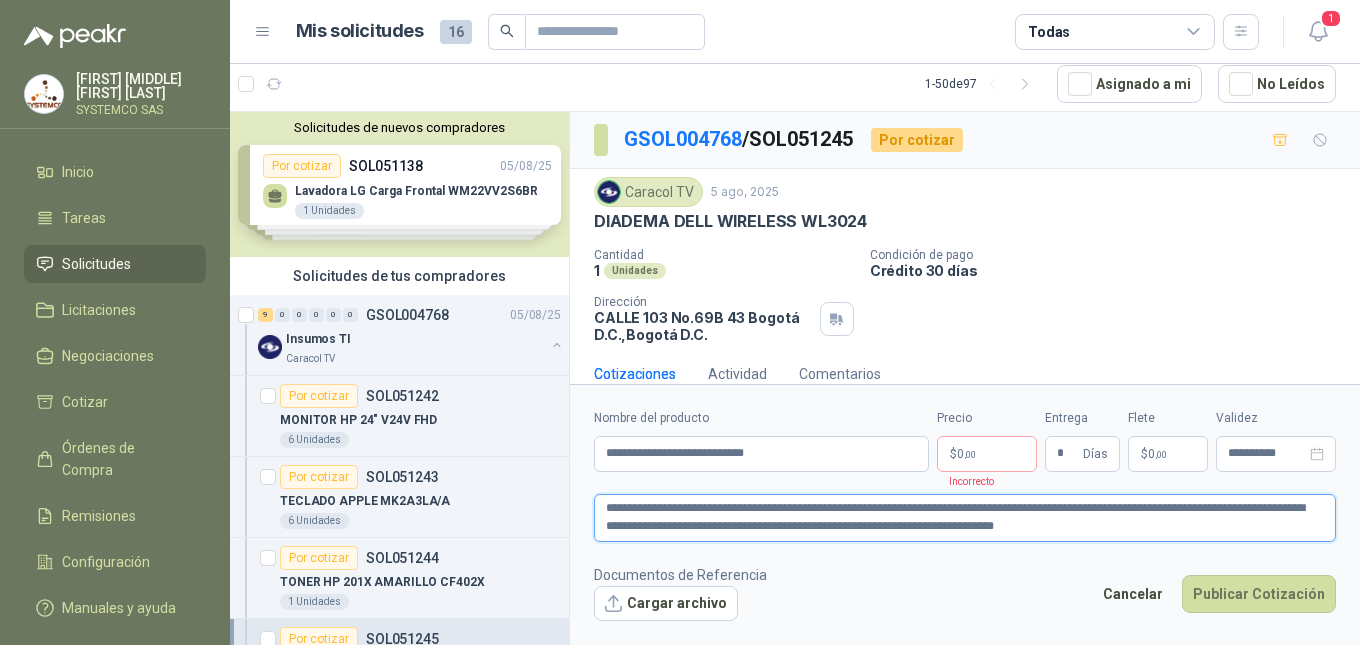 type 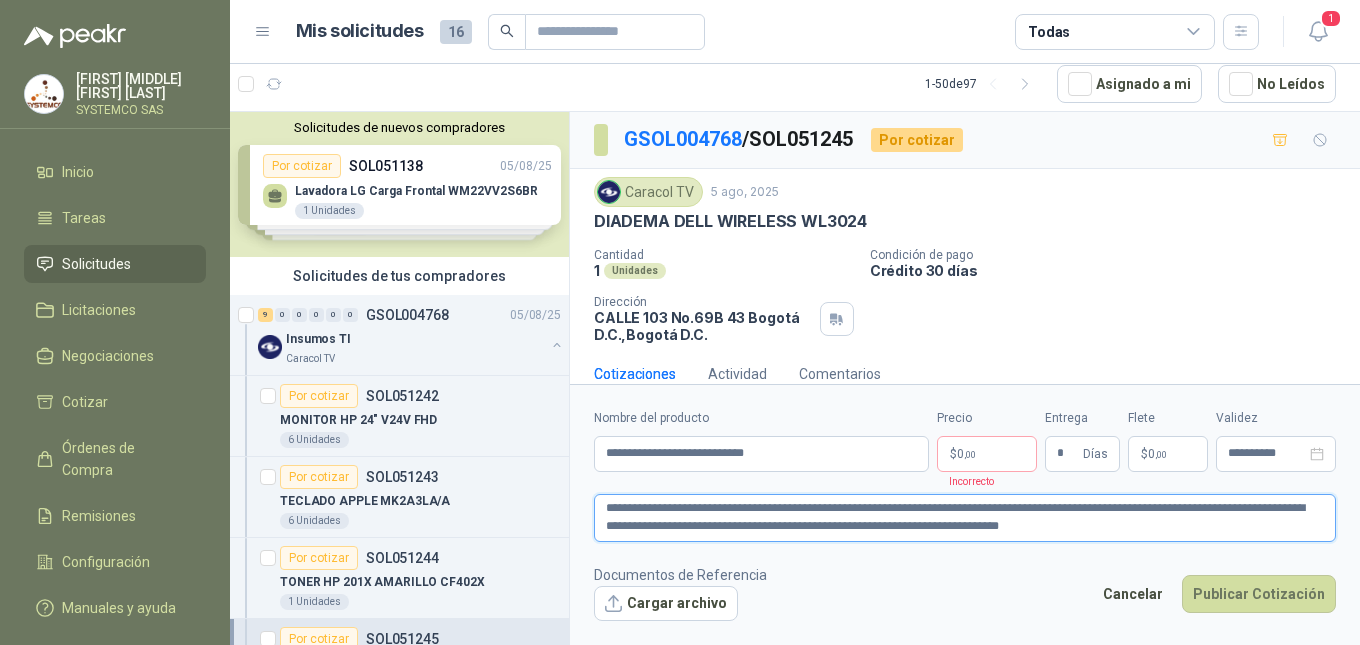 type 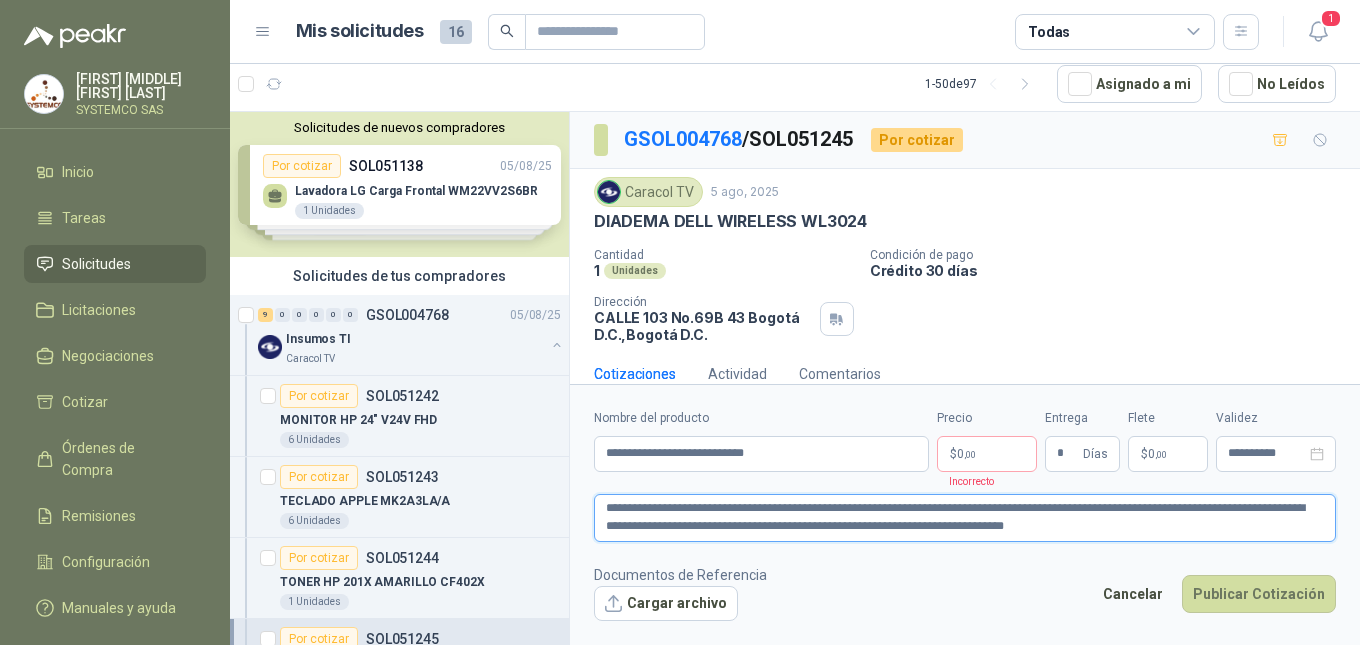 type 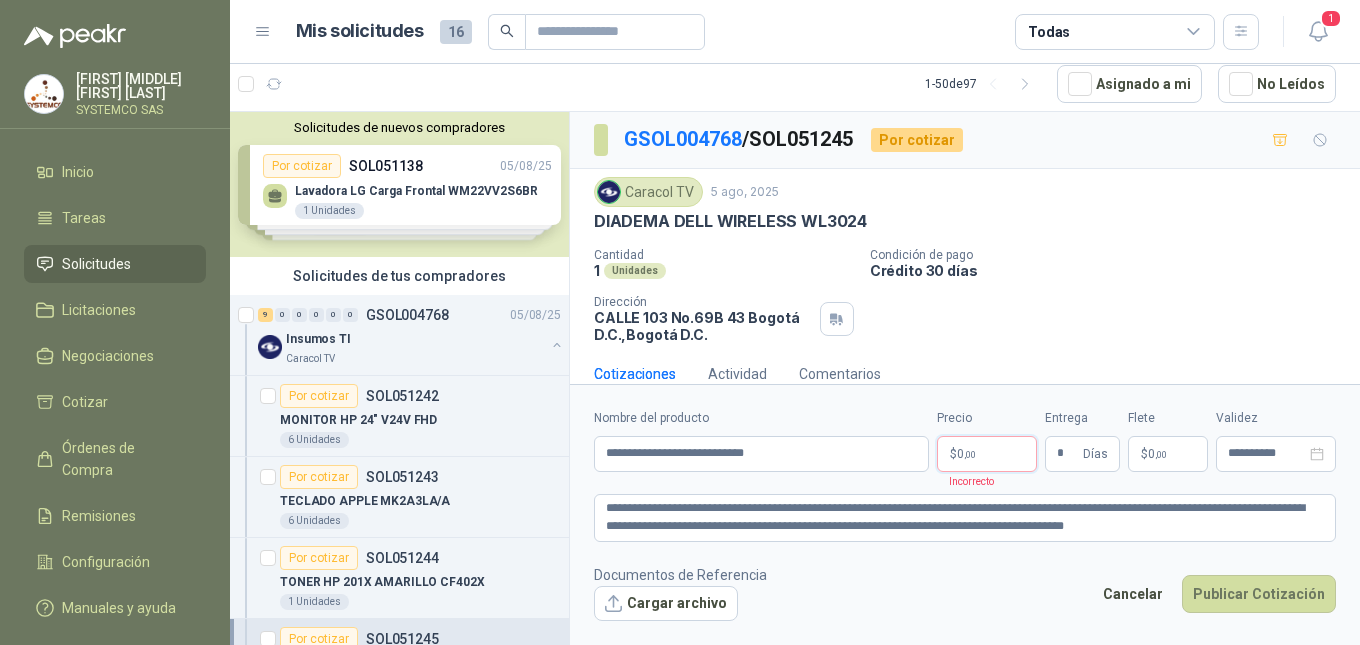 click on "$  0 ,00" at bounding box center (987, 454) 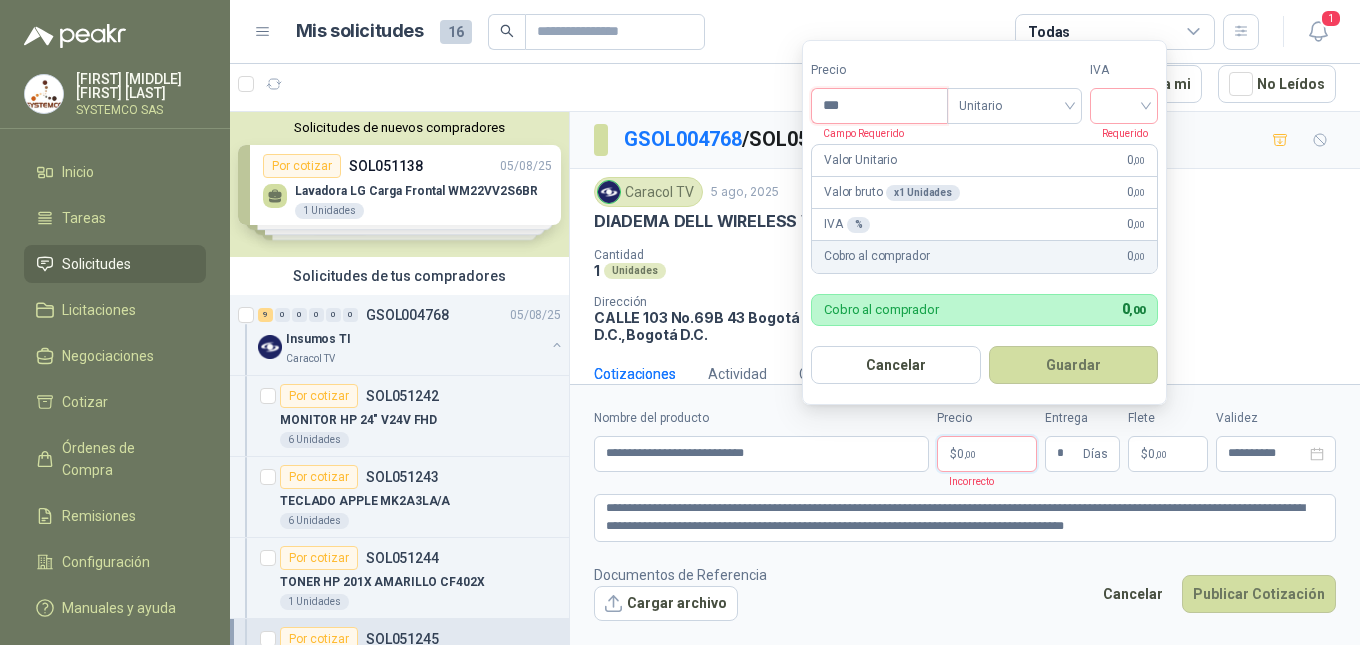 click on "***" at bounding box center (879, 106) 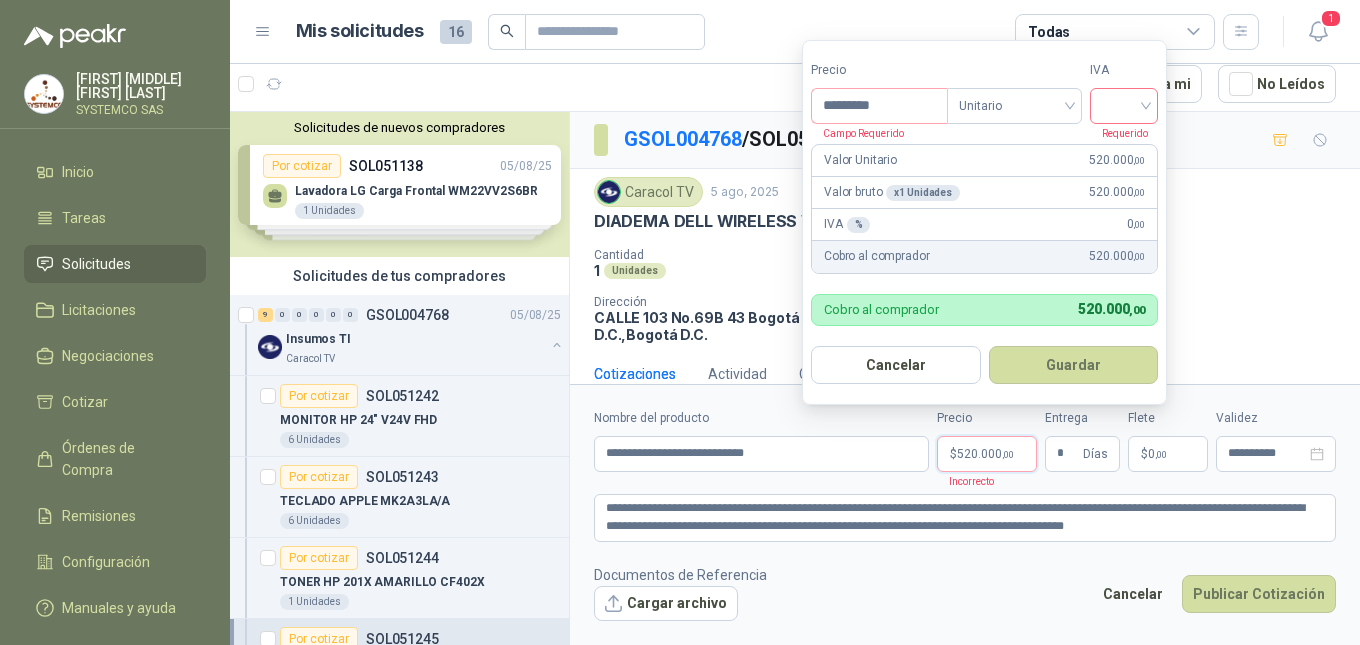 click at bounding box center (1124, 104) 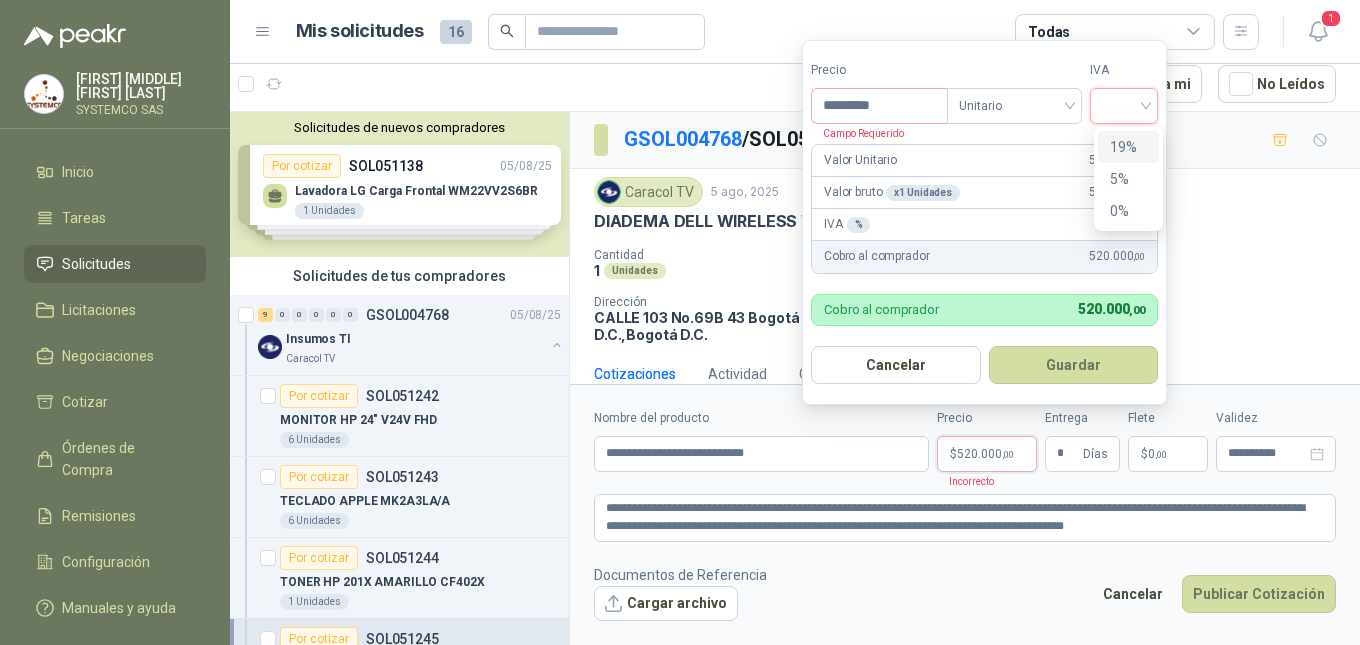 click on "19%" at bounding box center (1128, 147) 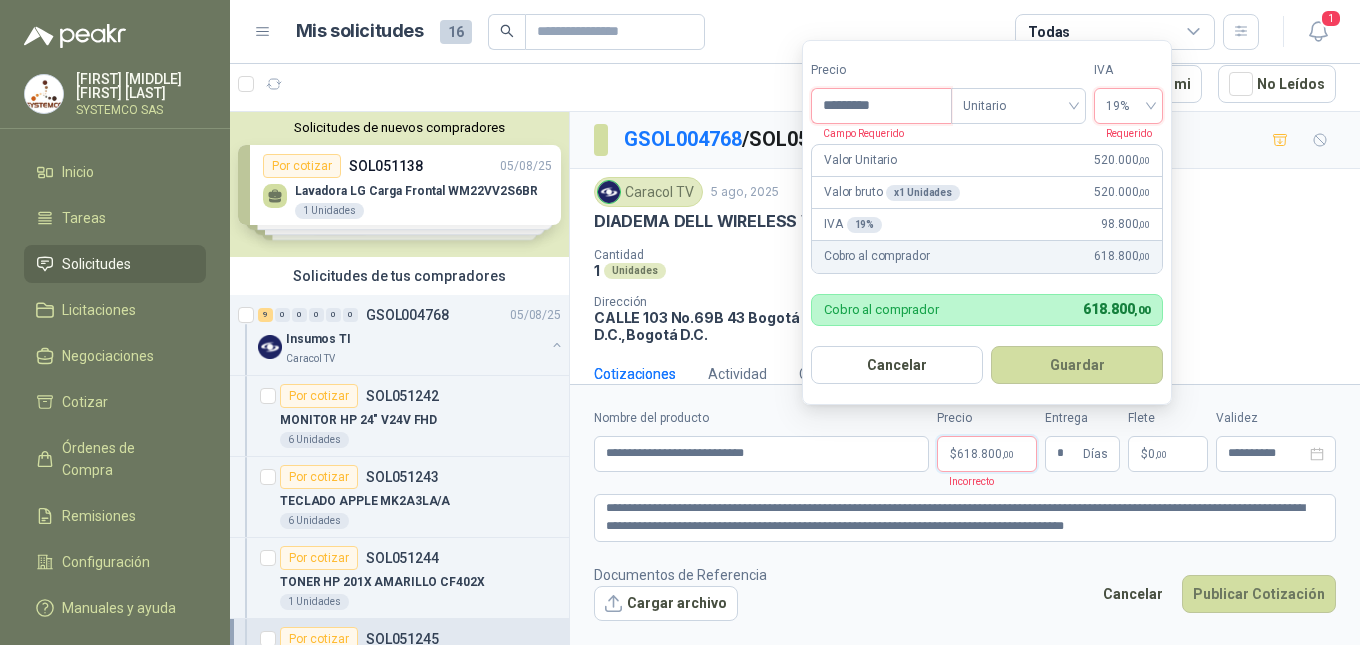 click on "*********" at bounding box center [881, 106] 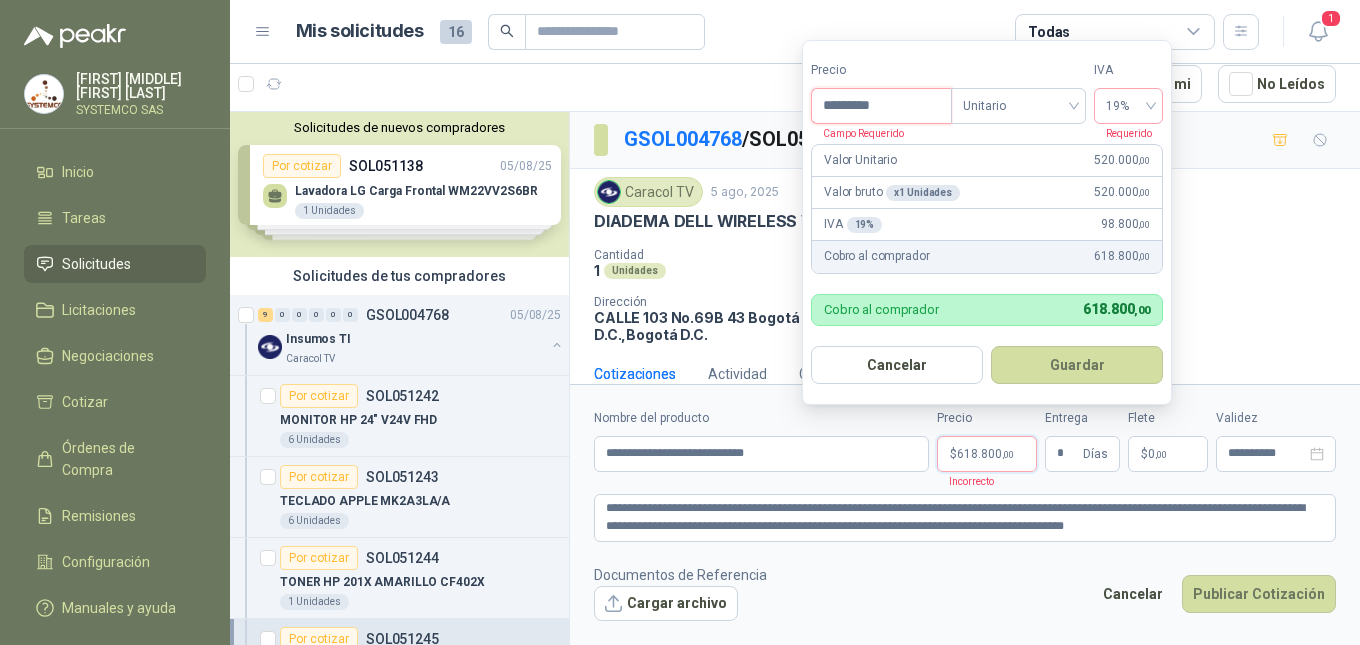 click on "Guardar" at bounding box center [1077, 365] 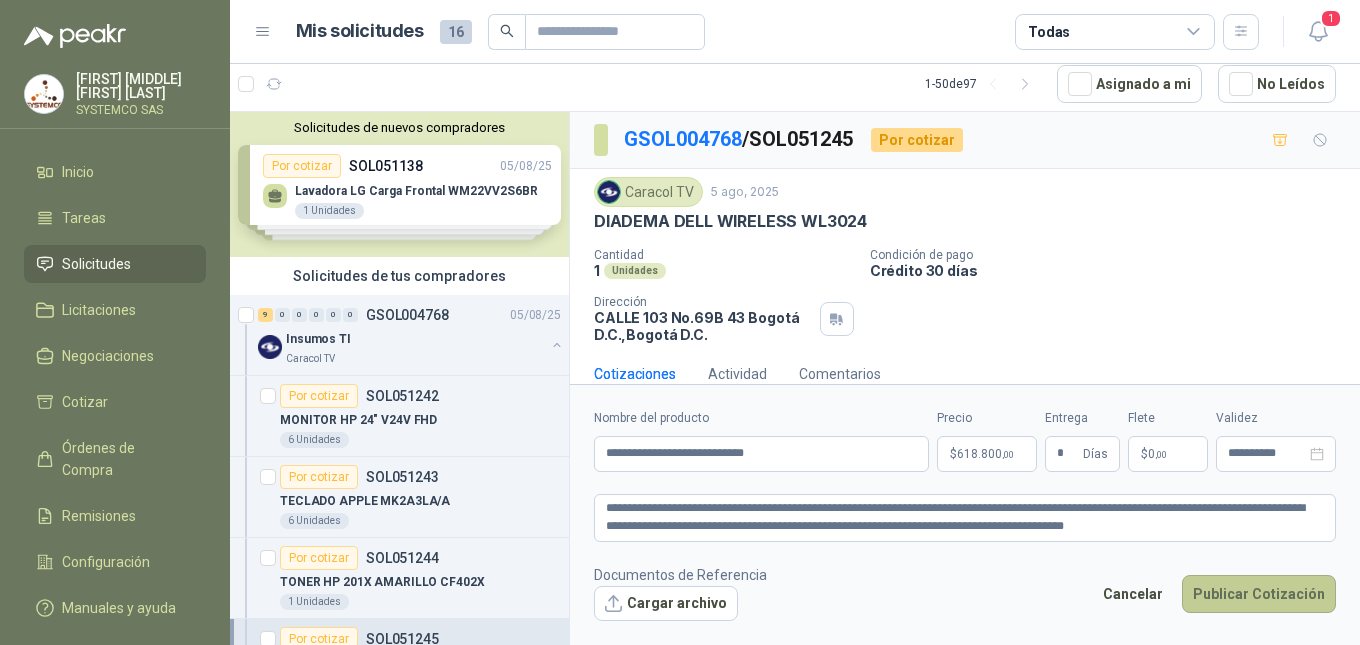 click on "Publicar Cotización" at bounding box center [1259, 594] 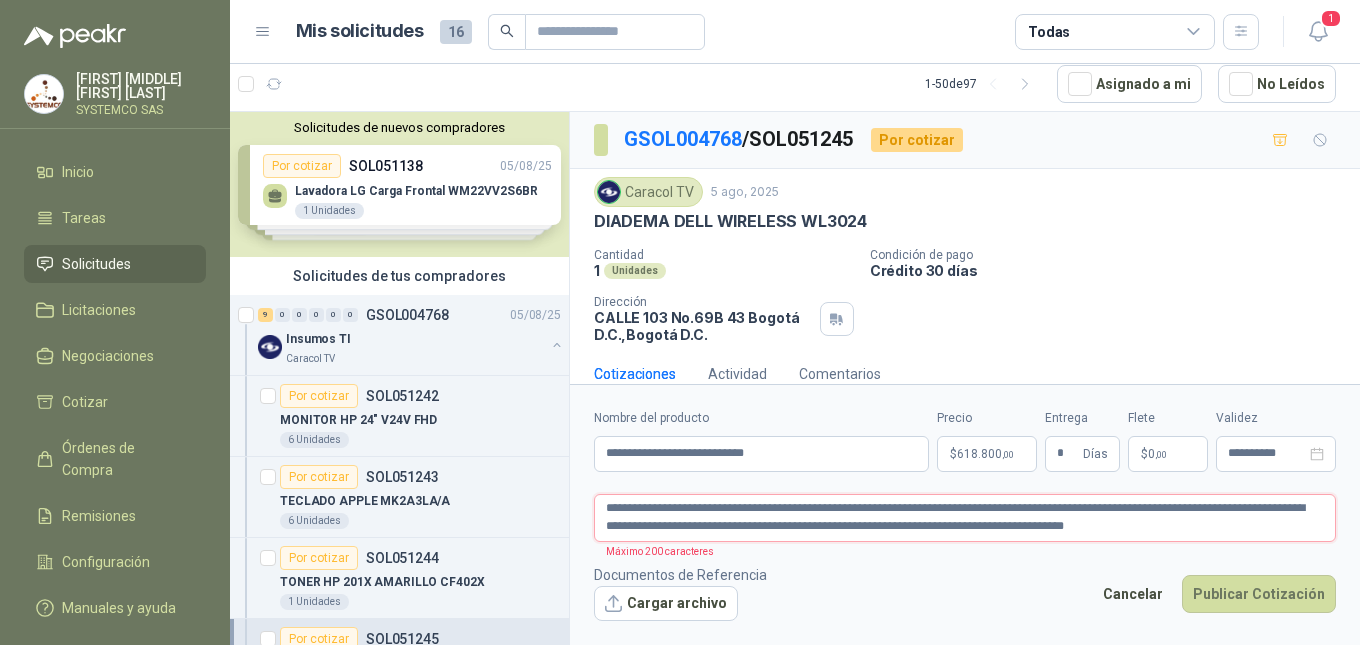 click on "**********" at bounding box center (965, 518) 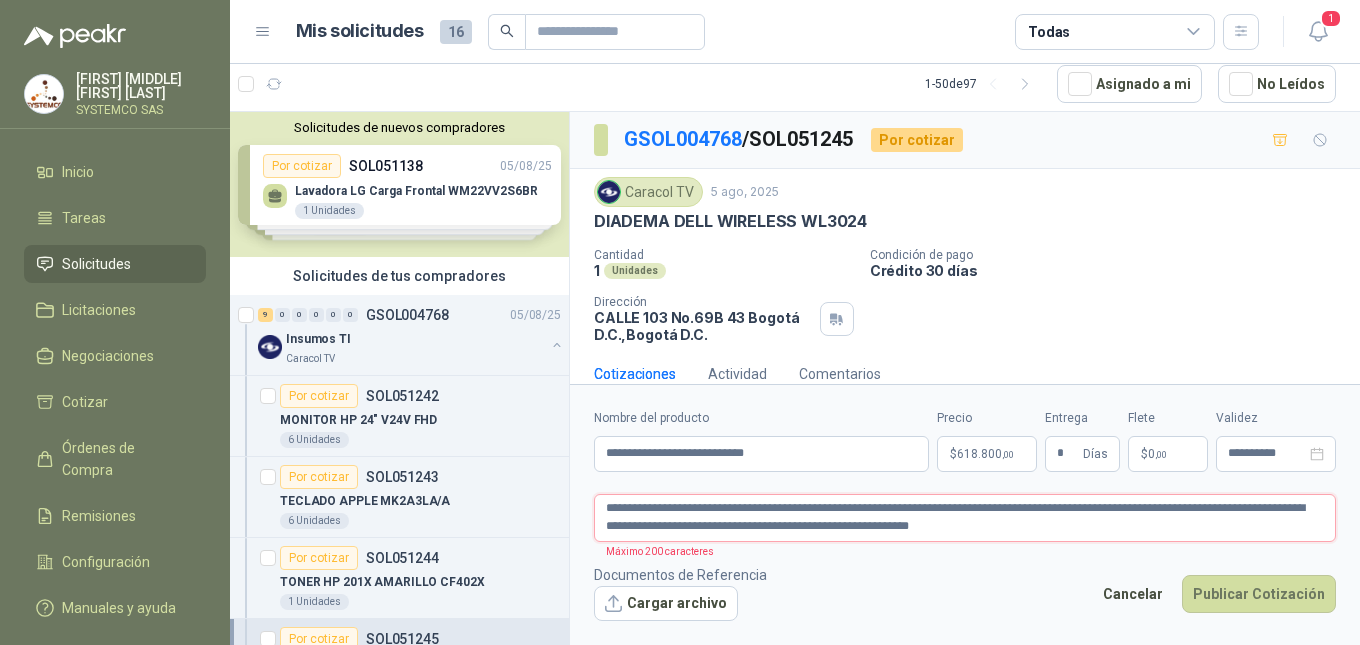click on "**********" at bounding box center [965, 518] 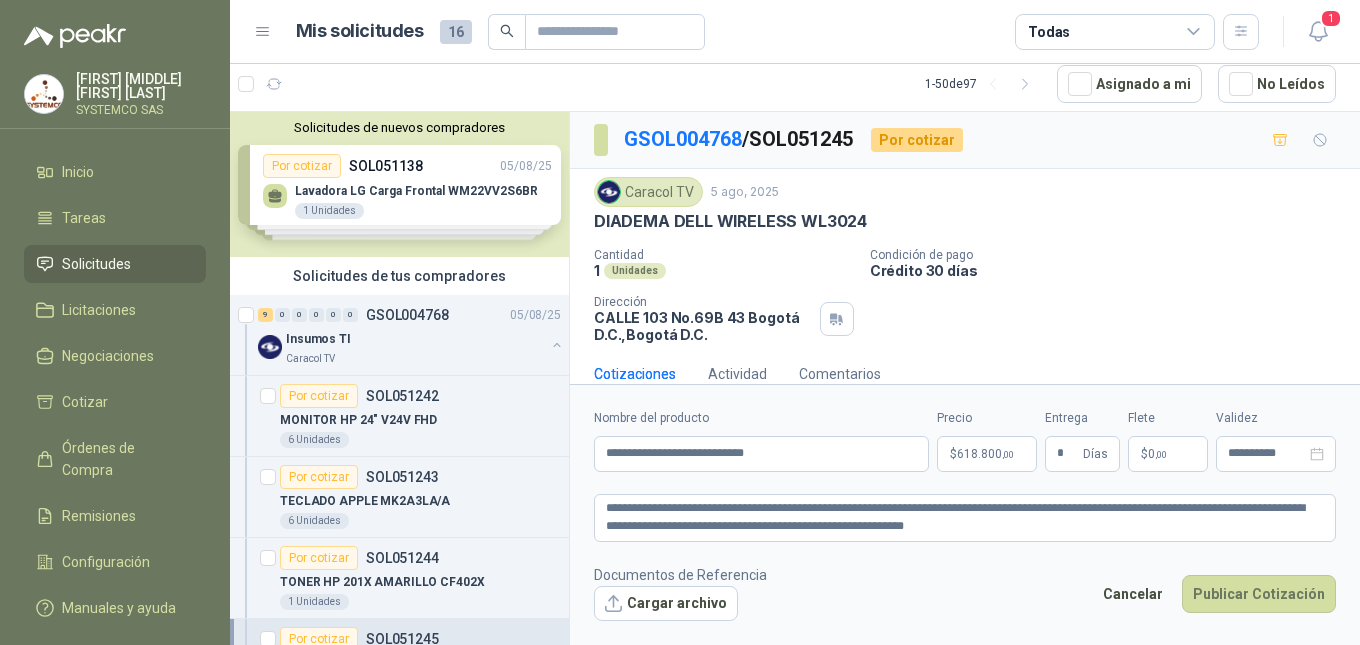 click on "**********" at bounding box center [965, 514] 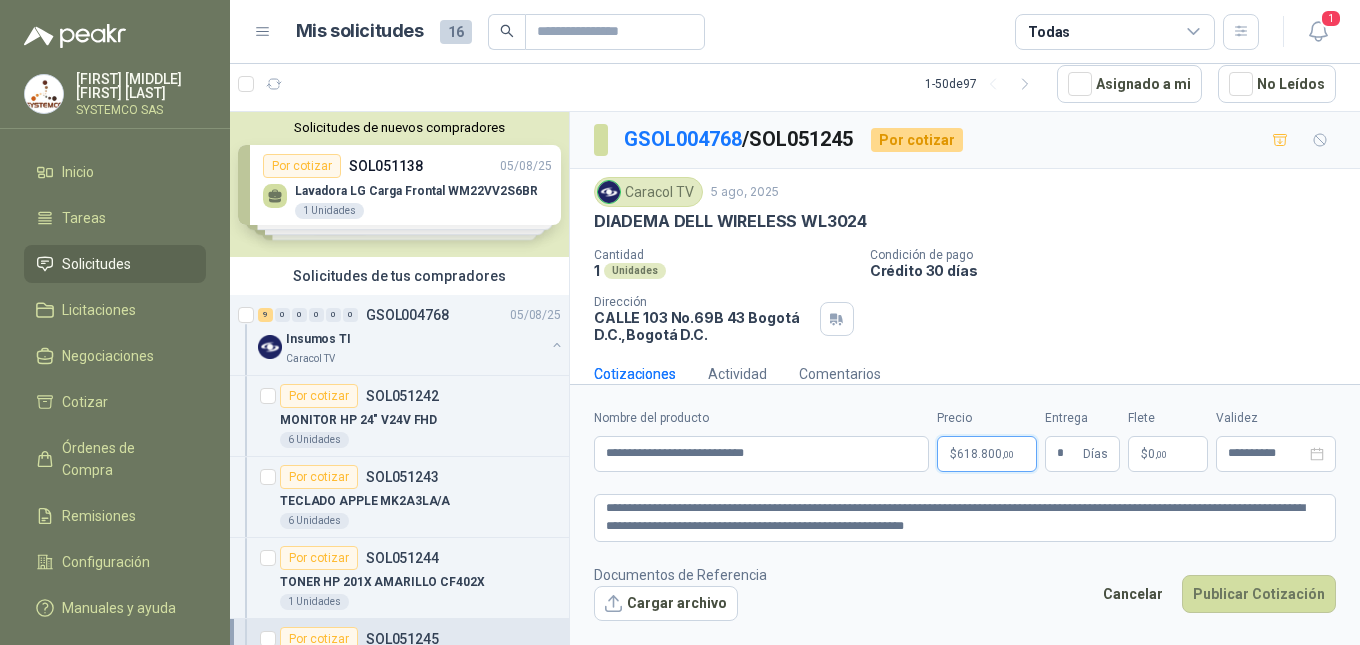 click on "$  618.800 ,00" at bounding box center [987, 454] 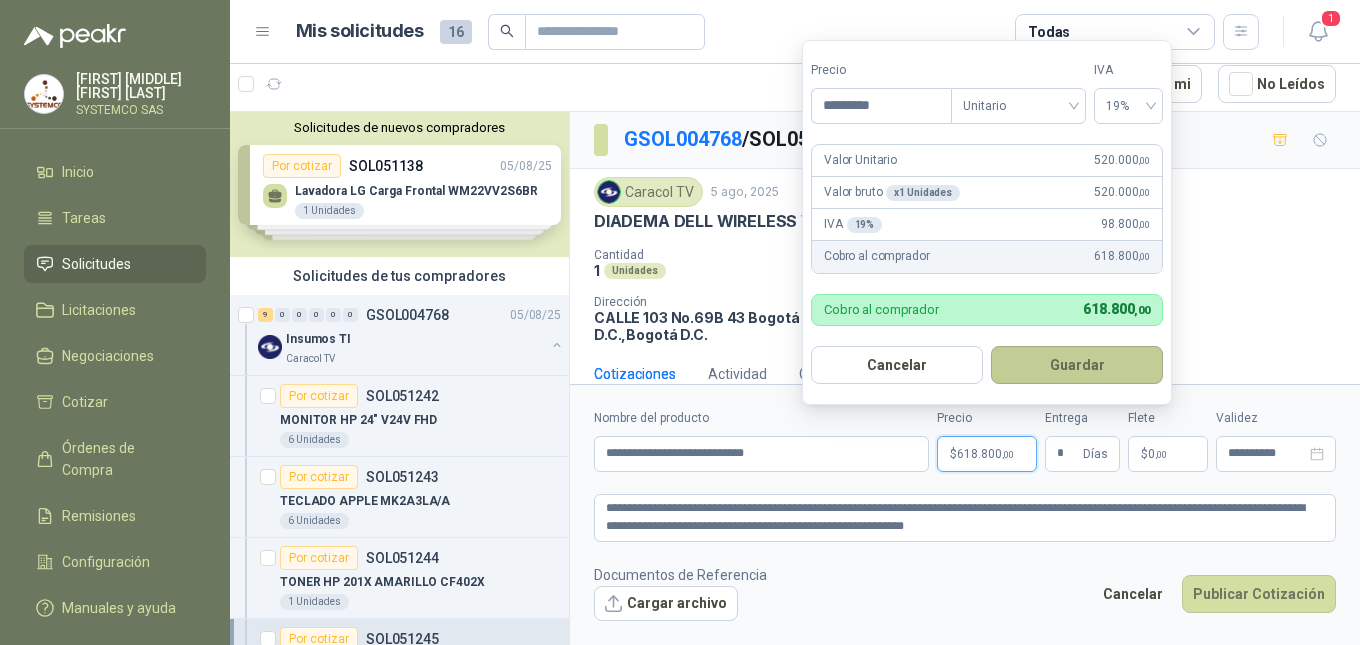 click on "Guardar" at bounding box center (1077, 365) 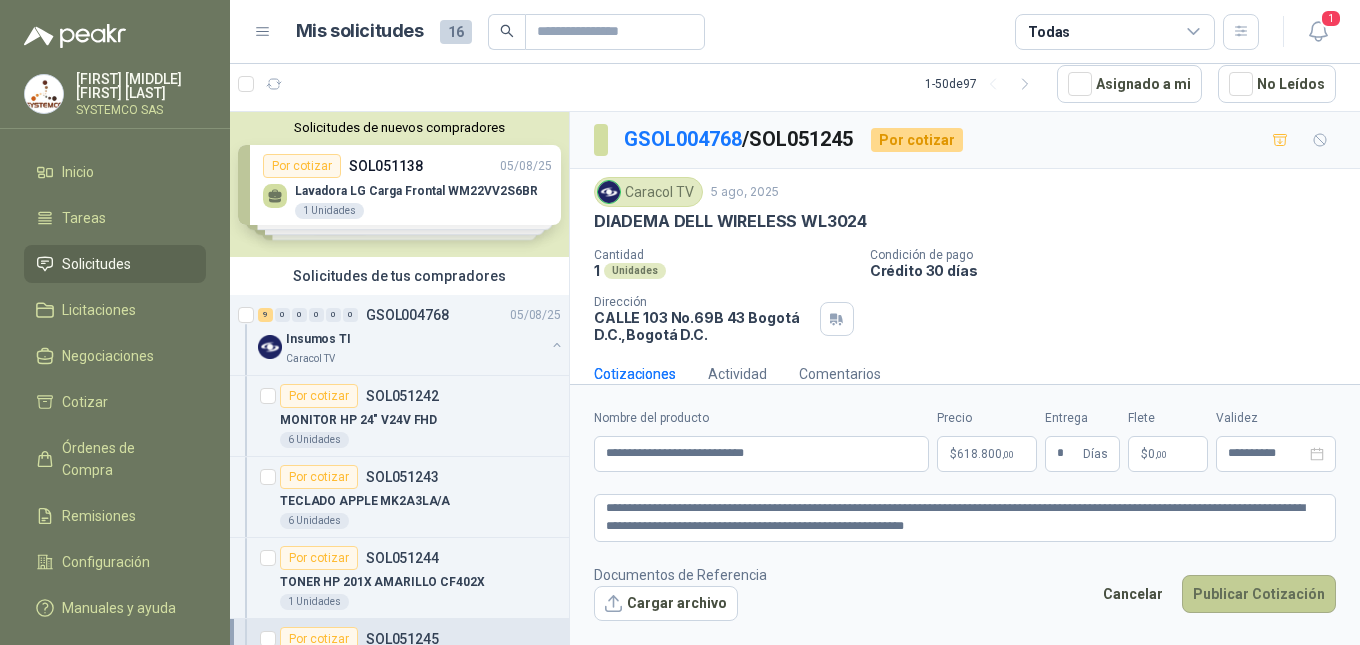 click on "Publicar Cotización" at bounding box center [1259, 594] 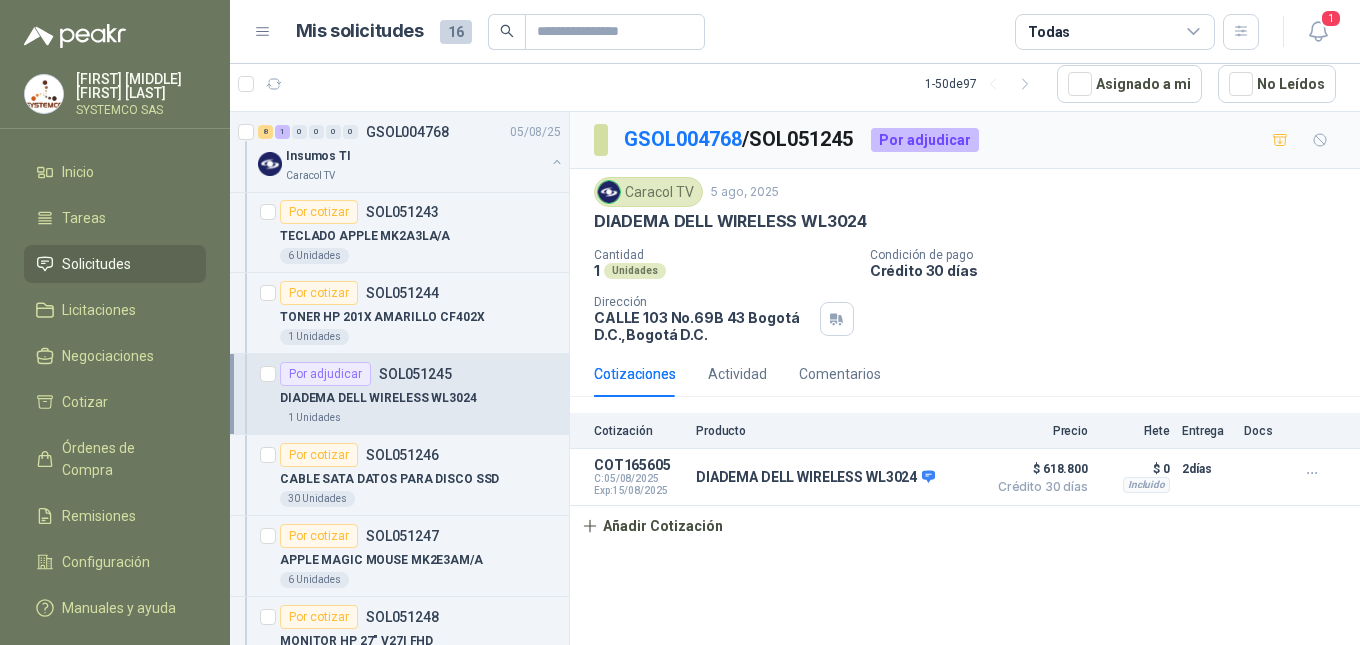 scroll, scrollTop: 300, scrollLeft: 0, axis: vertical 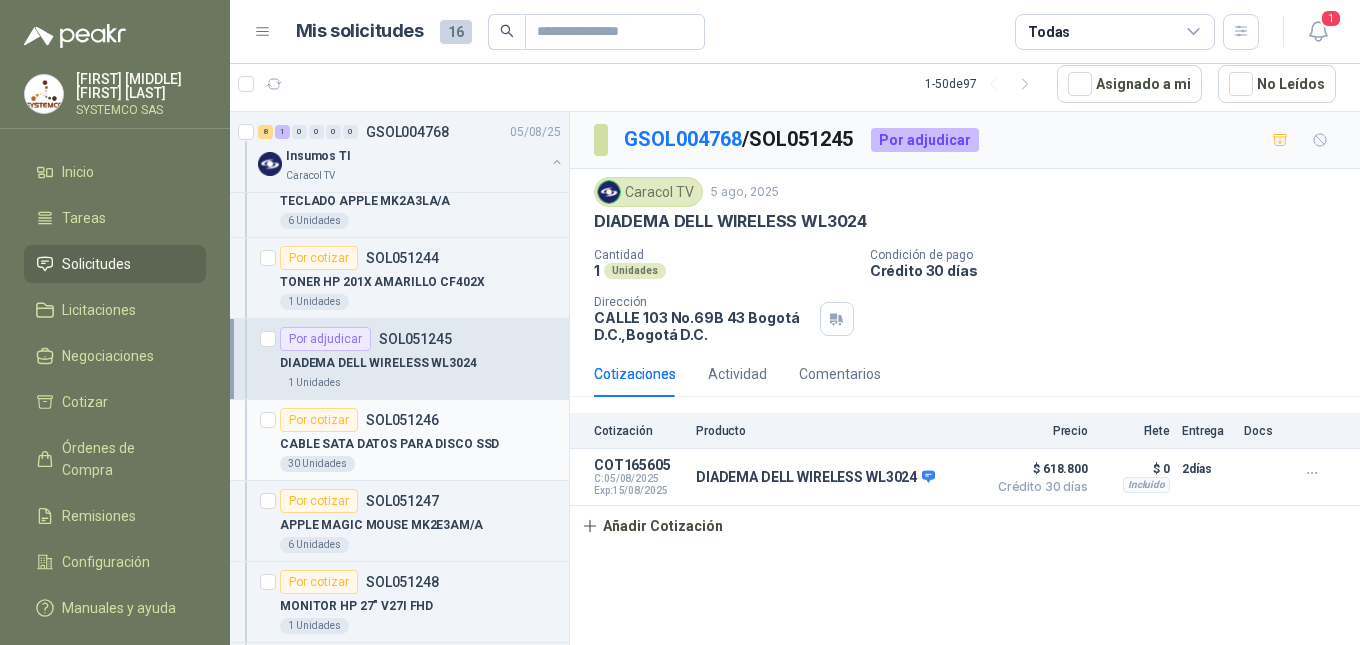 click on "Por cotizar" at bounding box center (319, 420) 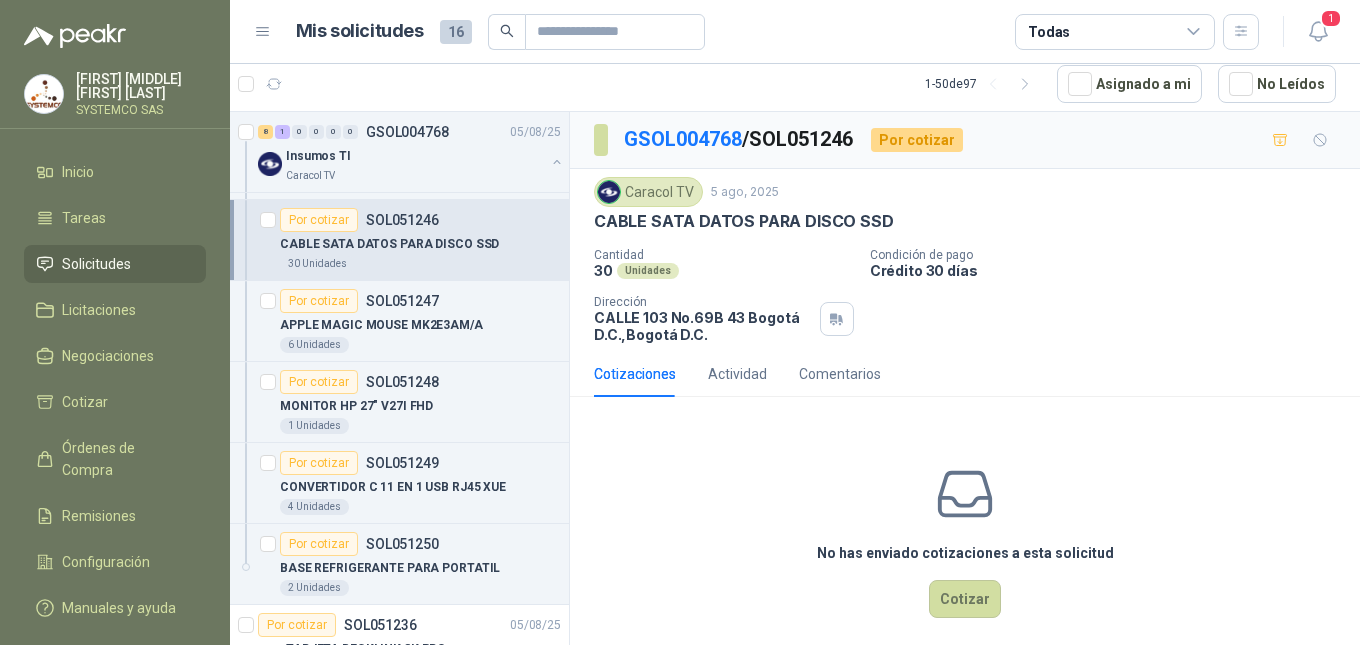 scroll, scrollTop: 600, scrollLeft: 0, axis: vertical 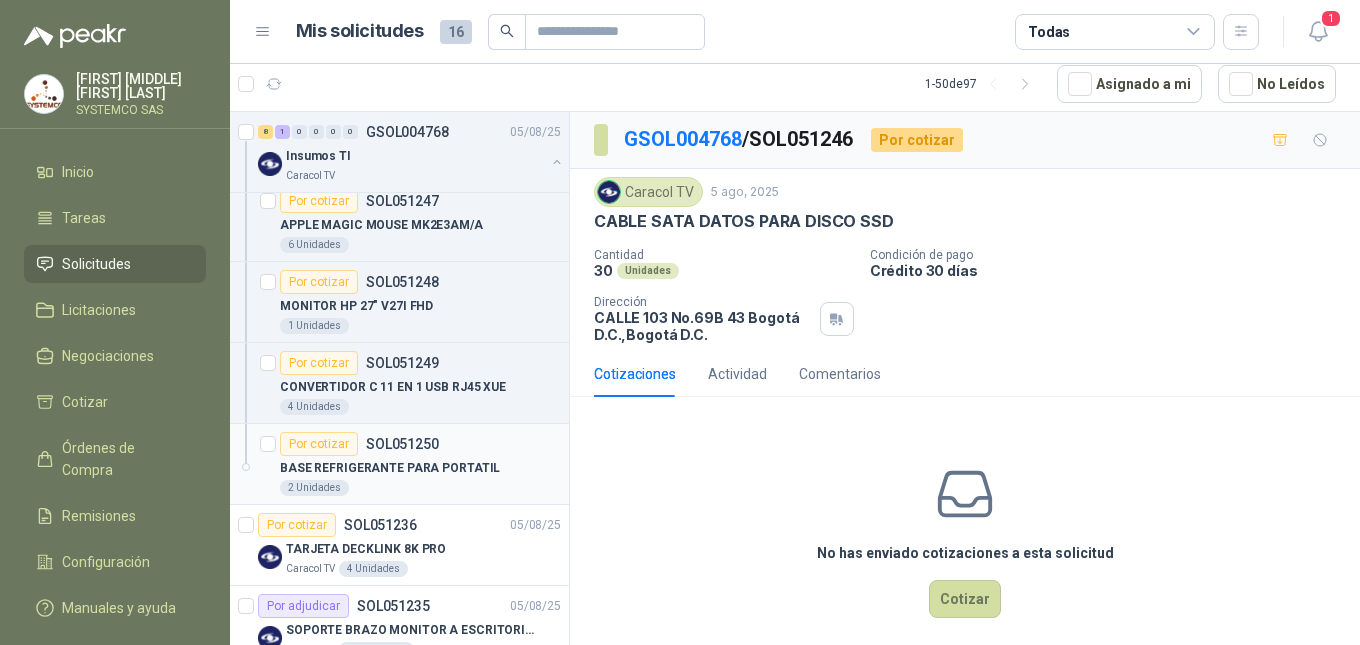 click on "BASE REFRIGERANTE PARA PORTATIL" at bounding box center (390, 468) 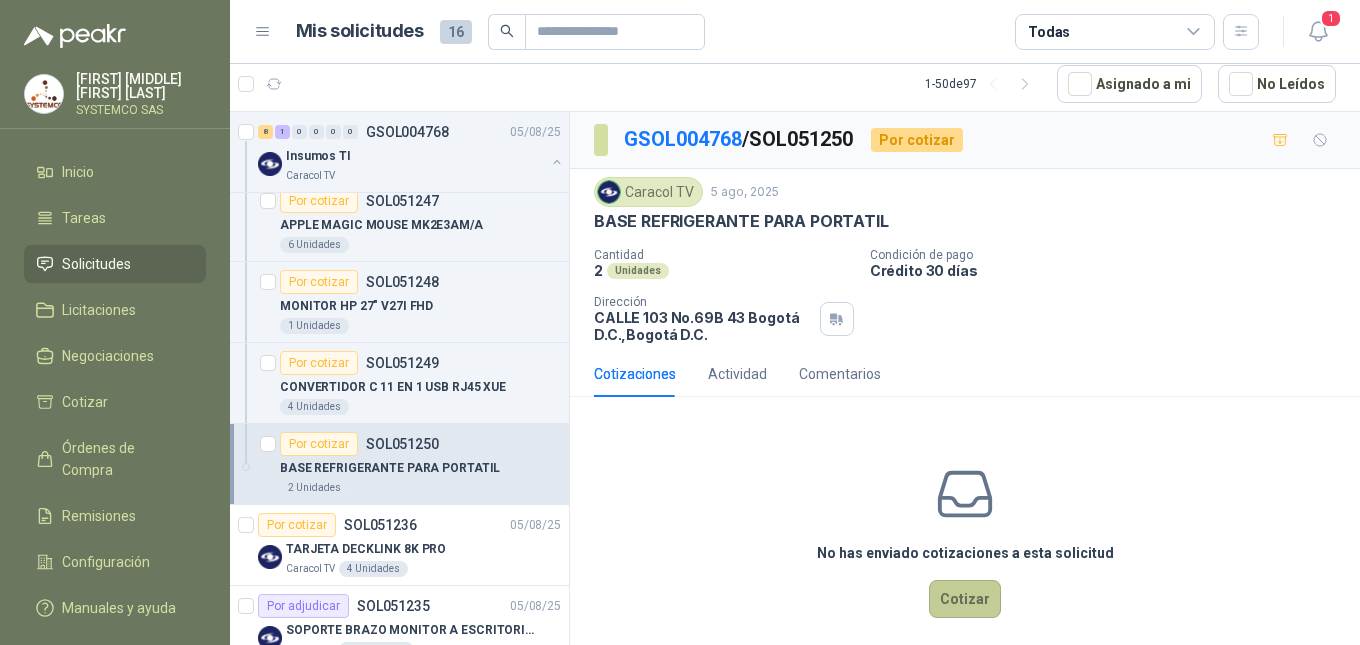 click on "Cotizar" at bounding box center [965, 599] 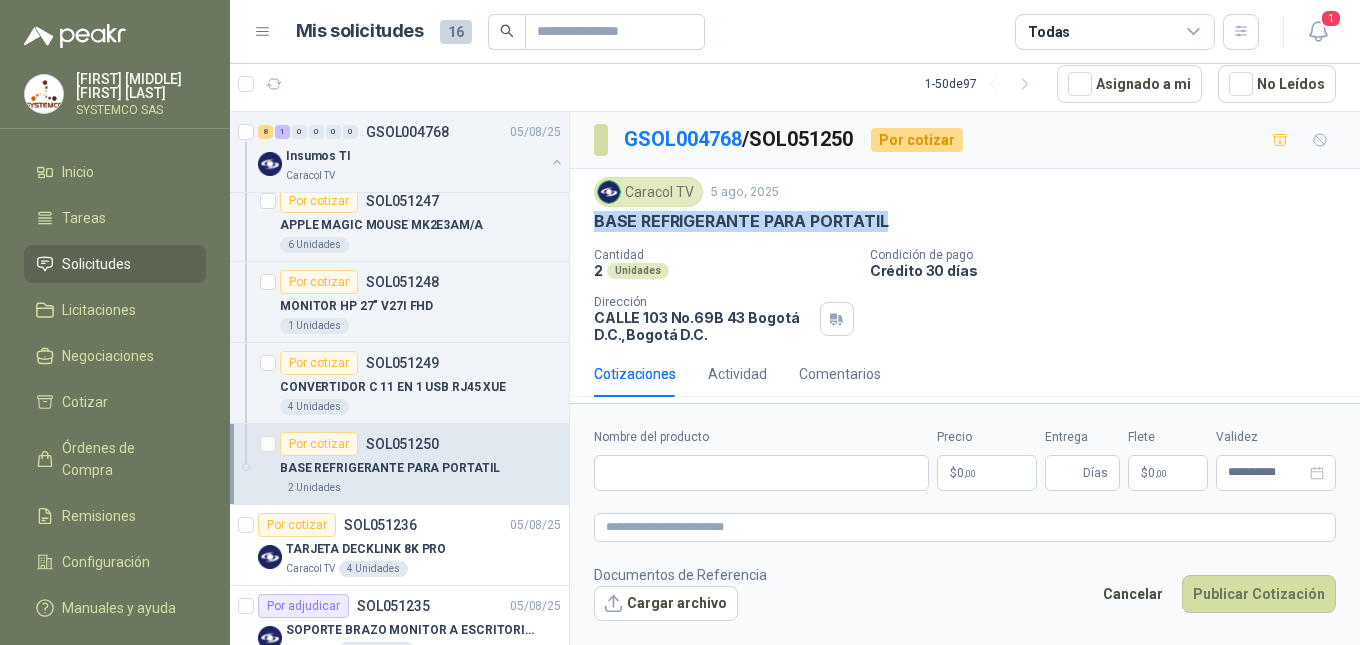 drag, startPoint x: 594, startPoint y: 219, endPoint x: 883, endPoint y: 226, distance: 289.08478 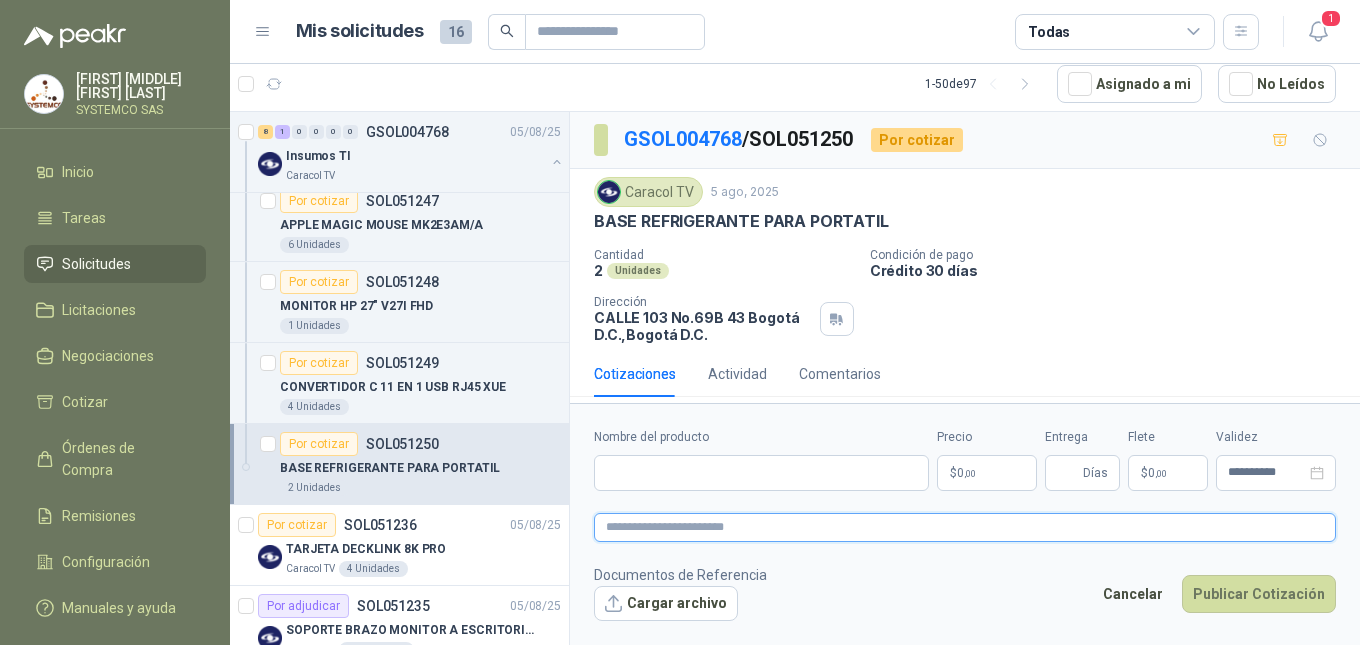click at bounding box center [965, 527] 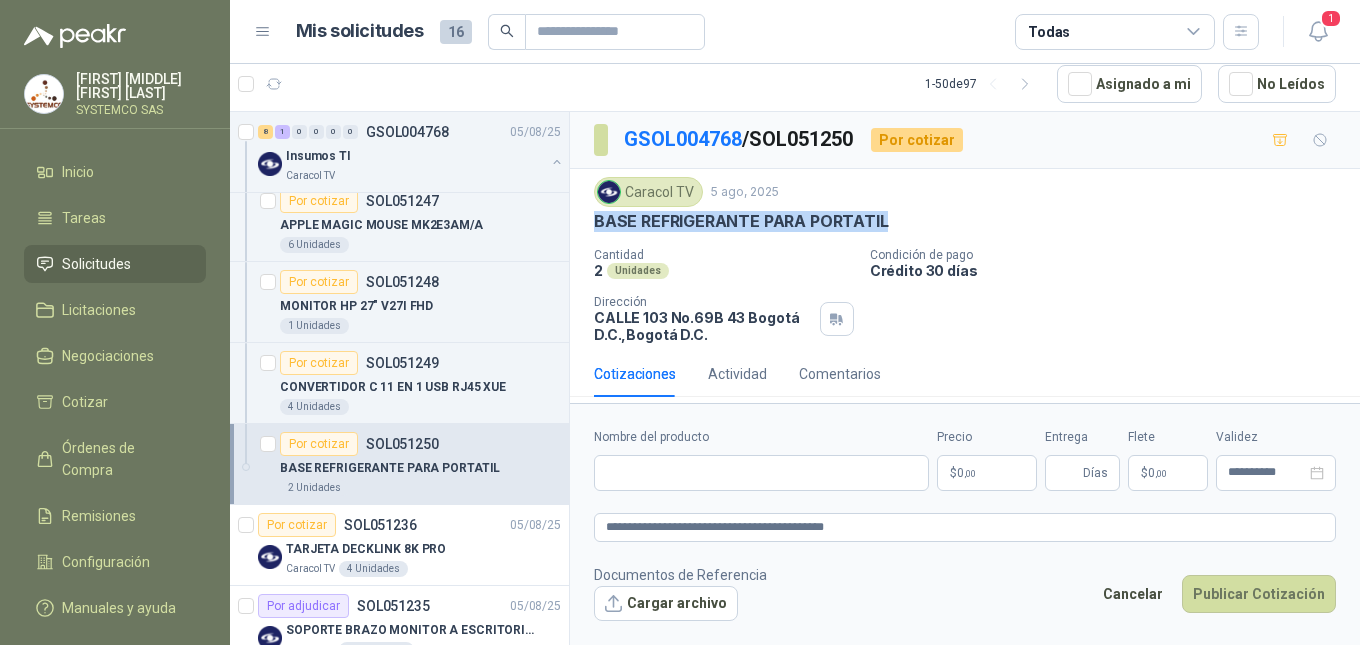 drag, startPoint x: 592, startPoint y: 224, endPoint x: 886, endPoint y: 224, distance: 294 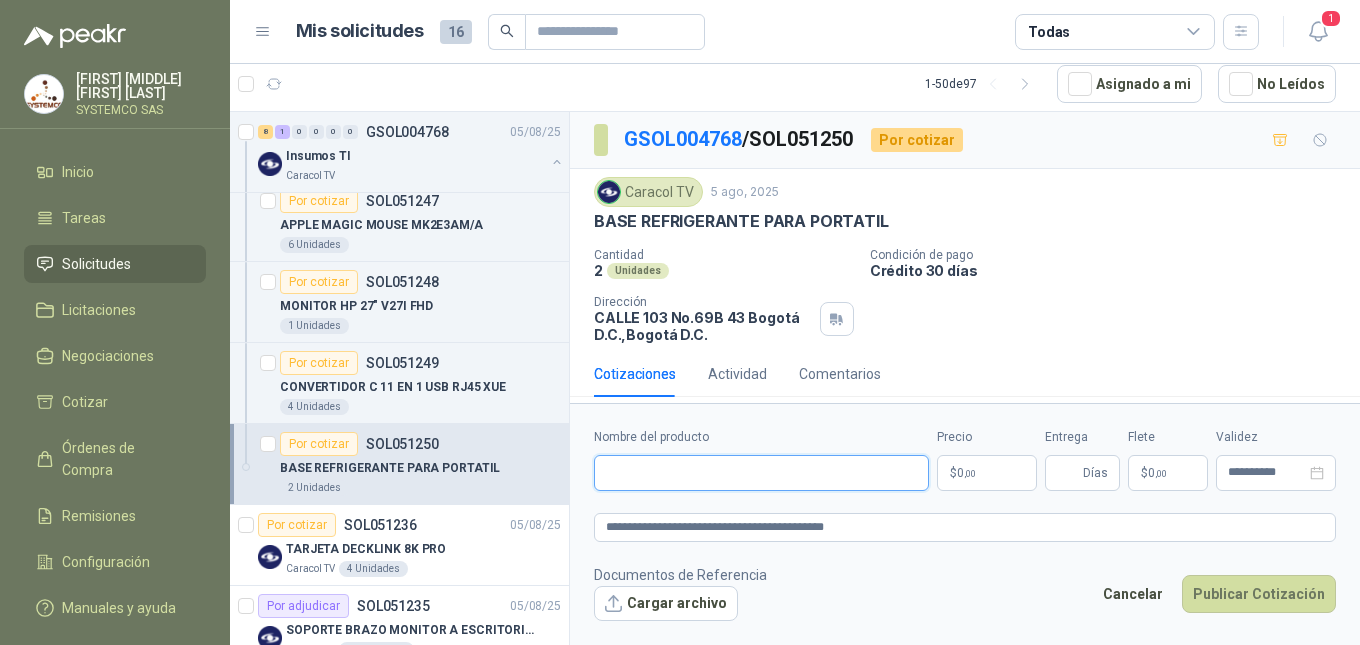 click on "Nombre del producto" at bounding box center (761, 473) 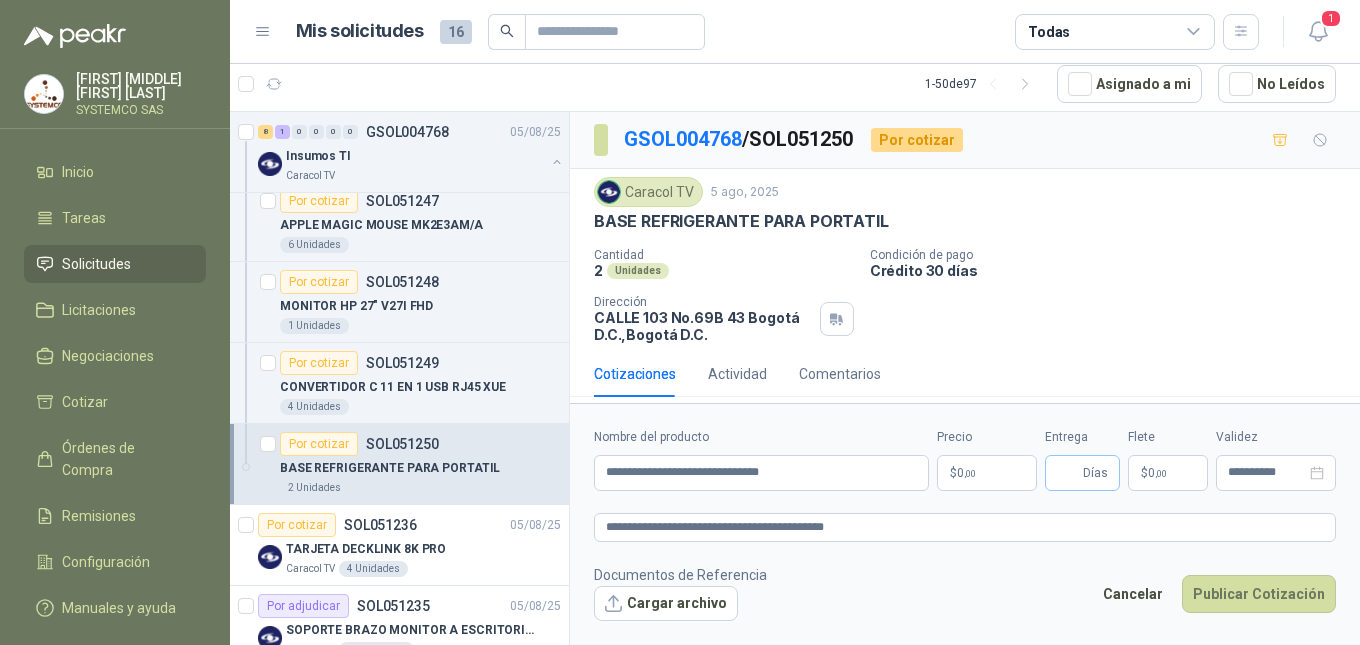 click on "Días" at bounding box center (1095, 473) 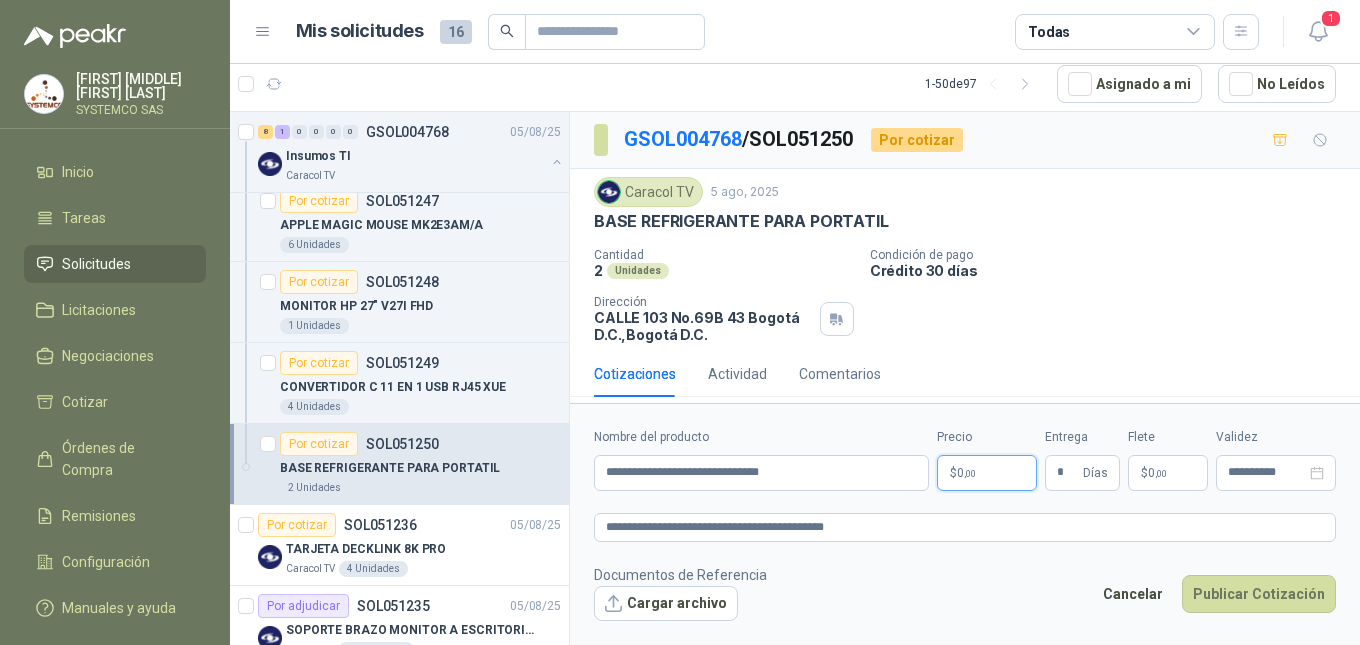 click on "$  0 ,00" at bounding box center (987, 473) 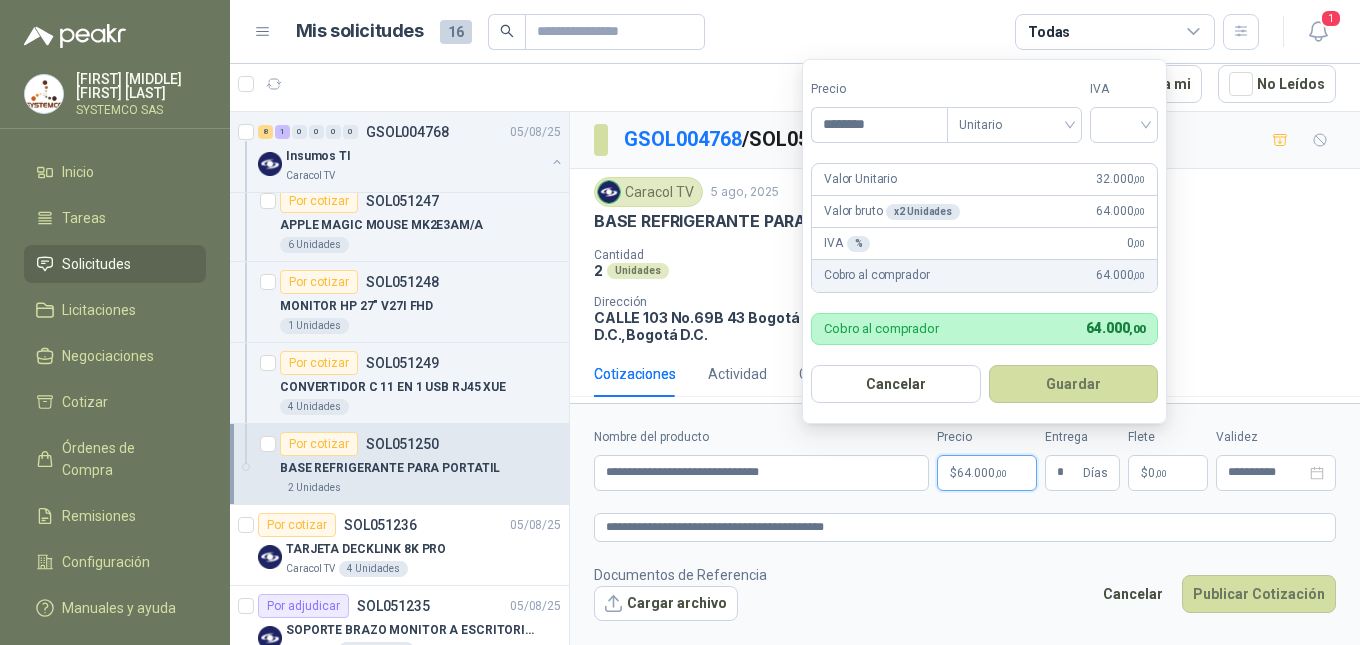 click on "Guardar" at bounding box center (1074, 384) 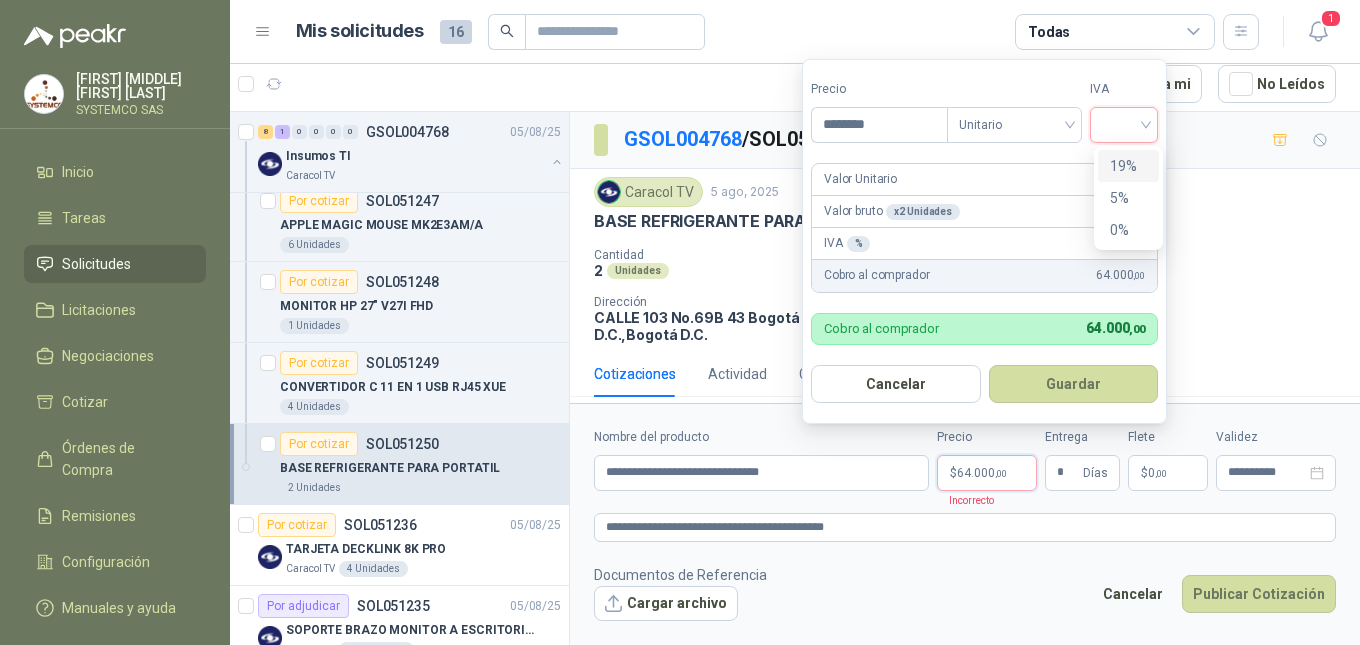 click at bounding box center (1124, 125) 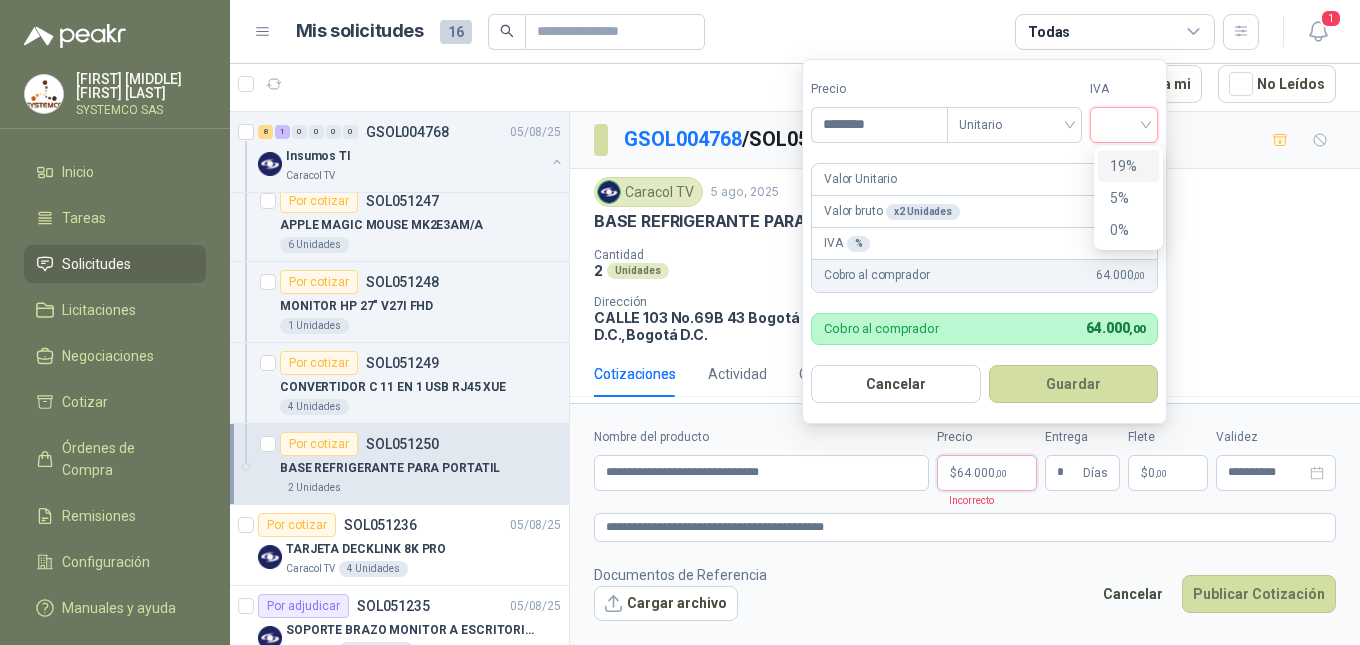 click on "19%" at bounding box center (1128, 166) 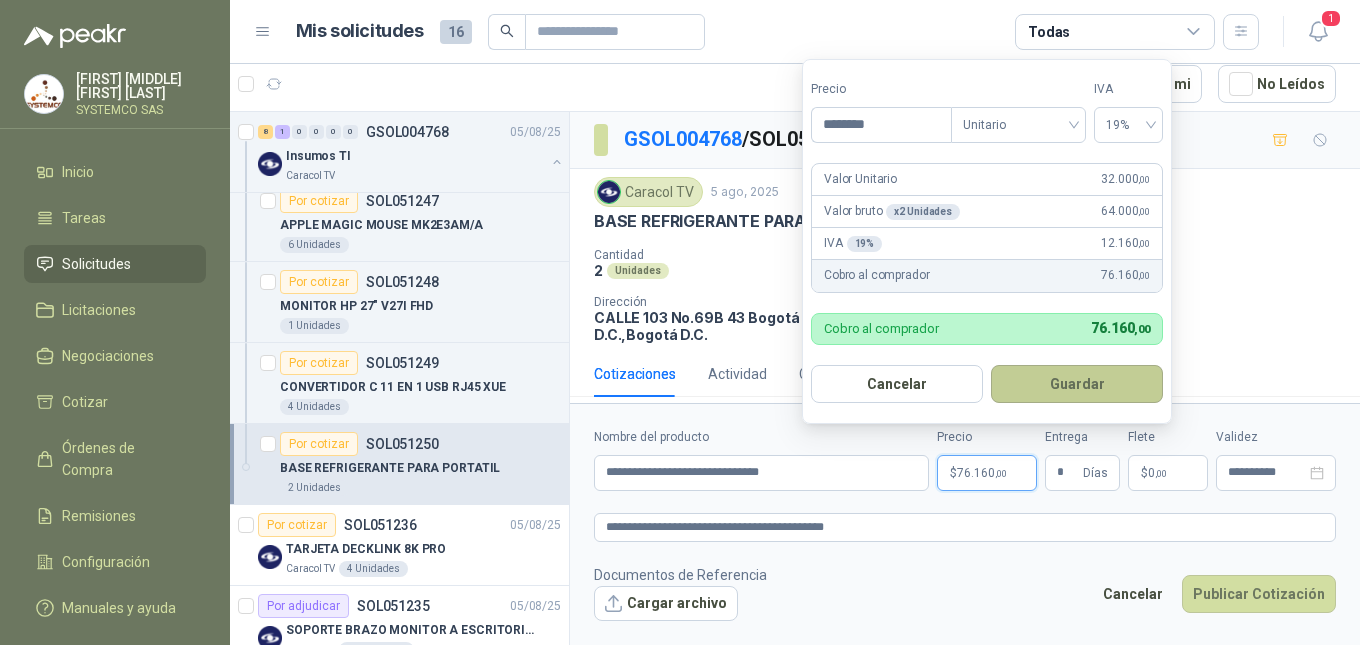 click on "Guardar" at bounding box center (1077, 384) 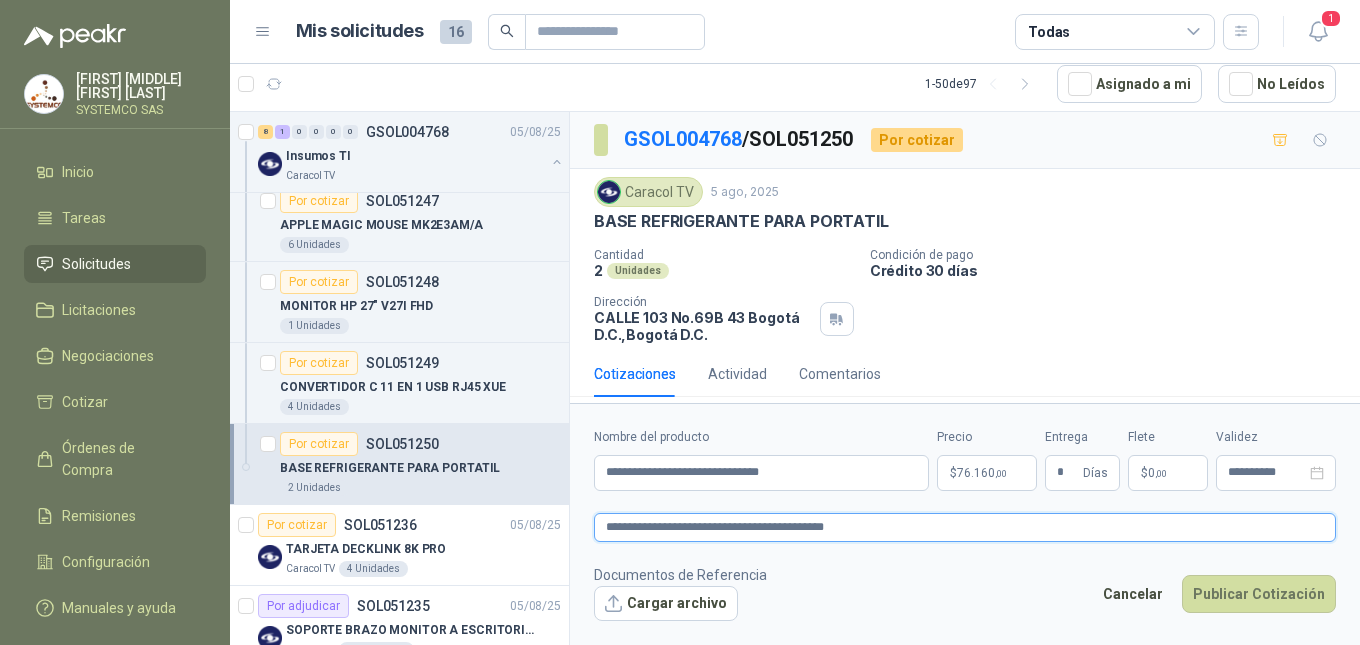click on "**********" at bounding box center (965, 527) 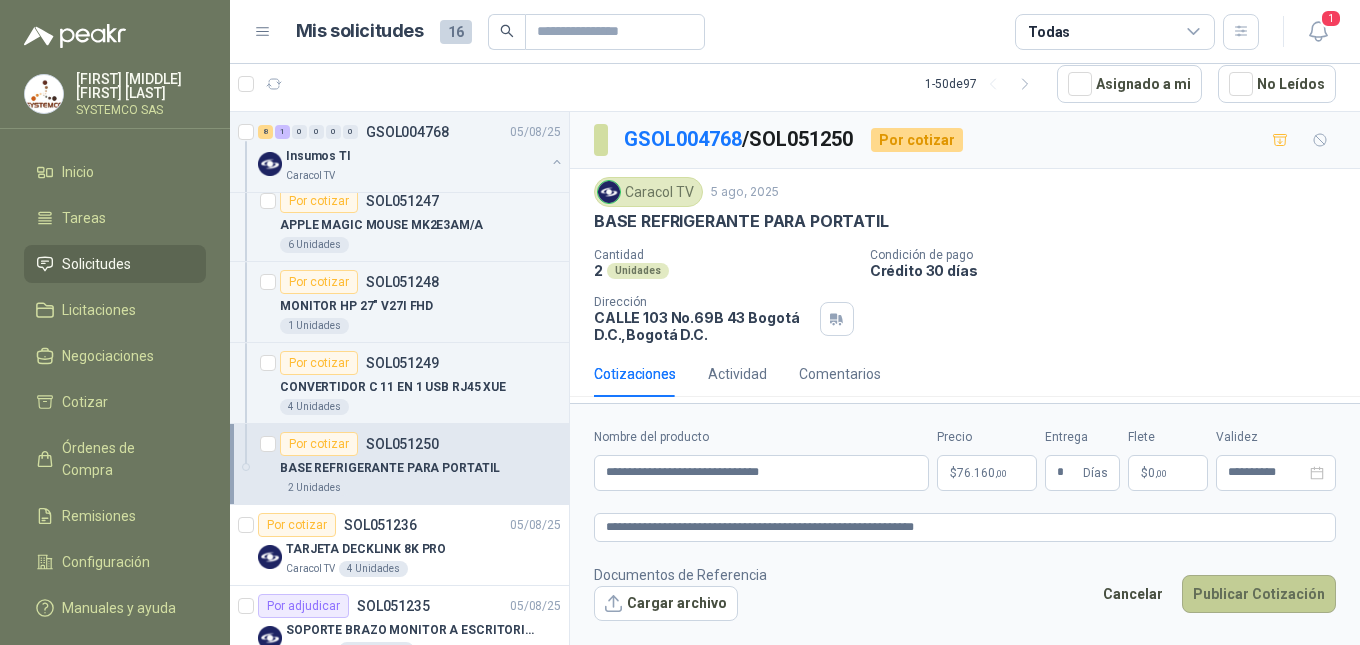 click on "Publicar Cotización" at bounding box center (1259, 594) 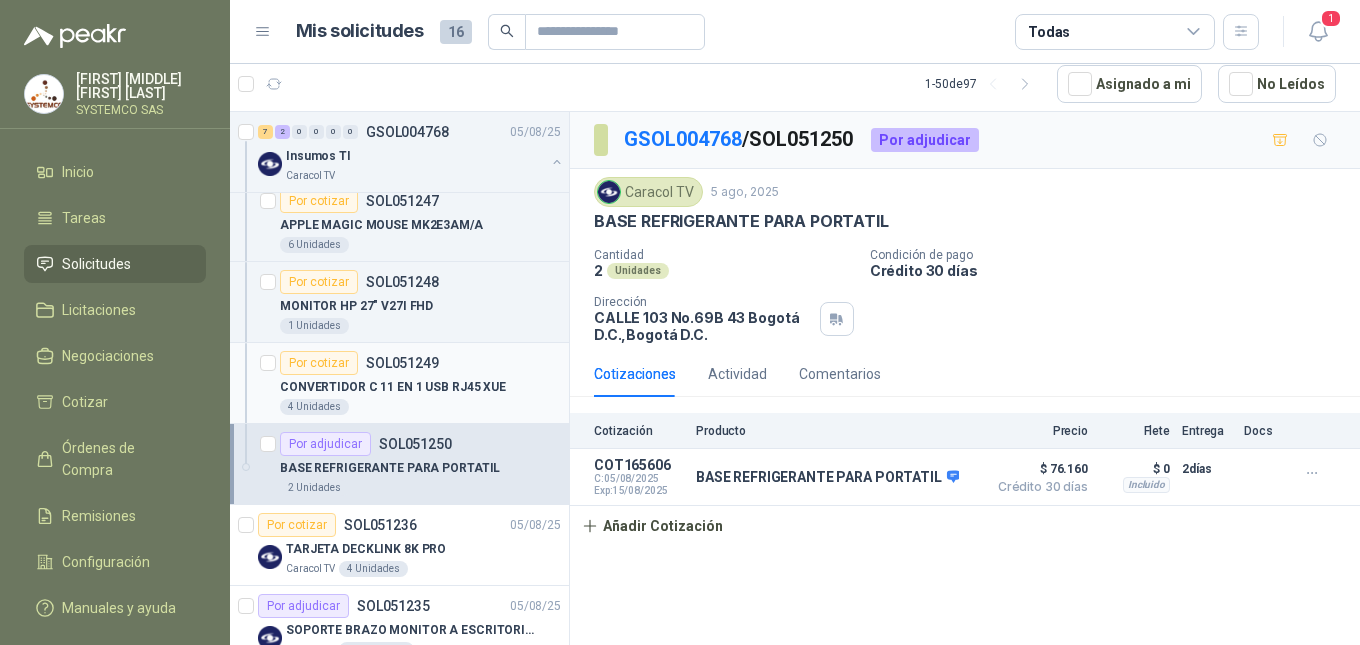 click on "CONVERTIDOR C 11 EN 1 USB RJ45 XUE" at bounding box center (393, 387) 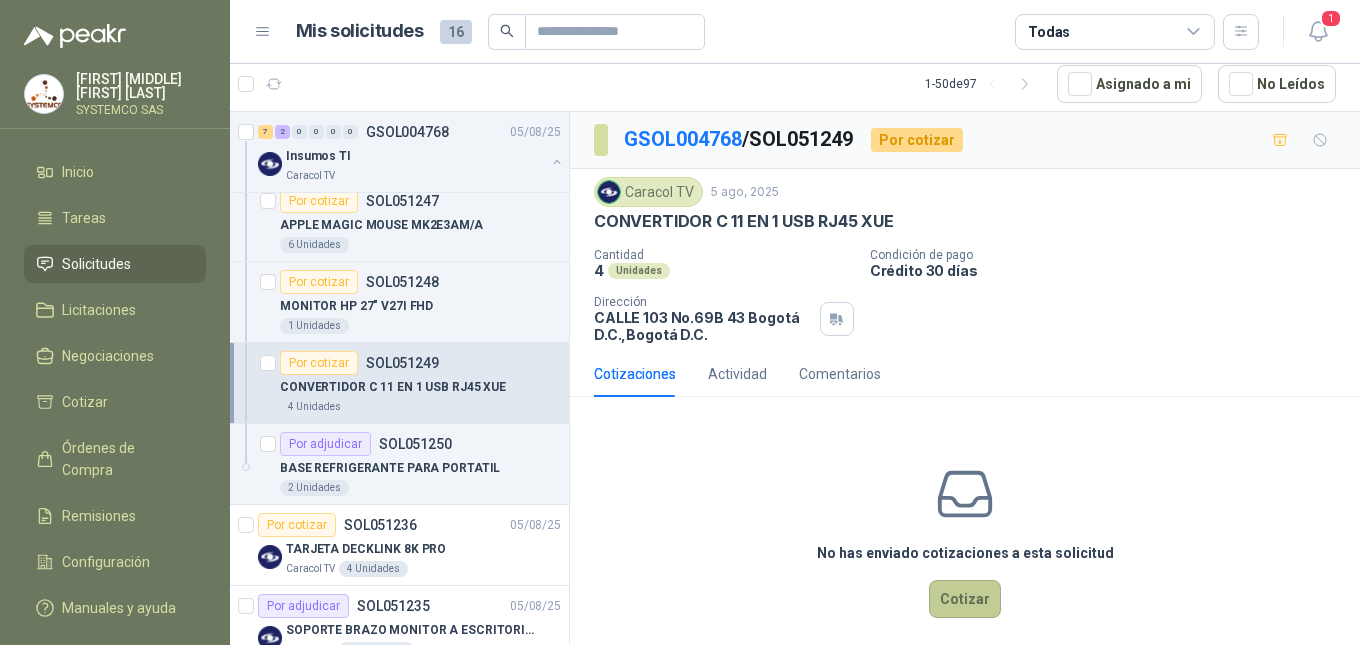 click on "Cotizar" at bounding box center [965, 599] 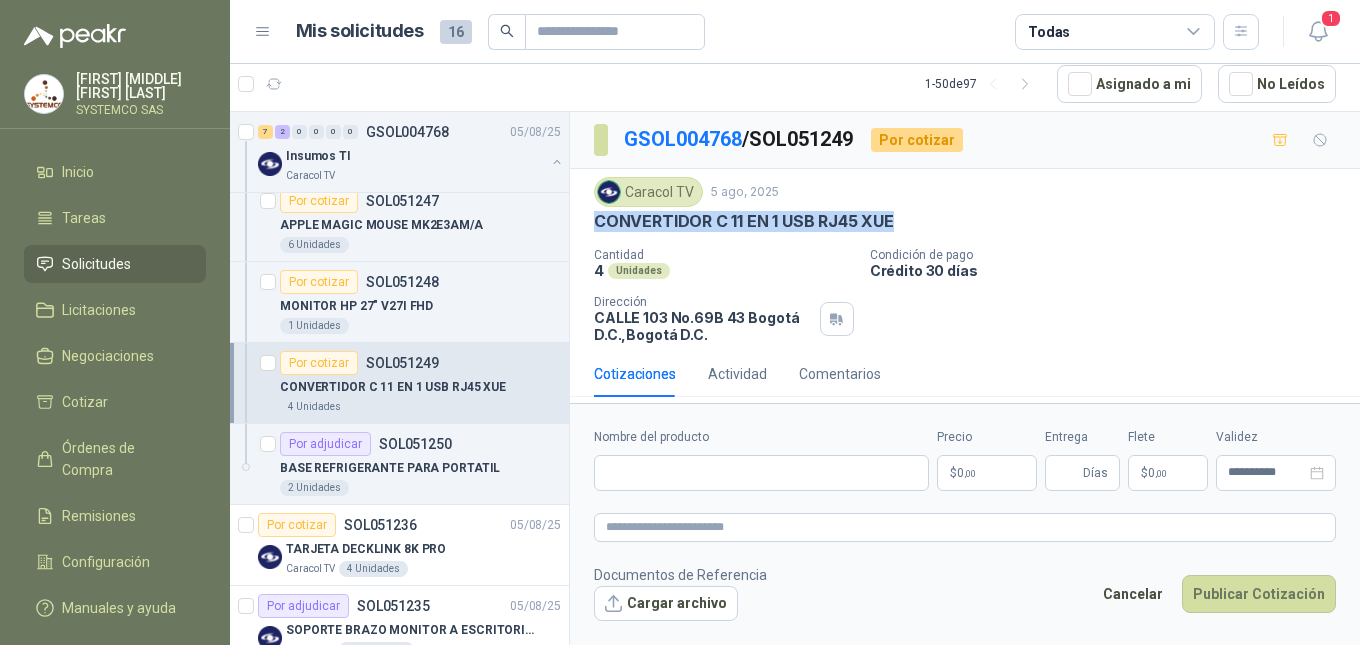drag, startPoint x: 594, startPoint y: 225, endPoint x: 909, endPoint y: 228, distance: 315.01428 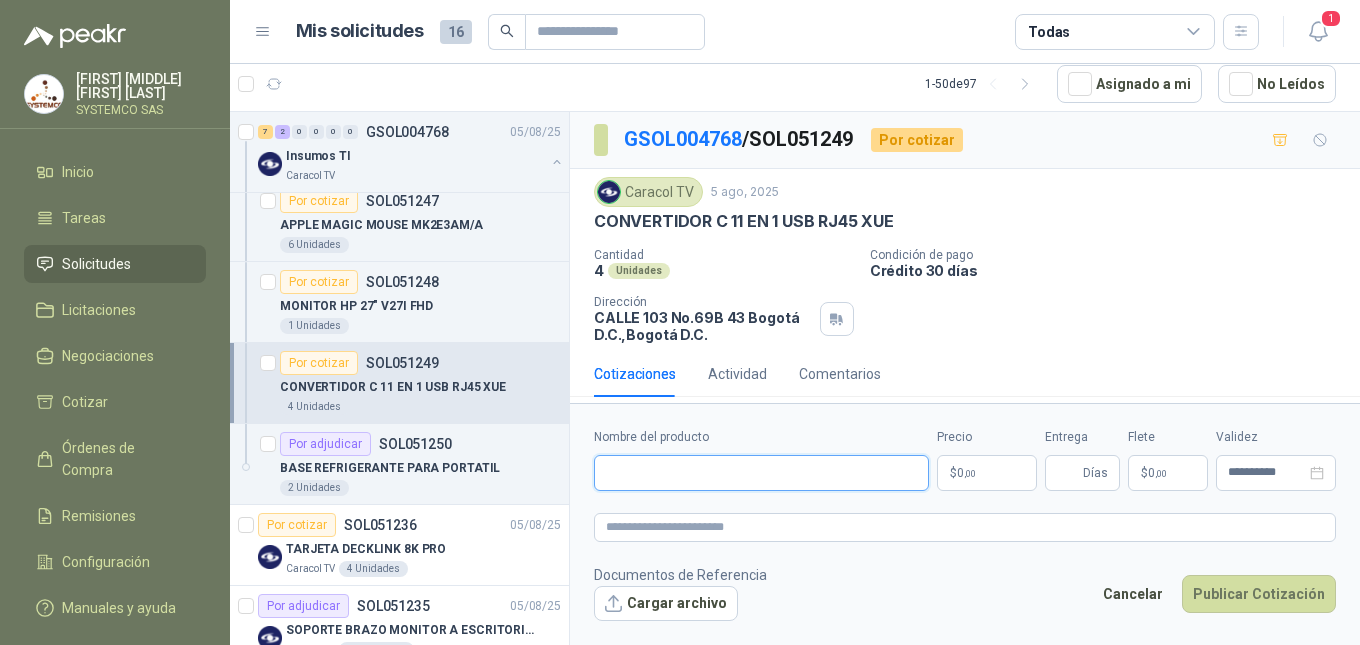 click on "Nombre del producto" at bounding box center (761, 473) 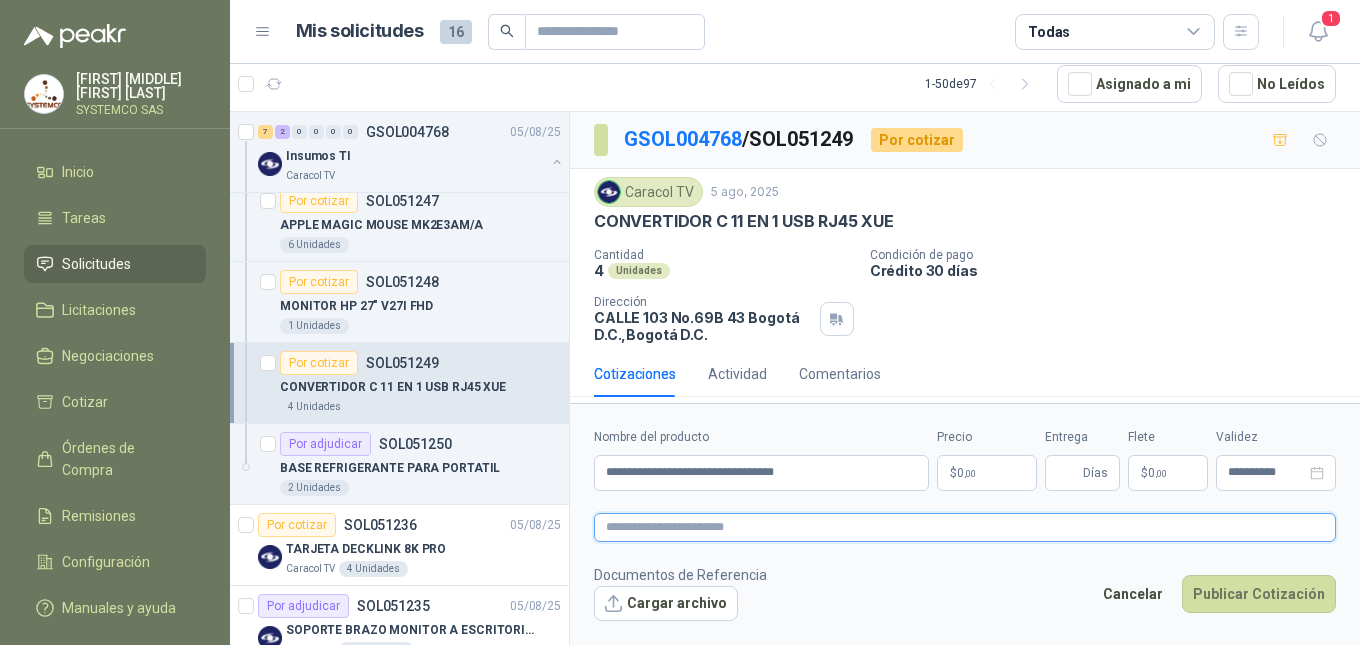 click at bounding box center [965, 527] 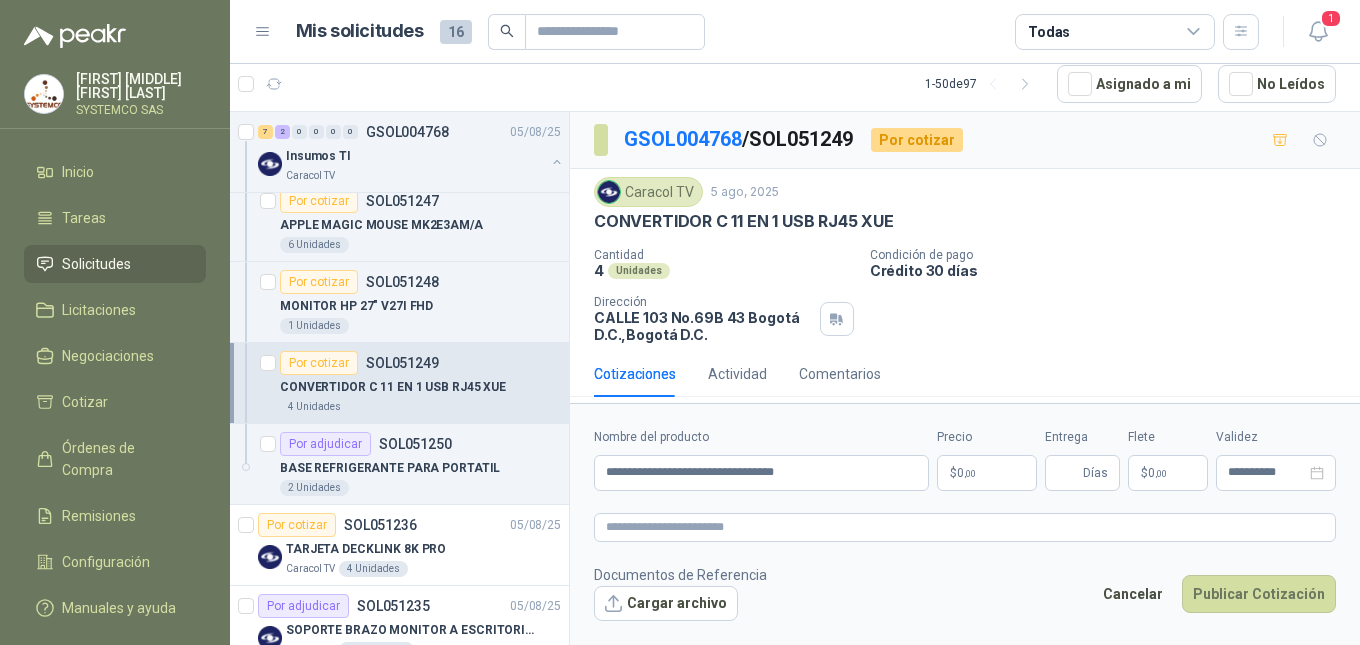 click on "$  0 ,00" at bounding box center [987, 473] 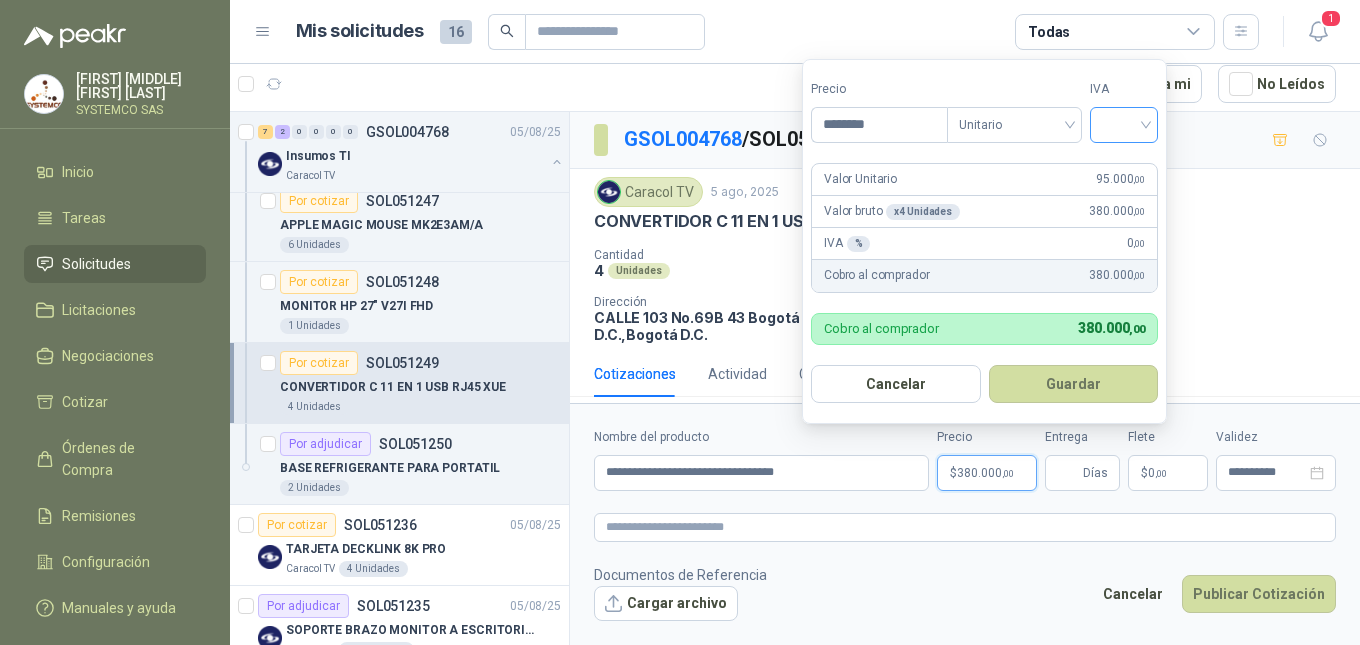 click at bounding box center [1124, 123] 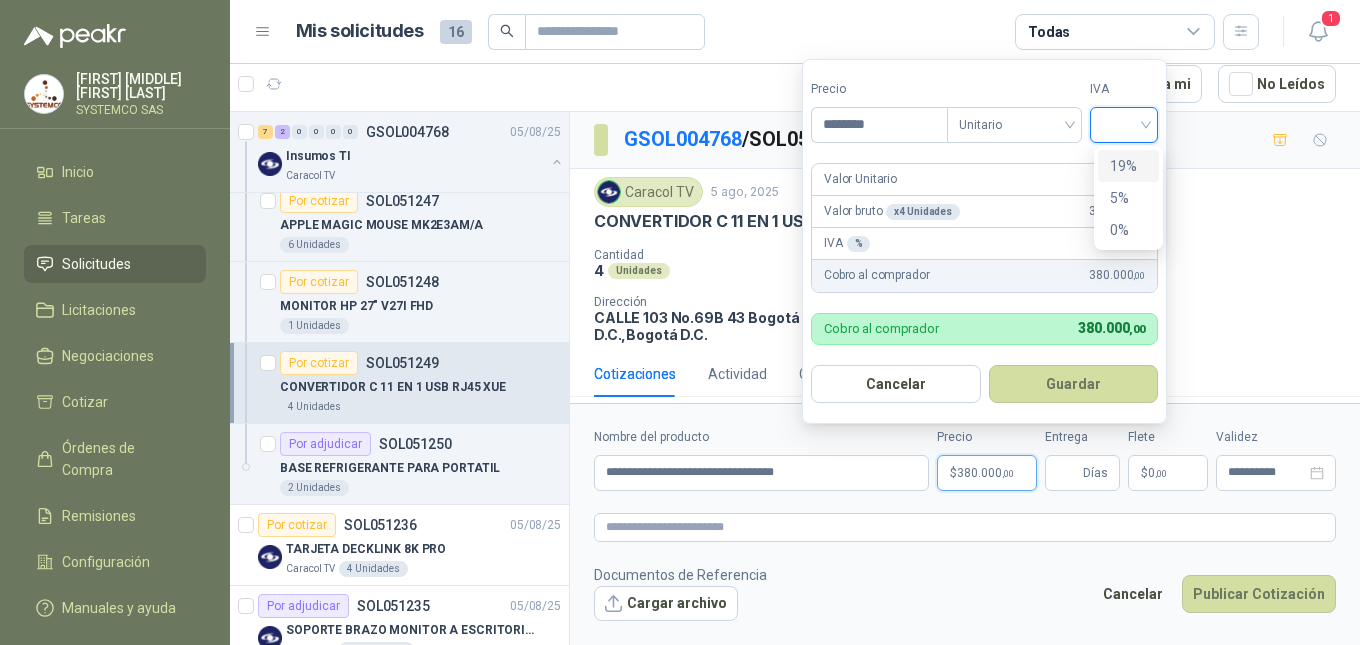 click on "19%" at bounding box center [1128, 166] 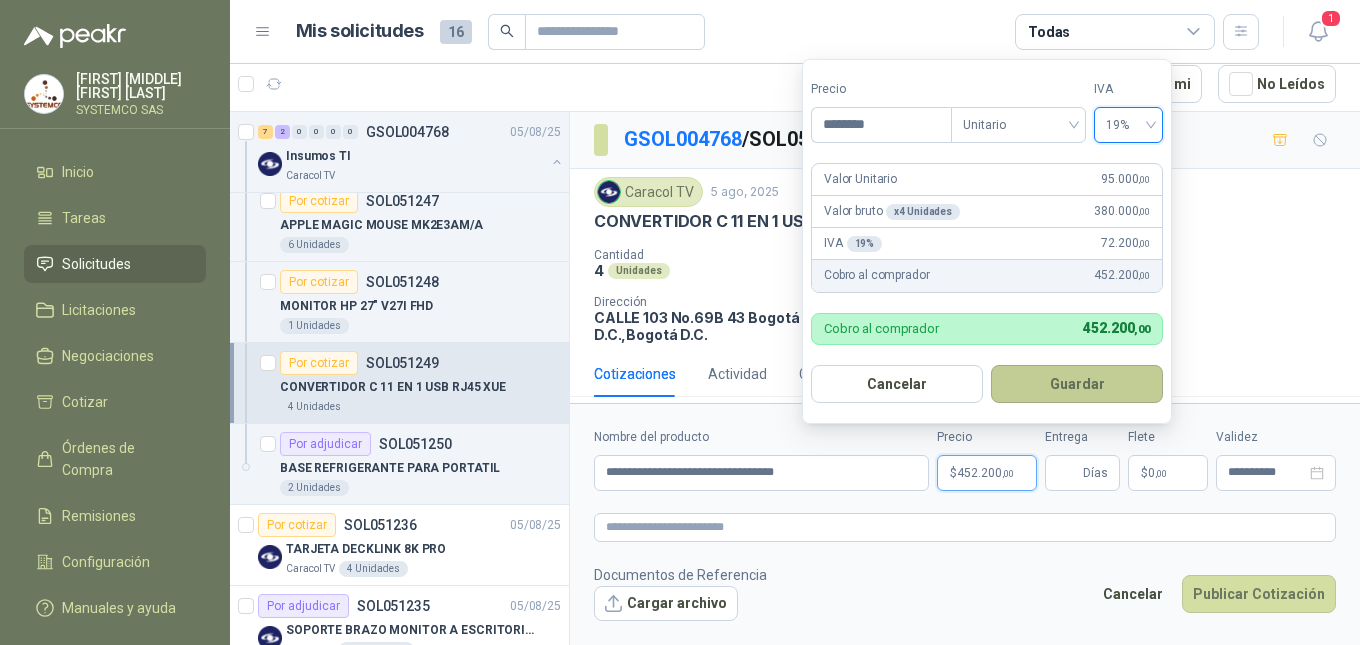 click on "Guardar" at bounding box center [1077, 384] 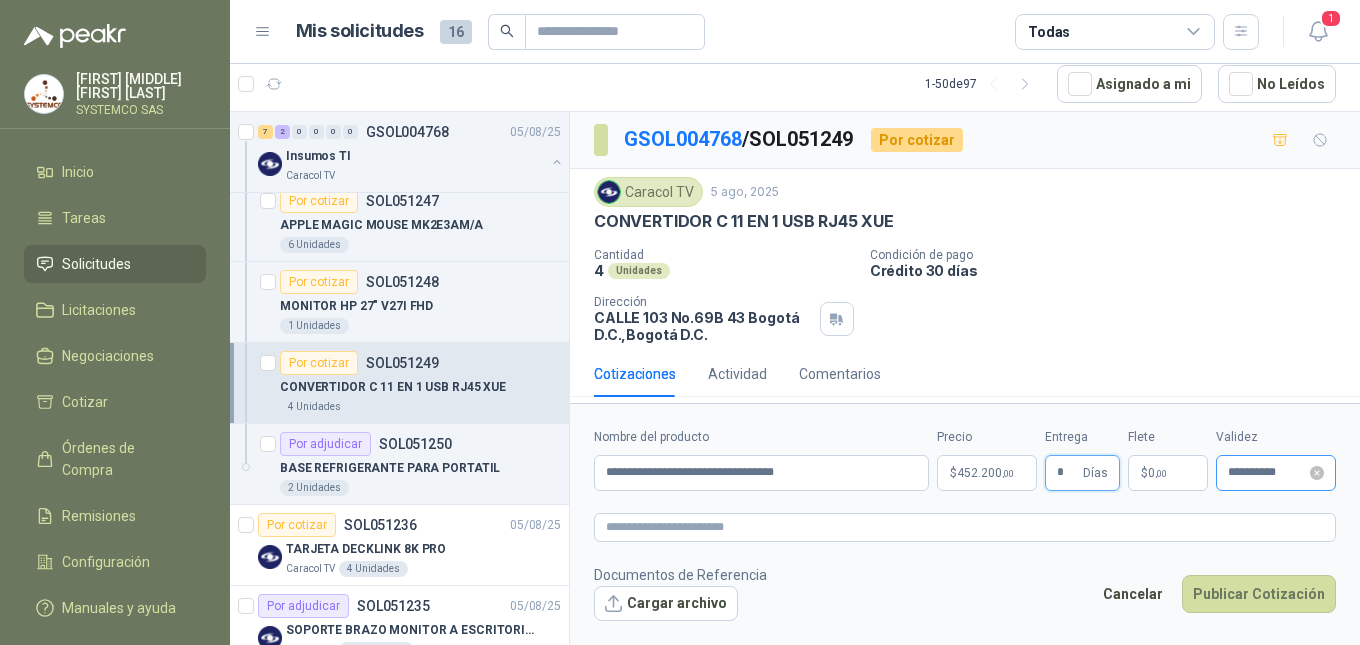 click on "**********" at bounding box center [1276, 473] 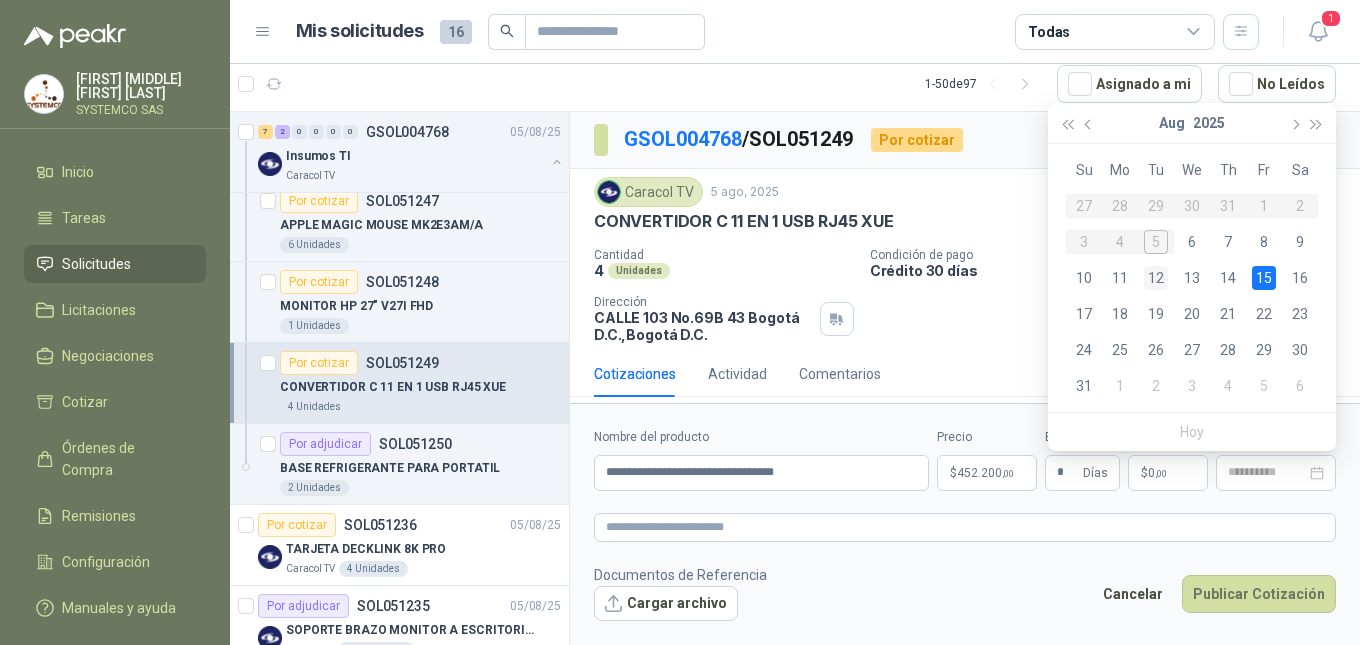 click on "12" at bounding box center (1156, 278) 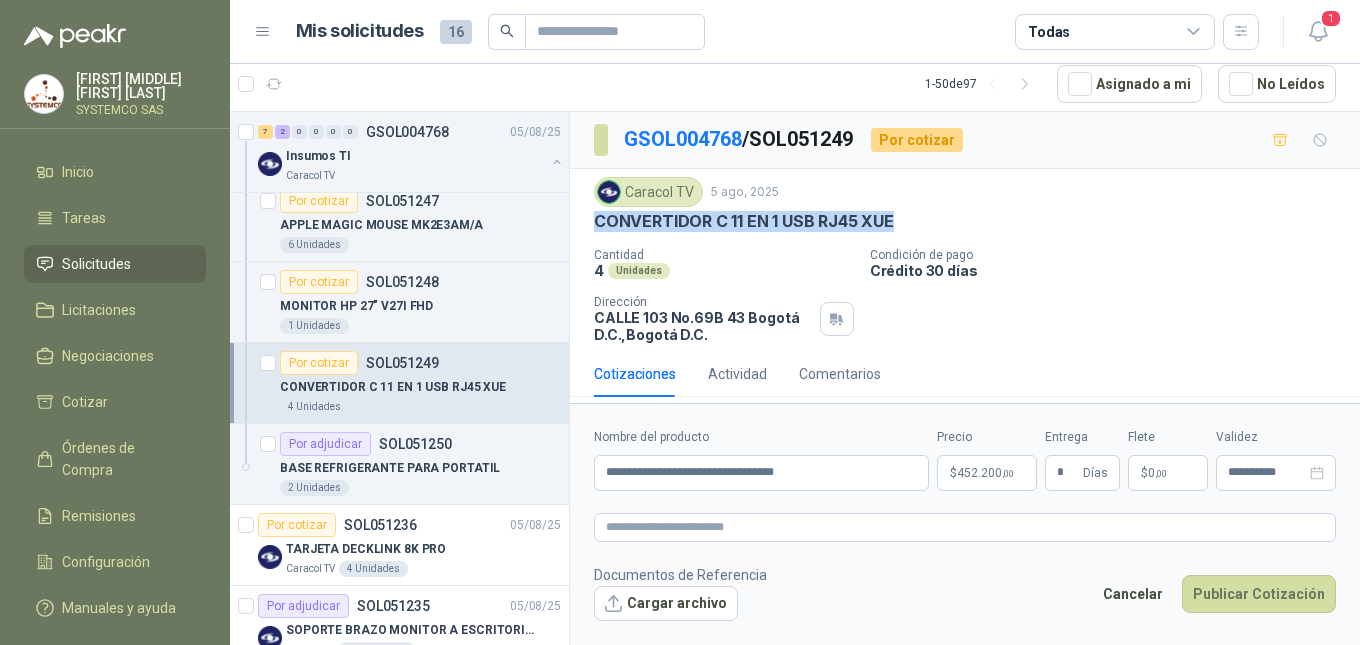 drag, startPoint x: 904, startPoint y: 218, endPoint x: 587, endPoint y: 216, distance: 317.00632 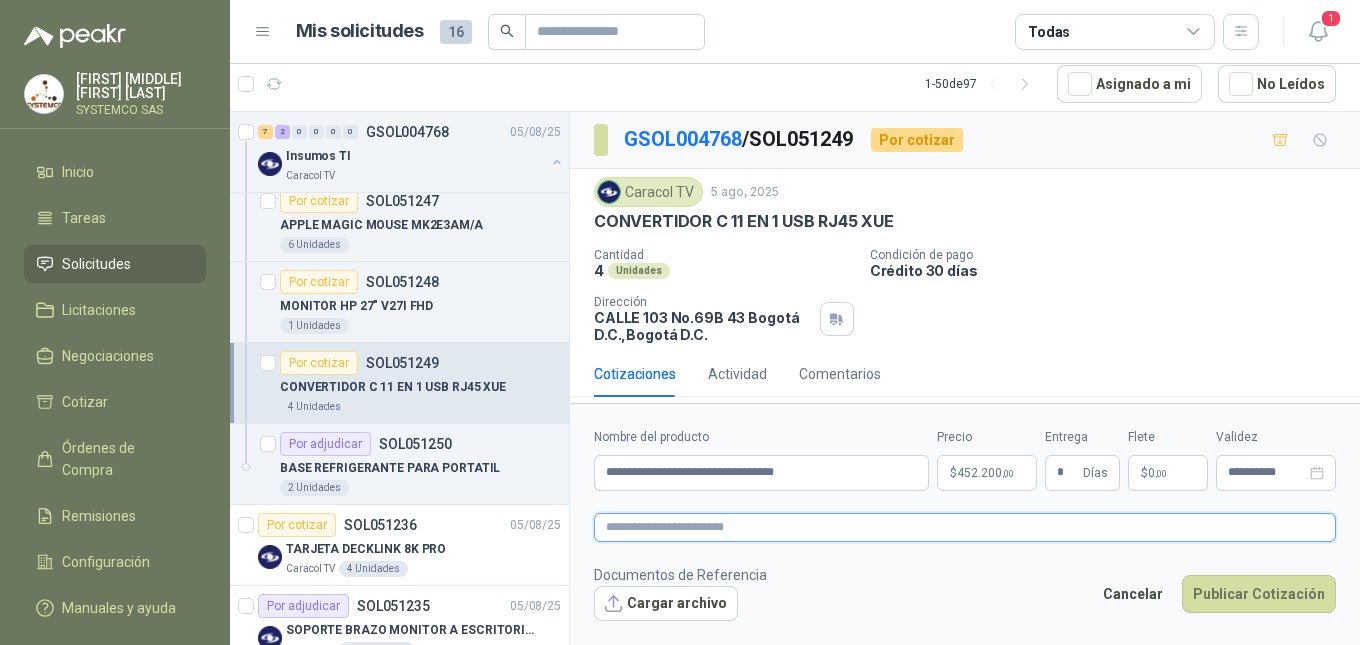 click at bounding box center (965, 527) 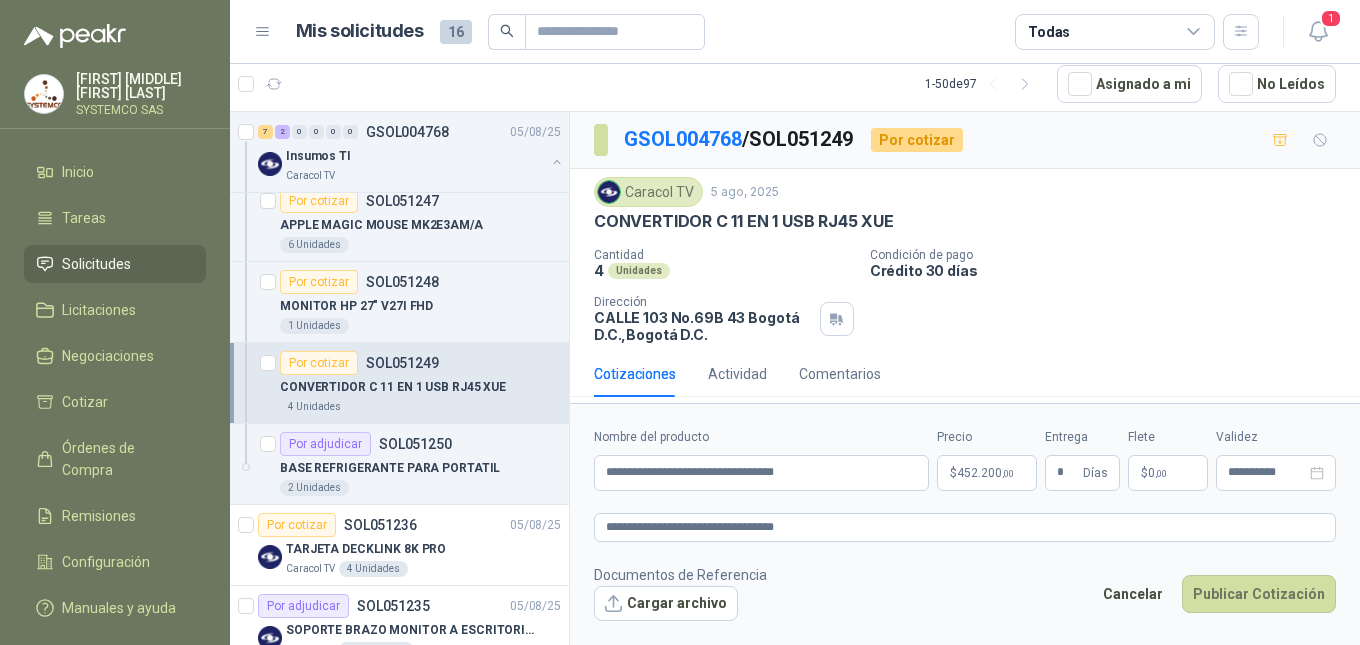 click on "Documentos de Referencia Cargar archivo Cancelar Publicar Cotización" at bounding box center (965, 593) 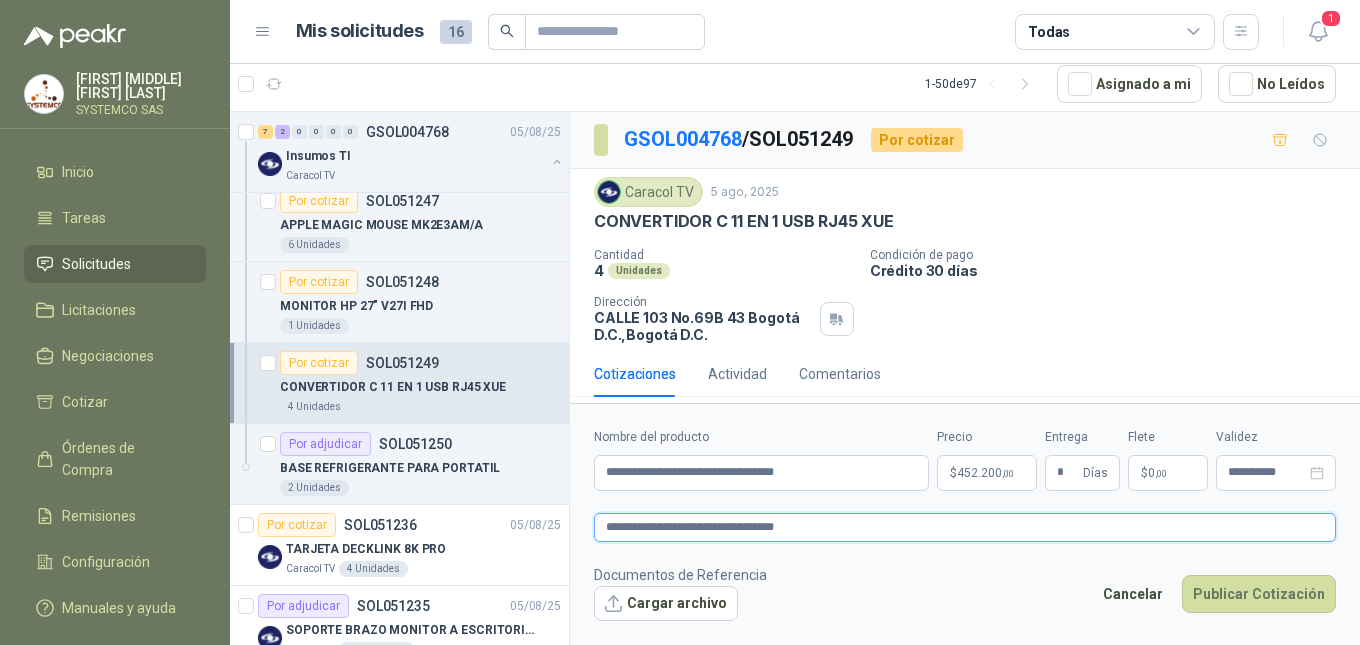 click on "**********" at bounding box center (965, 527) 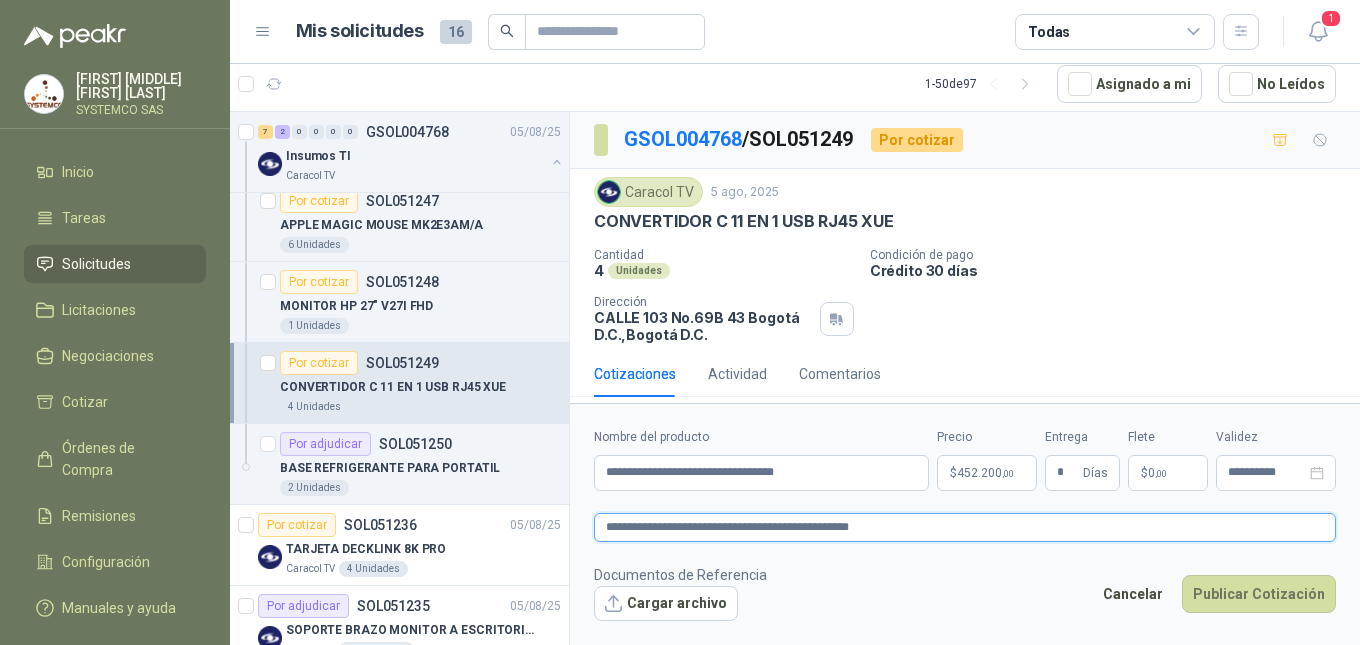 click on "**********" at bounding box center (965, 527) 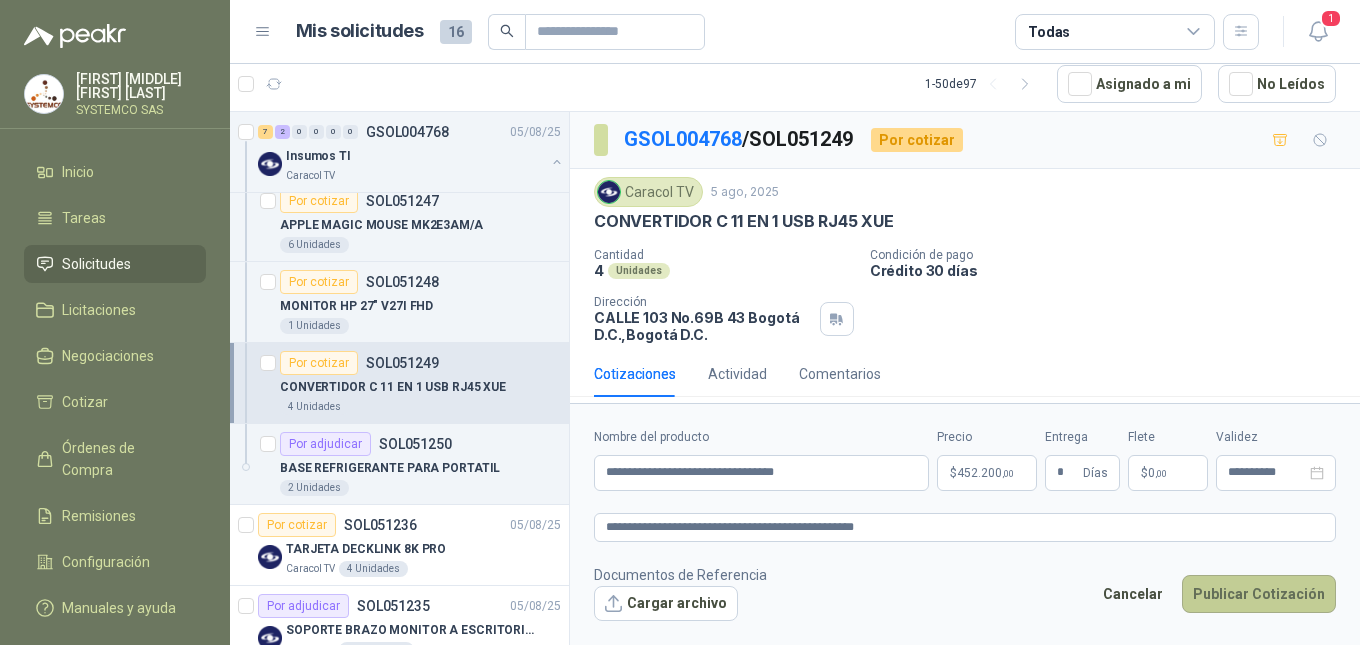 click on "Publicar Cotización" at bounding box center (1259, 594) 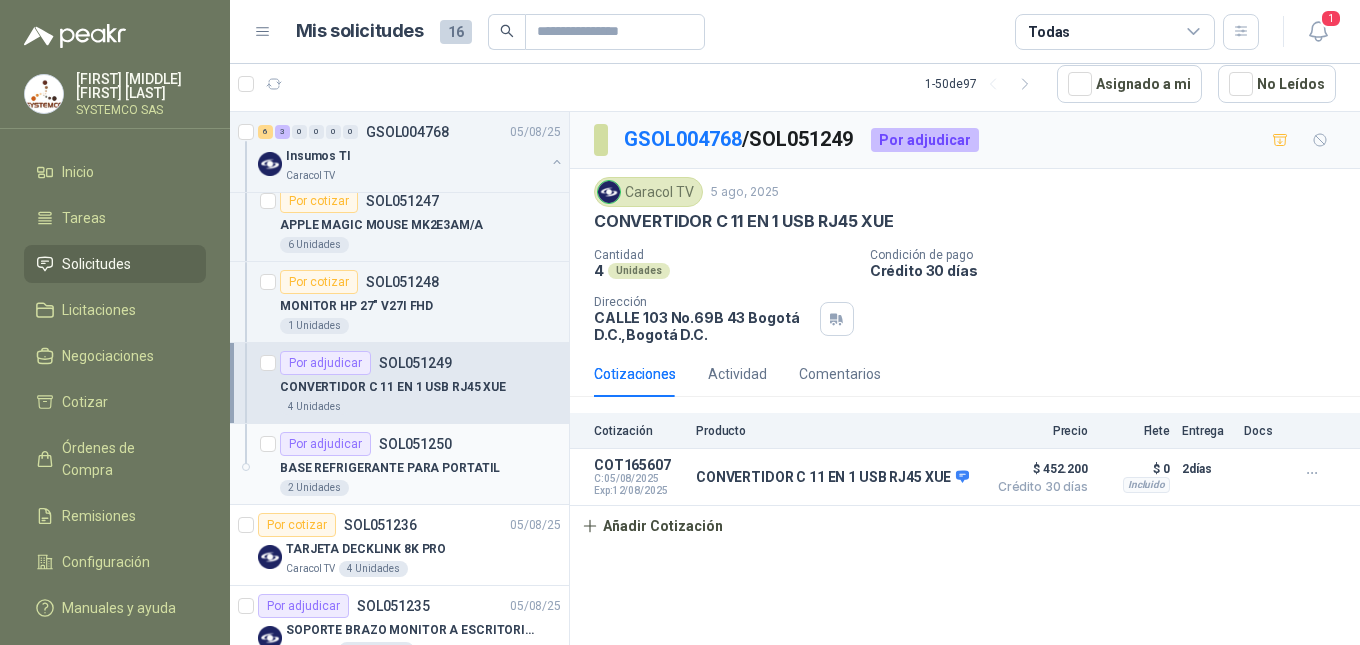 click on "BASE REFRIGERANTE PARA PORTATIL" at bounding box center [390, 468] 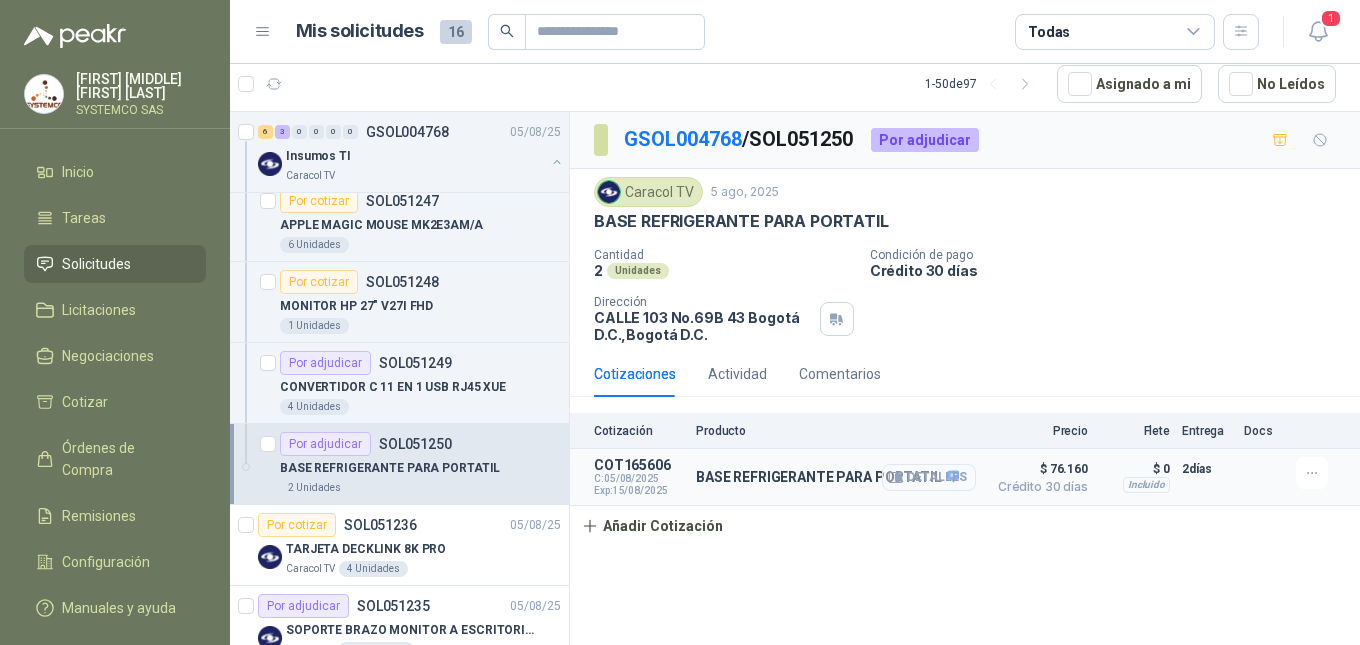 click on "Detalles" at bounding box center (929, 477) 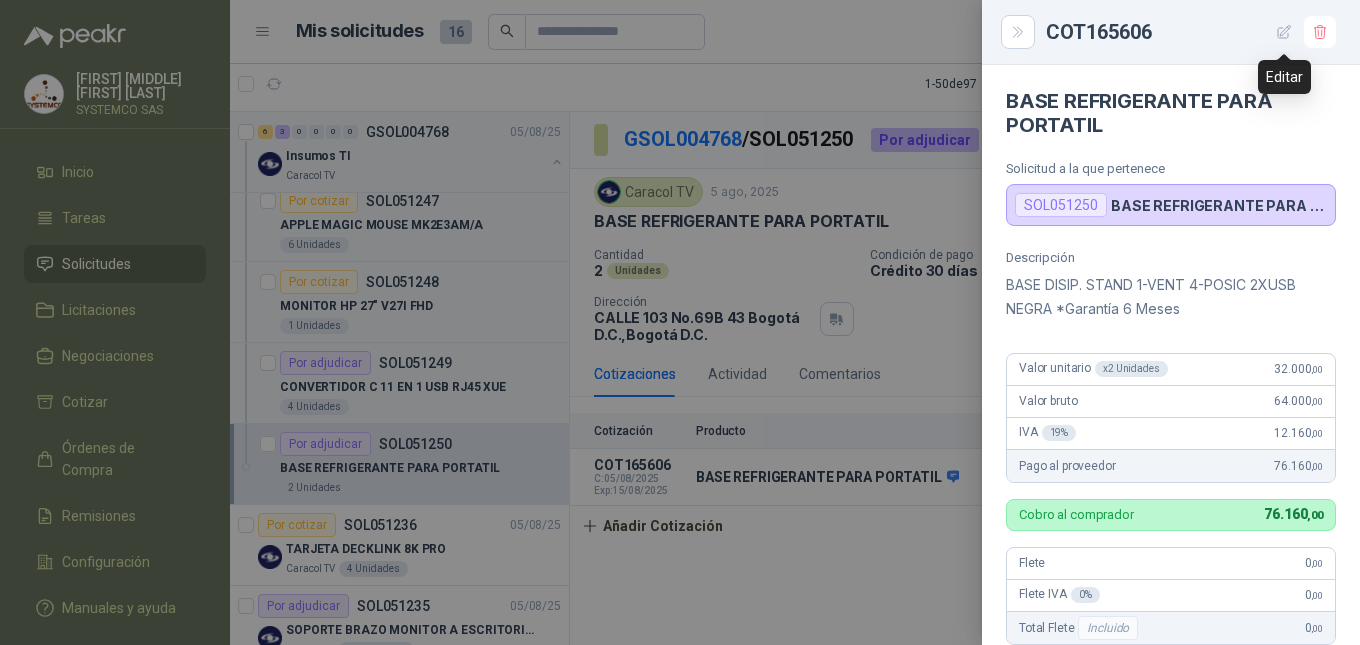 click 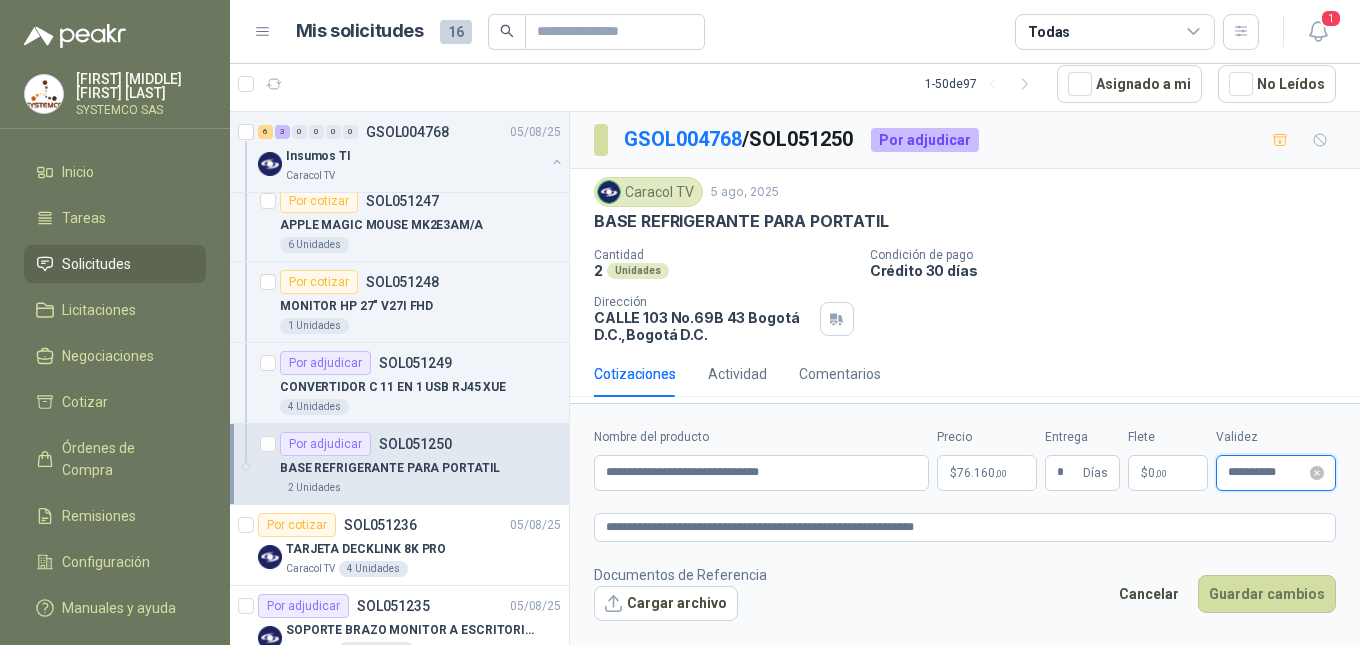 click on "**********" at bounding box center (1267, 472) 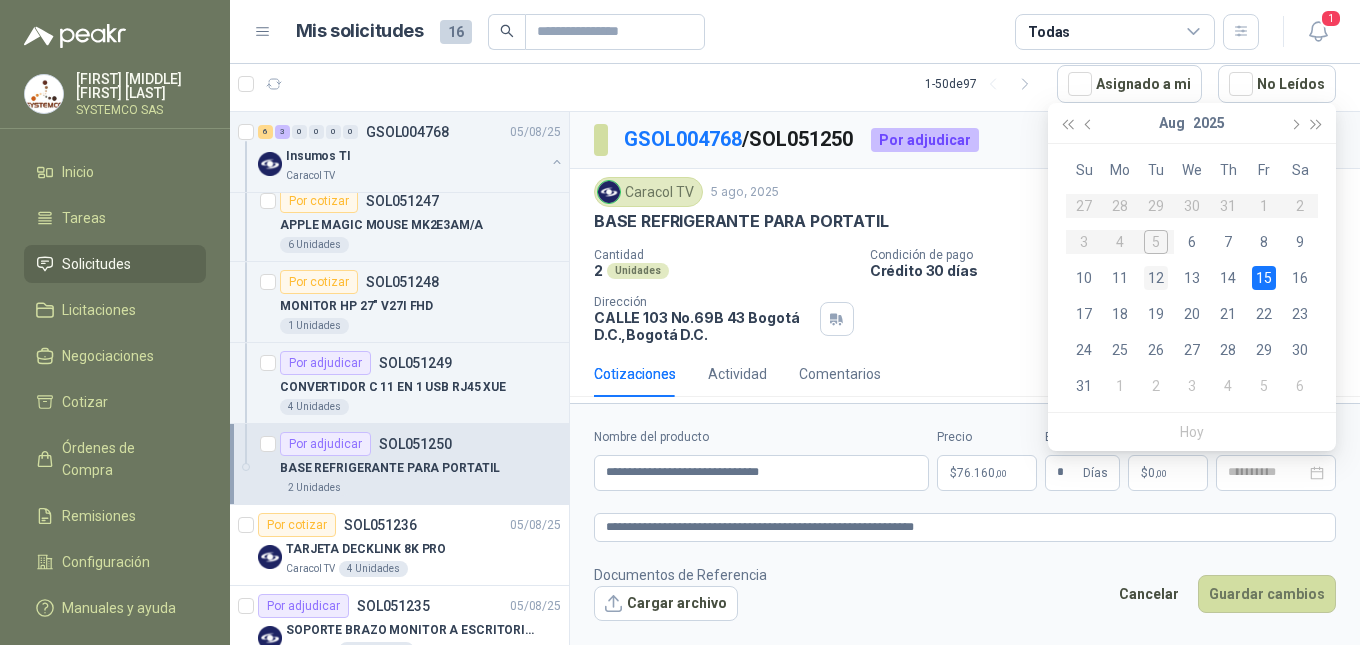 click on "12" at bounding box center (1156, 278) 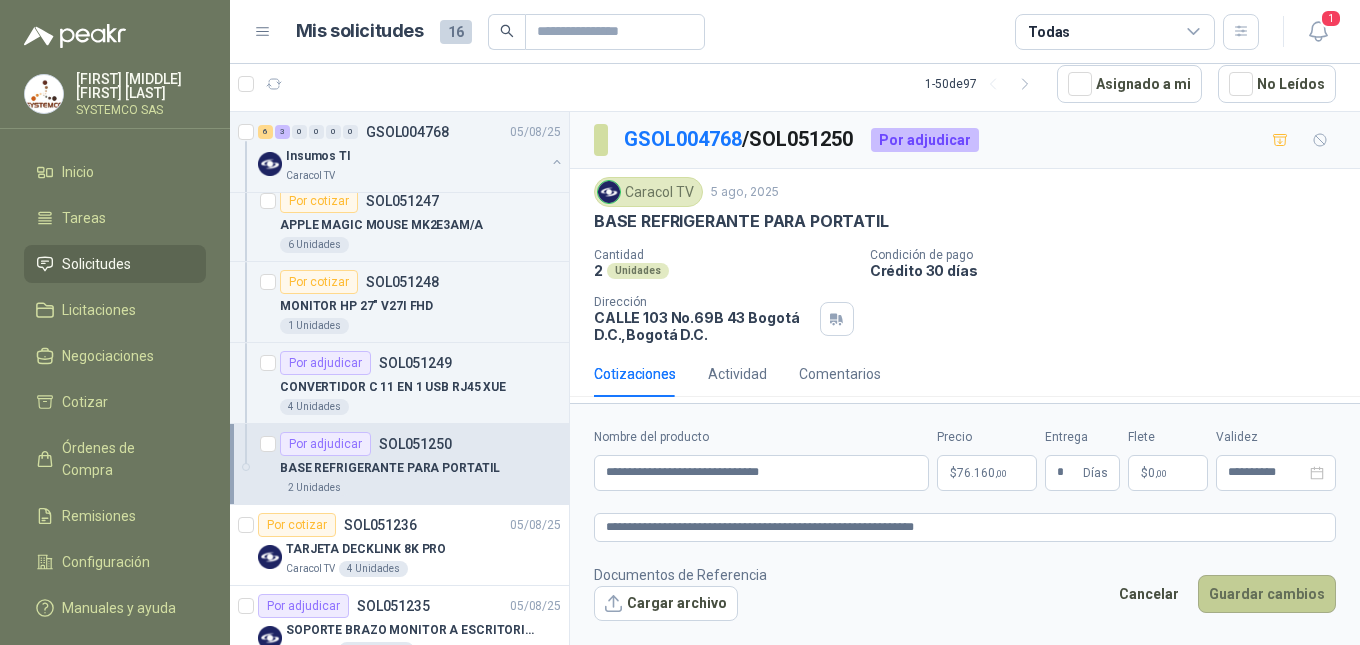 click on "Guardar cambios" at bounding box center [1267, 594] 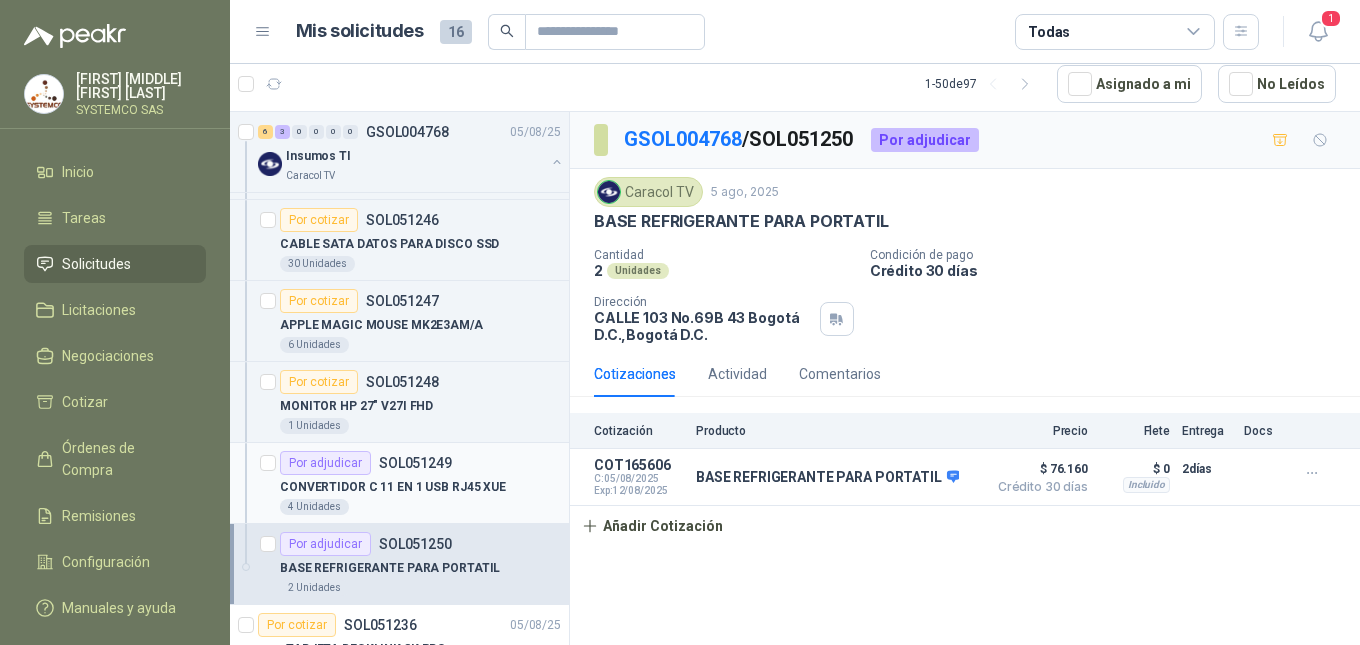 scroll, scrollTop: 400, scrollLeft: 0, axis: vertical 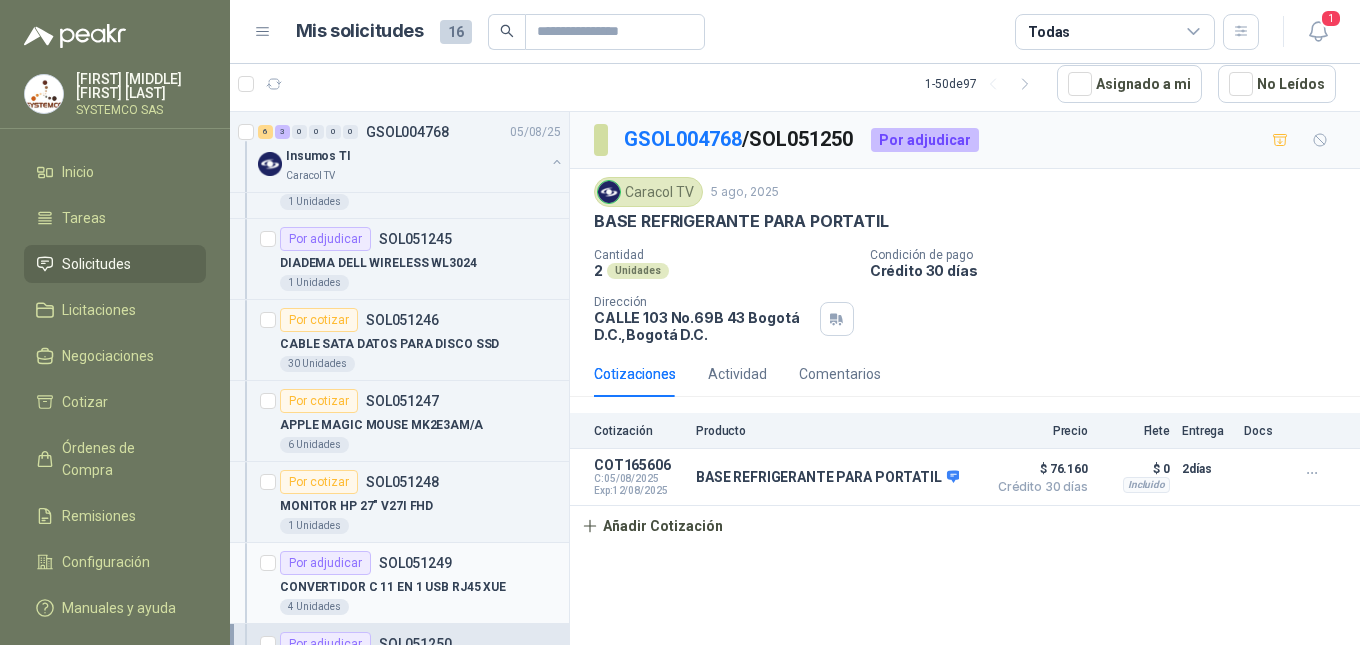 click on "30   Unidades" at bounding box center [420, 364] 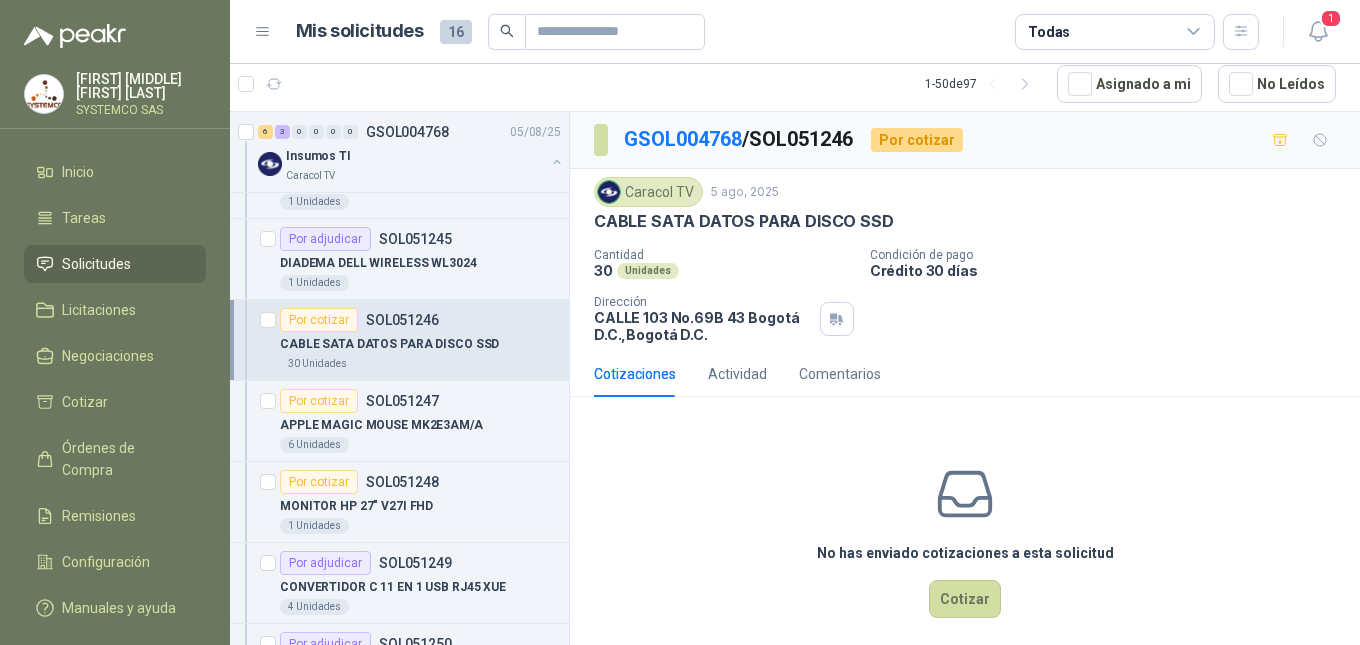 scroll, scrollTop: 24, scrollLeft: 0, axis: vertical 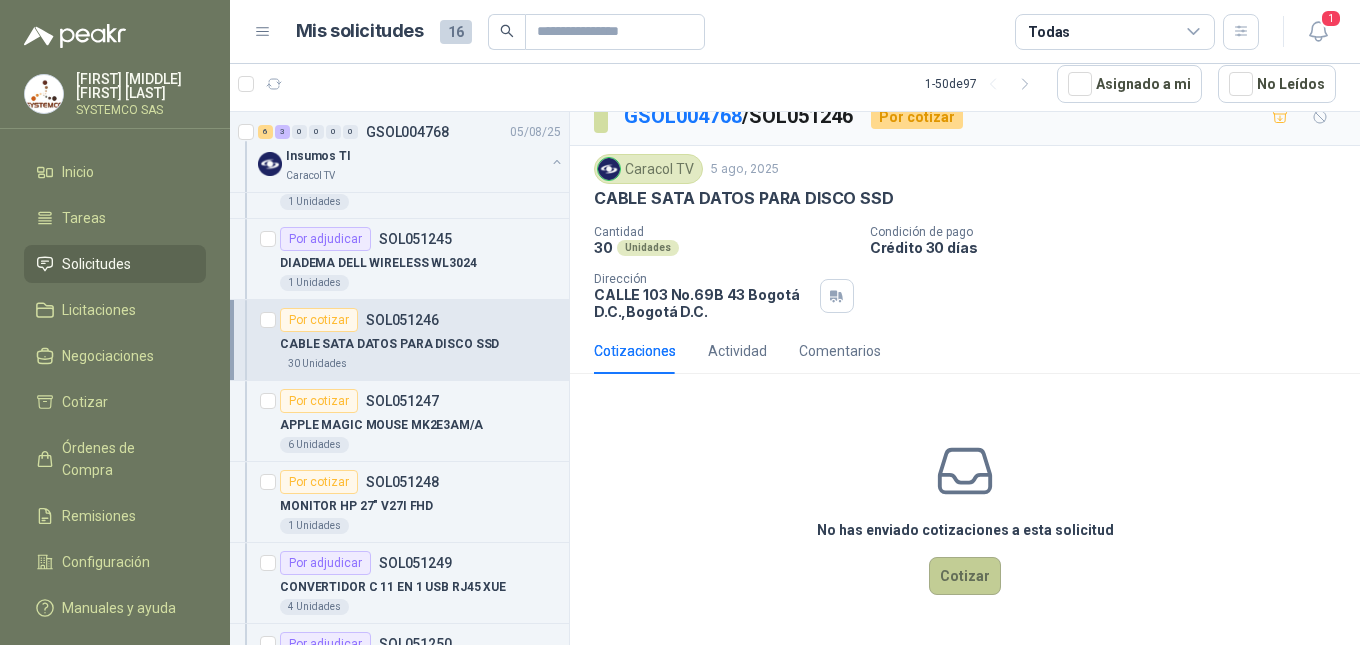 click on "Cotizar" at bounding box center (965, 576) 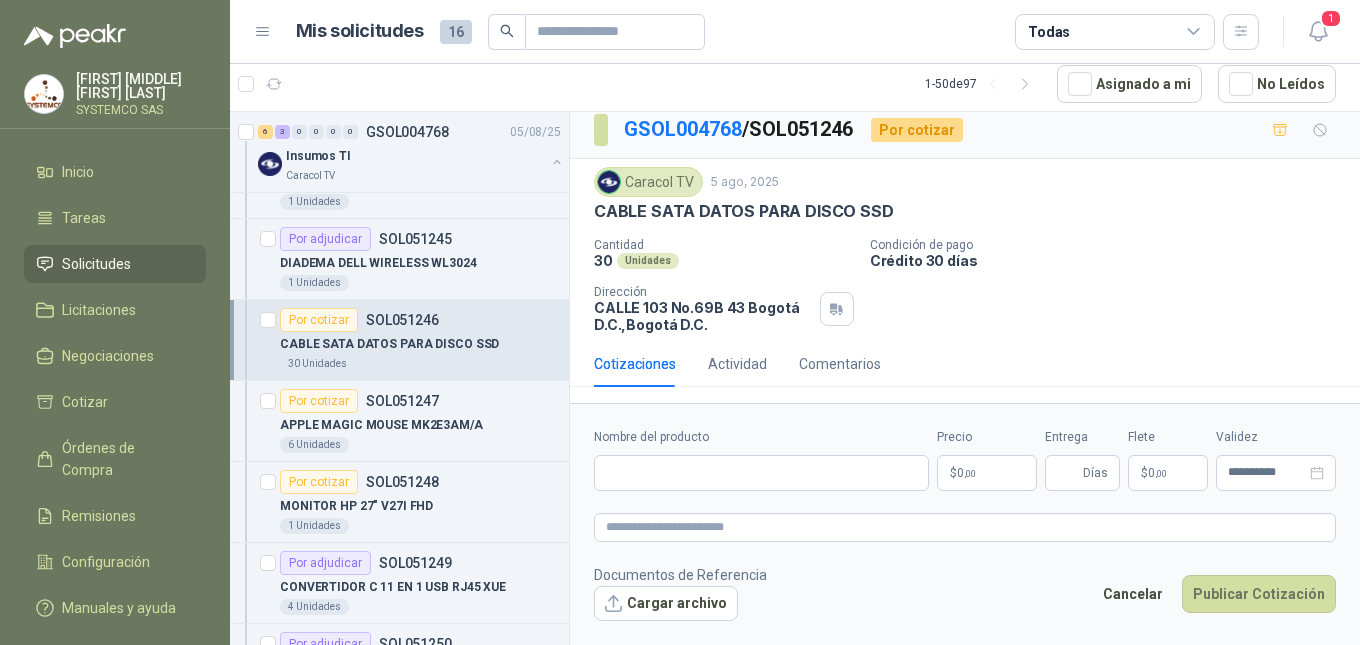 scroll, scrollTop: 10, scrollLeft: 0, axis: vertical 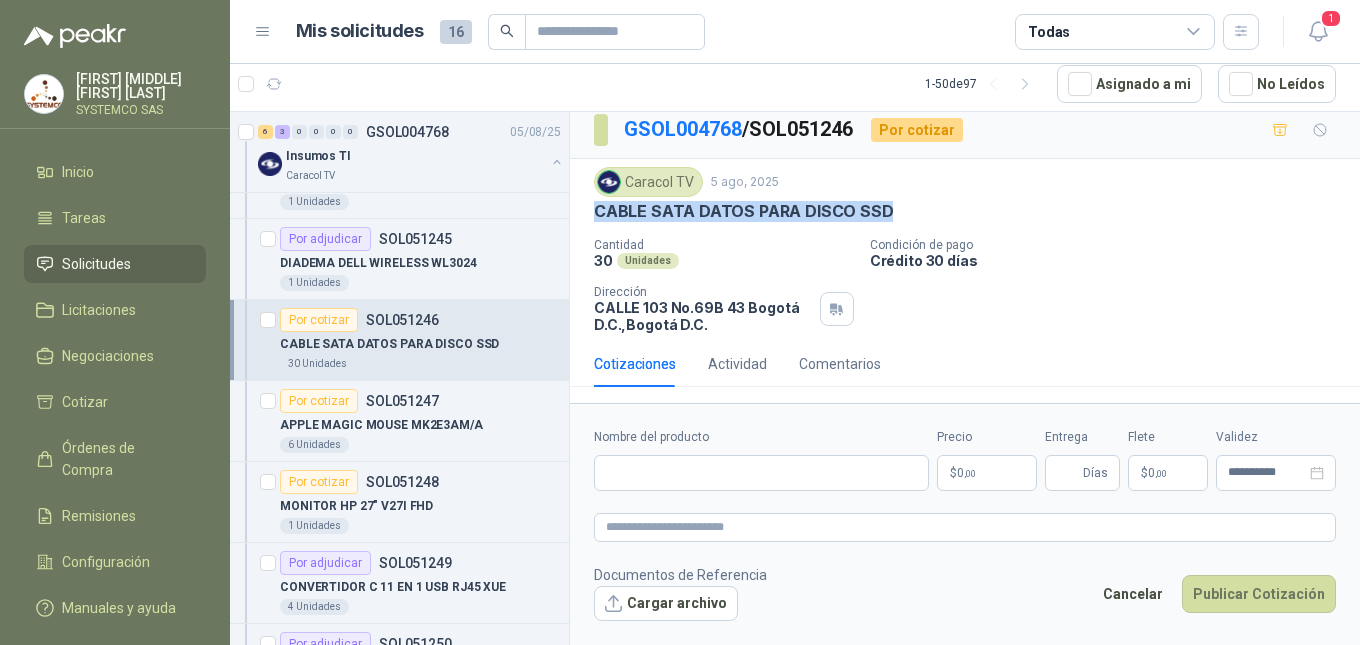 drag, startPoint x: 881, startPoint y: 209, endPoint x: 595, endPoint y: 215, distance: 286.06293 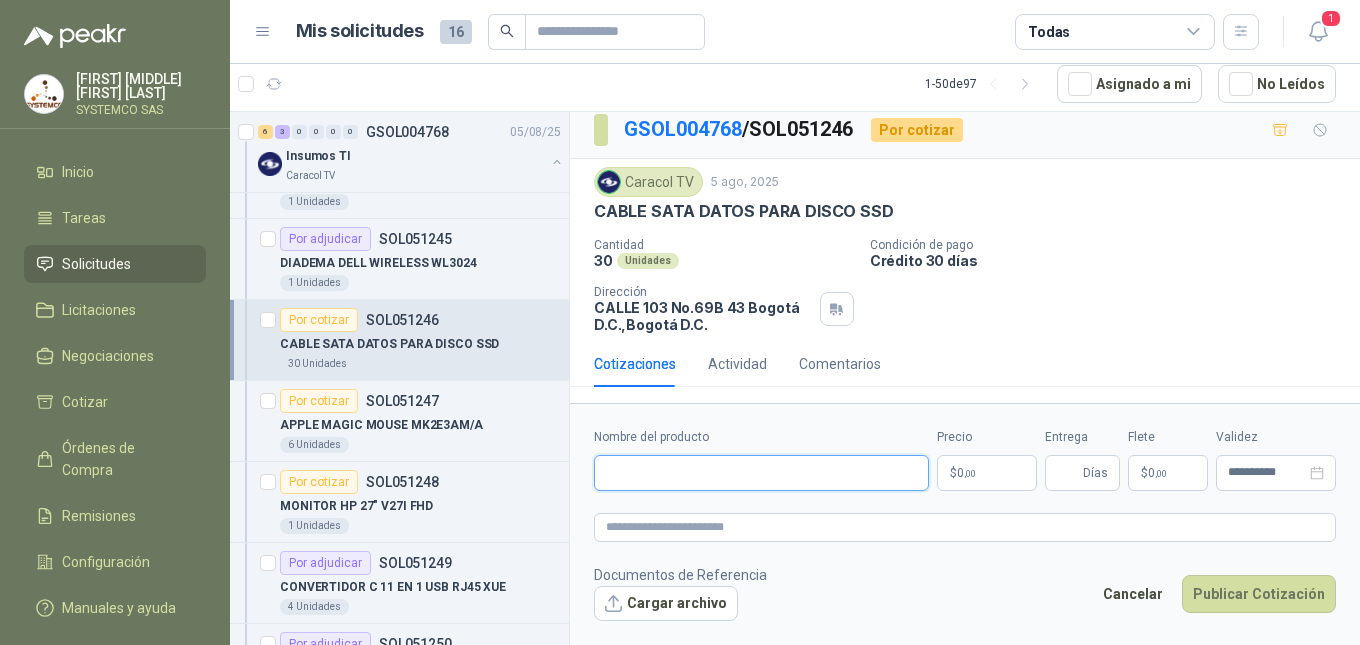 click on "Nombre del producto" at bounding box center [761, 473] 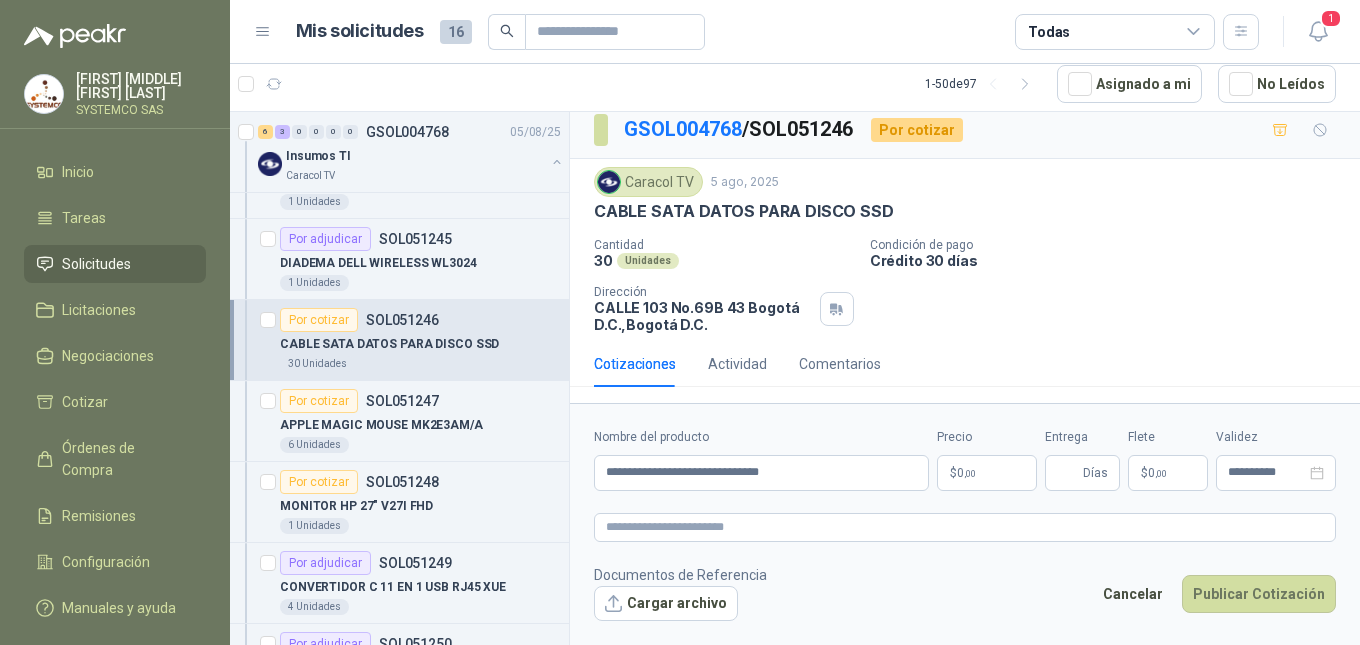 click on "$  0 ,00" at bounding box center [987, 473] 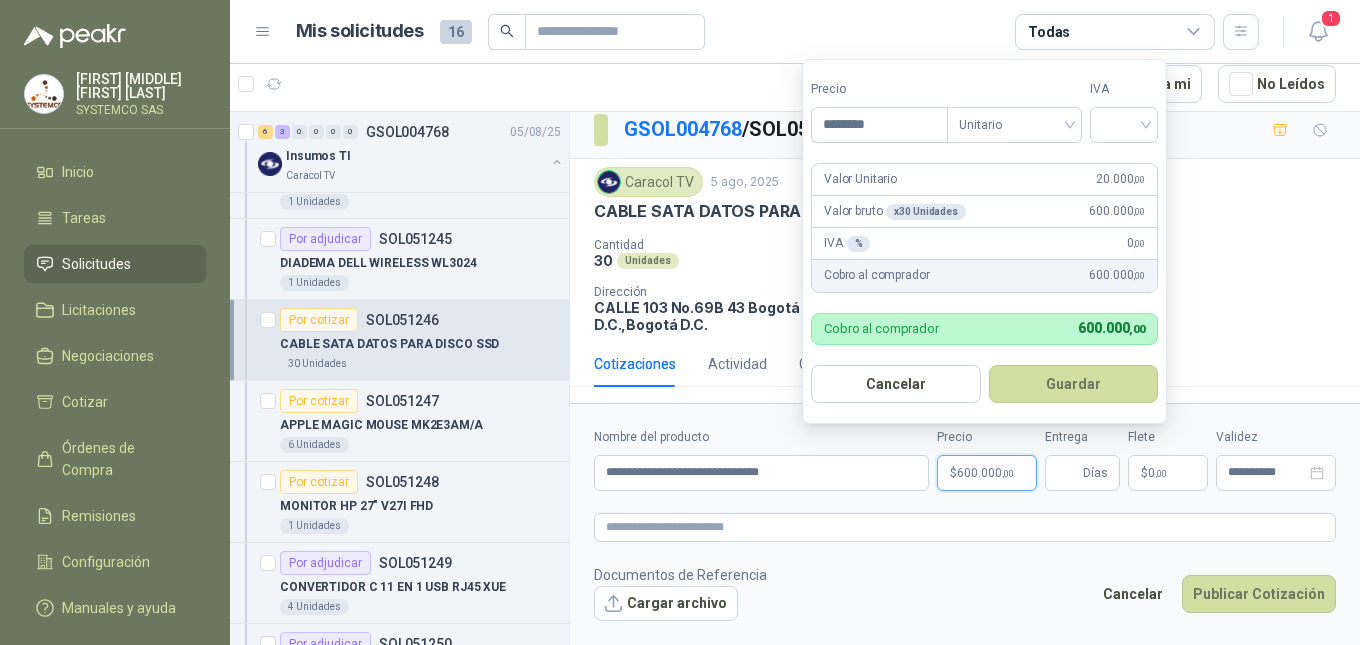 click on "Guardar" at bounding box center [1074, 384] 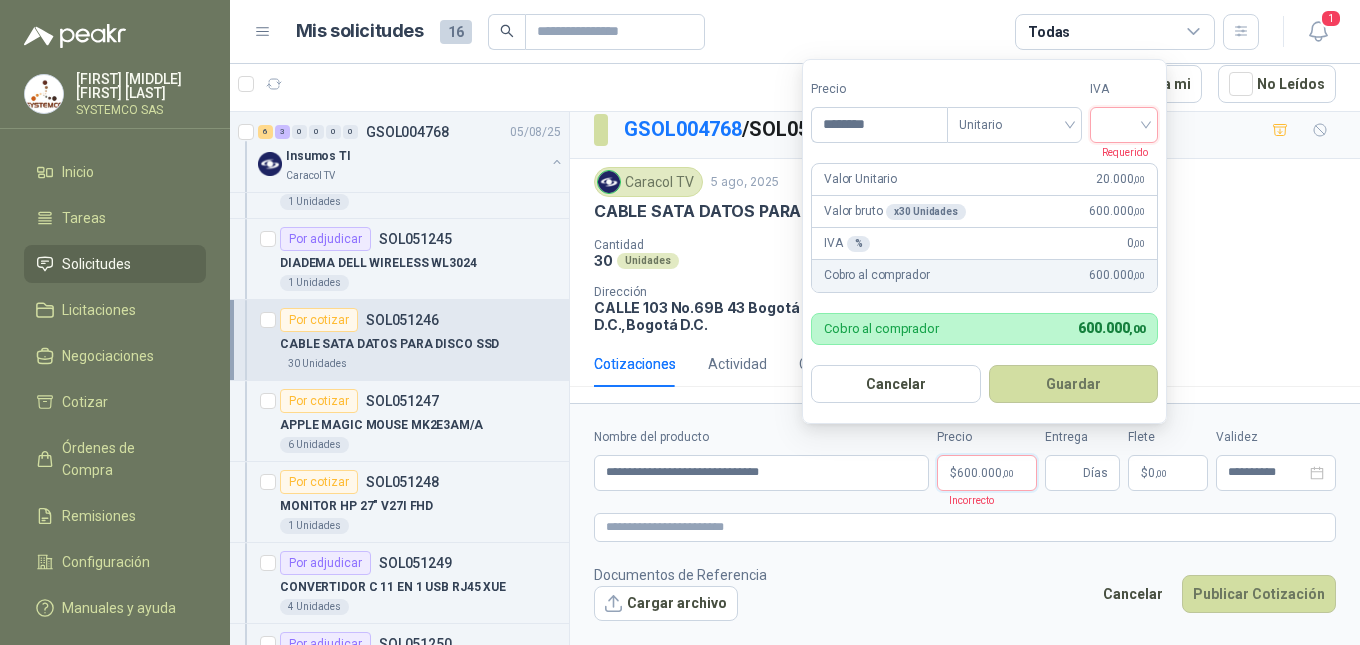 click at bounding box center (1124, 123) 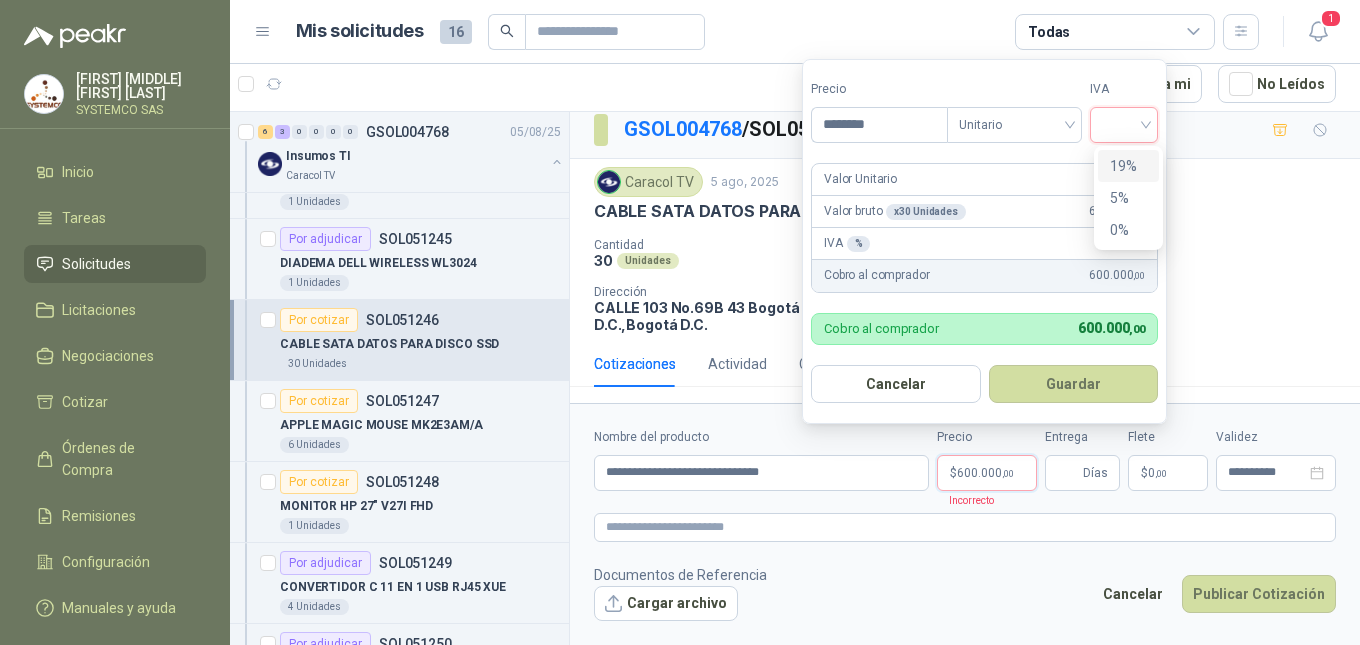 click on "19%" at bounding box center (1128, 166) 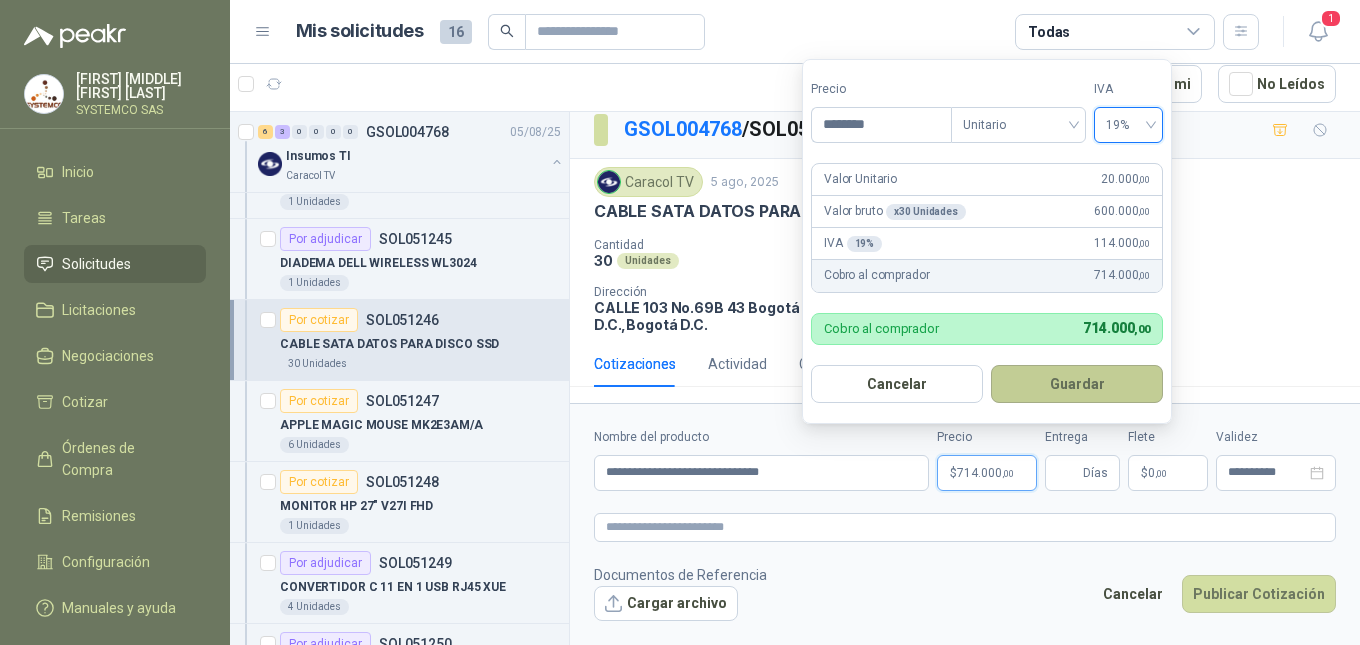 click on "Guardar" at bounding box center (1077, 384) 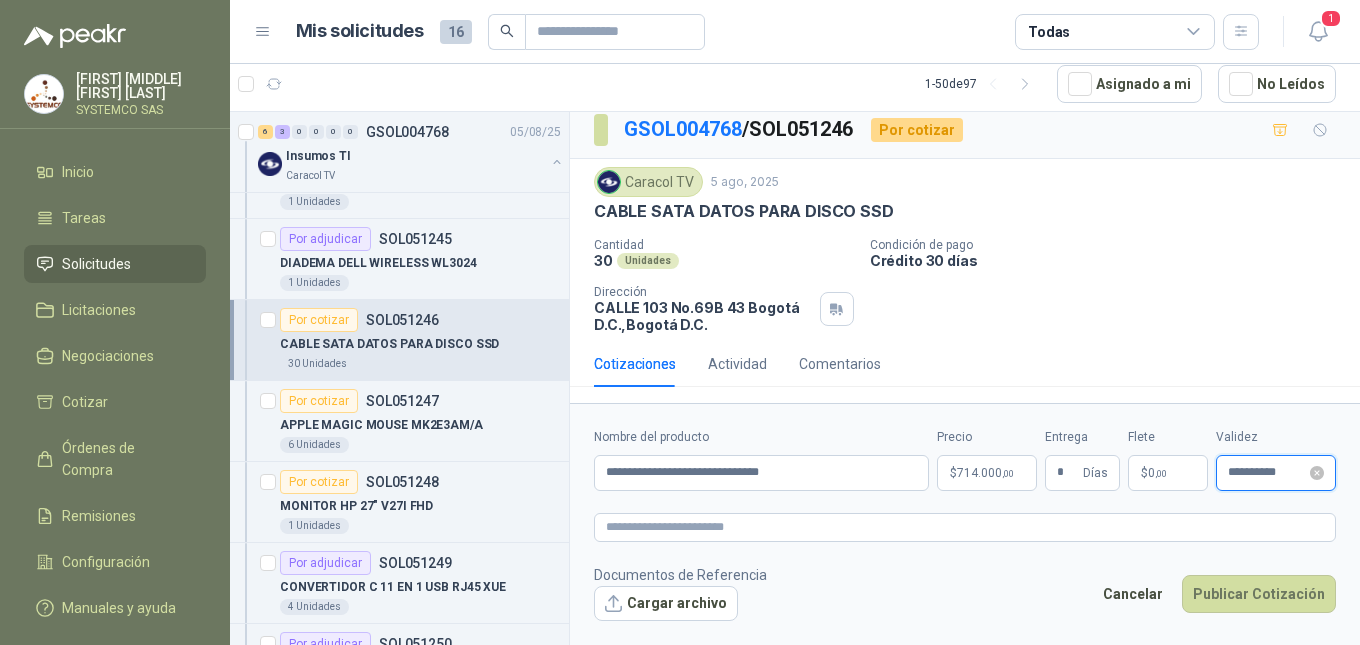 click on "**********" at bounding box center [1267, 472] 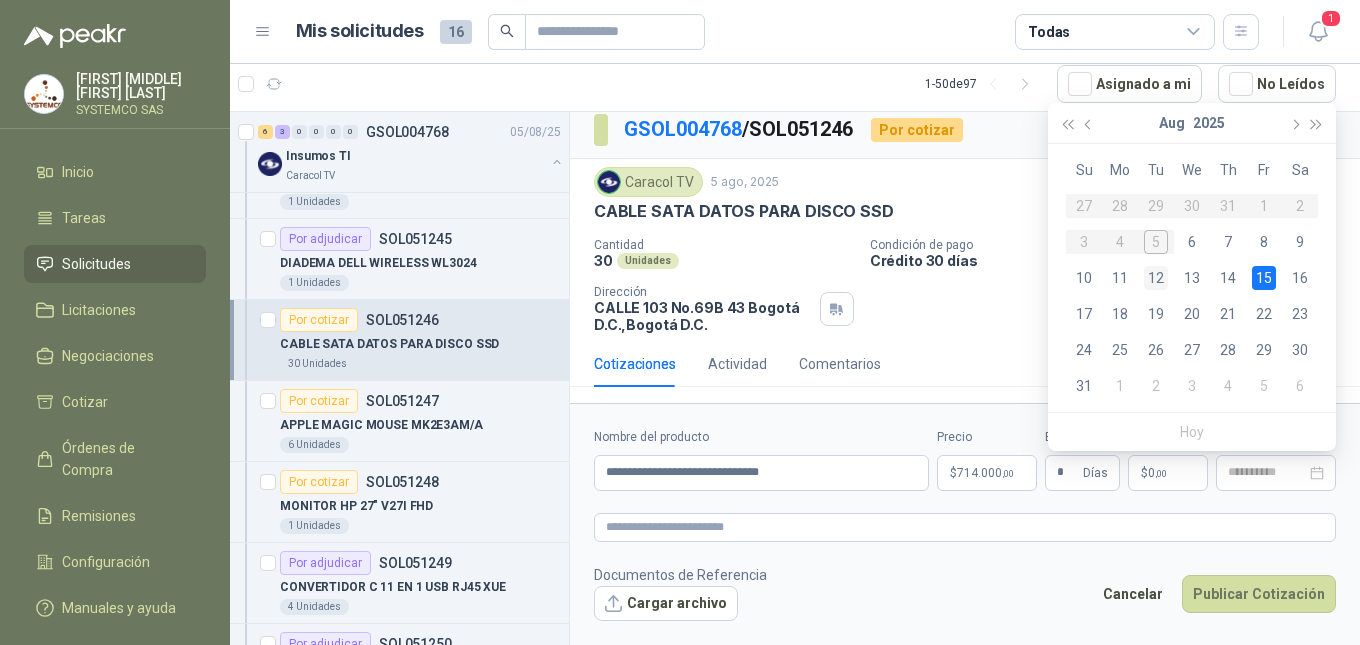 click on "12" at bounding box center [1156, 278] 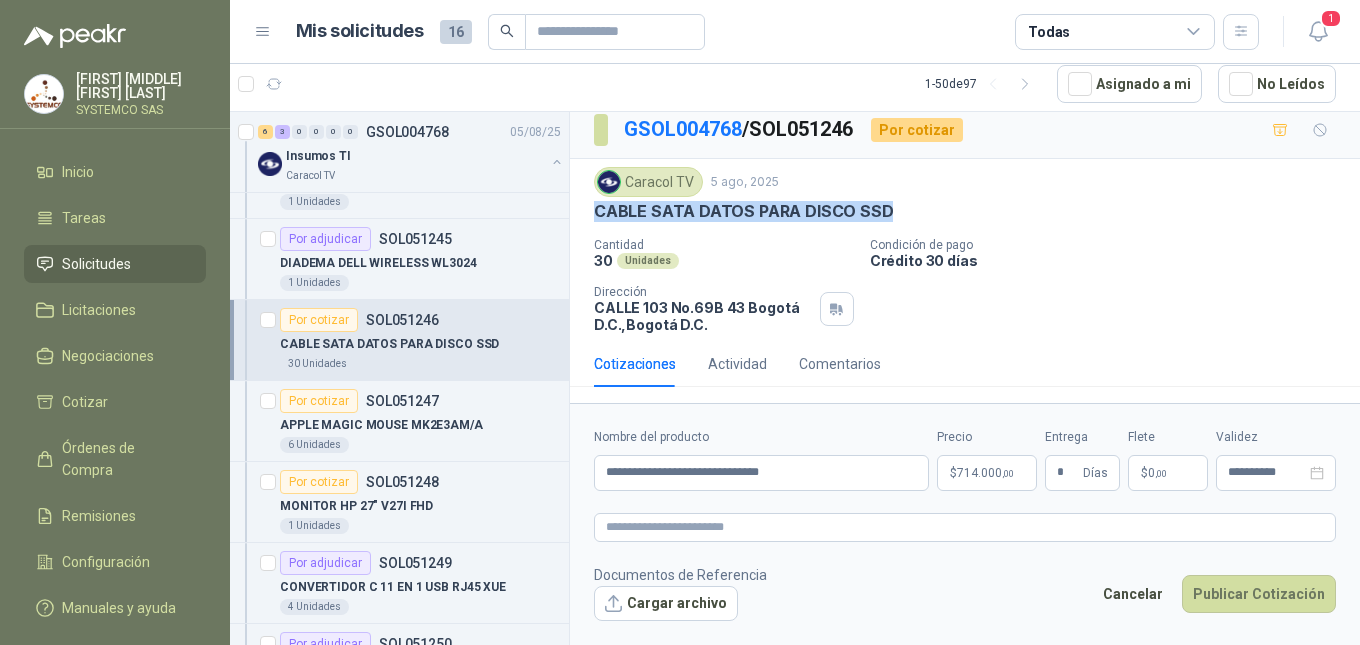 drag, startPoint x: 596, startPoint y: 214, endPoint x: 884, endPoint y: 215, distance: 288.00174 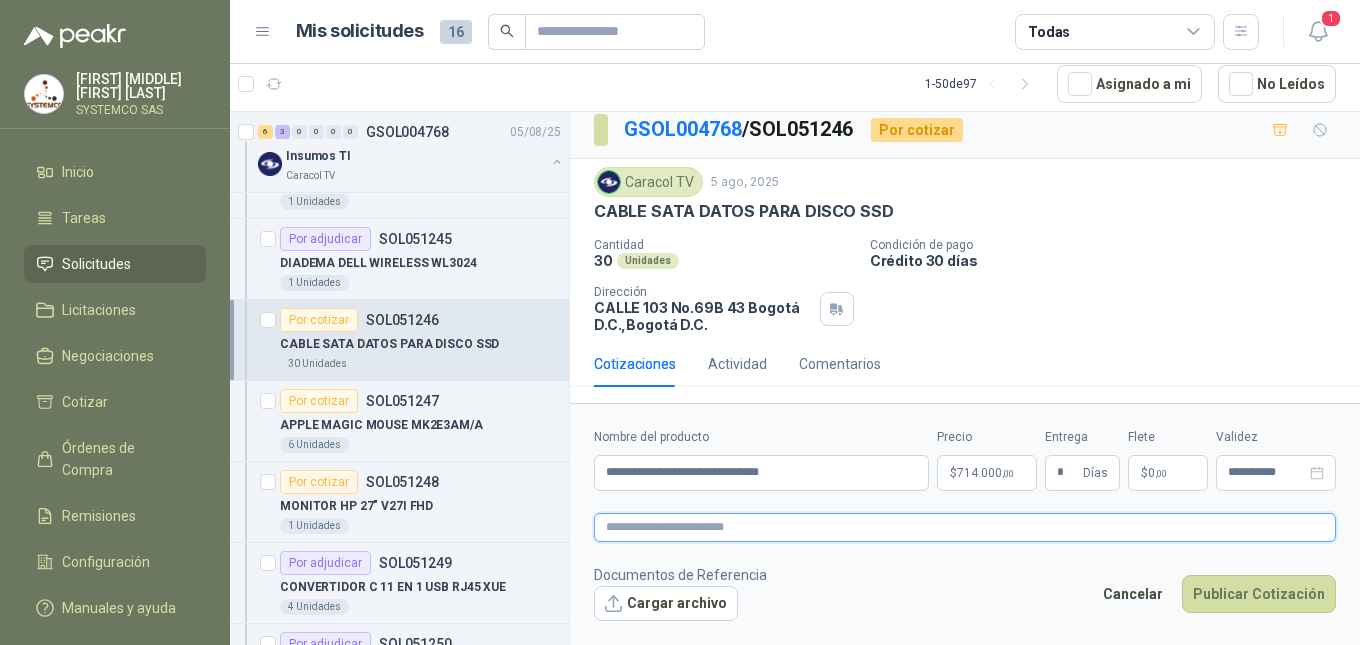 click at bounding box center [965, 527] 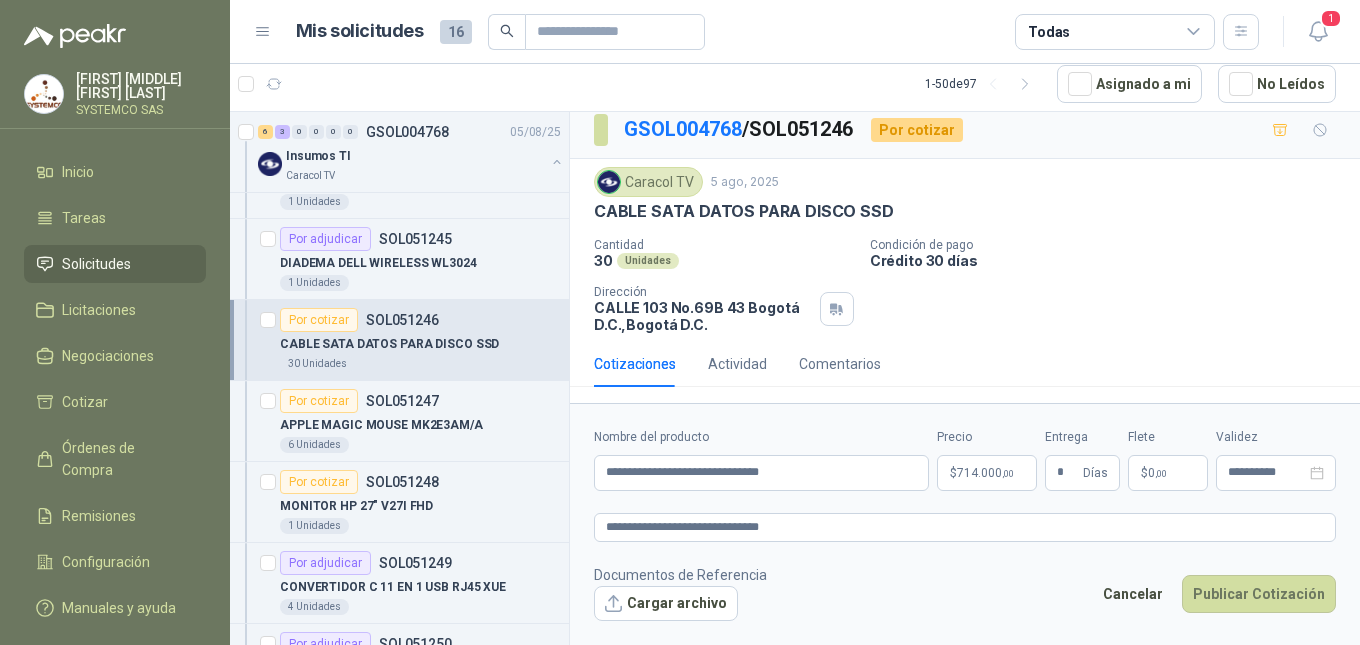 click on "Documentos de Referencia Cargar archivo Cancelar Publicar Cotización" at bounding box center (965, 593) 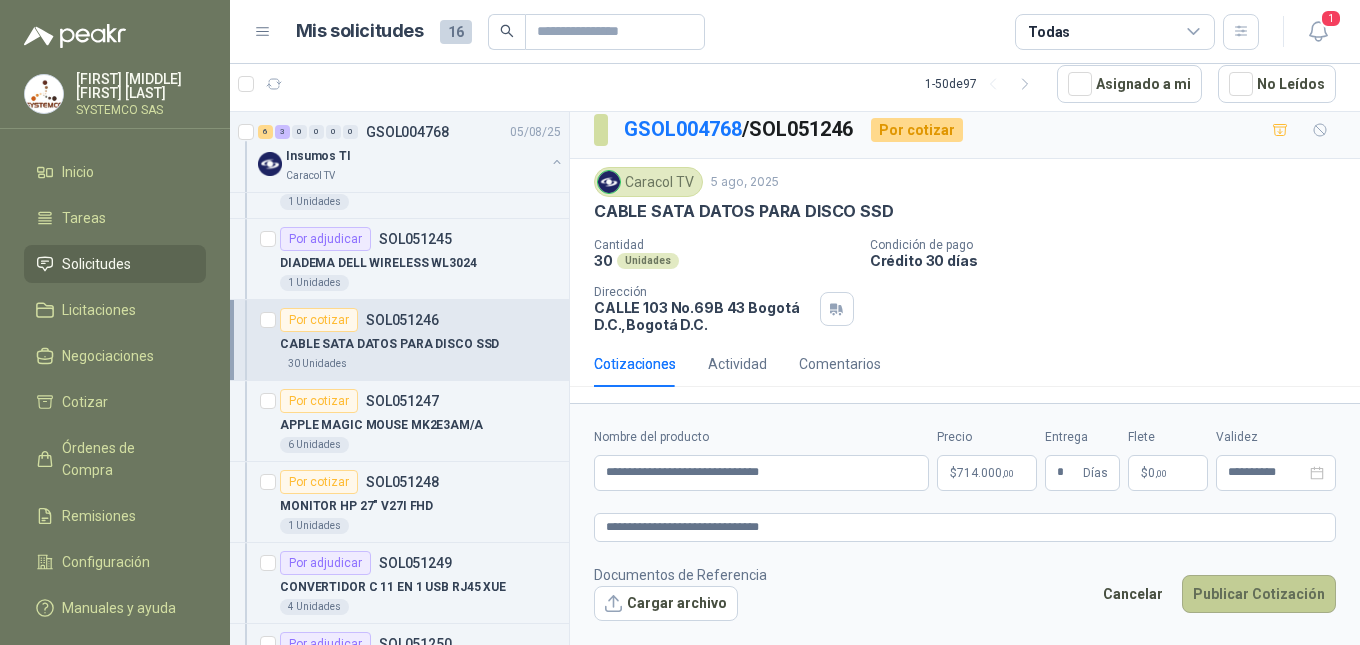 click on "Publicar Cotización" at bounding box center [1259, 594] 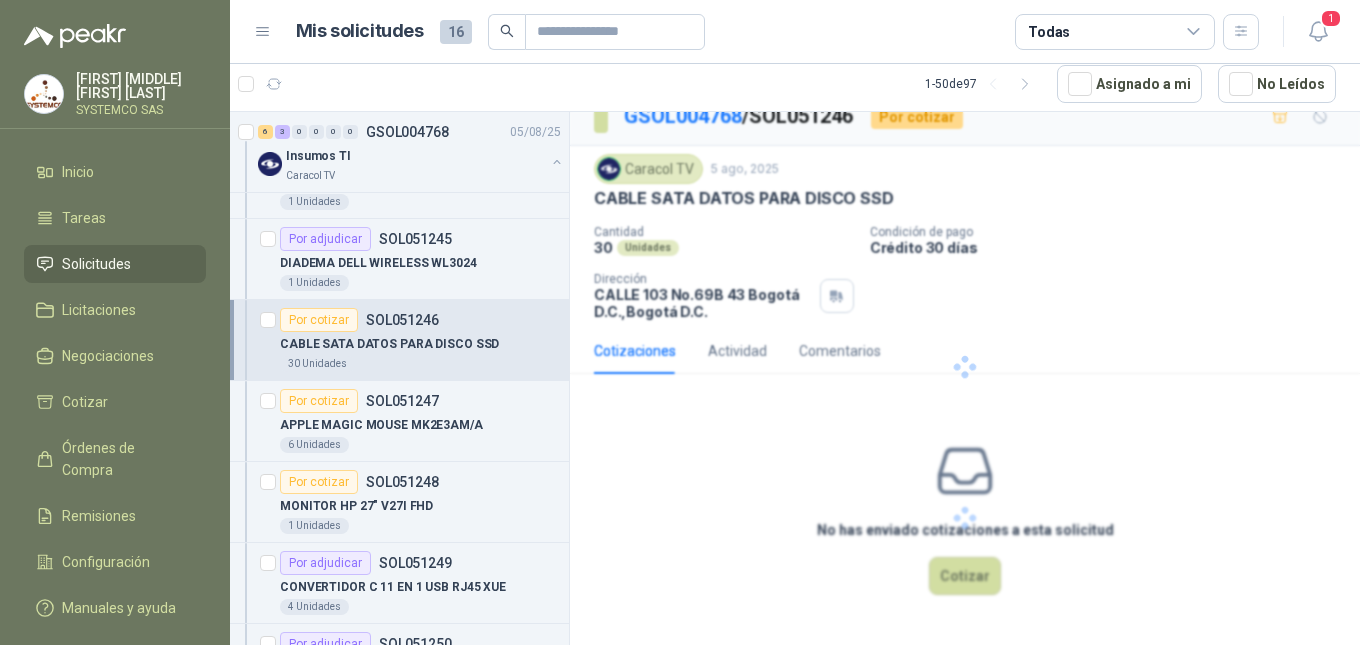 scroll, scrollTop: 0, scrollLeft: 0, axis: both 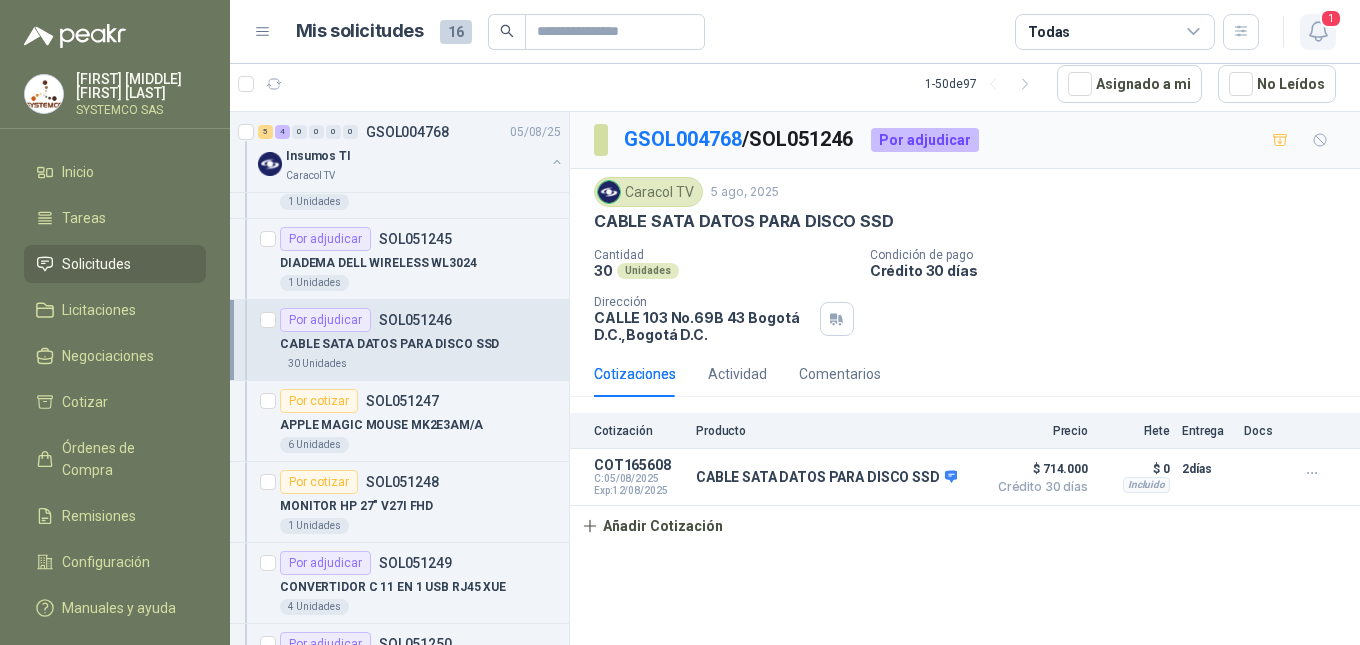 click 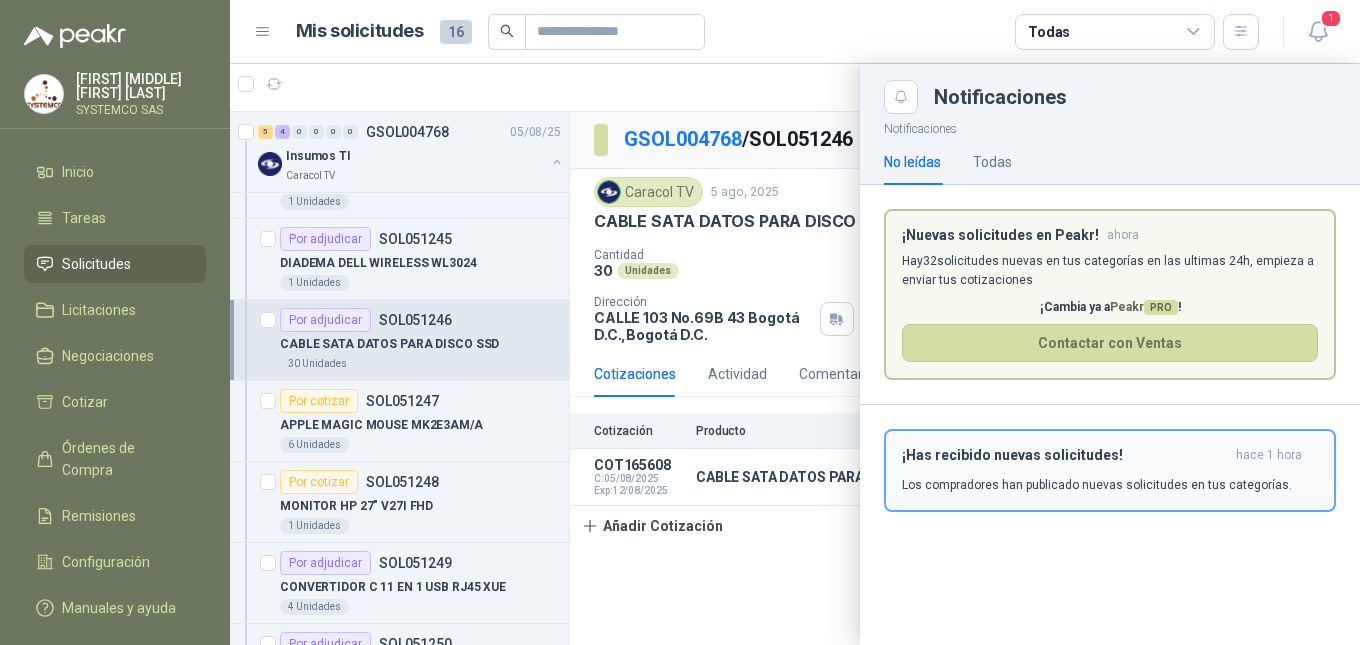 click on "¡Has recibido nuevas solicitudes! hace 1 hora   Los compradores han publicado nuevas solicitudes en tus categorías." at bounding box center [1110, 470] 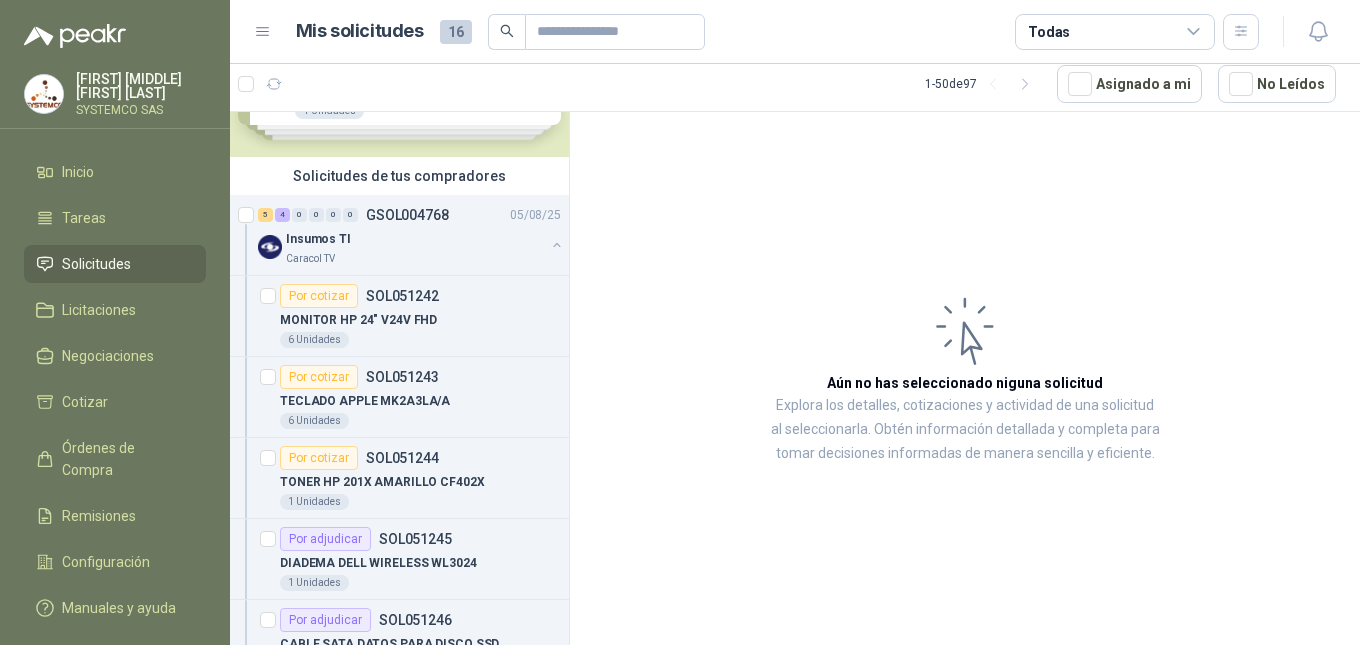 scroll, scrollTop: 0, scrollLeft: 0, axis: both 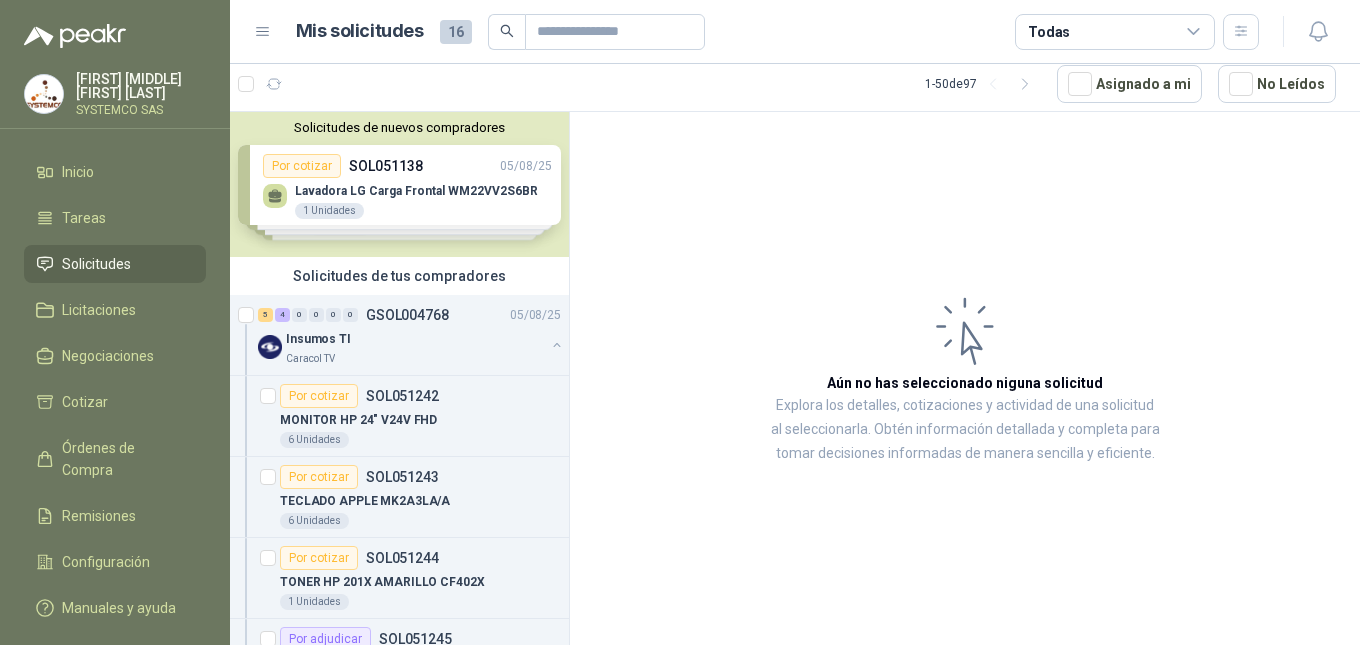 click on "SYSTEMCO SAS" at bounding box center (141, 110) 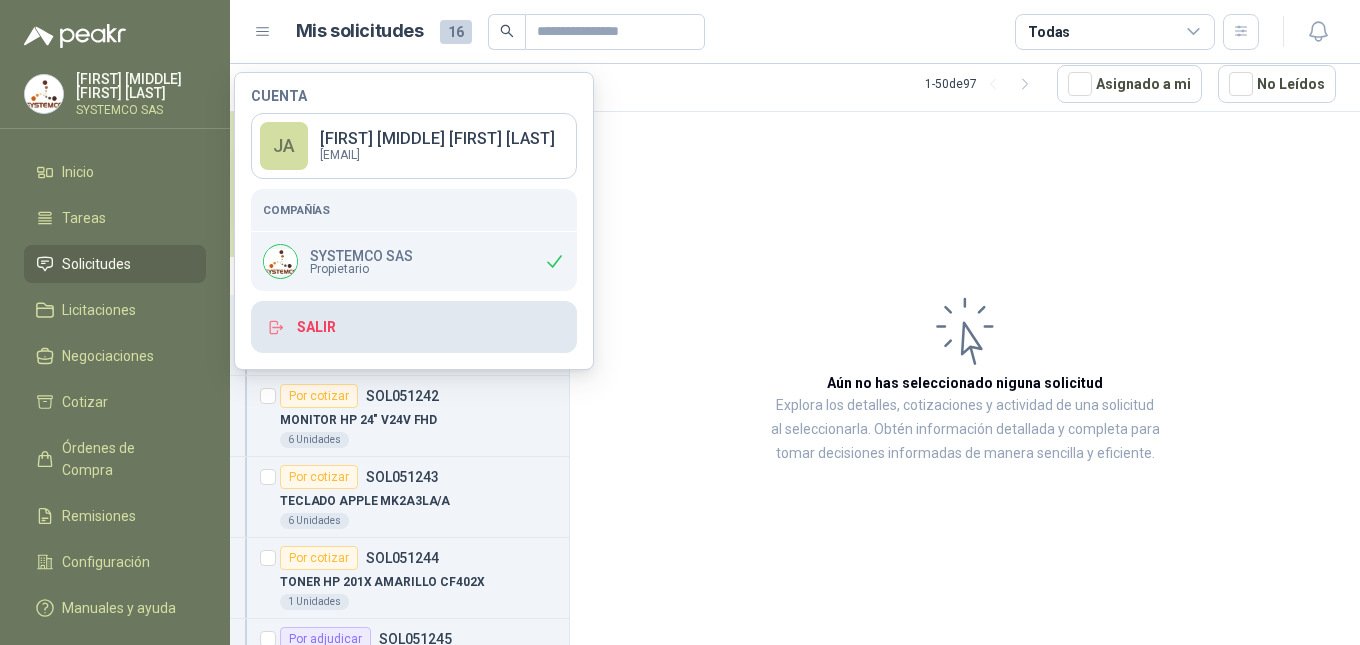 click on "Salir" at bounding box center [414, 327] 